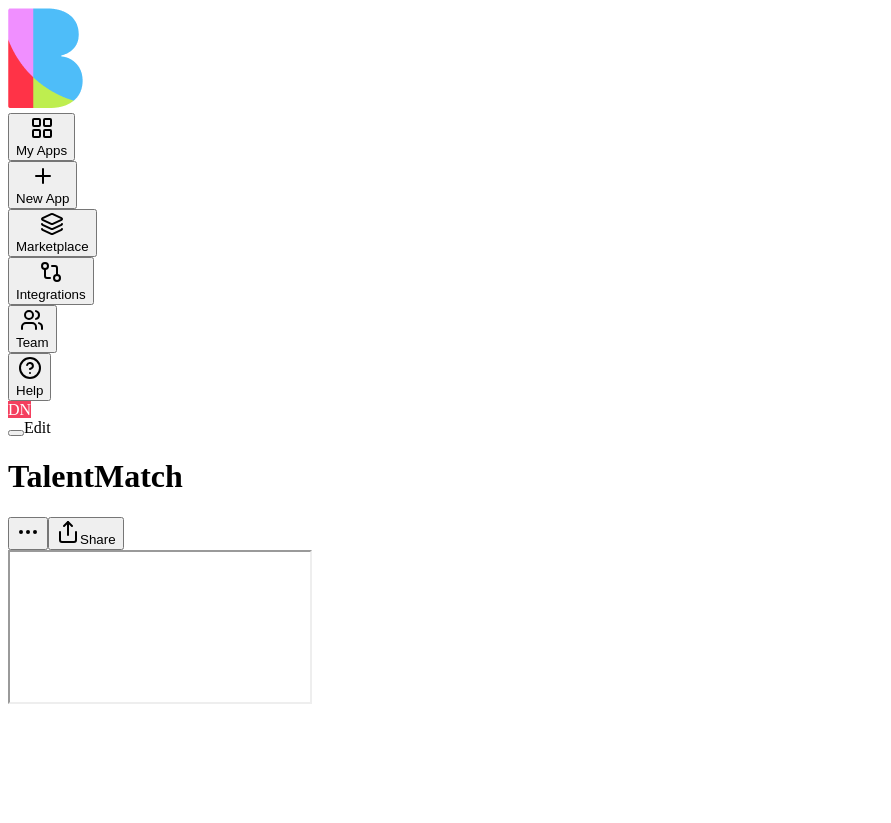 scroll, scrollTop: 0, scrollLeft: 0, axis: both 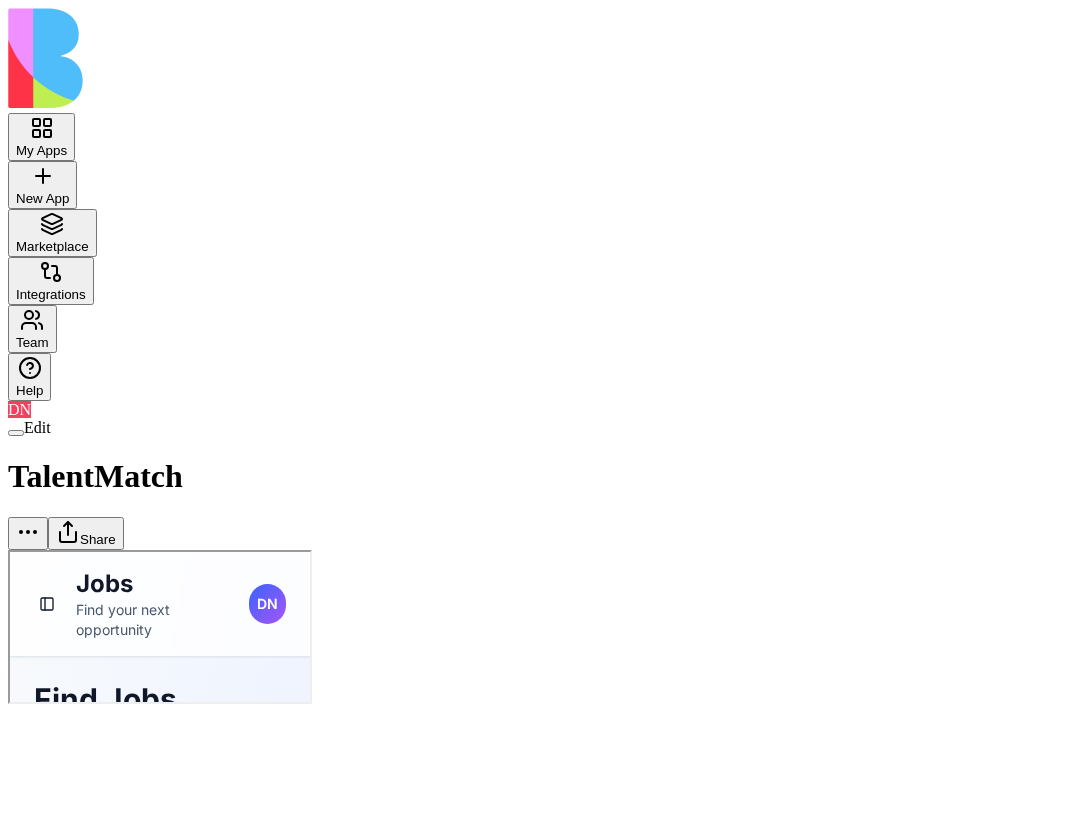 click on "Share" at bounding box center (86, 533) 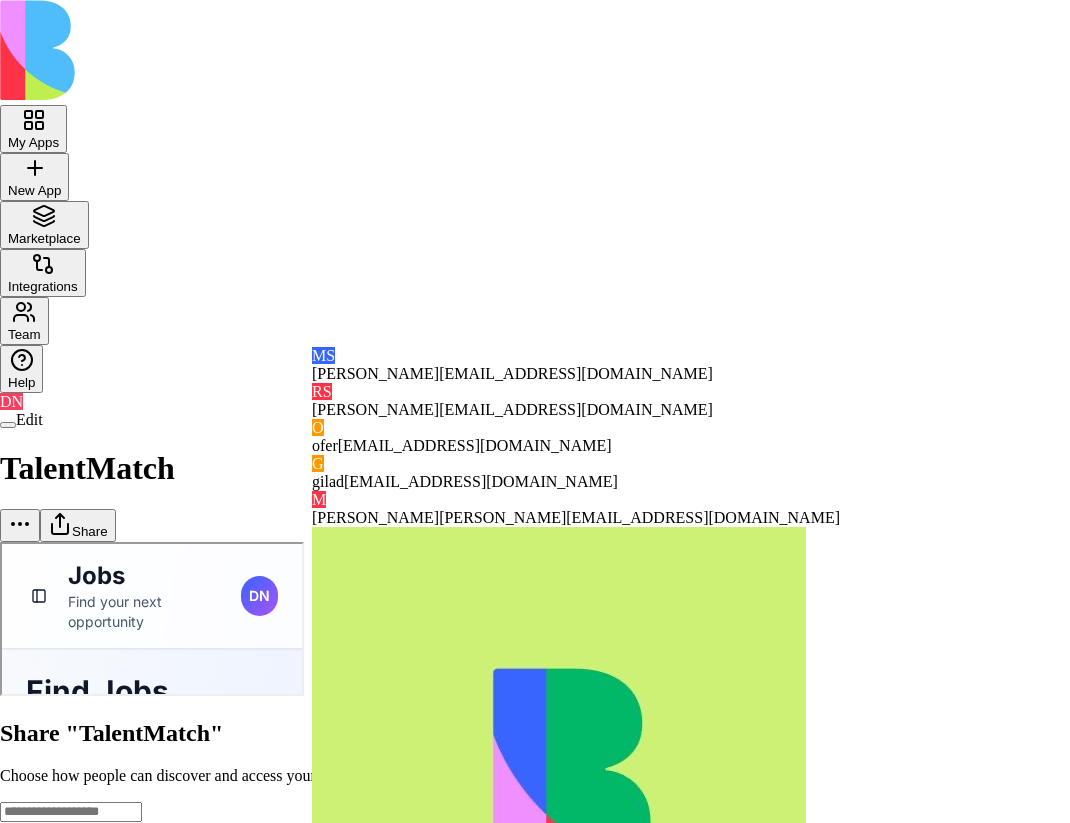 click on "General access Blocks Account members can view Can view" at bounding box center [535, 860] 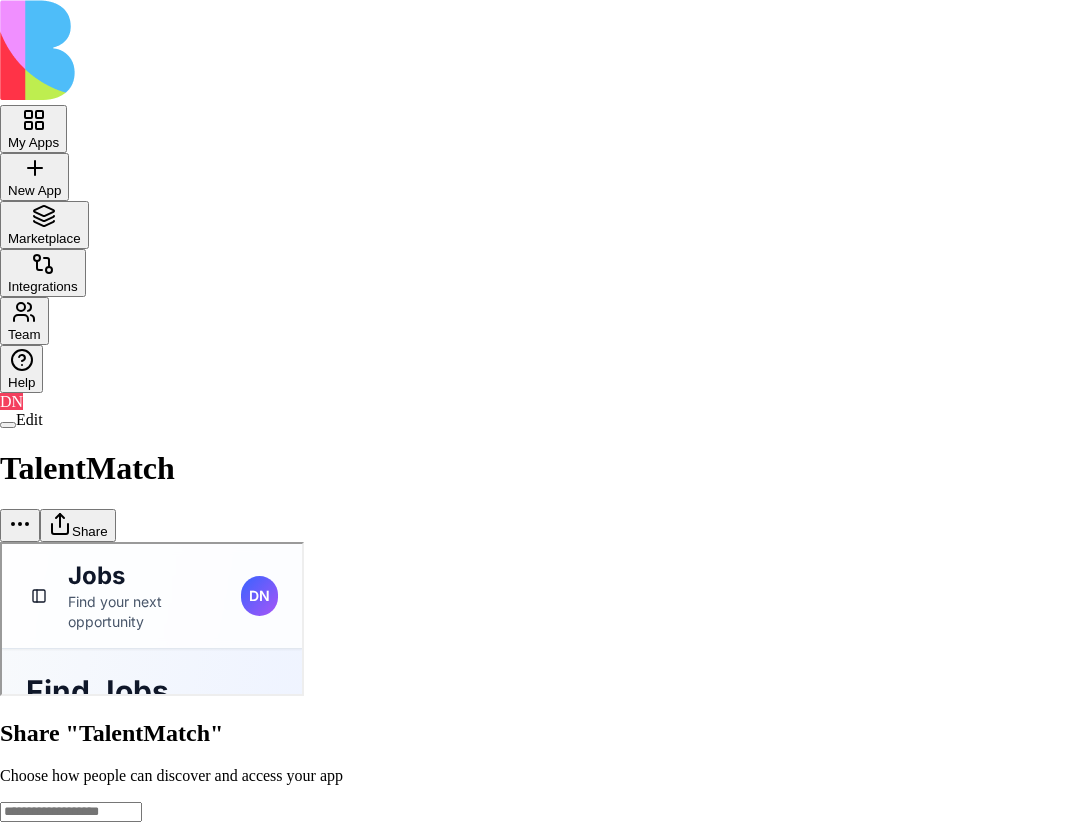 click at bounding box center [71, 812] 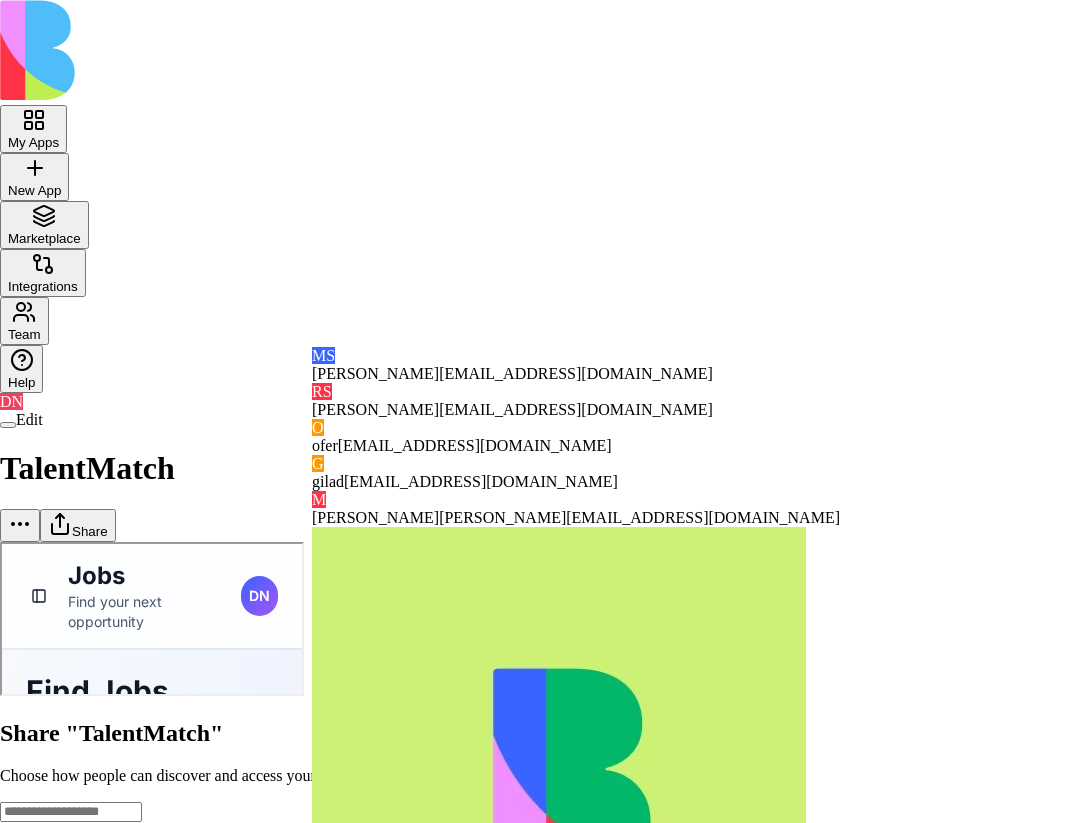 click on "Rotem Shay" at bounding box center [375, 409] 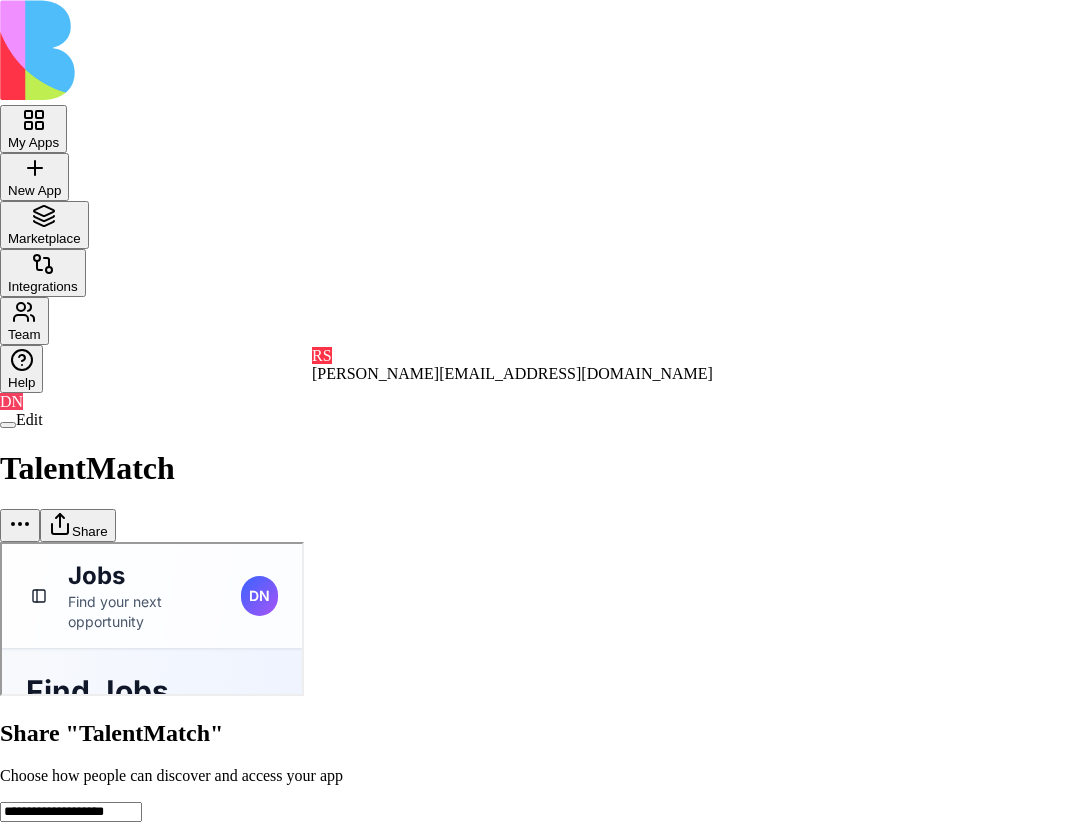 type 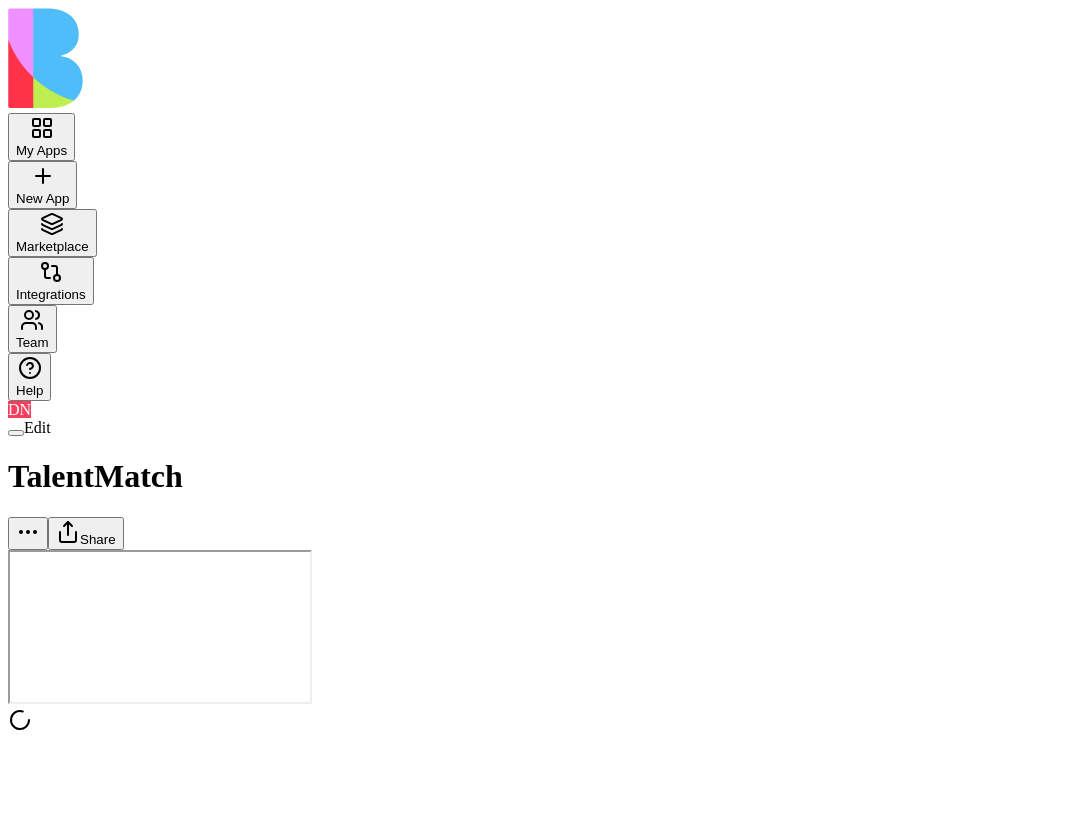 scroll, scrollTop: 0, scrollLeft: 0, axis: both 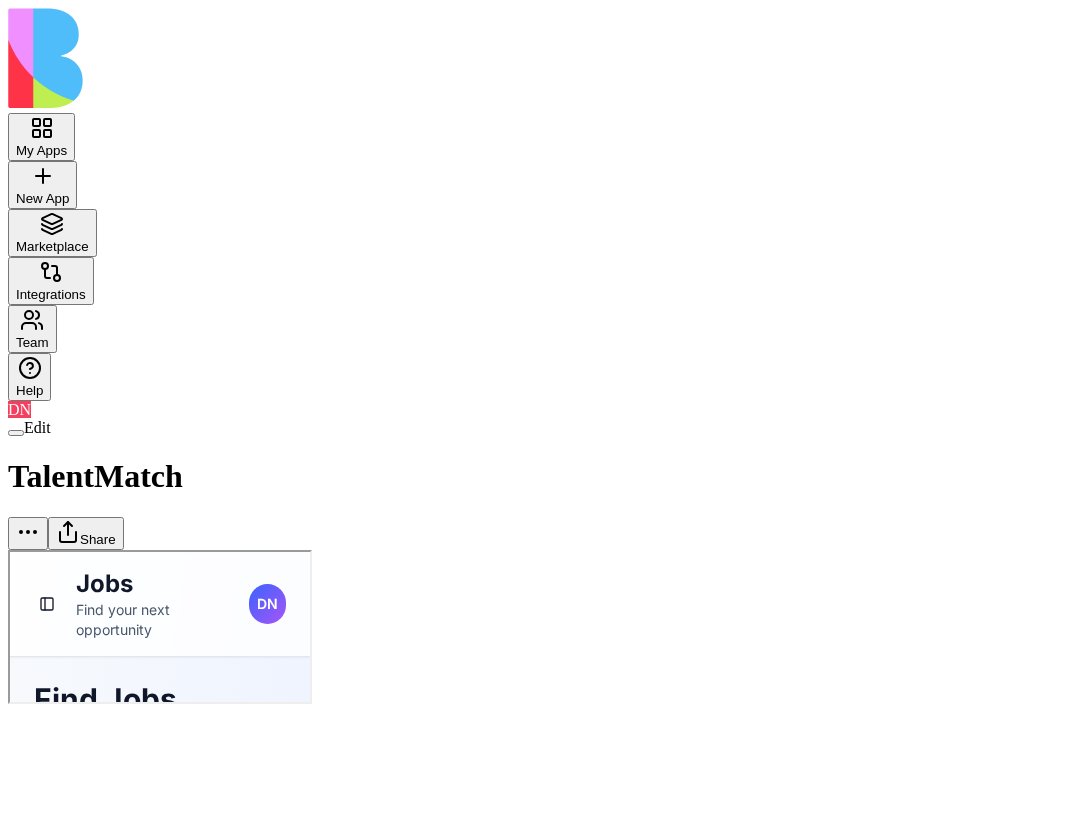 click on "Share" at bounding box center [86, 533] 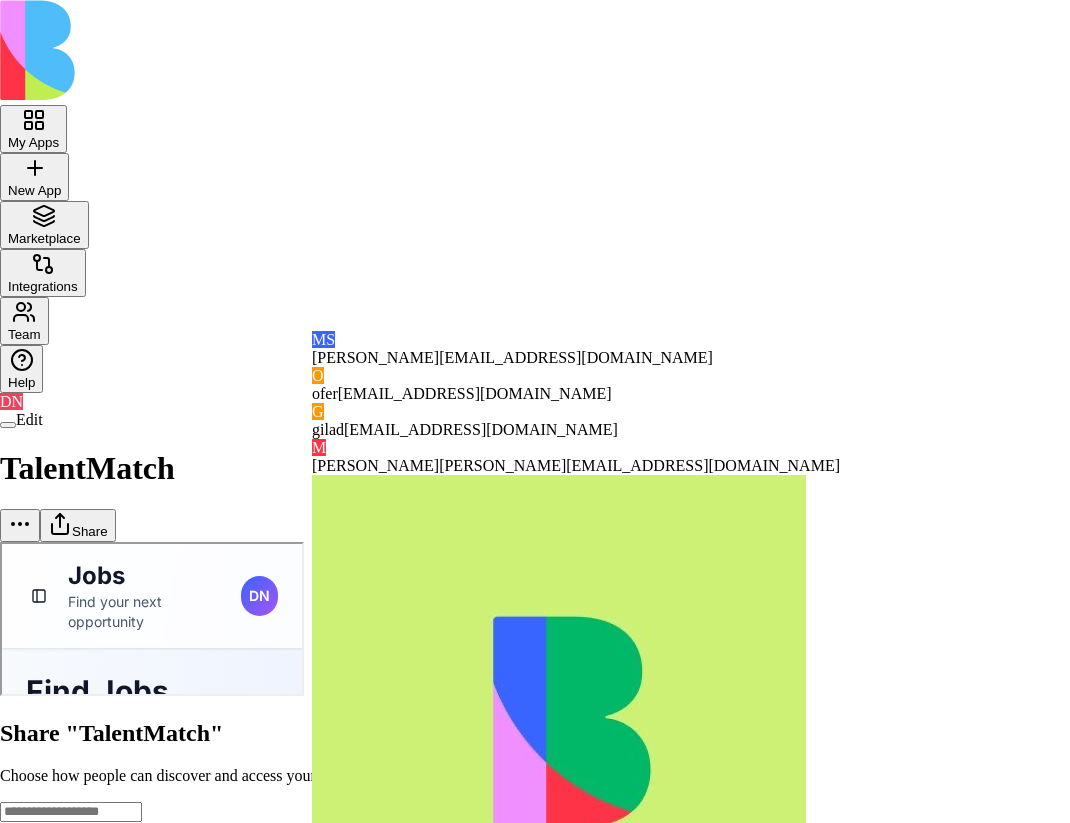 click on "General access Blocks Account members can view Can view" at bounding box center (535, 860) 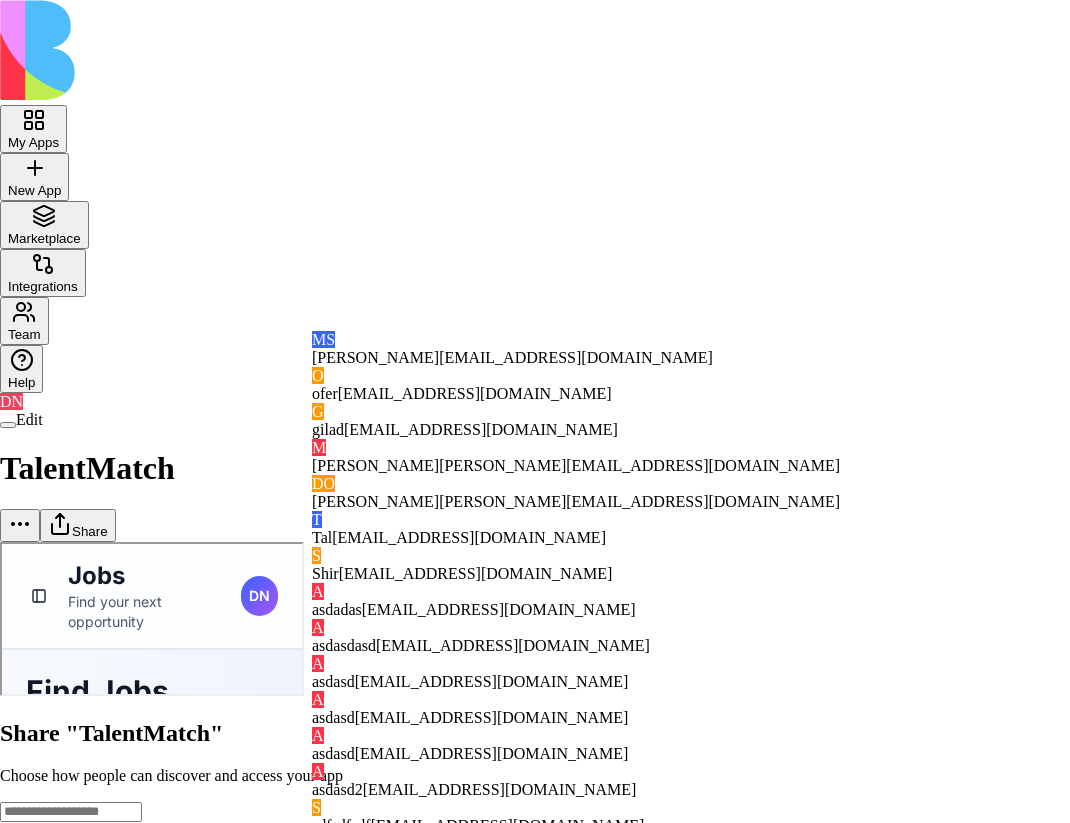 click at bounding box center [71, 812] 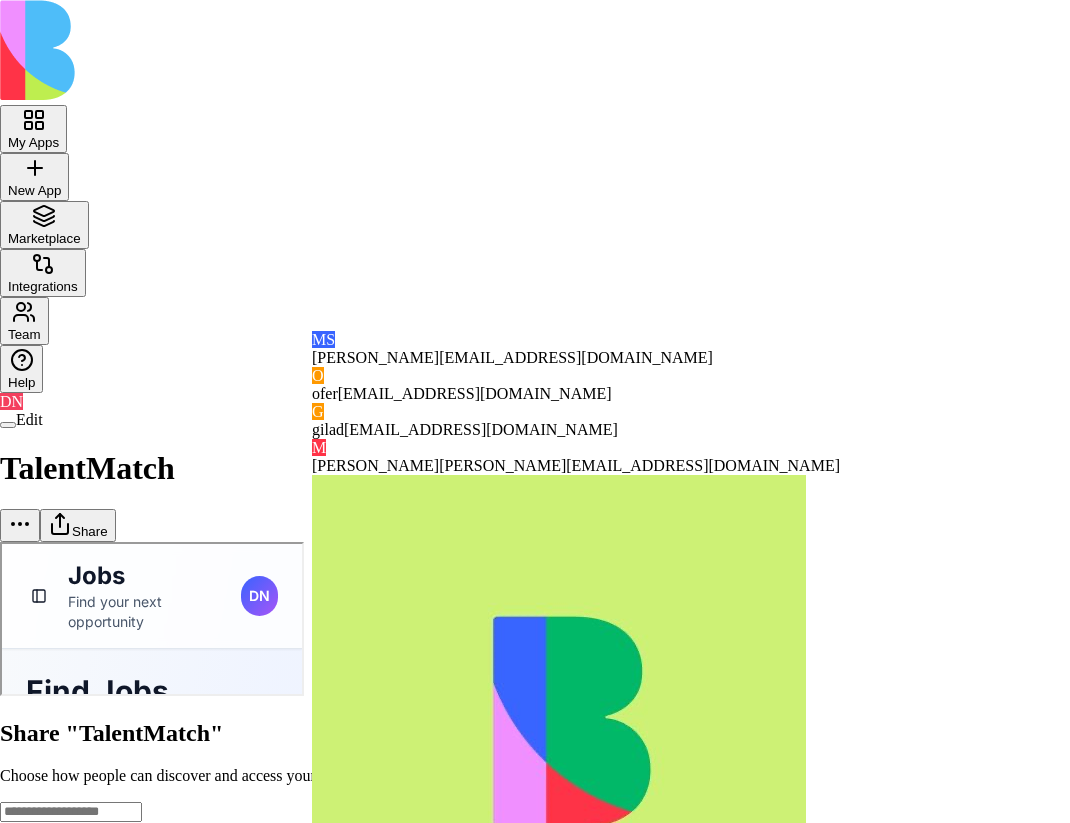 click on "G gilad gilad+core@blocks.ws" at bounding box center (576, 421) 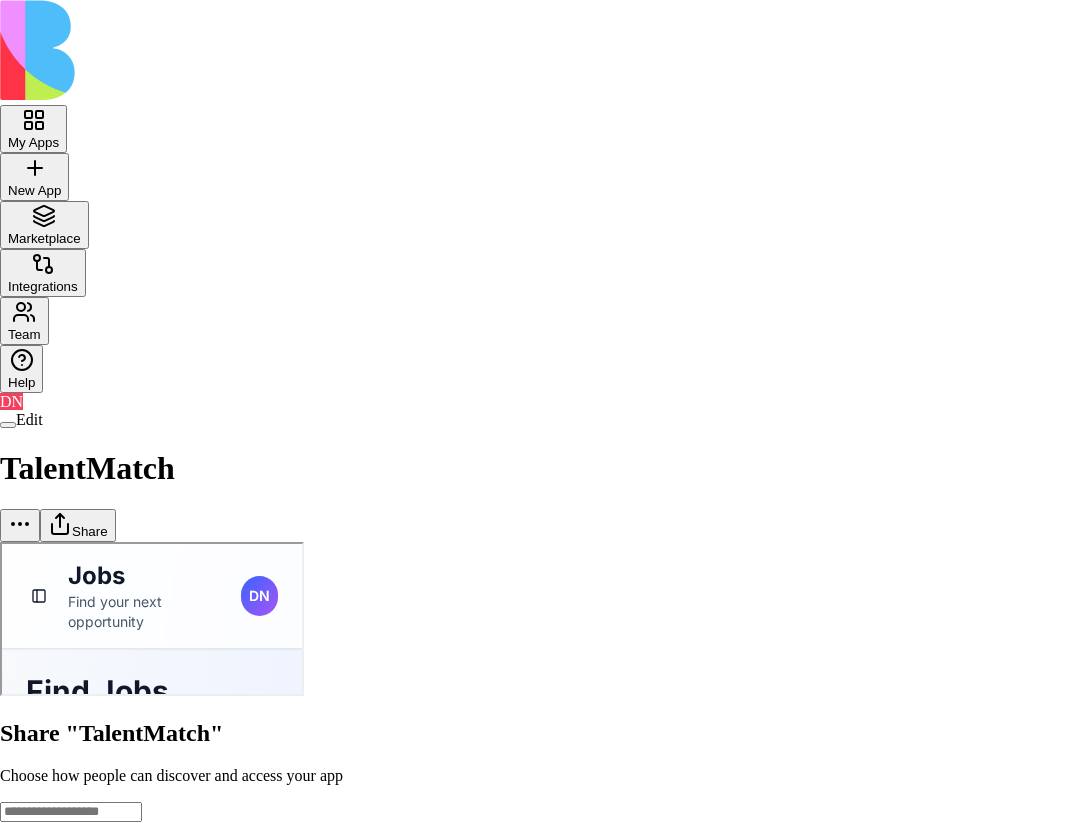 click on "General access Blocks Account members can view Can view" at bounding box center [535, 860] 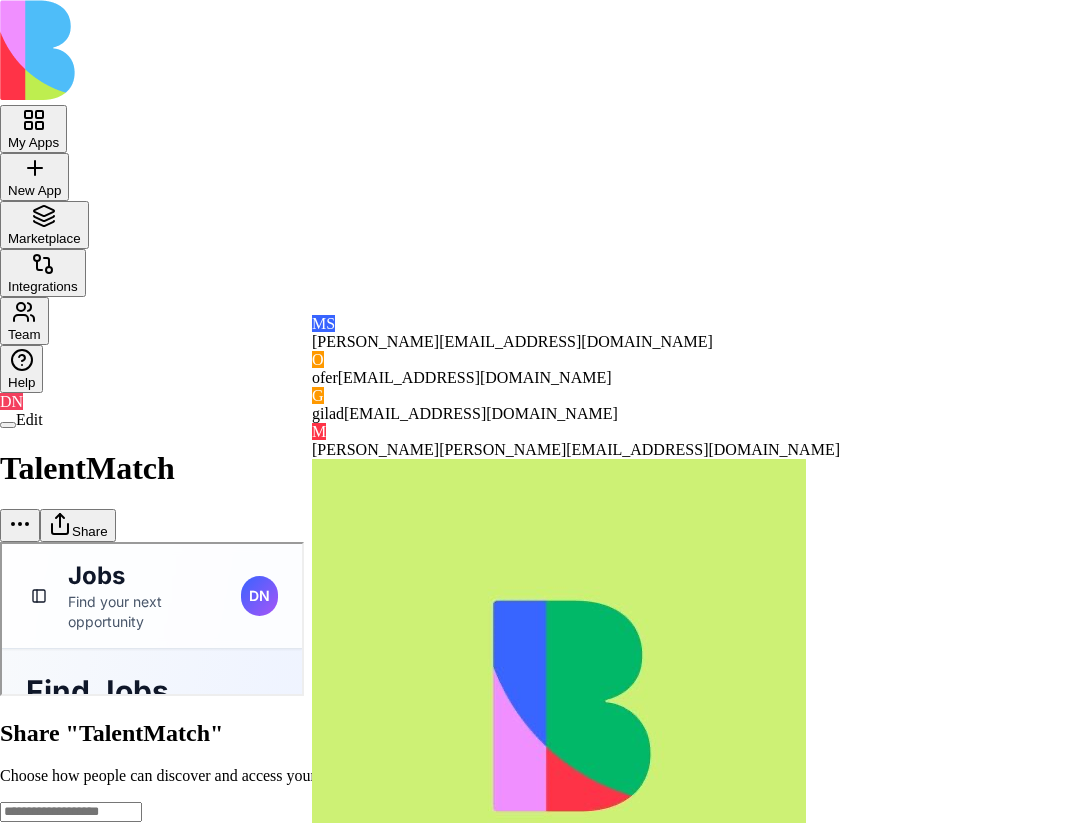 click on "ofer ofer+core@blocks.ws" at bounding box center [576, 378] 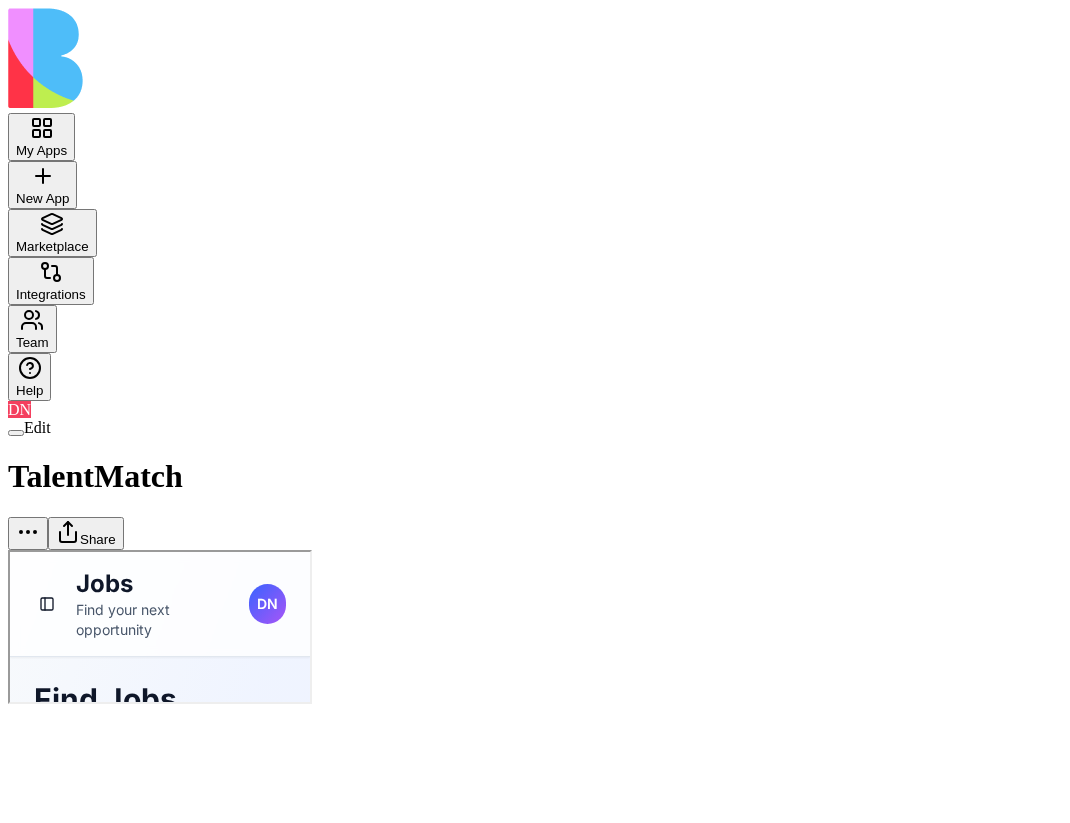 scroll, scrollTop: 0, scrollLeft: 0, axis: both 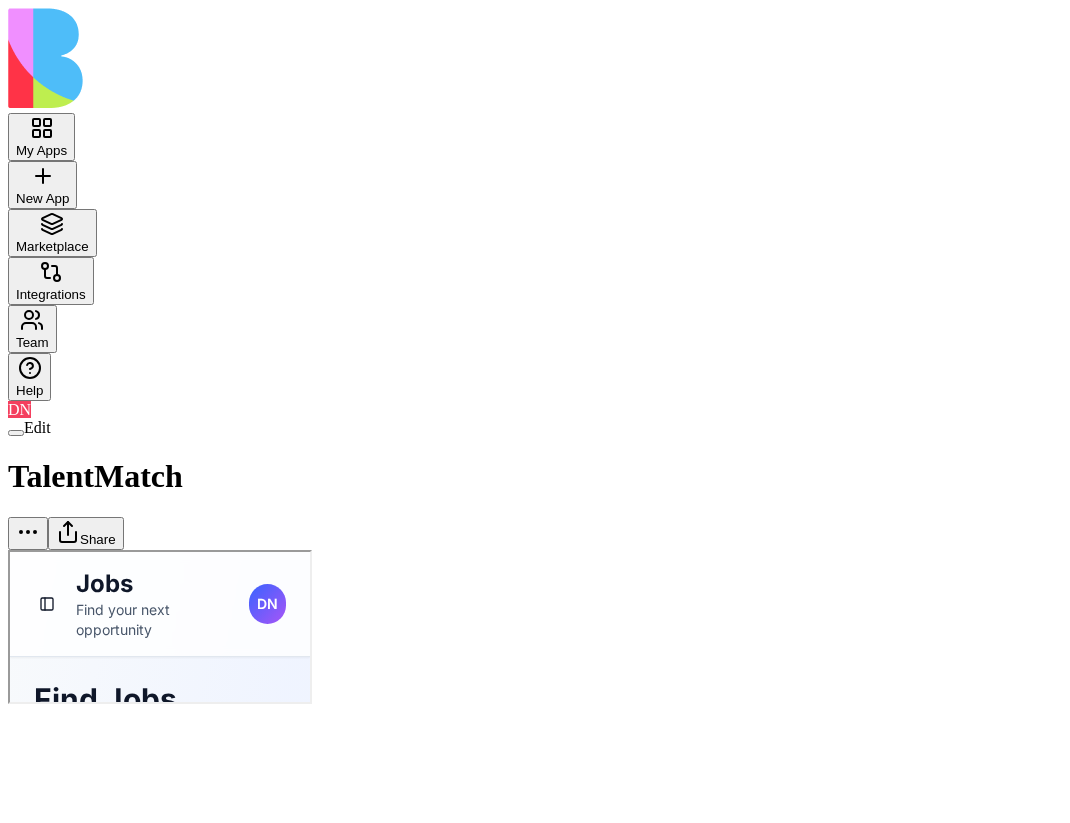 click on "Share" at bounding box center (86, 533) 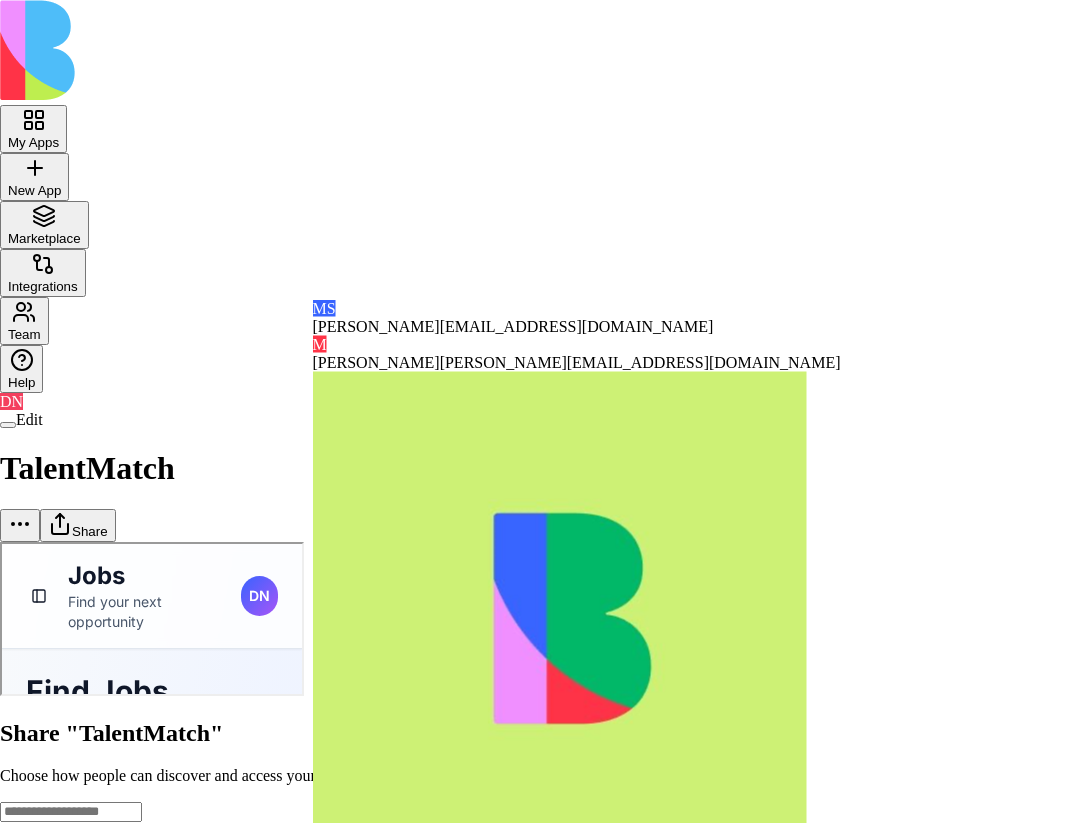 click on "Copy Link Done" at bounding box center [535, 1025] 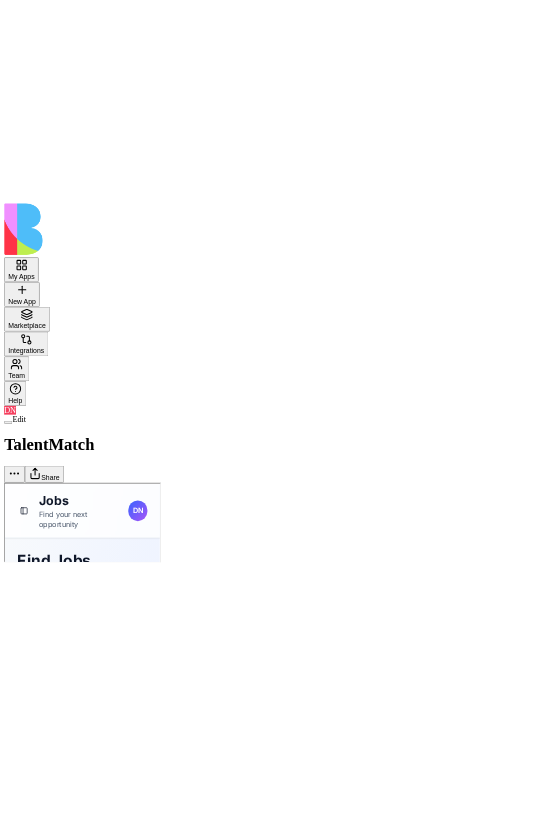 scroll, scrollTop: 0, scrollLeft: 0, axis: both 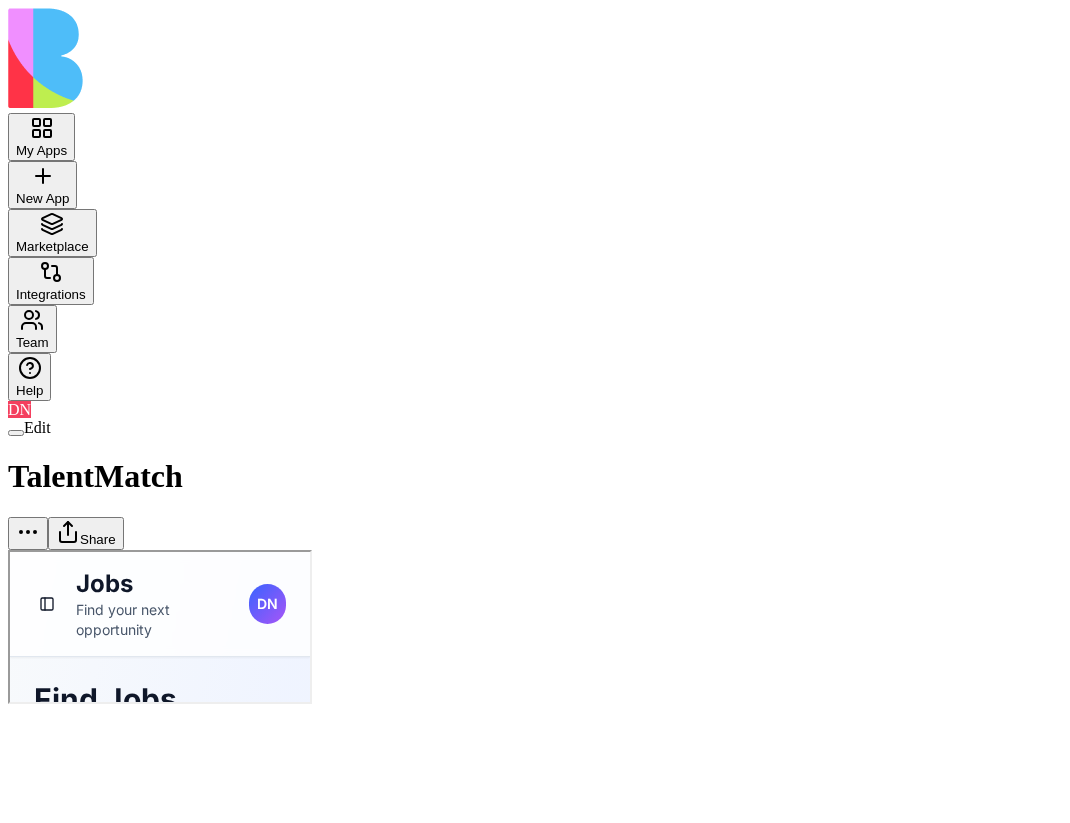 click on "Share" at bounding box center [86, 533] 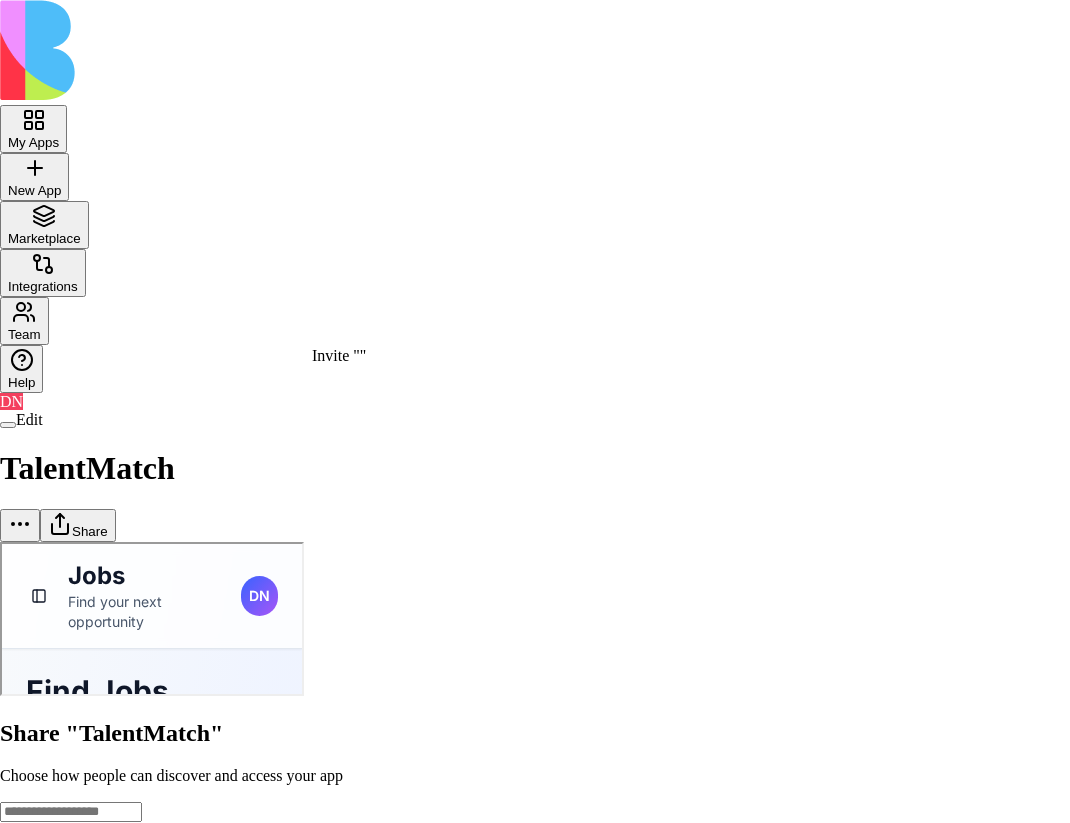 click on "General access Blocks Account members can view Can view" at bounding box center (535, 860) 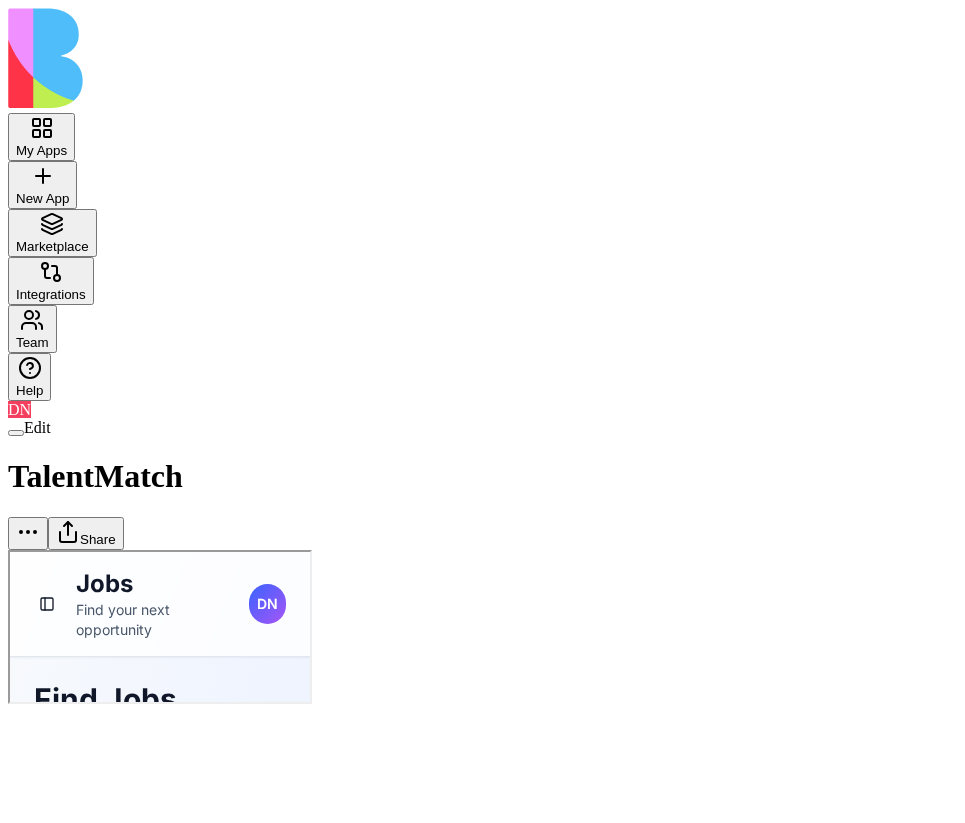 scroll, scrollTop: 0, scrollLeft: 0, axis: both 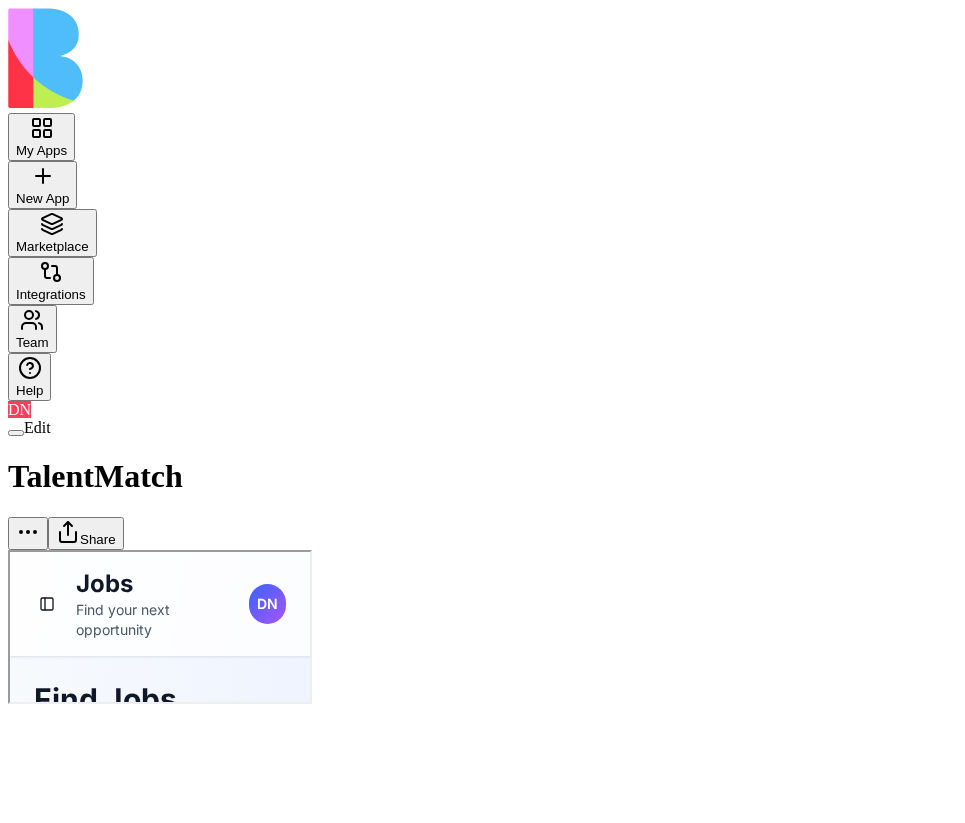 click on "Share" at bounding box center (86, 533) 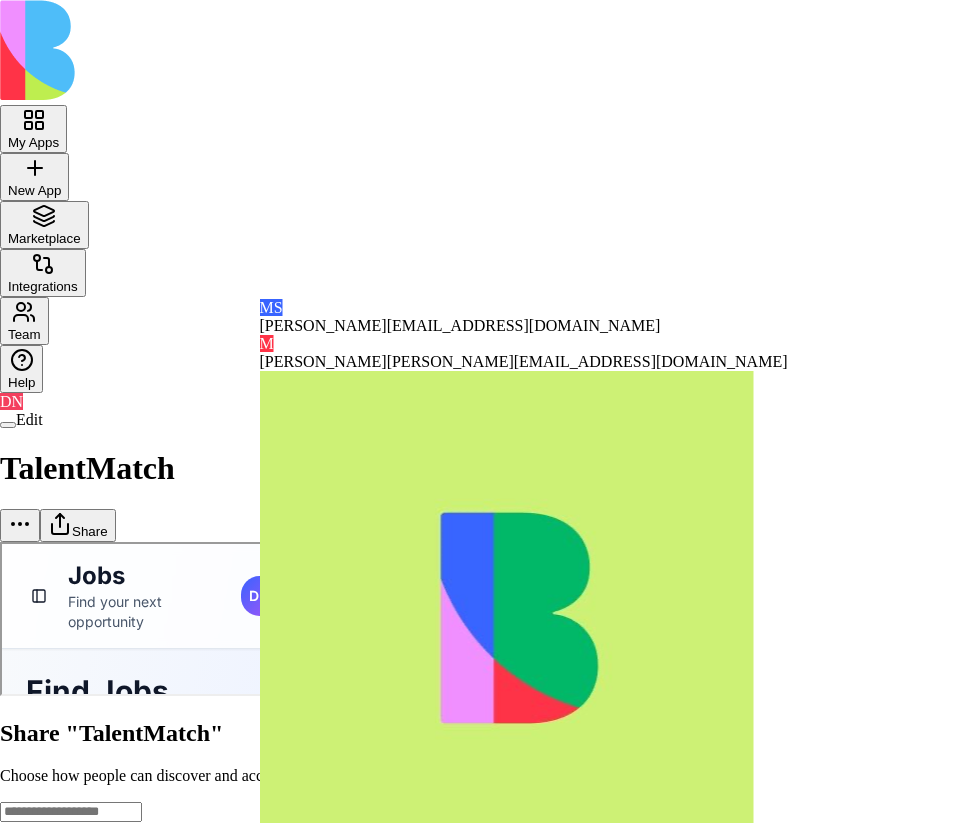 click on "Share "TalentMatch" Choose how people can discover and access your app" at bounding box center (482, 752) 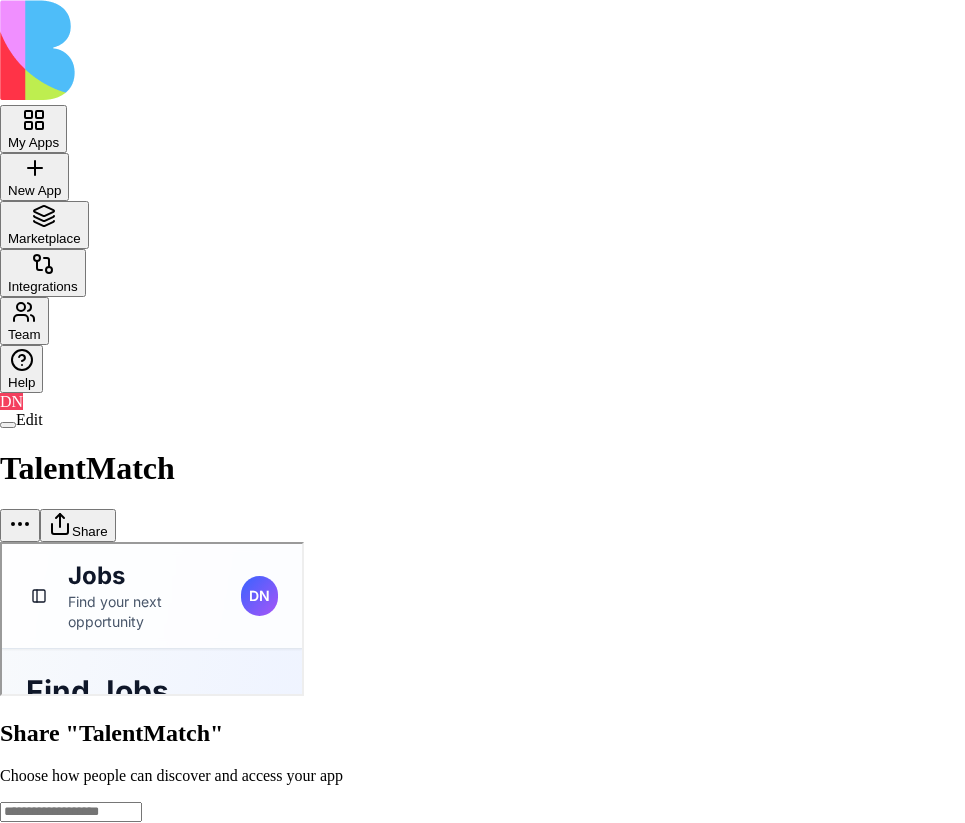 click 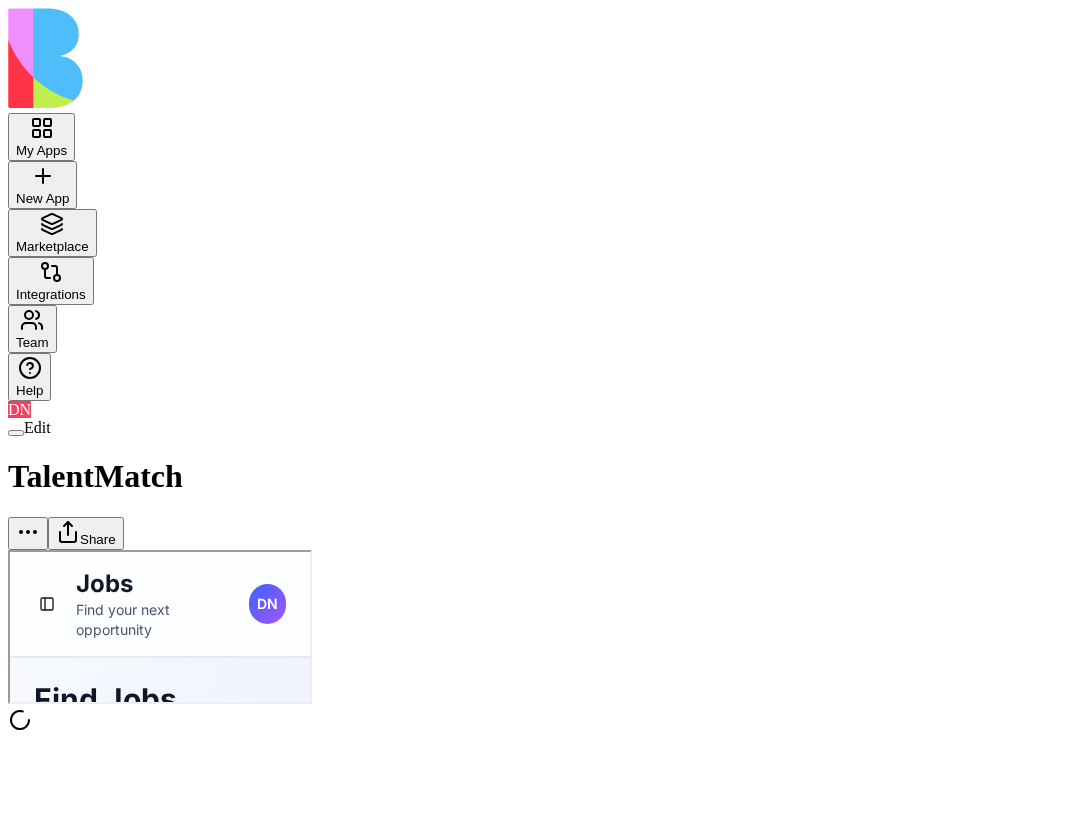 scroll, scrollTop: 0, scrollLeft: 0, axis: both 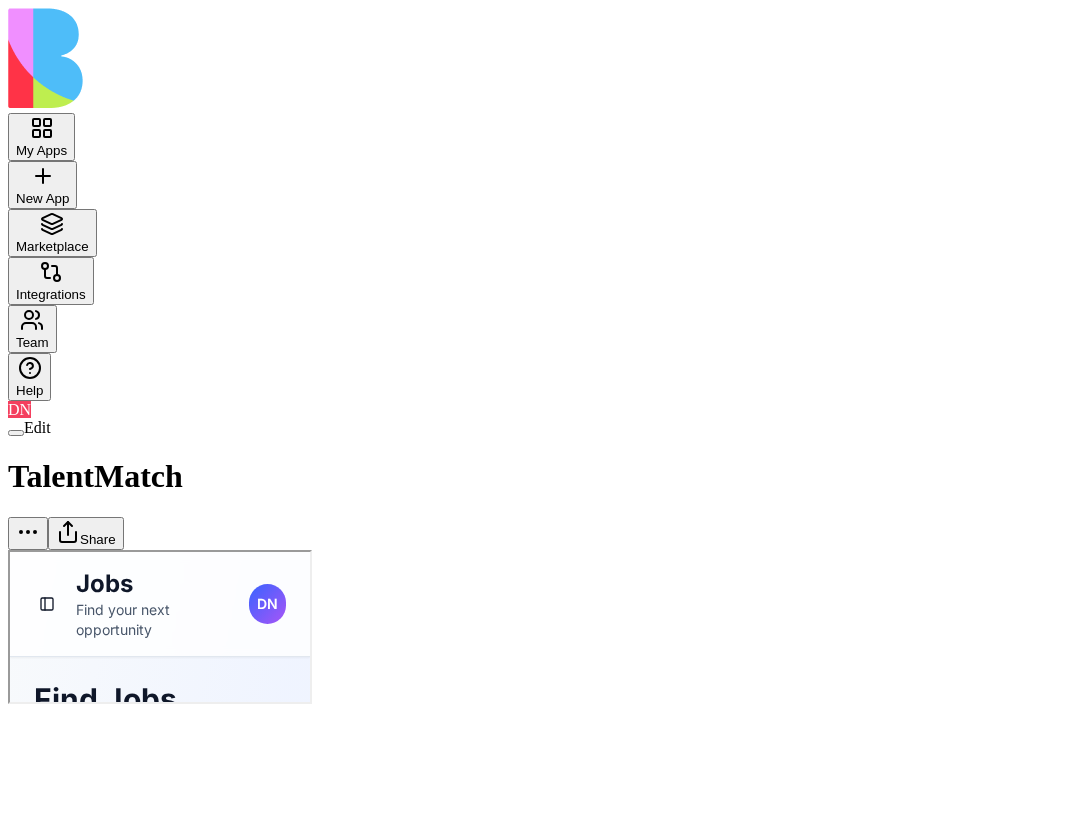 click on "Share" at bounding box center (86, 533) 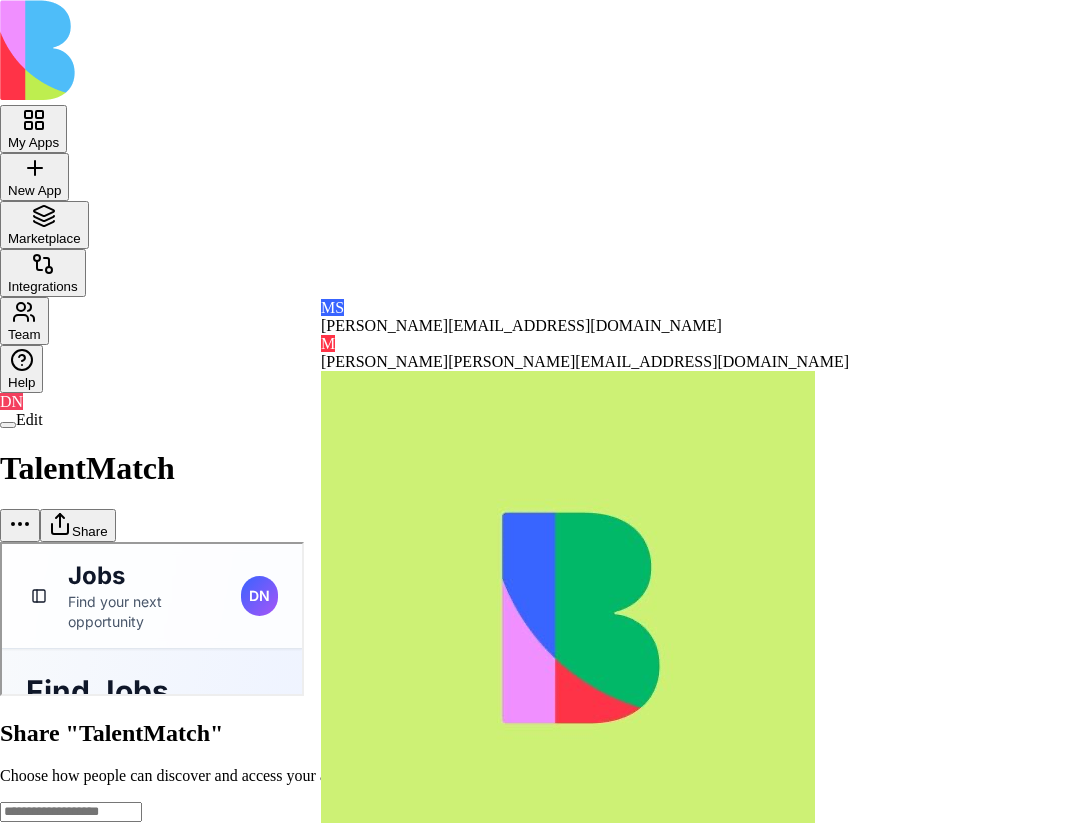 click on "Share "TalentMatch" Choose how people can discover and access your app" at bounding box center [544, 752] 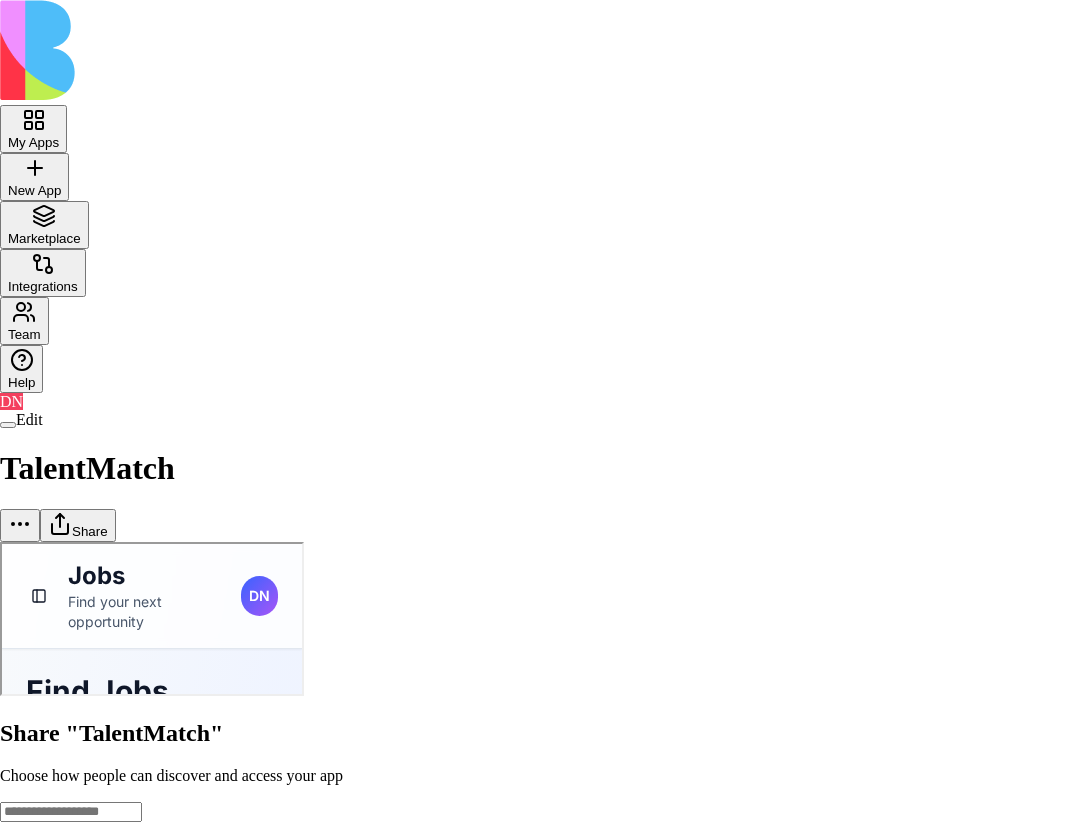 click on "General access Blocks Account members can view Can view" at bounding box center [544, 860] 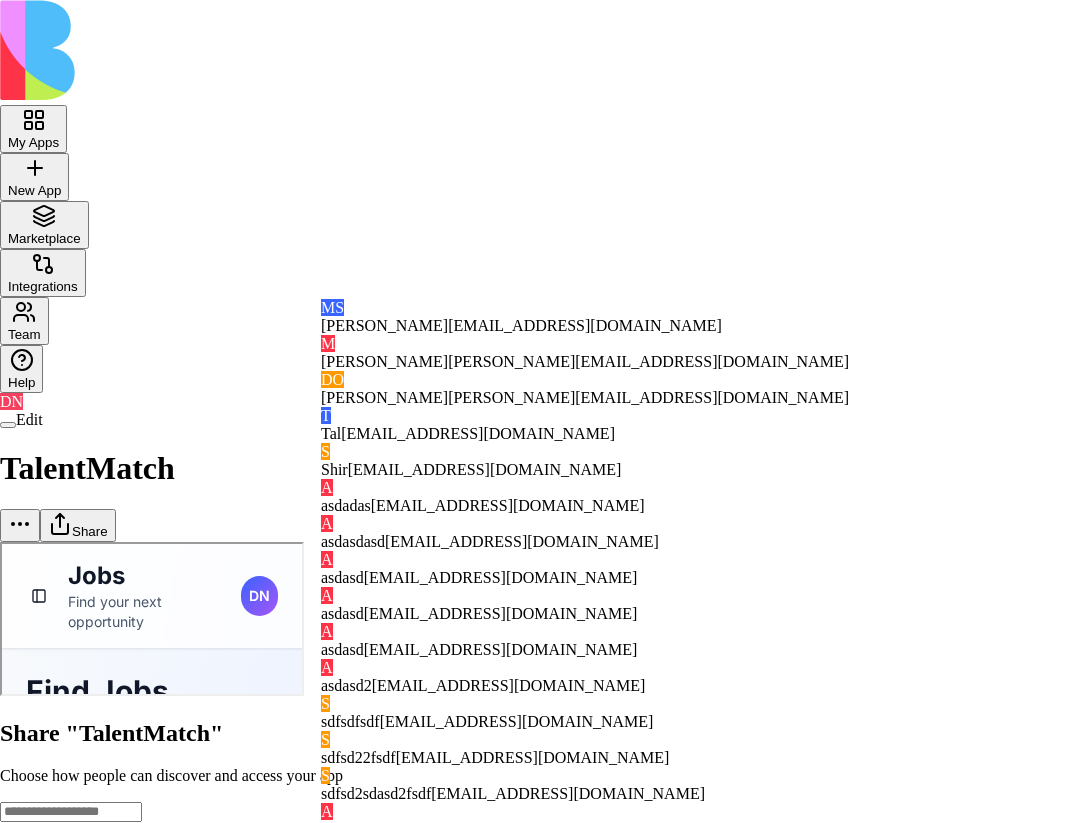 click at bounding box center (71, 812) 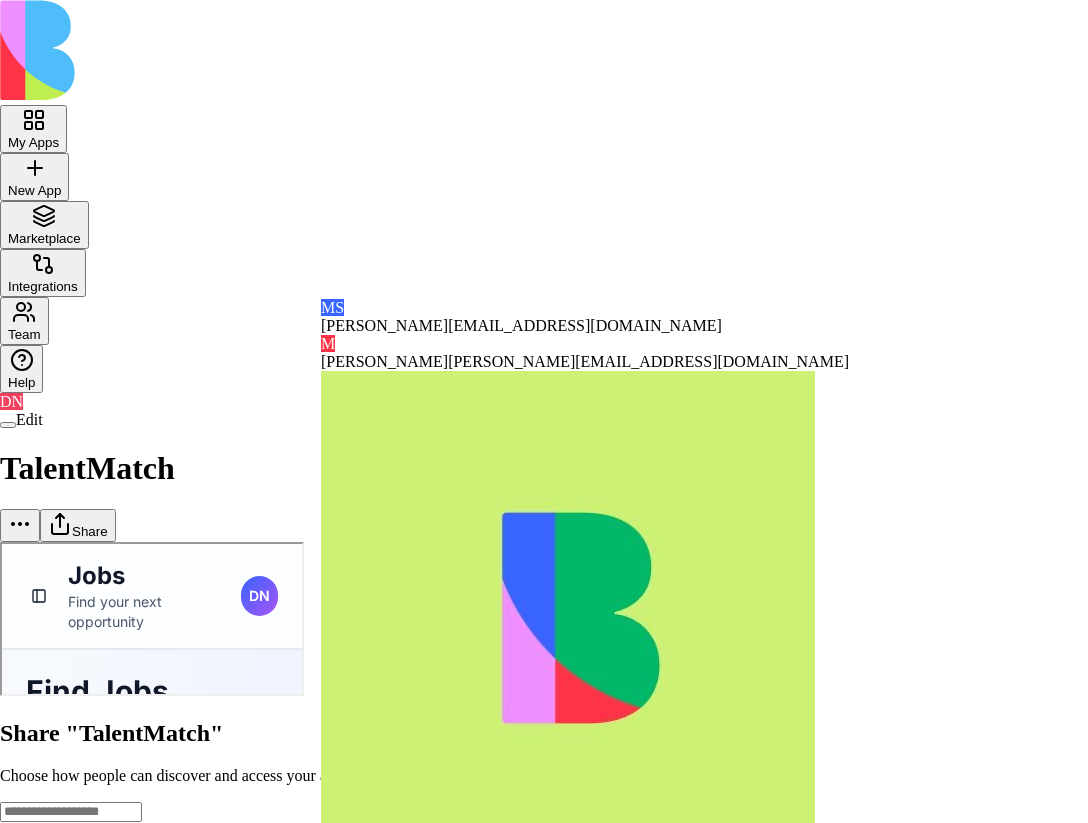 click at bounding box center (71, 812) 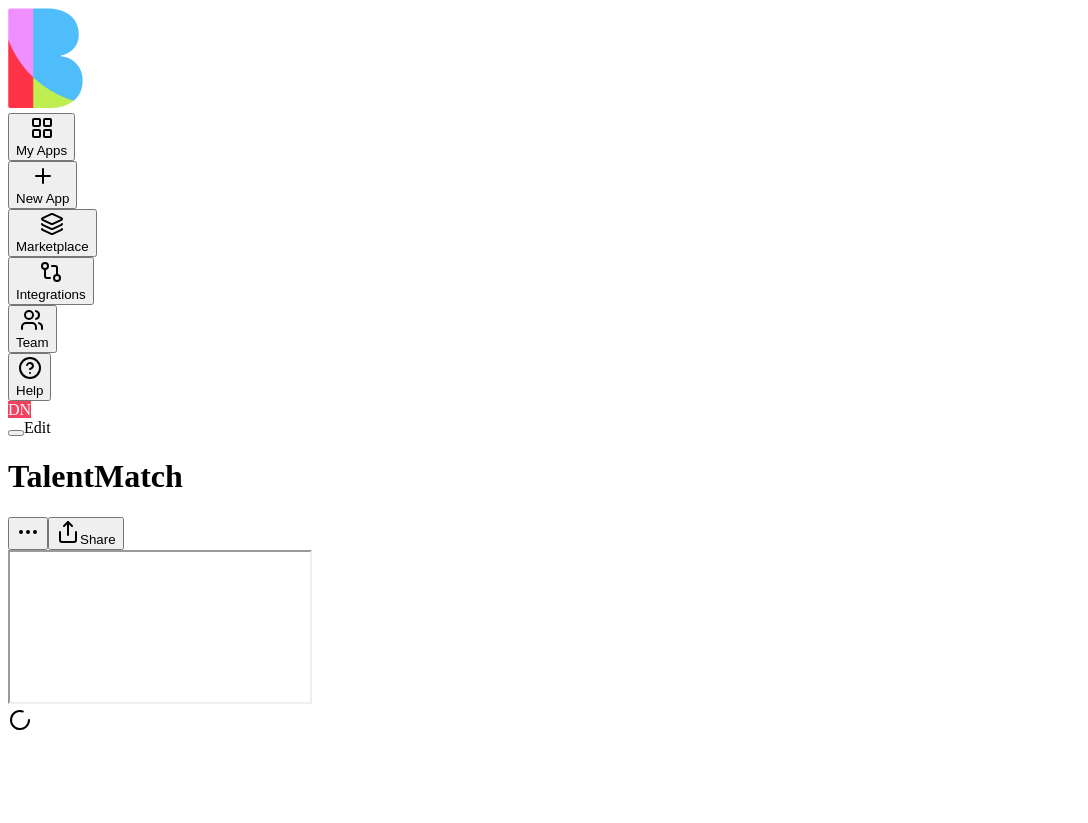 scroll, scrollTop: 0, scrollLeft: 0, axis: both 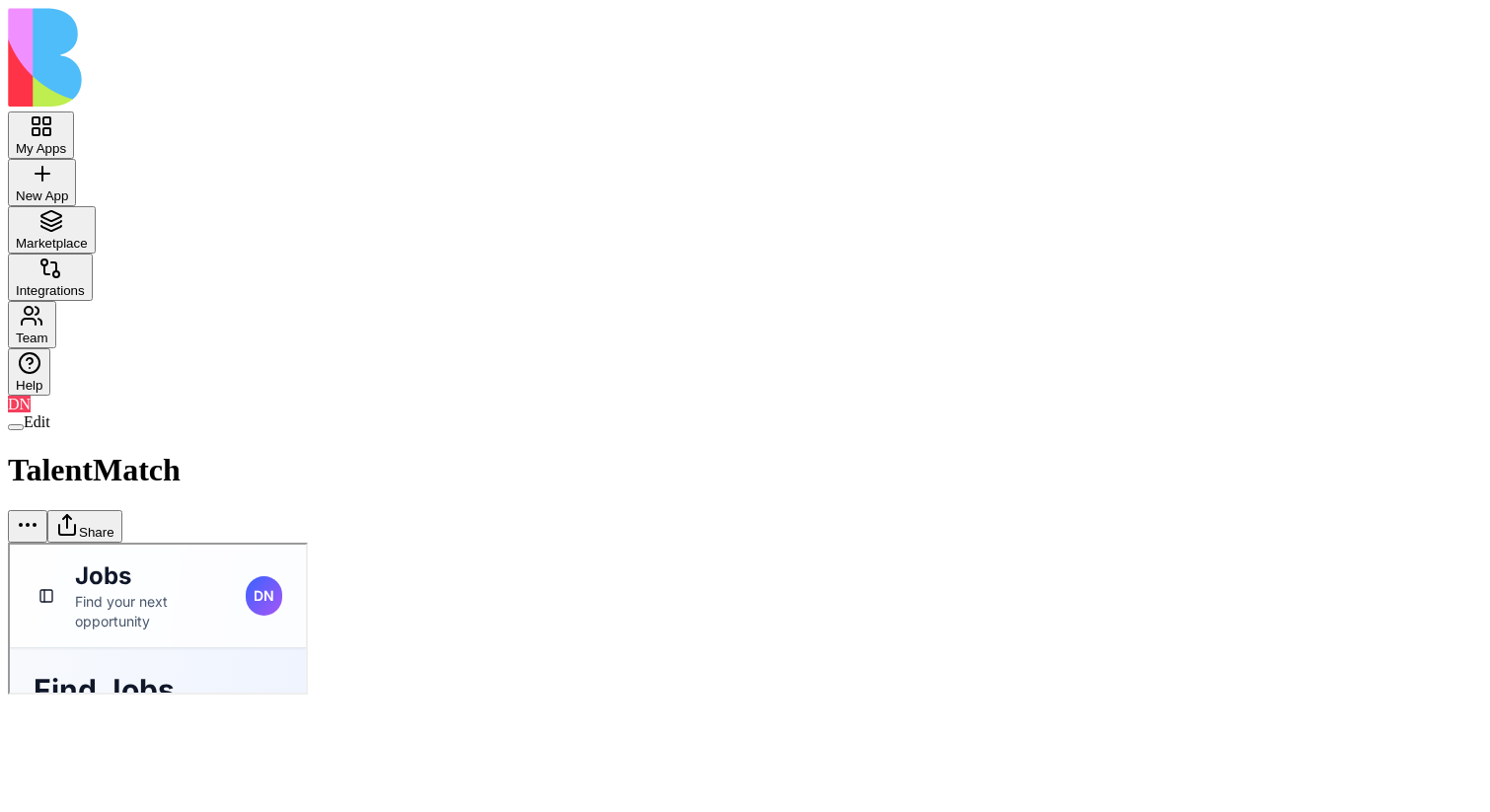 click on "Share" at bounding box center [85, 526] 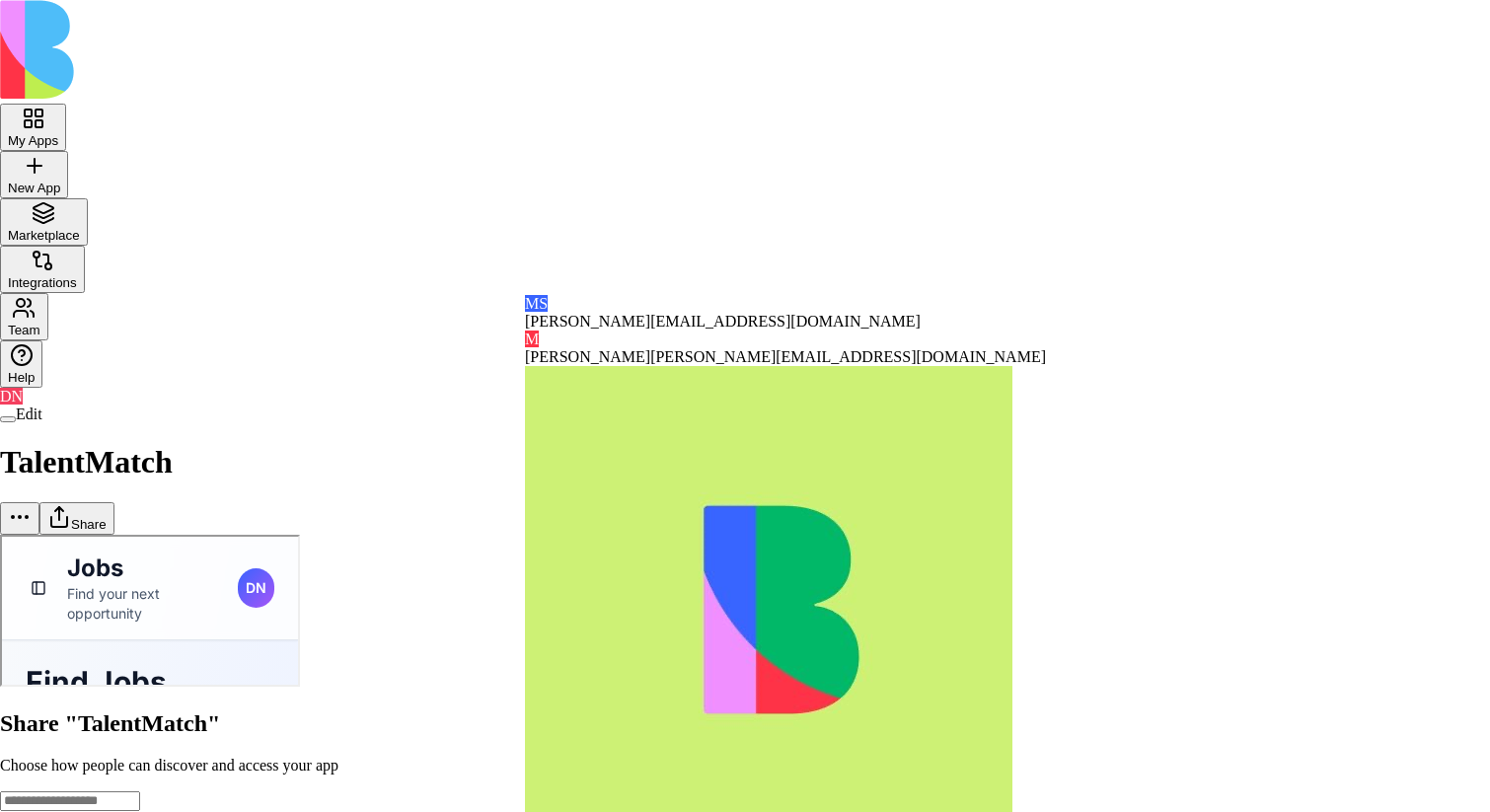 click at bounding box center [745, 691] 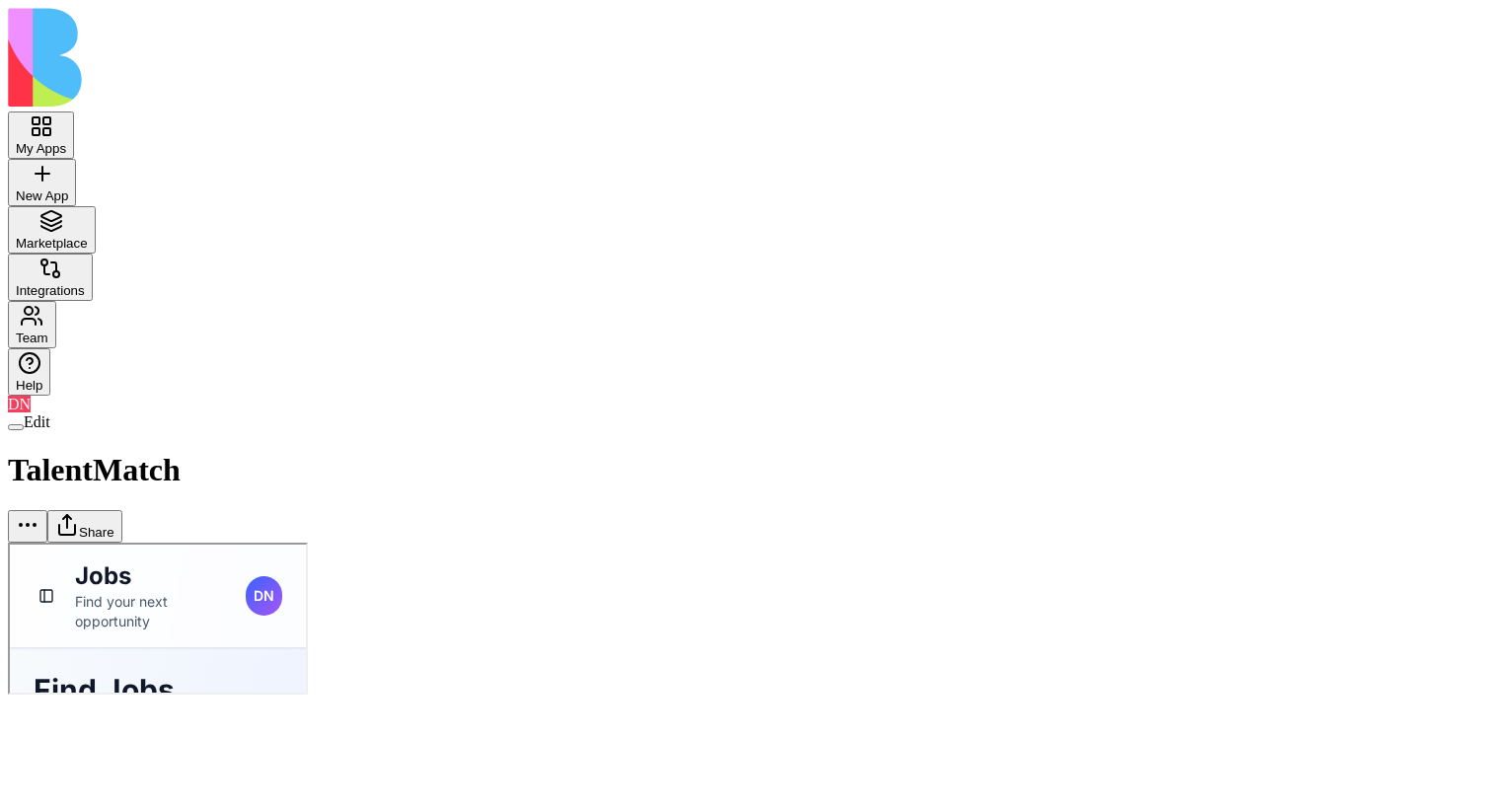 click on "Share" at bounding box center (85, 526) 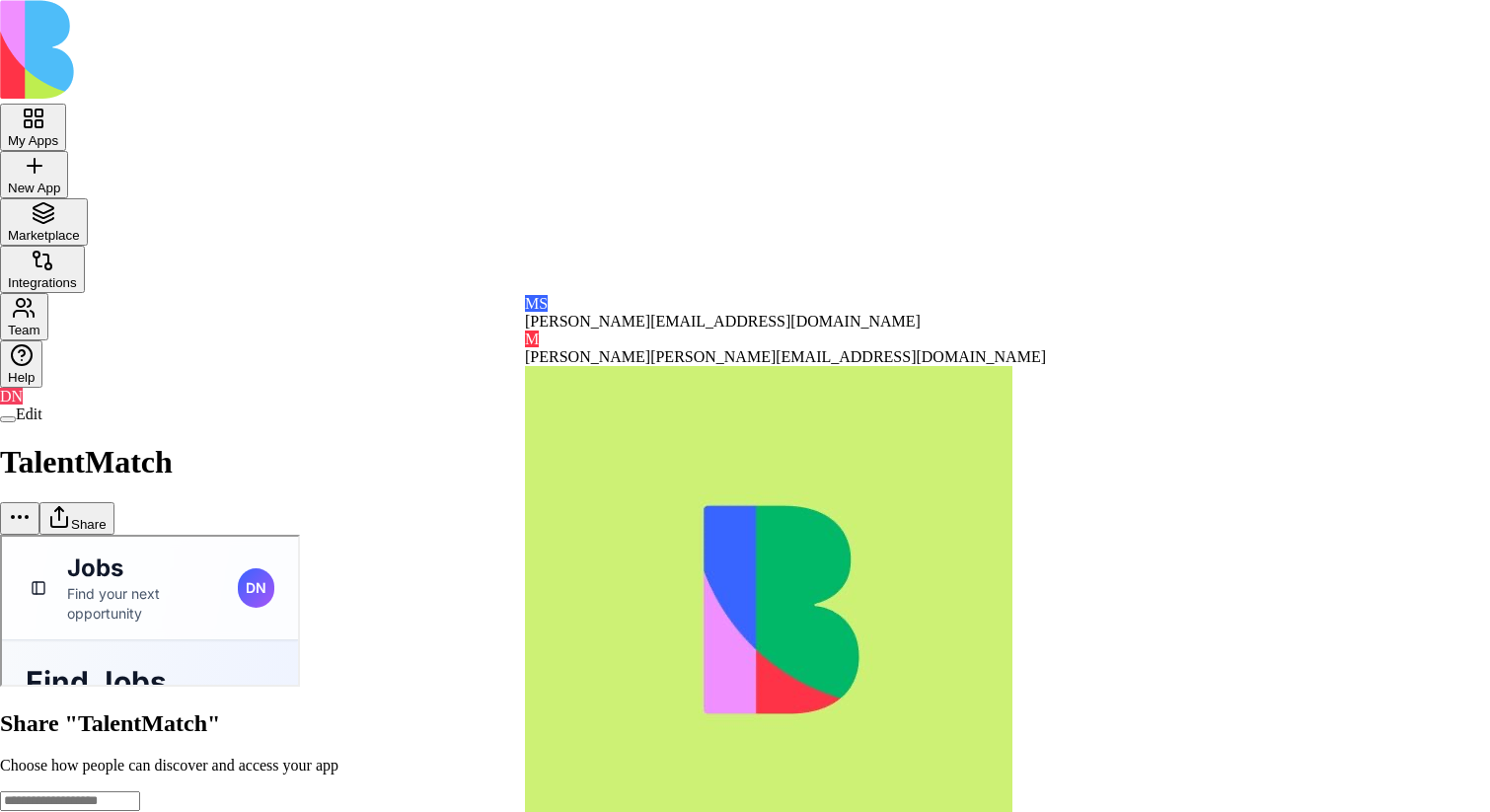 click at bounding box center (745, 691) 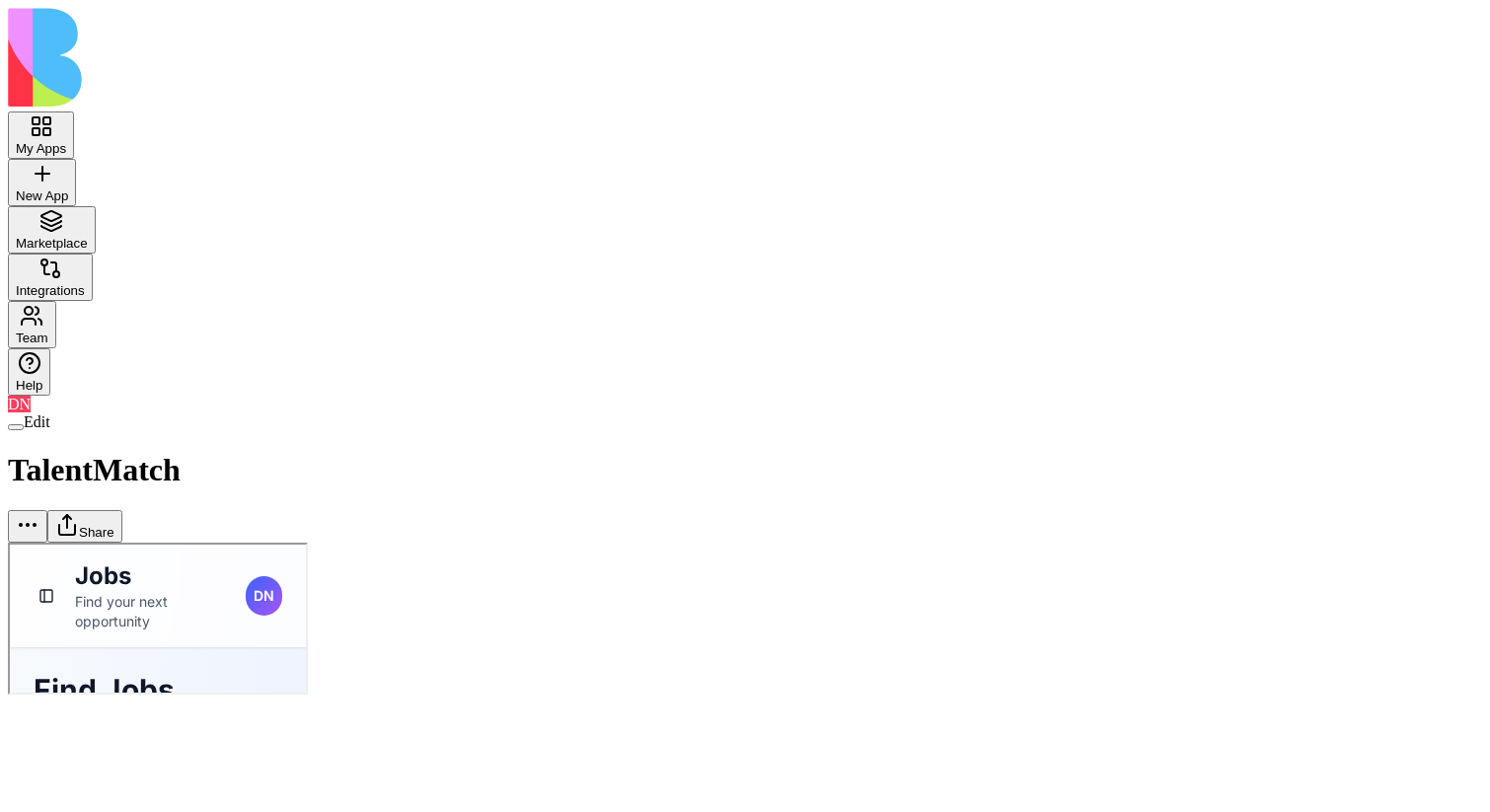 click on "Share" at bounding box center (85, 526) 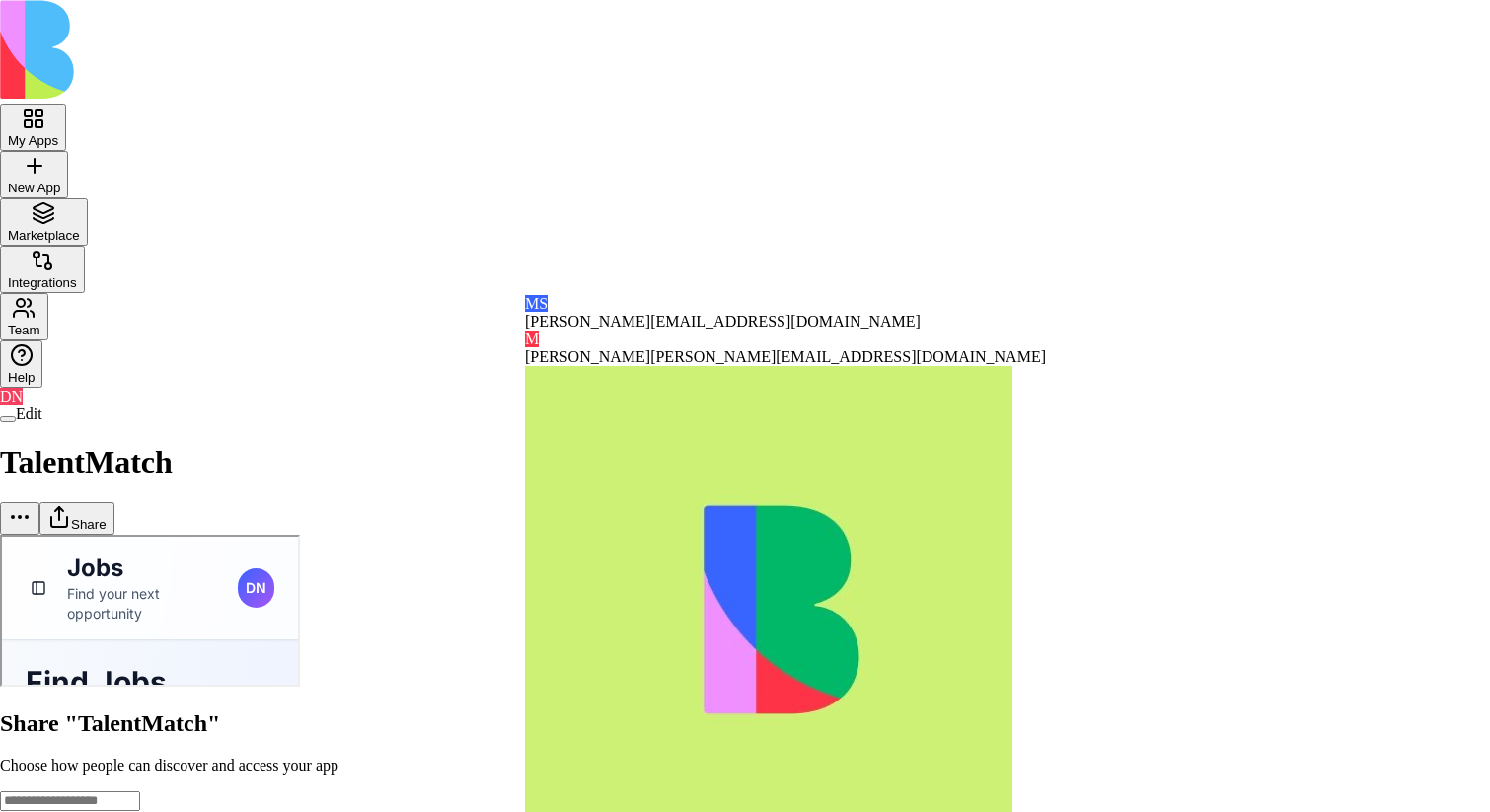 click on "Share "TalentMatch" Choose how people can discover and access your app" at bounding box center [745, 742] 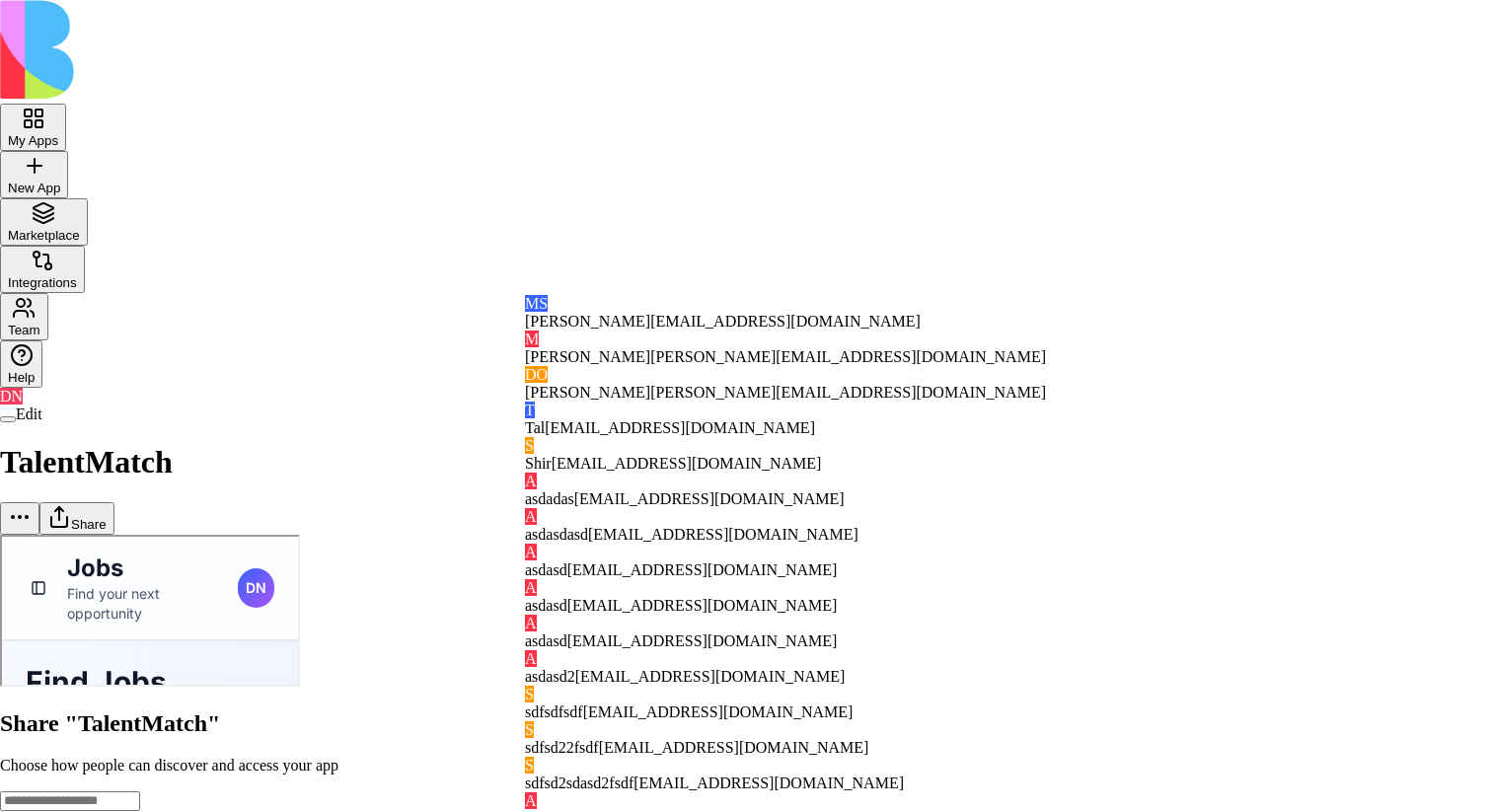 click at bounding box center (70, 801) 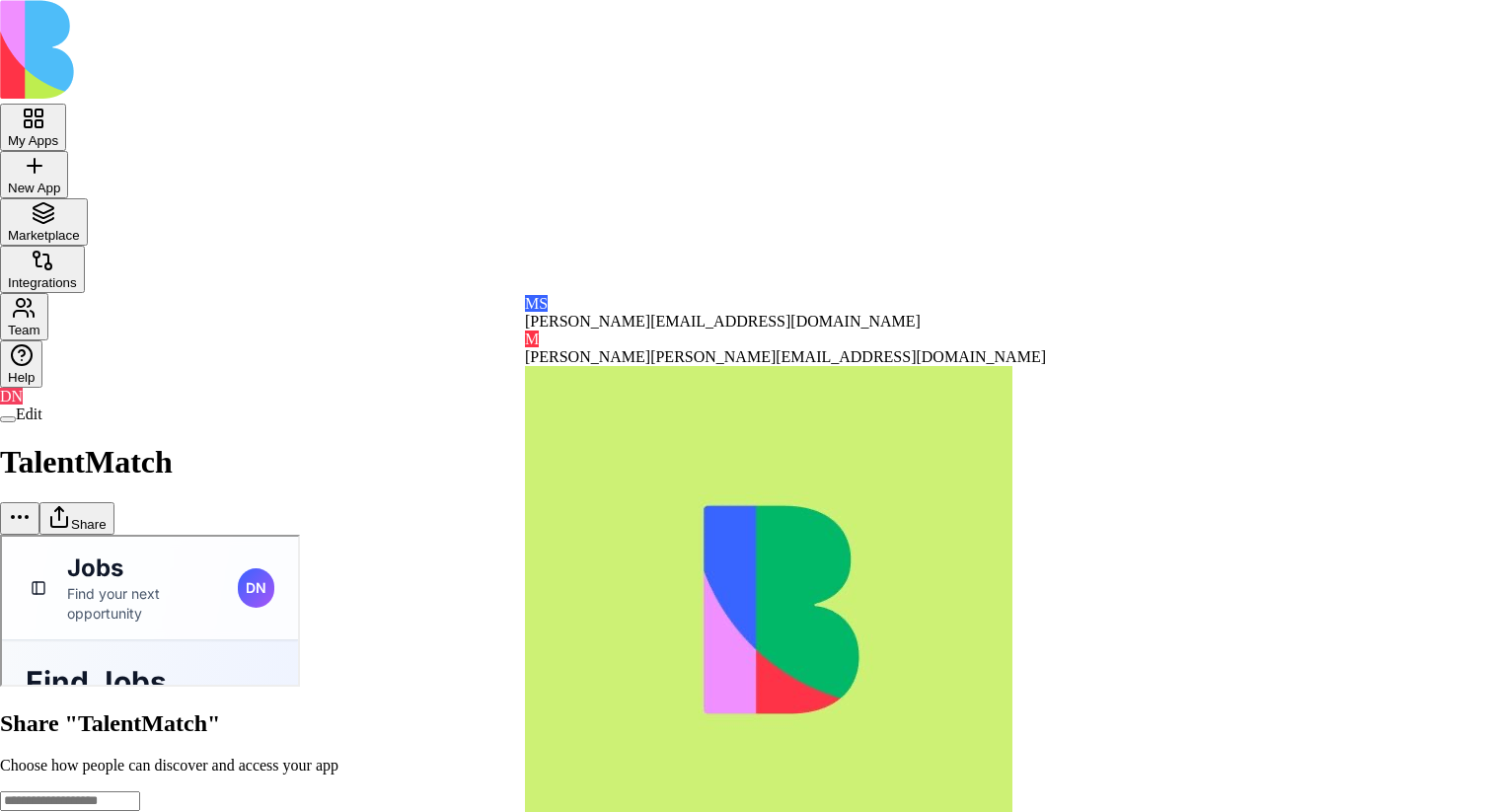 click at bounding box center [70, 801] 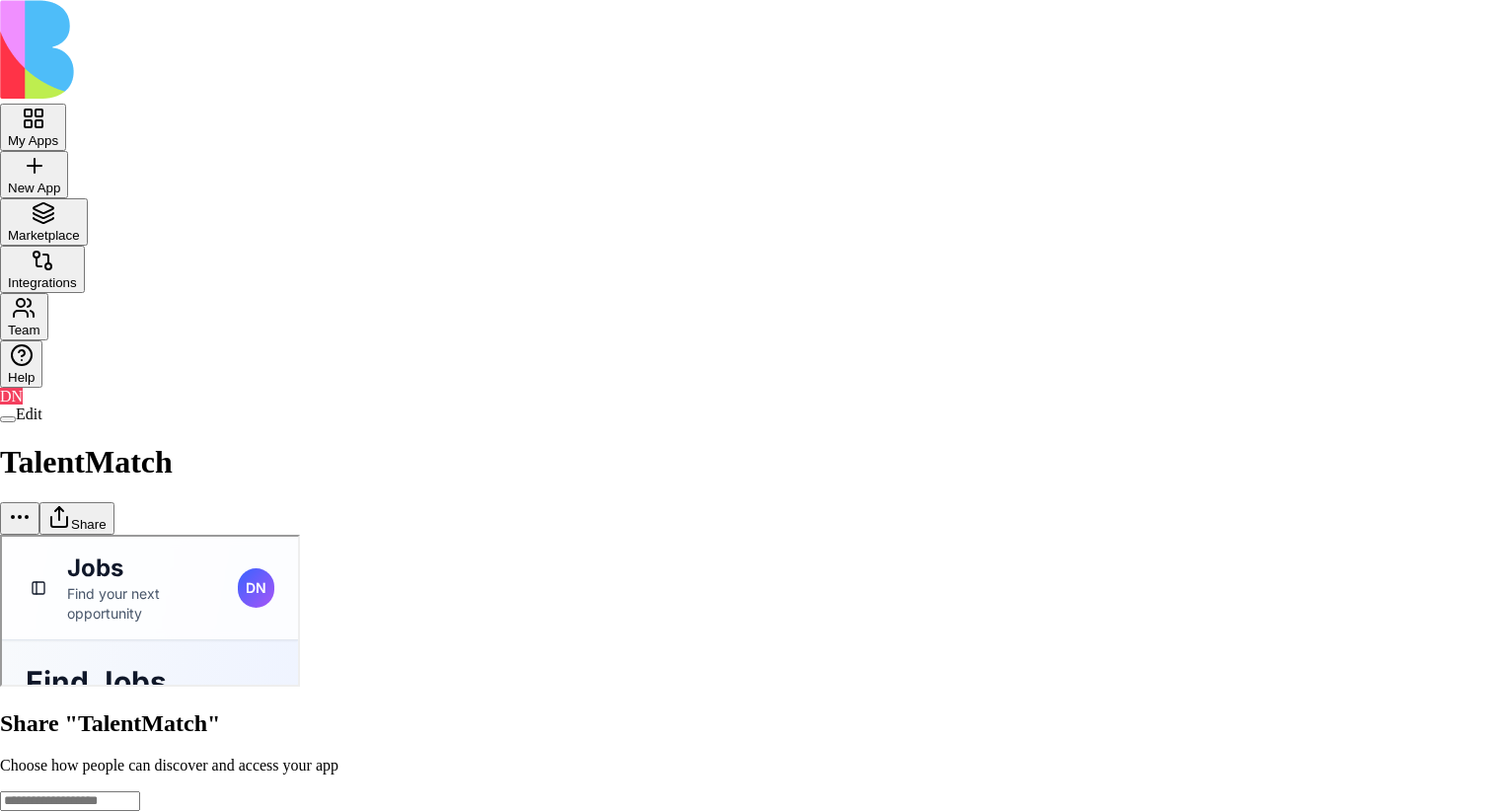 click at bounding box center (70, 801) 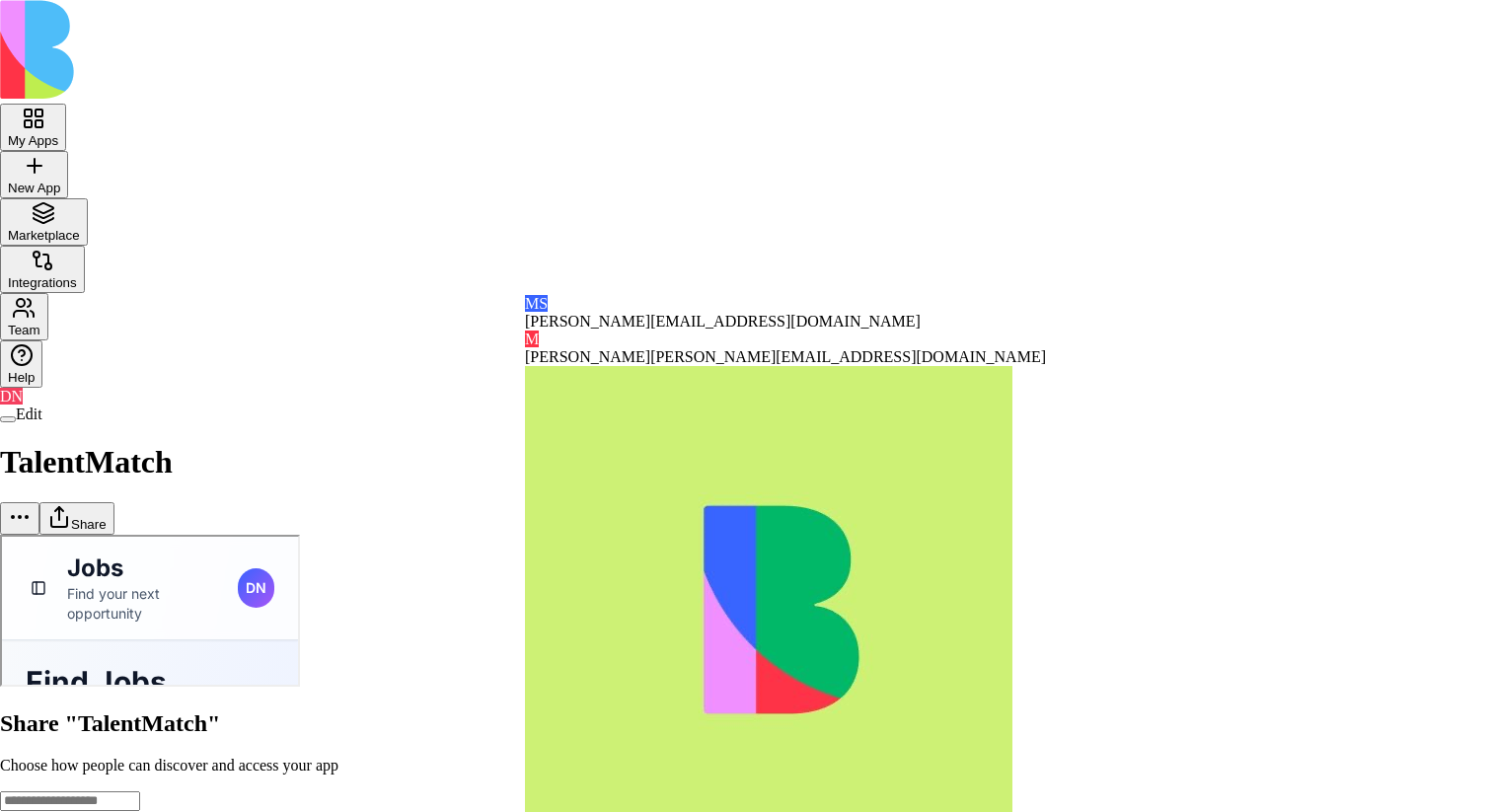 click on "General access Blocks Account members can view Can view" at bounding box center (745, 849) 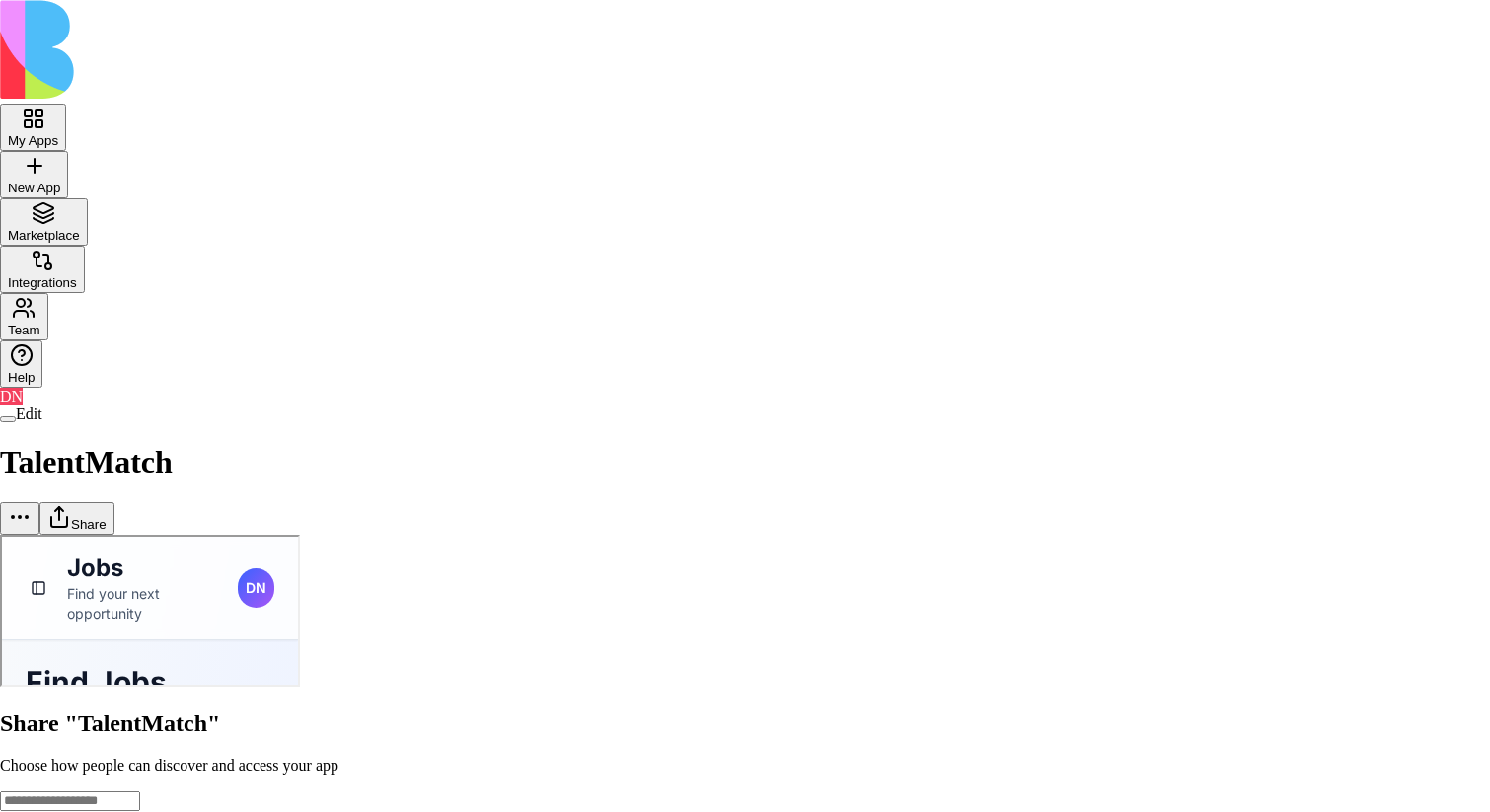 click on "[EMAIL_ADDRESS][DOMAIN_NAME]" at bounding box center [745, 951] 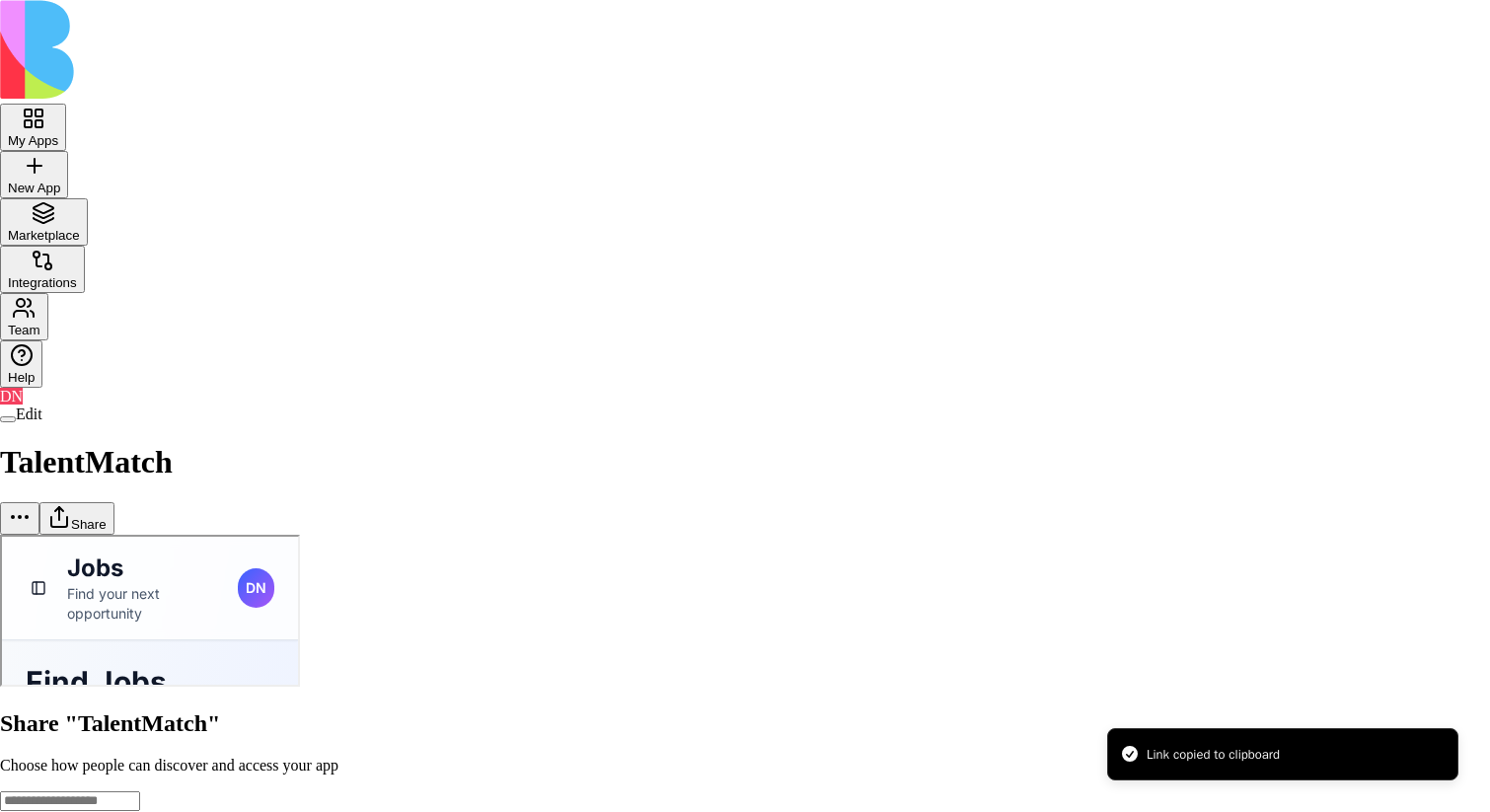 click at bounding box center [70, 801] 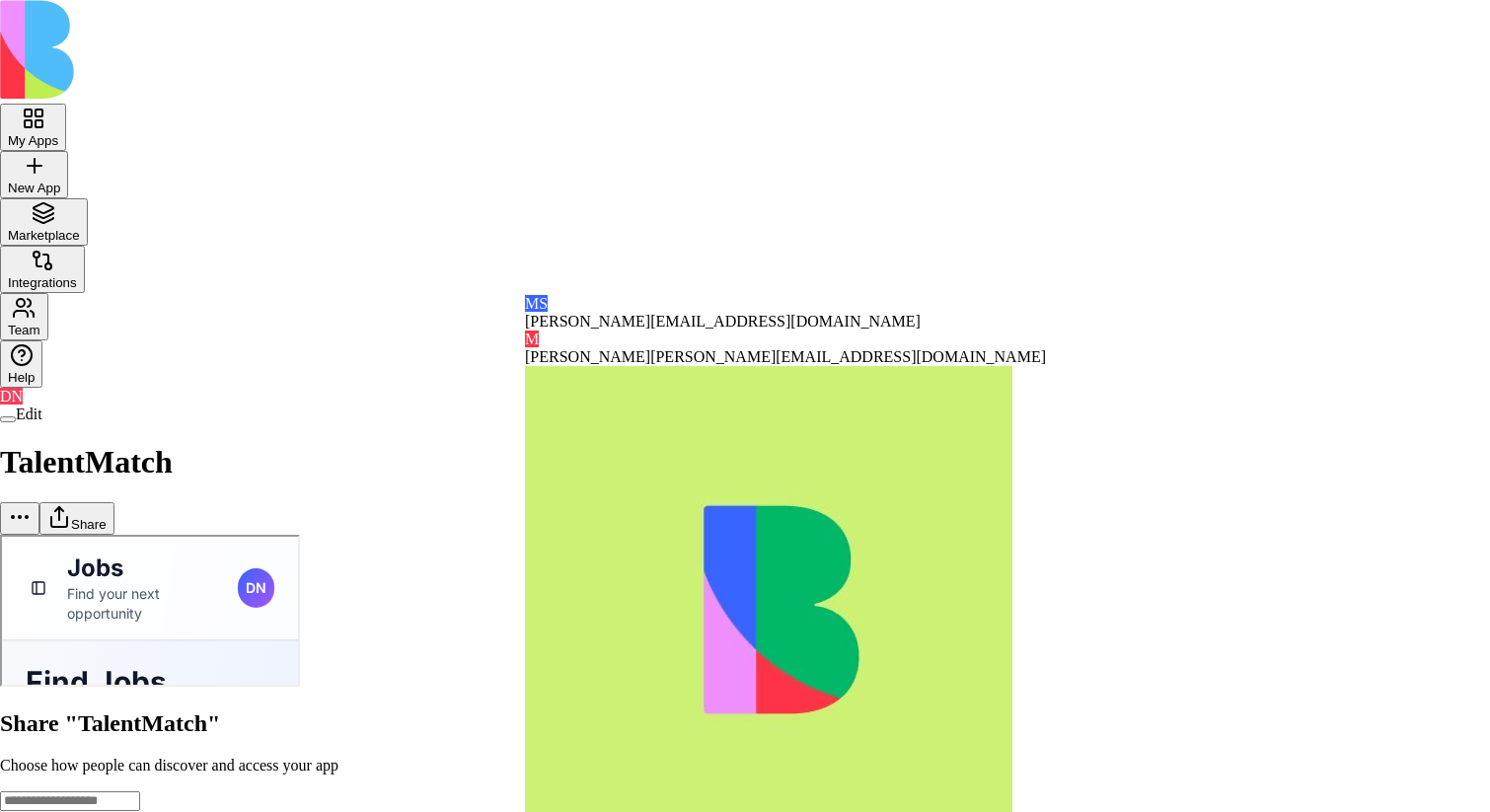 click on "Share "TalentMatch" Choose how people can discover and access your app" at bounding box center [745, 742] 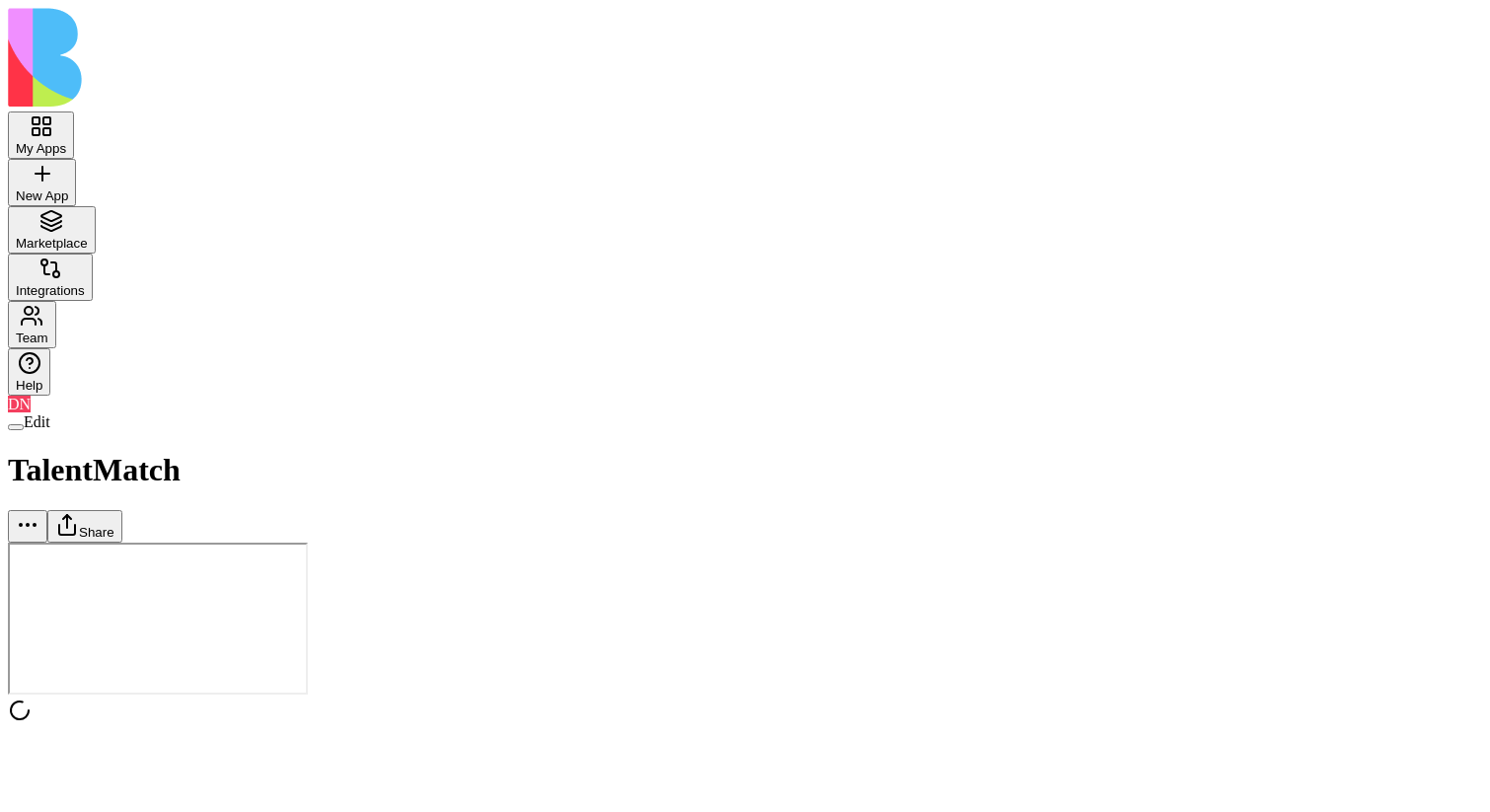 scroll, scrollTop: 0, scrollLeft: 0, axis: both 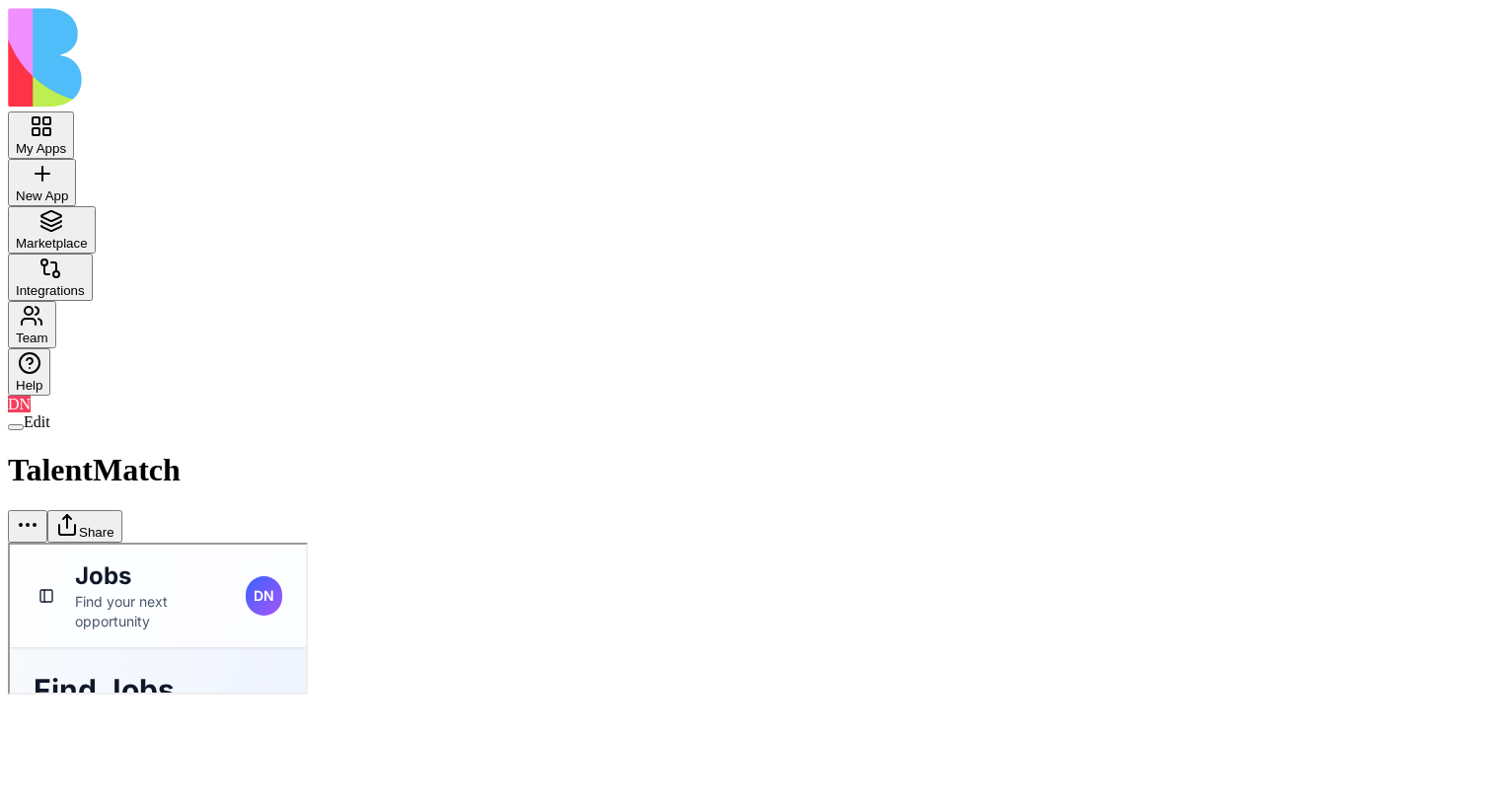 click on "Share" at bounding box center [85, 526] 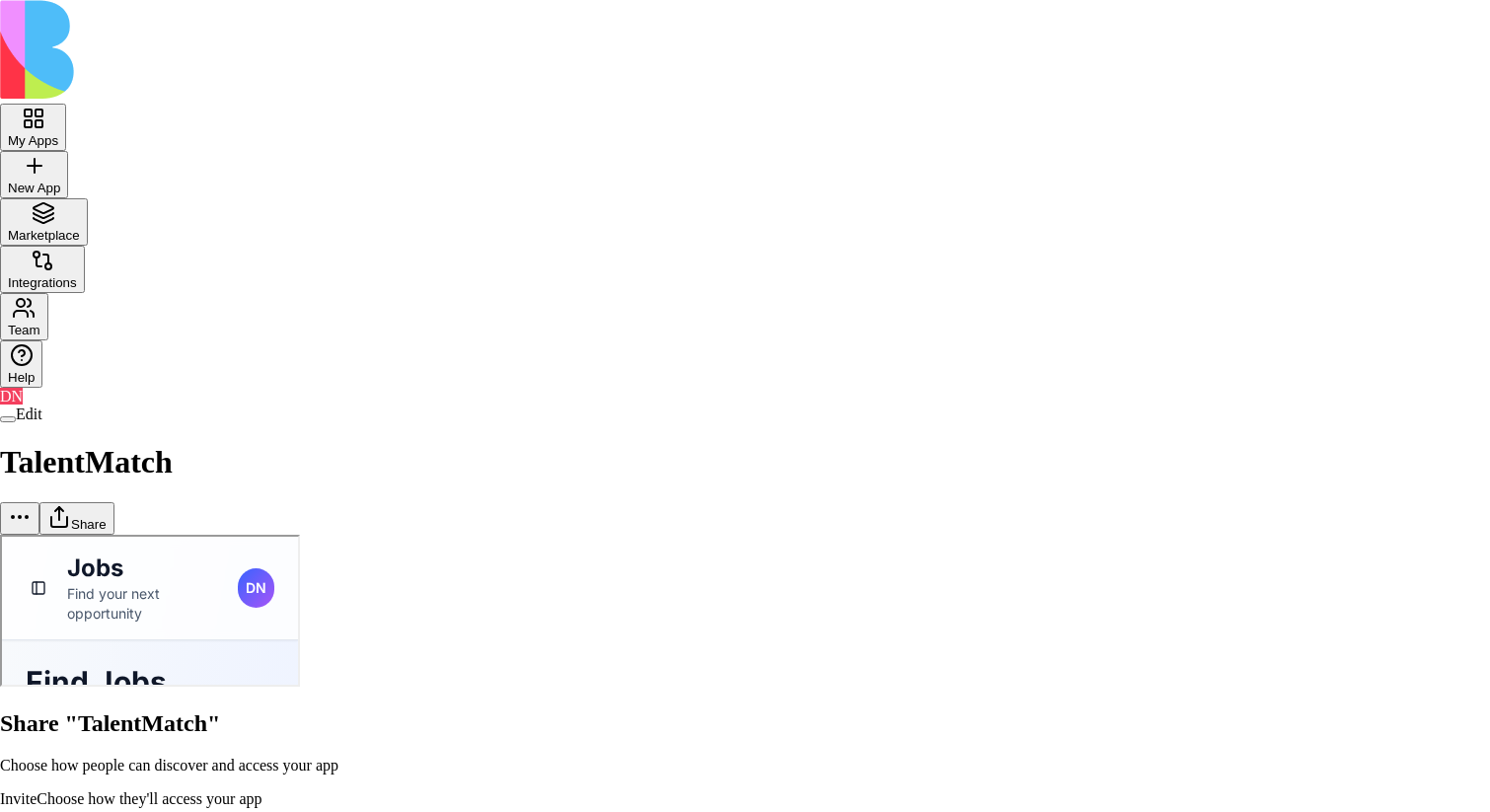 scroll, scrollTop: 0, scrollLeft: 0, axis: both 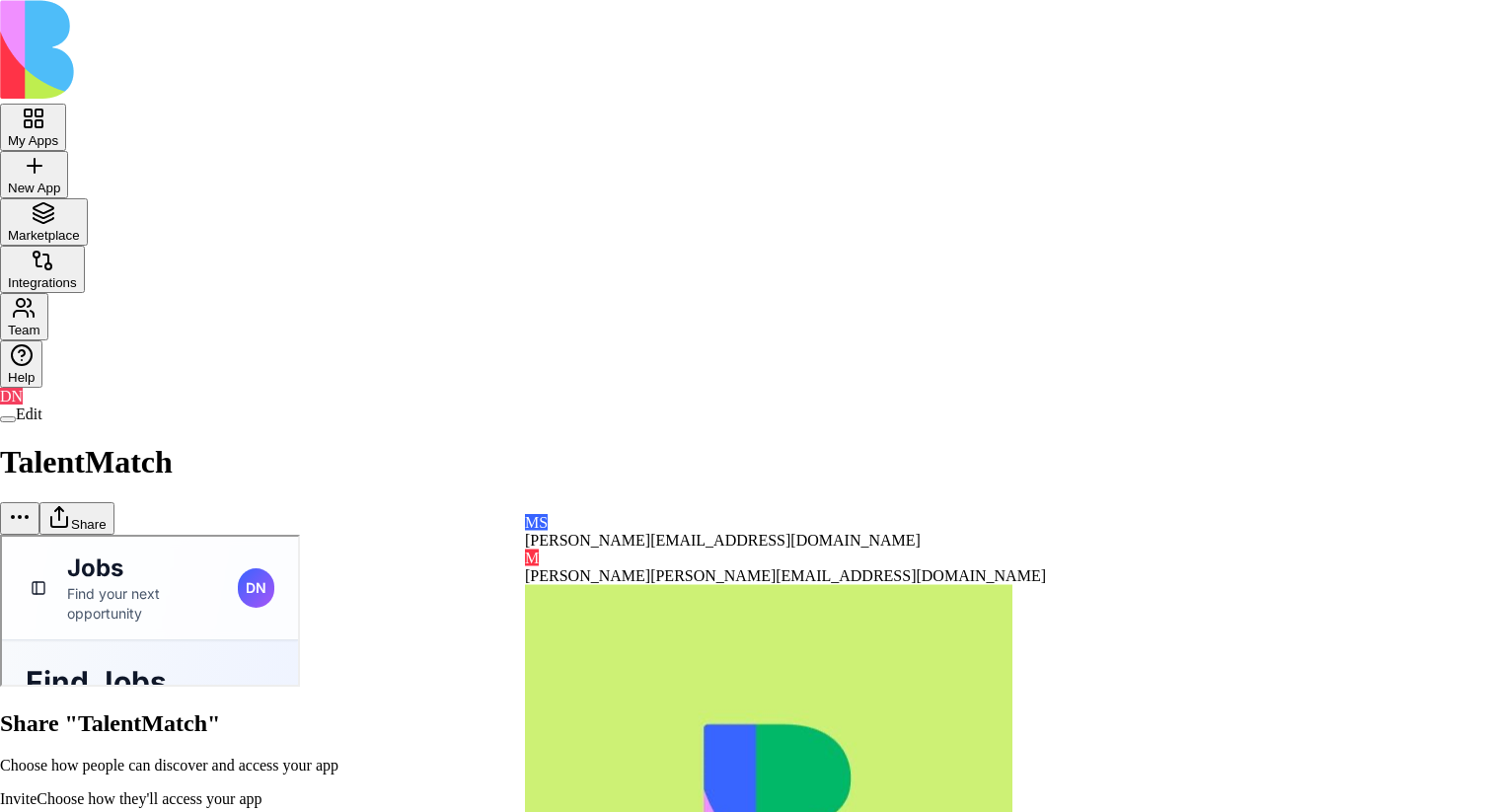 click at bounding box center [70, 976] 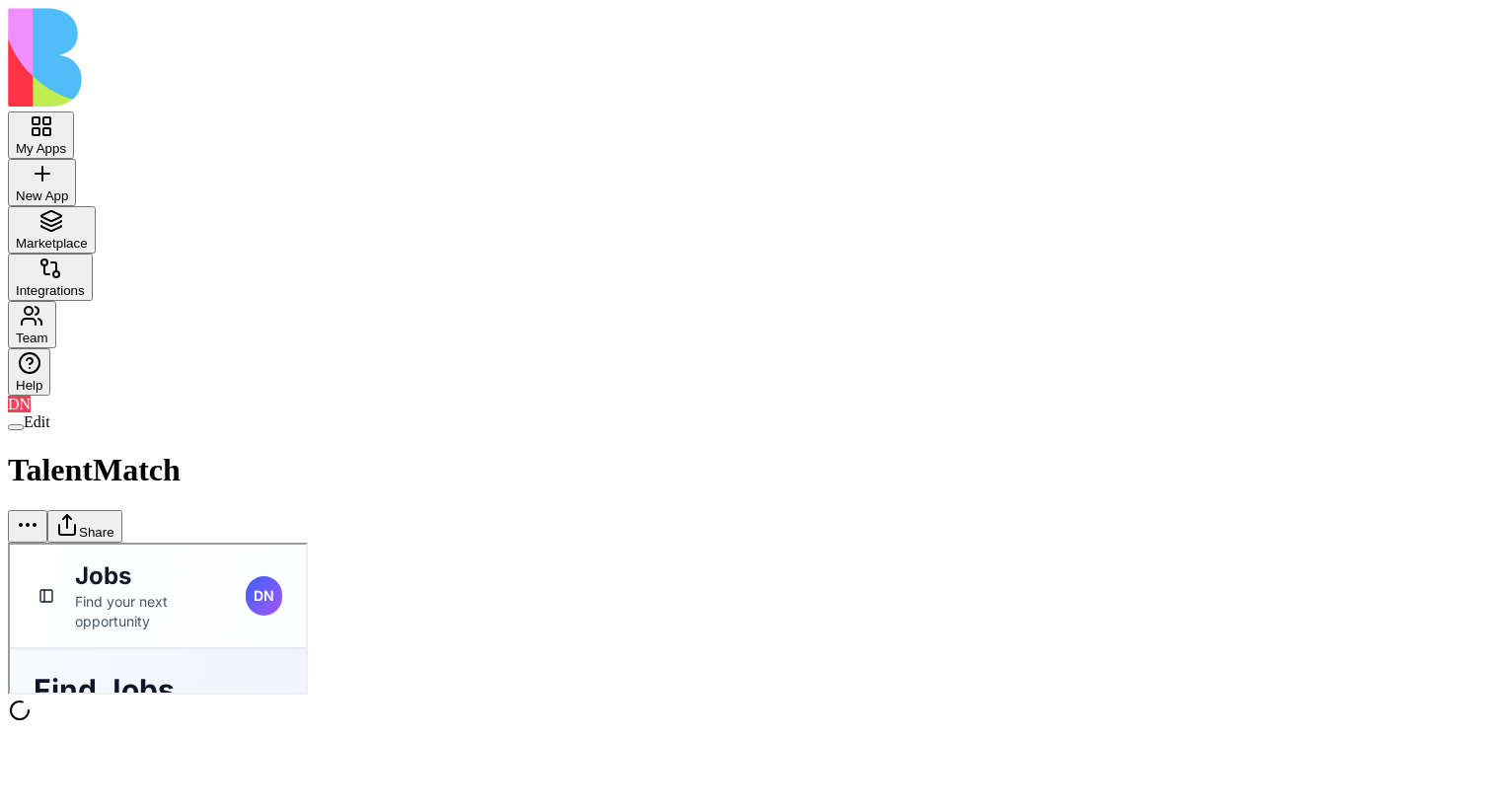 scroll, scrollTop: 0, scrollLeft: 0, axis: both 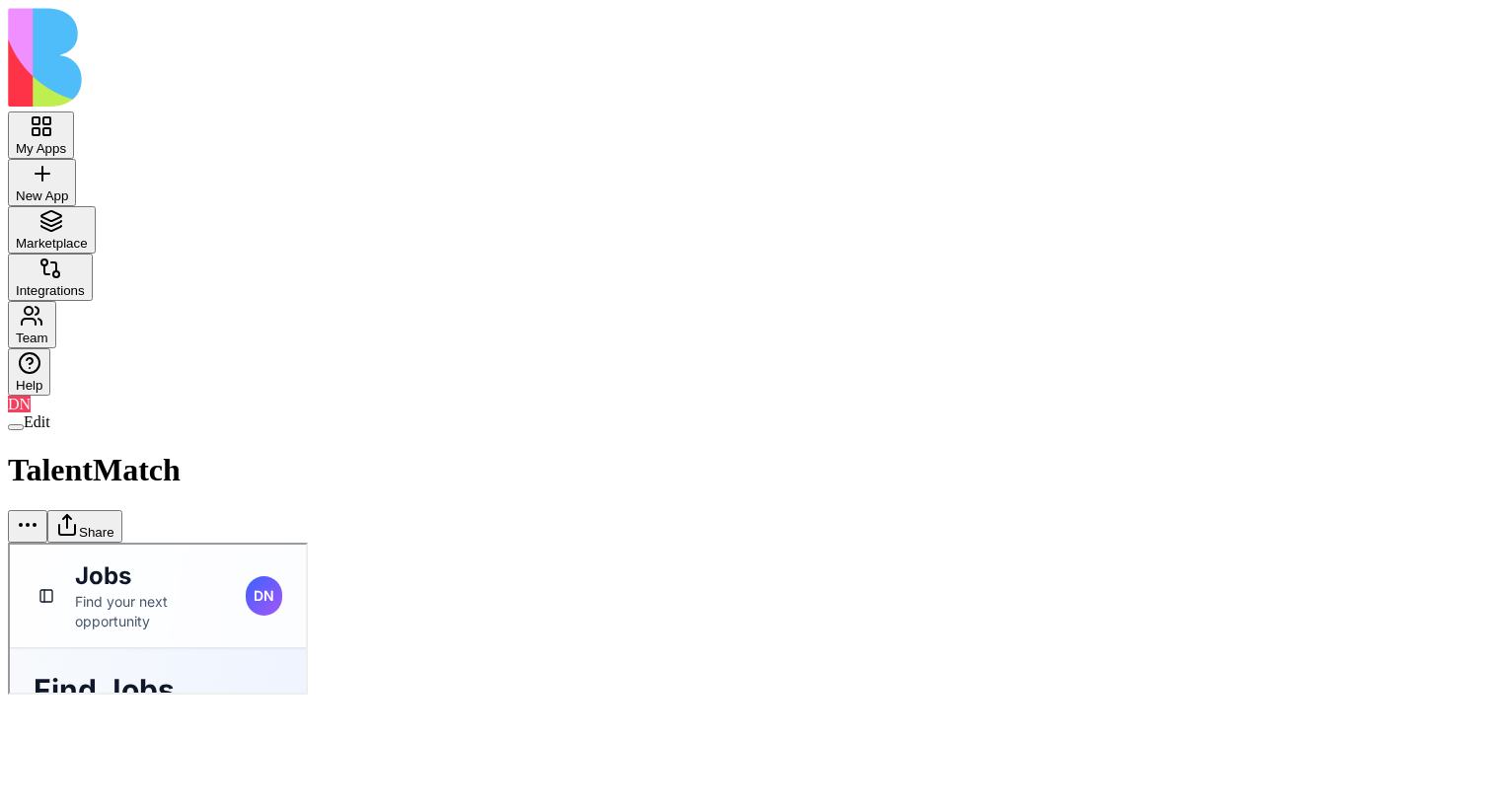 click on "Share" at bounding box center [85, 526] 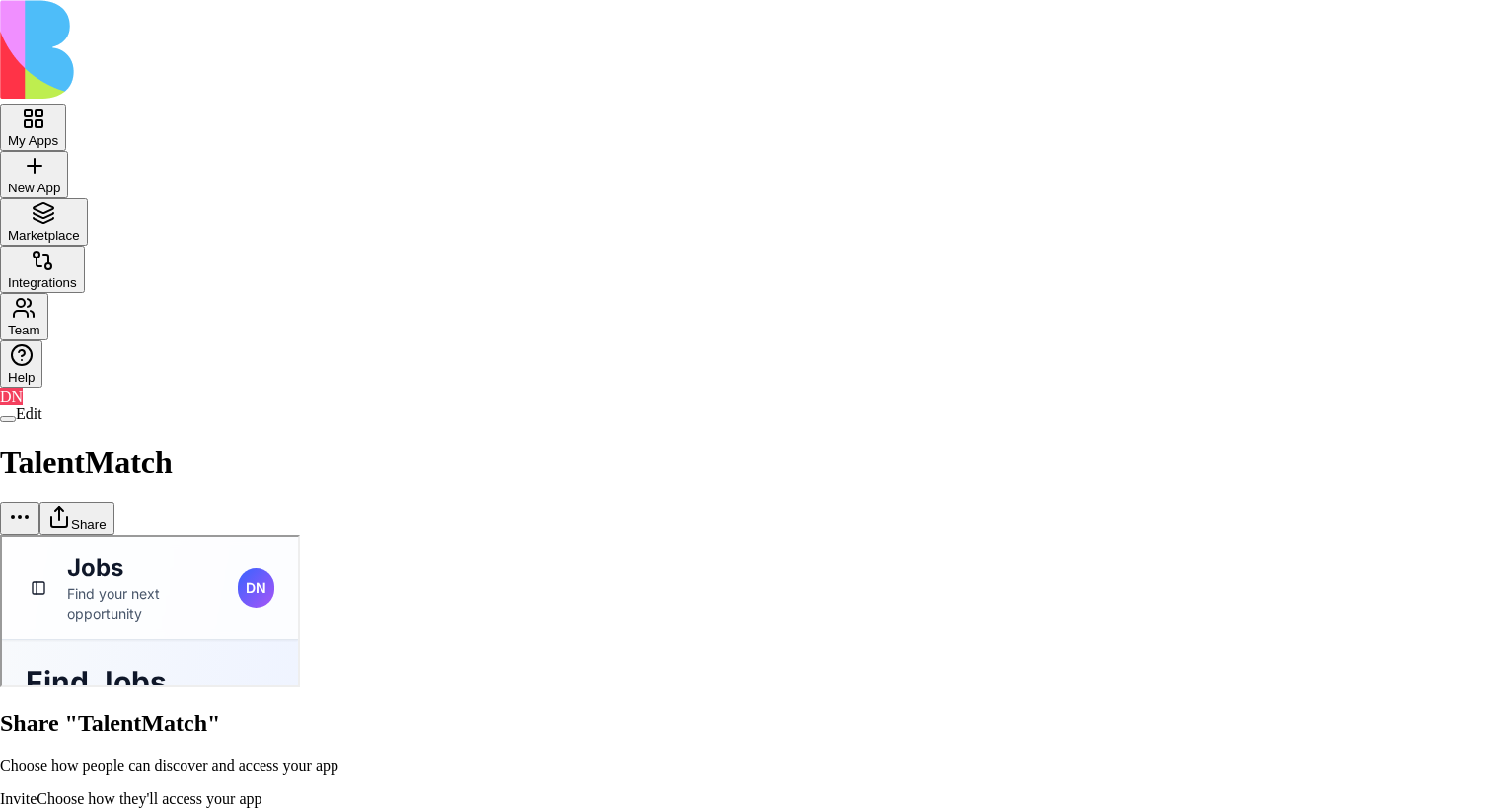 click at bounding box center [70, 976] 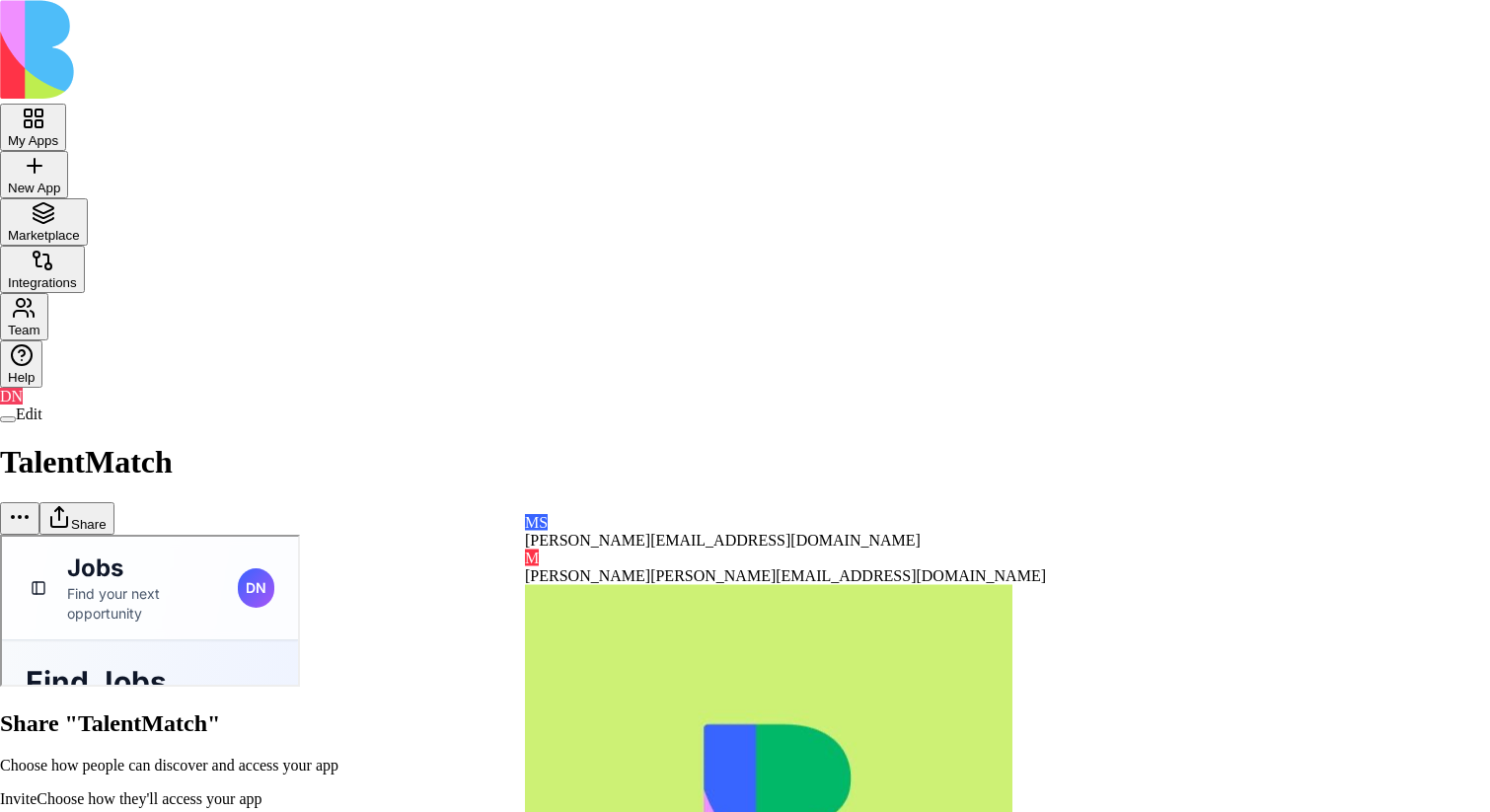 click on "Invite  Choose how they'll access your app Add to Blocks account They'll join your account and can access other apps you share with them Invite as Guest They'll only see this app and won't join your account General access Blocks Account members can view Can view" at bounding box center [745, 935] 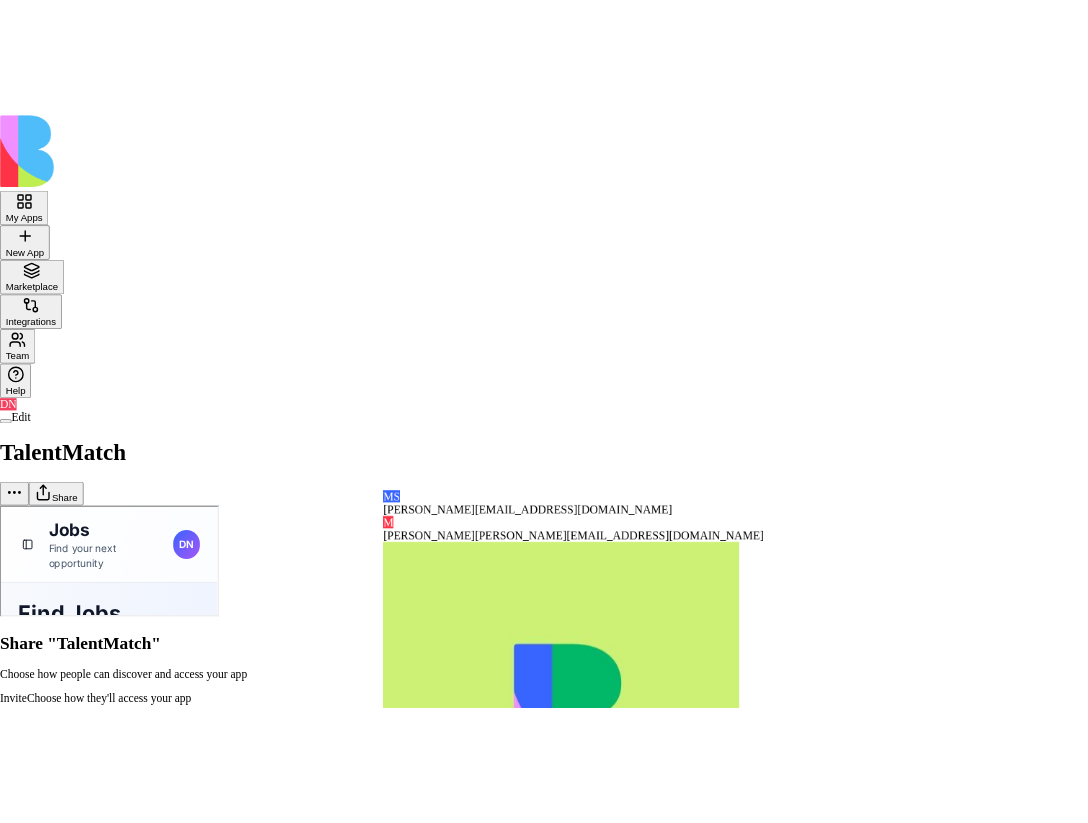 scroll, scrollTop: 154, scrollLeft: 0, axis: vertical 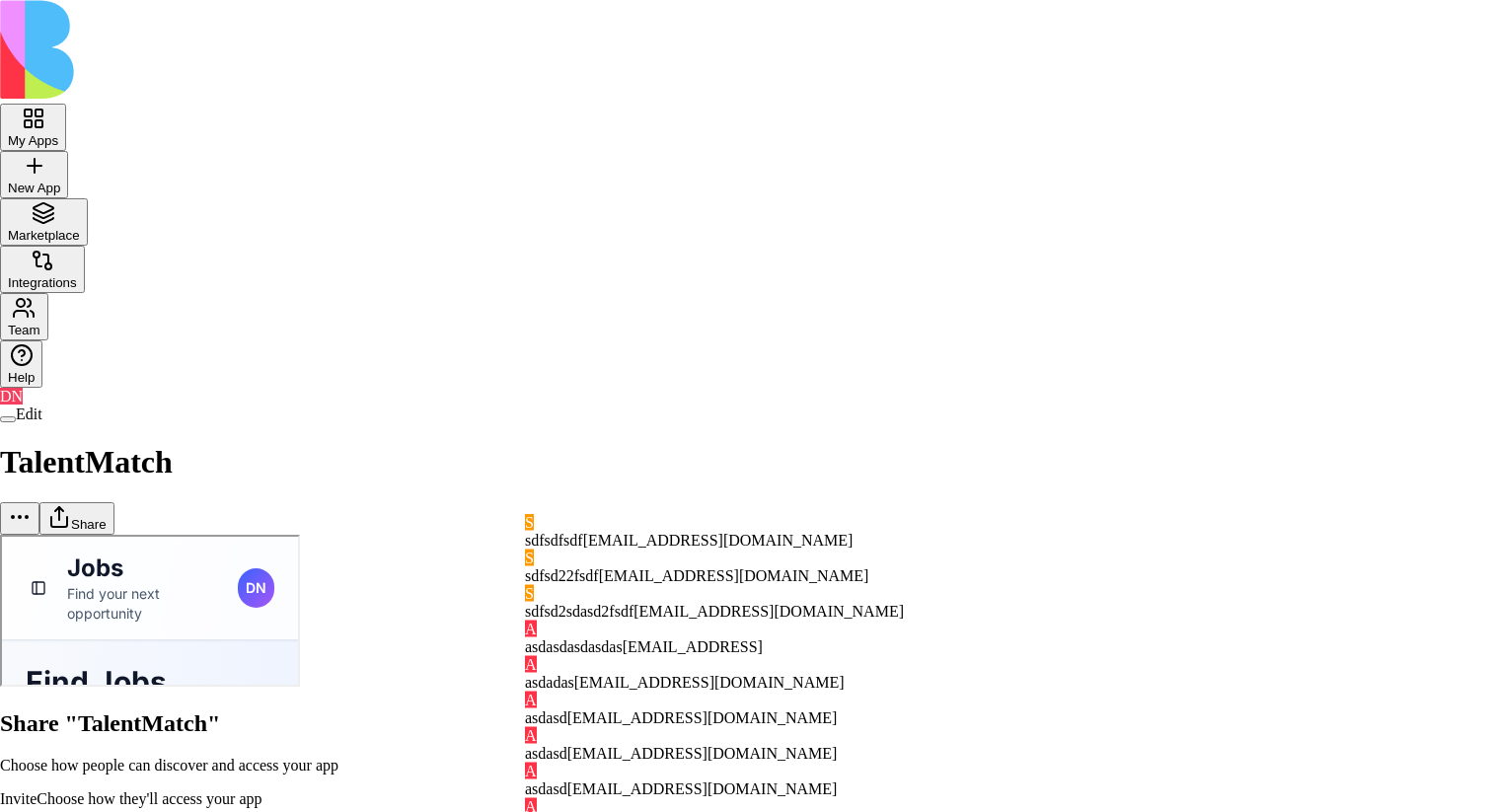 click on "asdadas asdadas@asdasd.com" at bounding box center (728, 683) 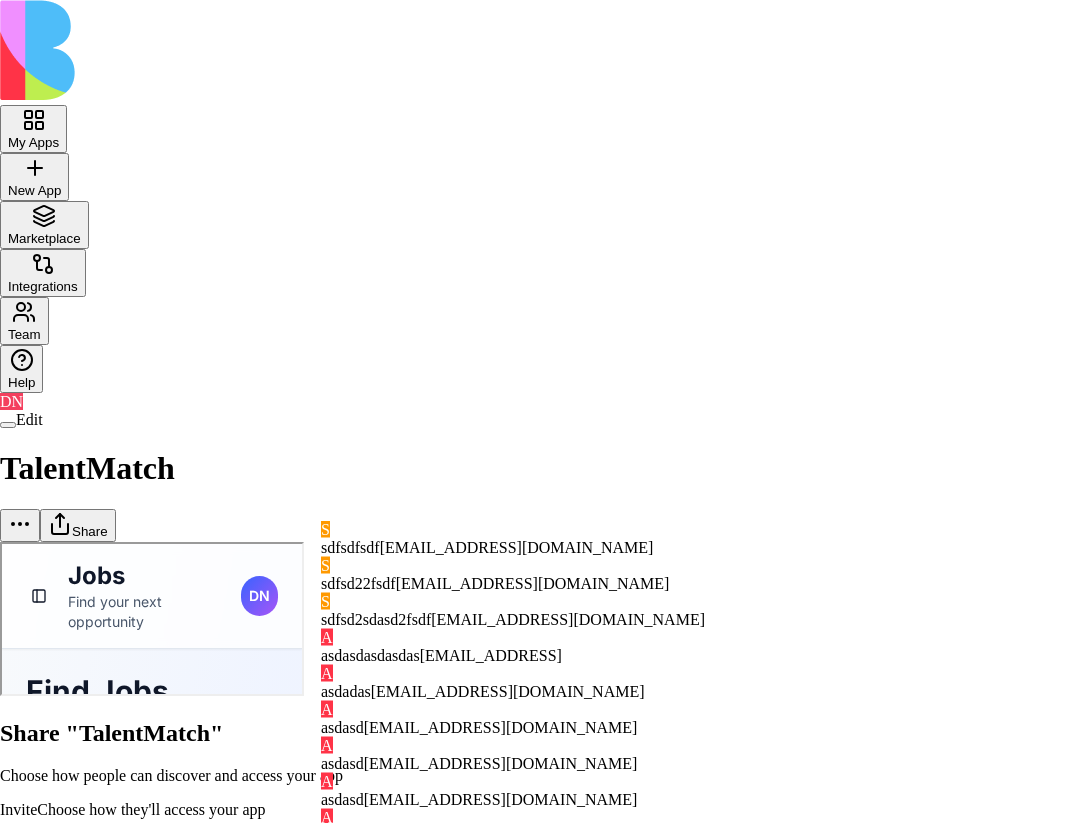 click on "A asdasd asdasd@asdasdasd.com" at bounding box center (527, 719) 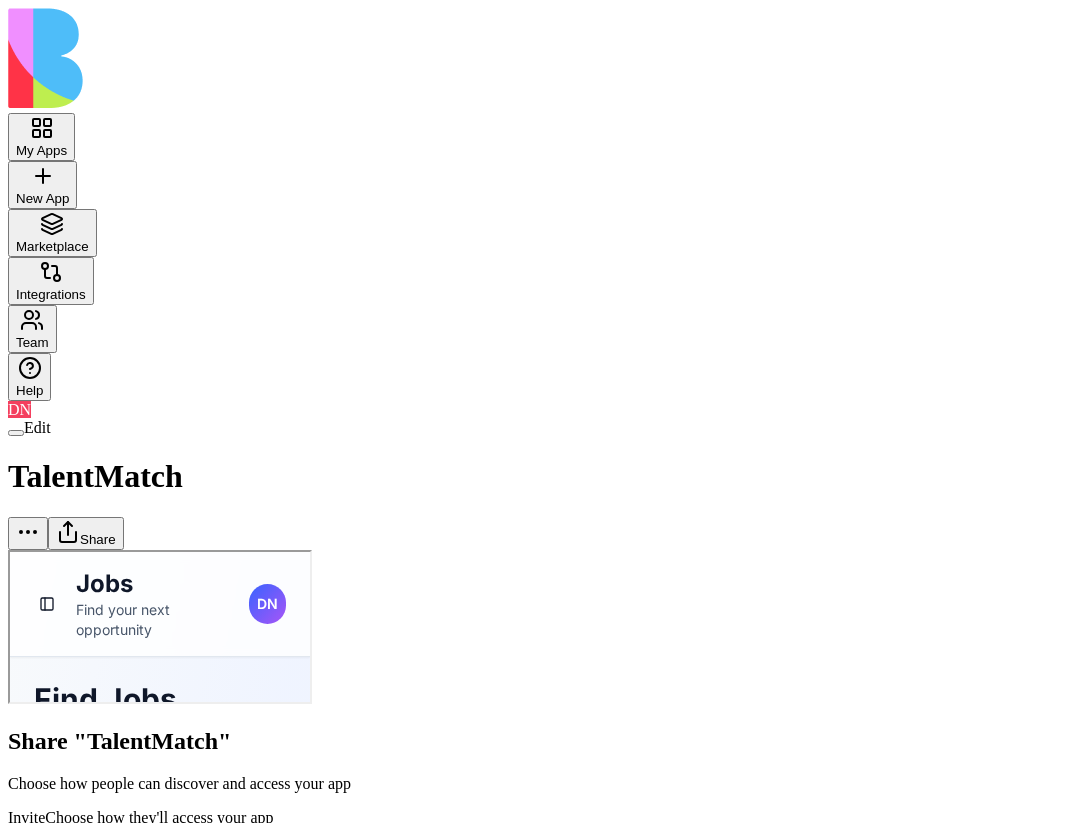 click at bounding box center [79, 997] 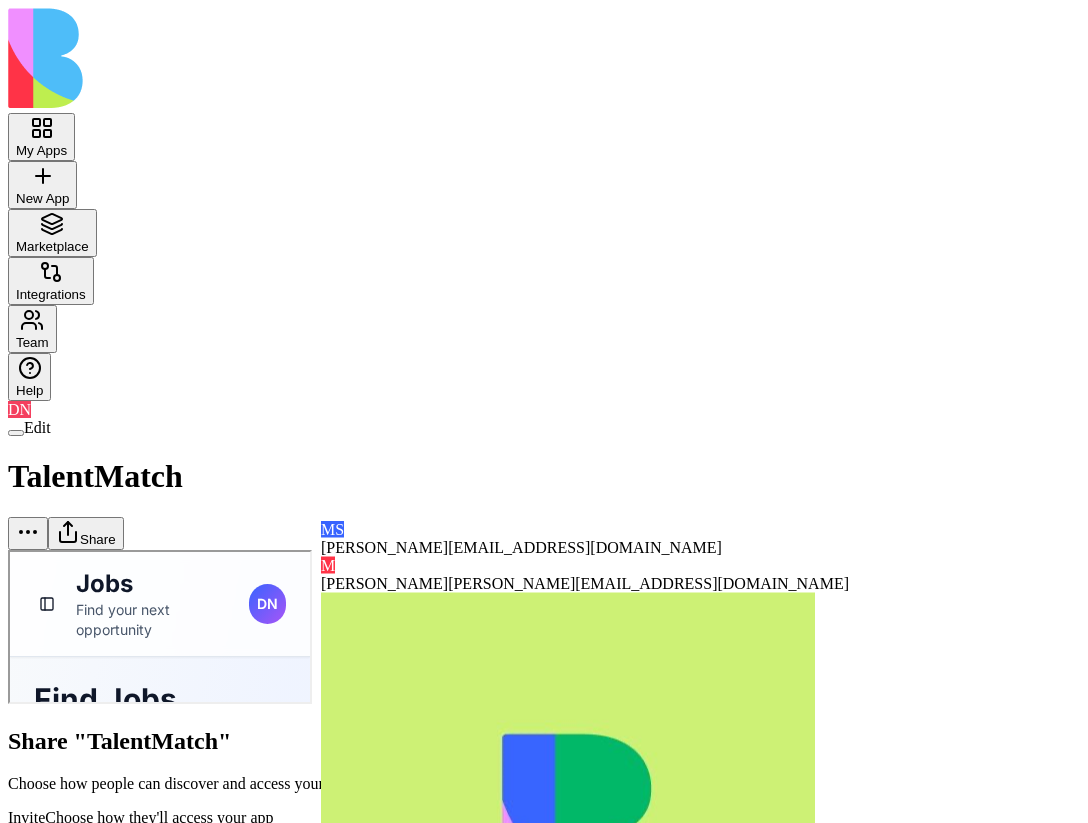scroll, scrollTop: 0, scrollLeft: 0, axis: both 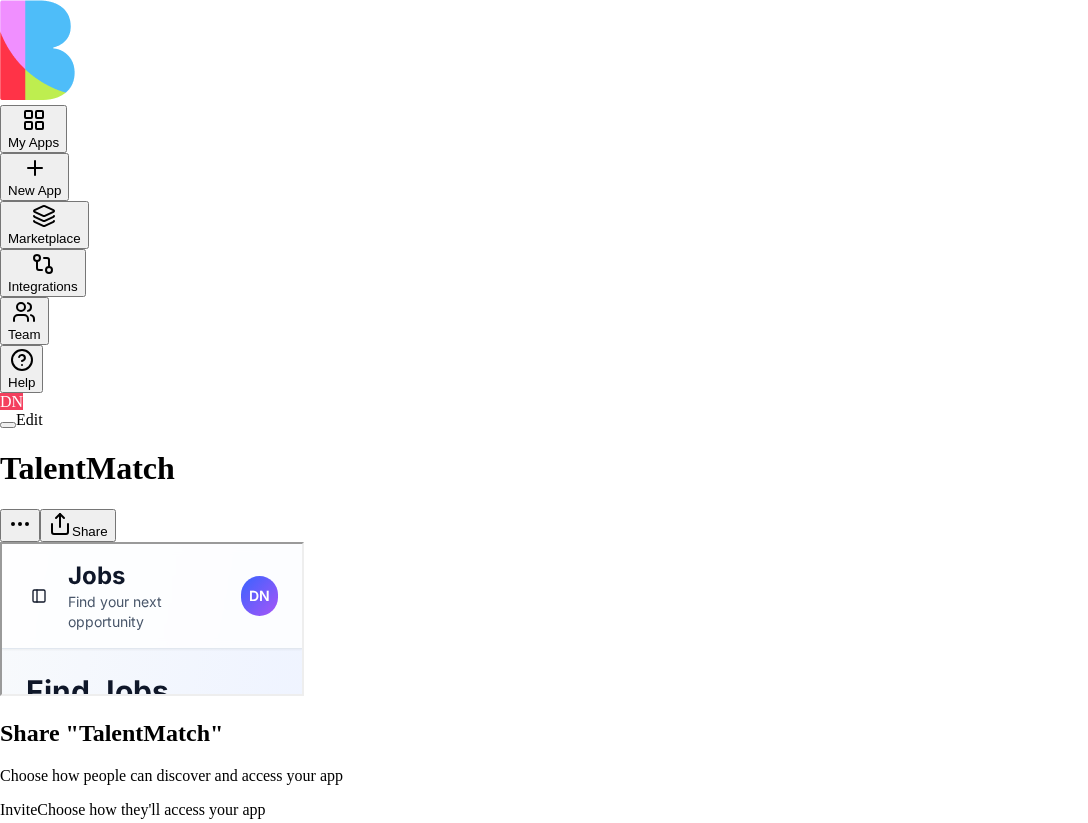 click on "My Apps New App
To pick up a draggable item, press the space bar.
While dragging, use the arrow keys to move the item.
Press space again to drop the item in its new position, or press escape to cancel.
Marketplace Integrations Team Help DN Edit TalentMatch Share Share "TalentMatch" Choose how people can discover and access your app Invite  Choose how they'll access your app Add to Blocks account They'll join your account and can access other apps you share with them Invite as Guest They'll only see this app and won't join your account General access Blocks Account members can view Can view App members (1) don+core@blocks.ws rotem+core@blocks.ws gilad+core@blocks.ws ofer+core@blocks.ws Copy Link Done Close" at bounding box center (544, 626) 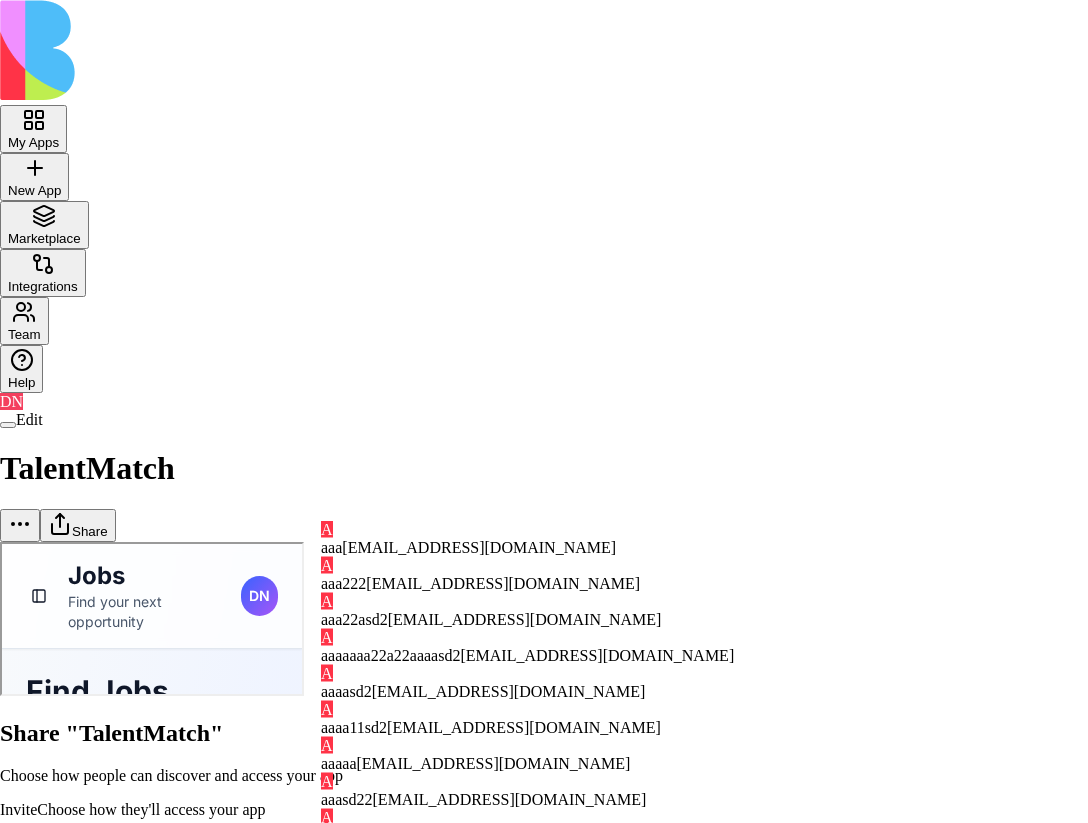 scroll, scrollTop: 228, scrollLeft: 0, axis: vertical 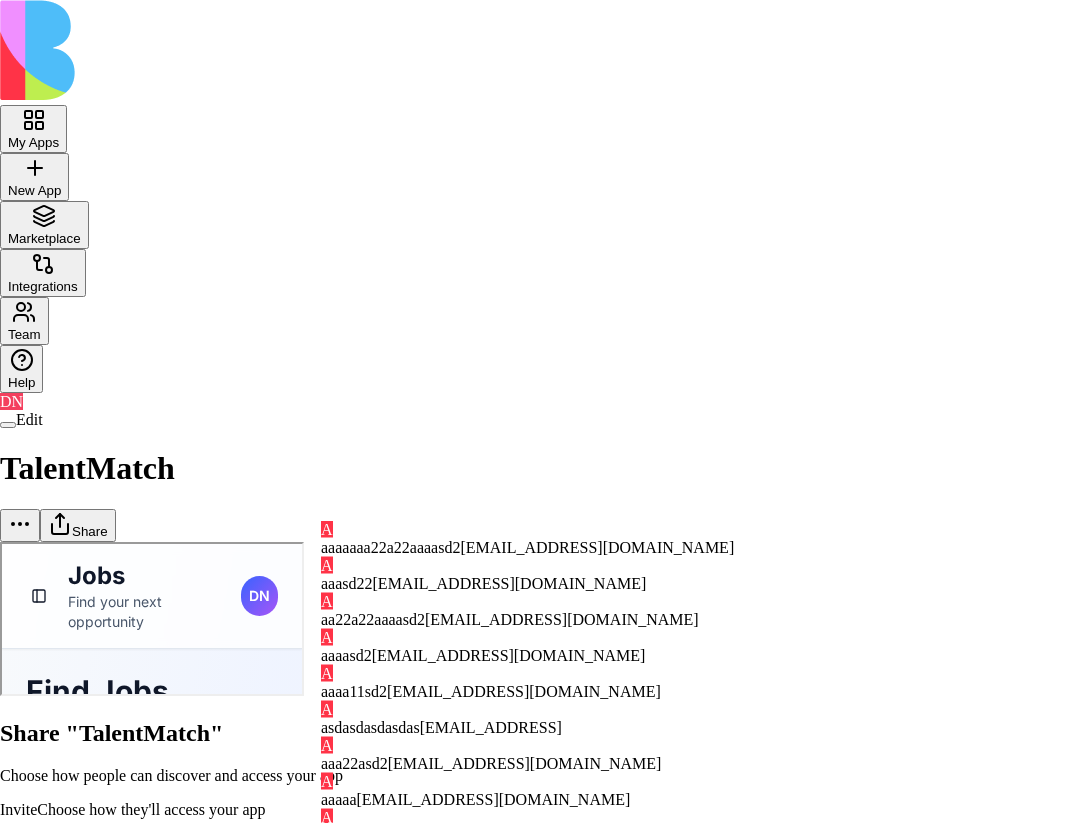 type on "********" 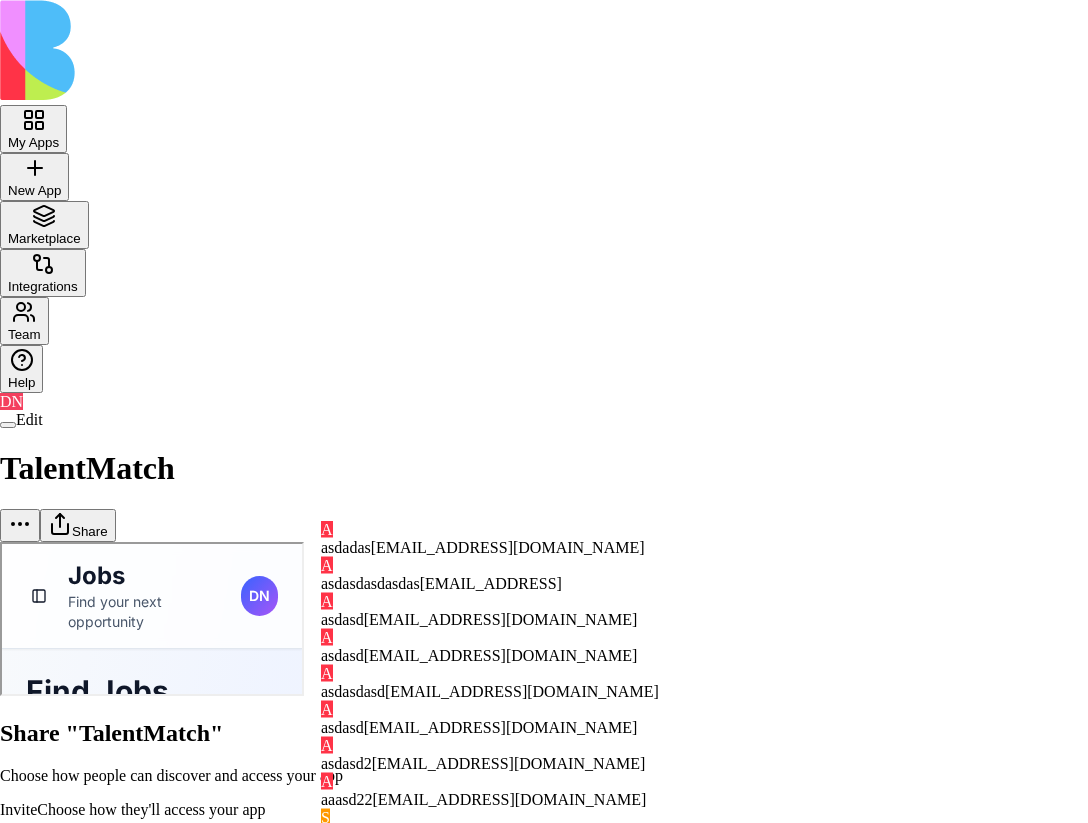 scroll, scrollTop: 0, scrollLeft: 0, axis: both 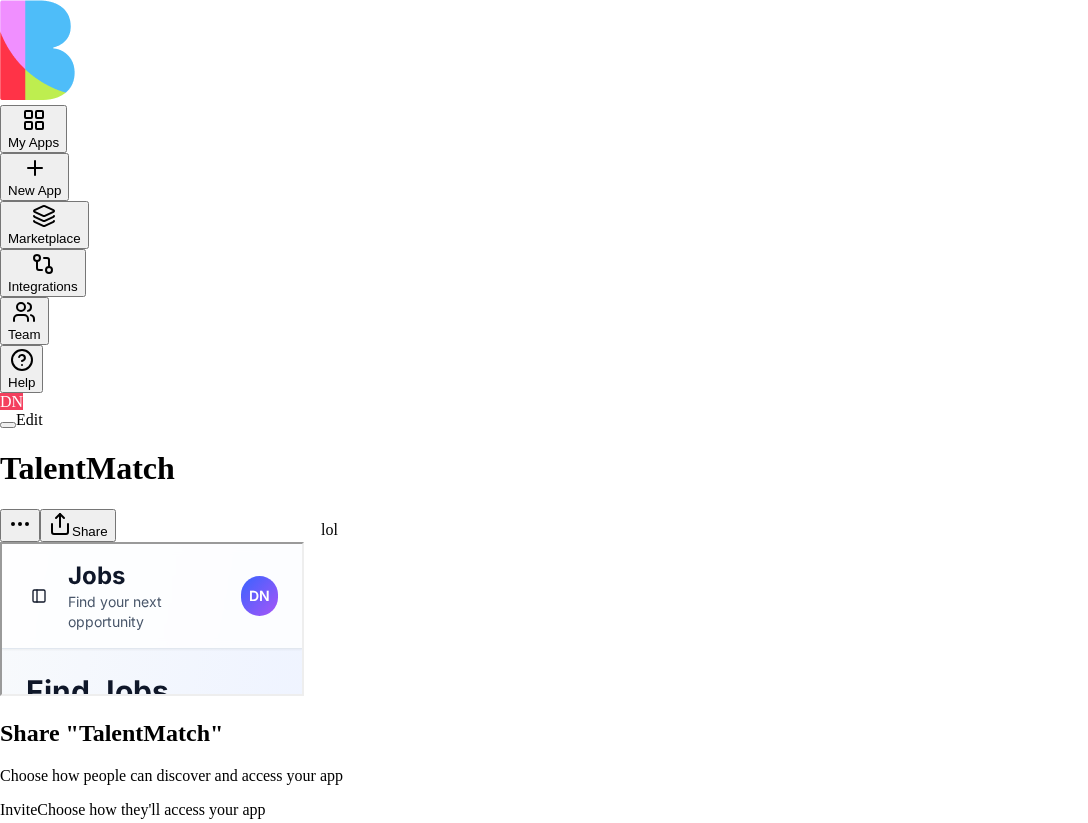 type on "**********" 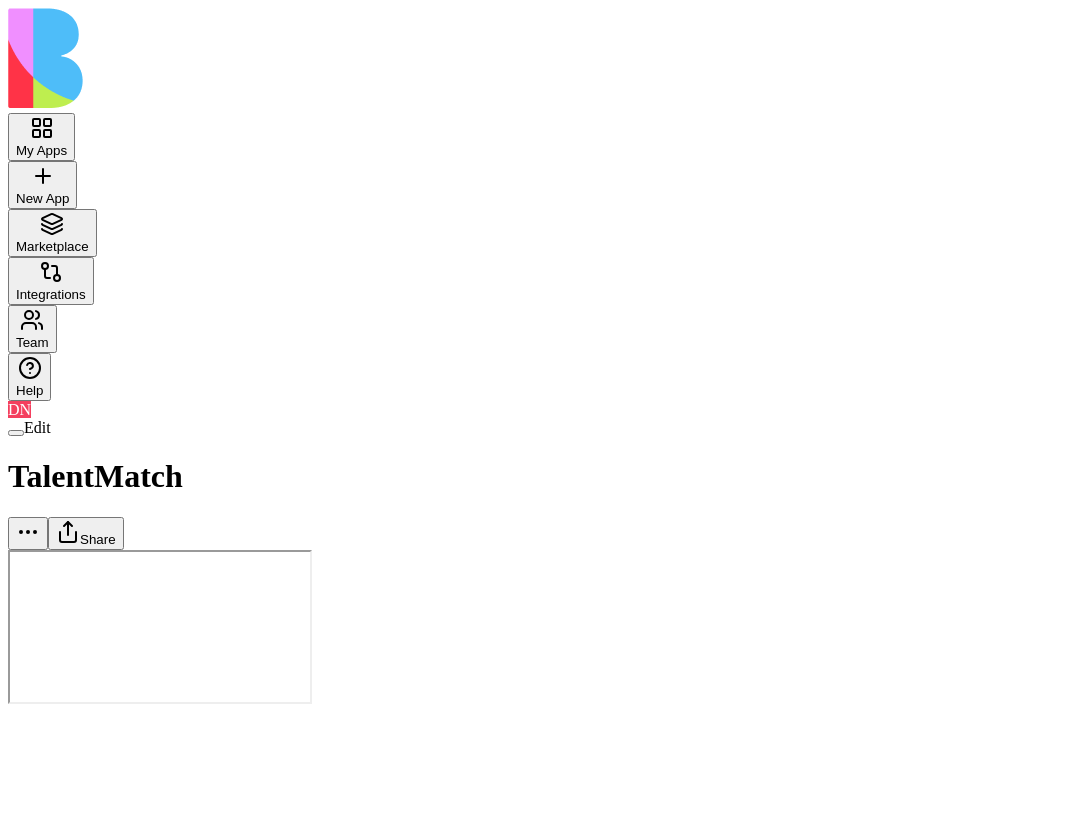 scroll, scrollTop: 0, scrollLeft: 0, axis: both 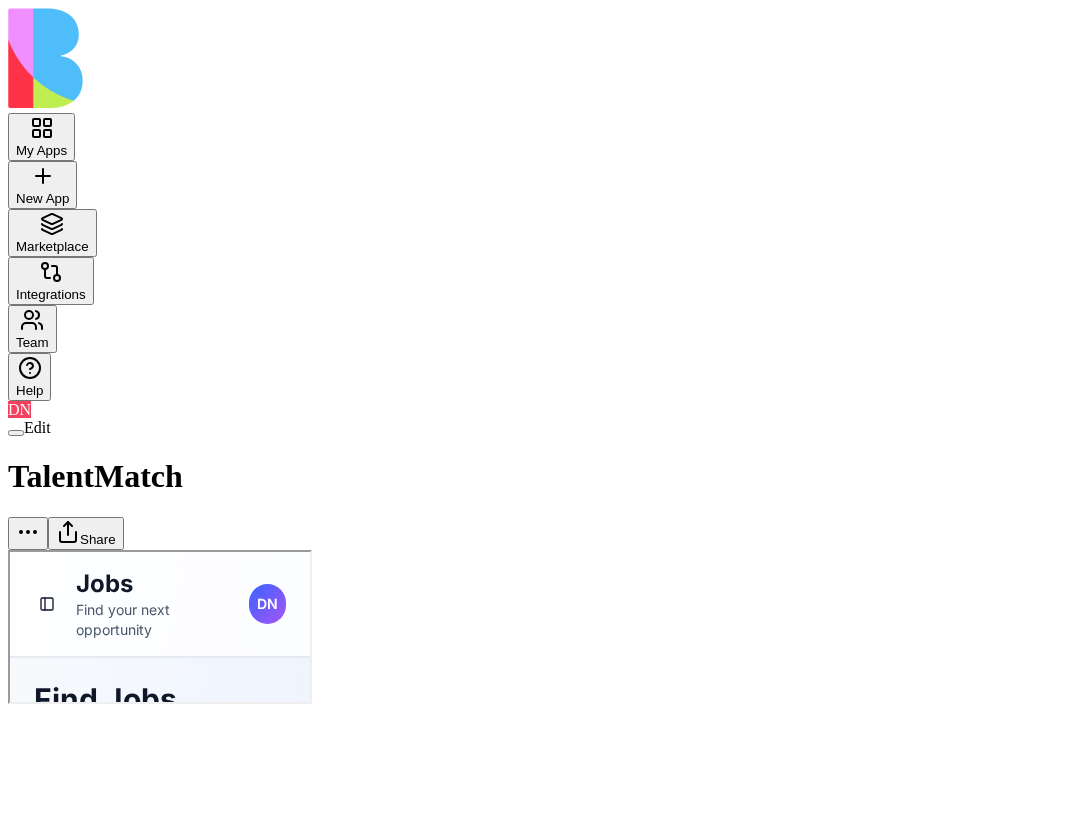 click on "Share" at bounding box center [86, 533] 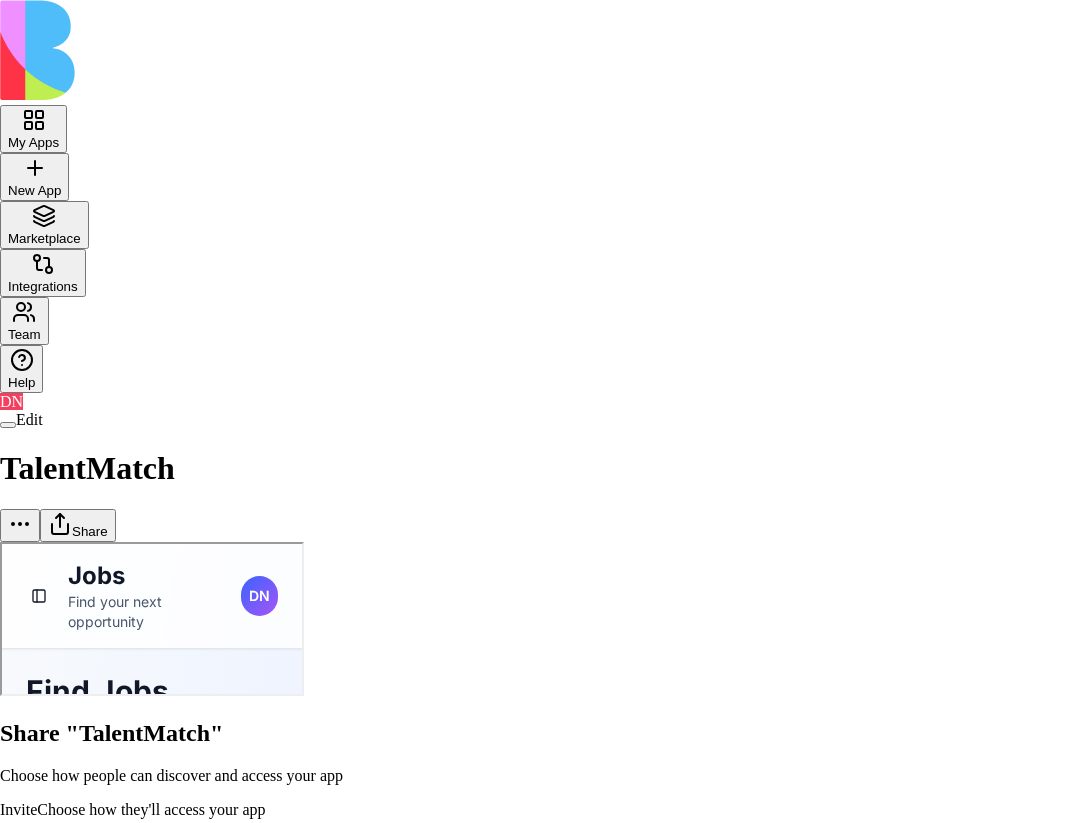 click on "My Apps New App
To pick up a draggable item, press the space bar.
While dragging, use the arrow keys to move the item.
Press space again to drop the item in its new position, or press escape to cancel.
Marketplace Integrations Team Help DN Edit TalentMatch Share Share "TalentMatch" Choose how people can discover and access your app Invite  Choose how they'll access your app Add to Blocks account They'll join your account and can access other apps you share with them Invite as Guest They'll only see this app and won't join your account General access Blocks Account members can view Can view App members (1) don+core@blocks.ws rotem+core@blocks.ws gilad+core@blocks.ws ofer+core@blocks.ws Copy Link Done Close" at bounding box center (544, 626) 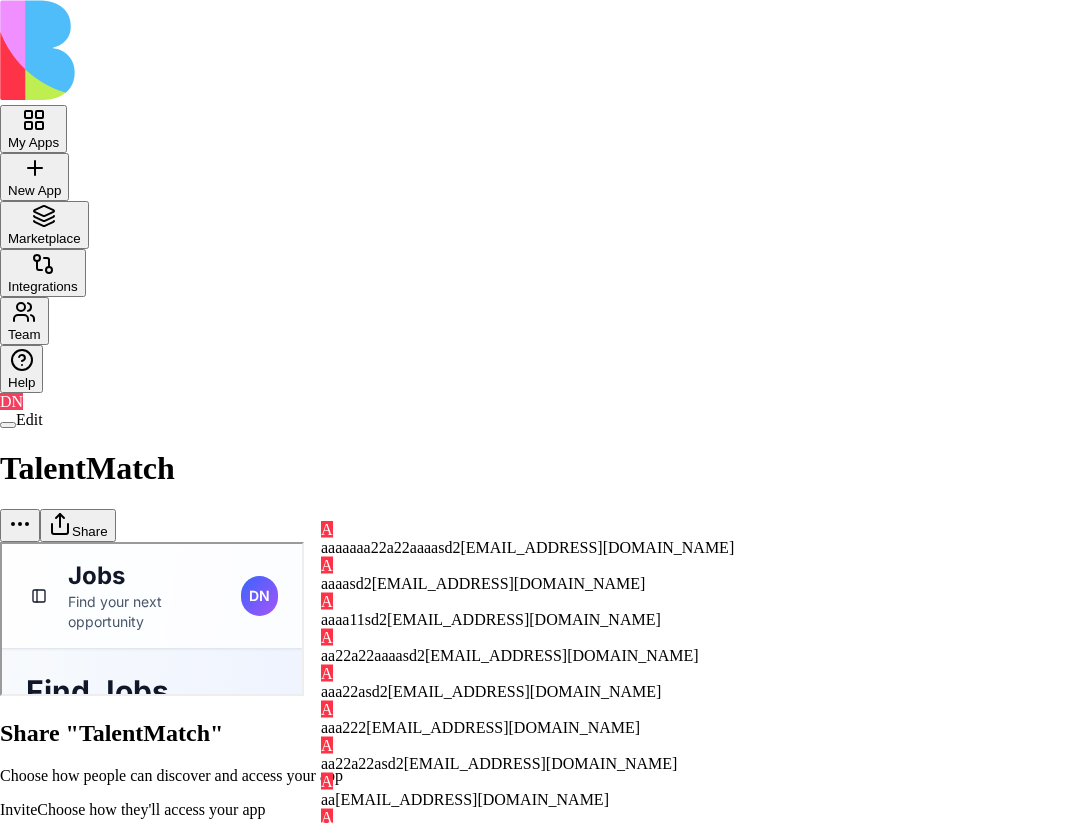 scroll, scrollTop: 0, scrollLeft: 0, axis: both 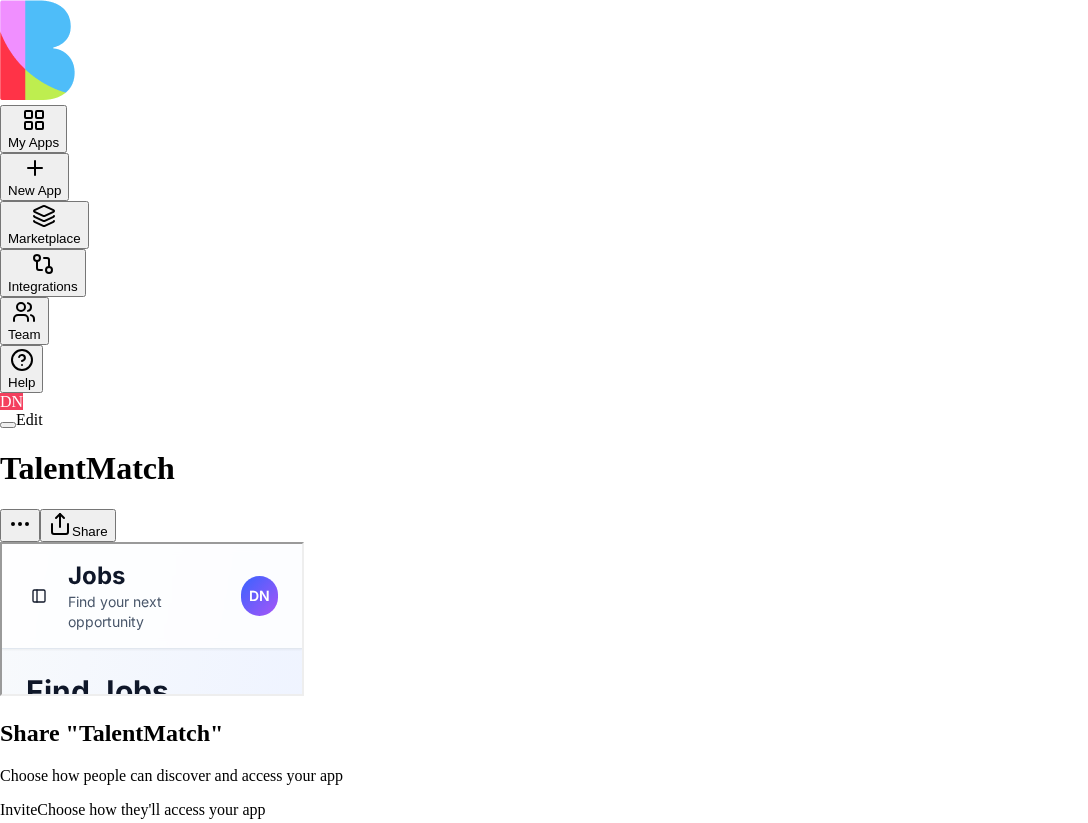 type on "**********" 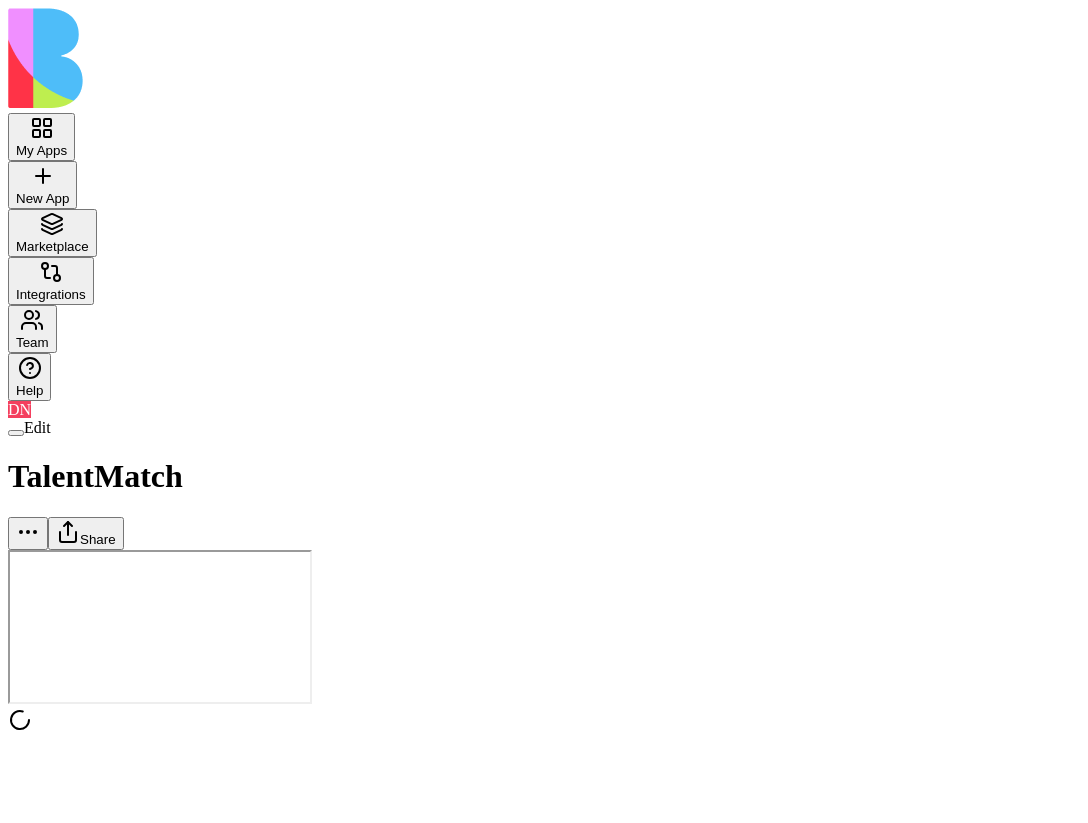 scroll, scrollTop: 0, scrollLeft: 0, axis: both 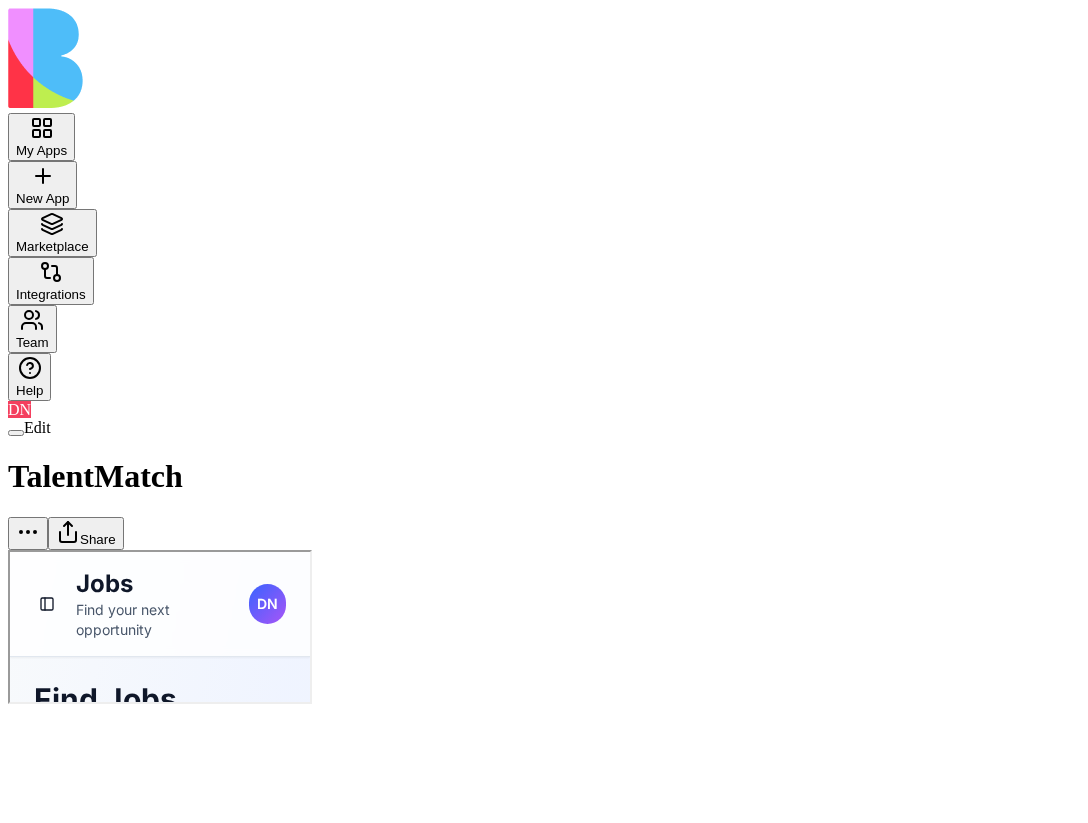 click on "My Apps New App
To pick up a draggable item, press the space bar.
While dragging, use the arrow keys to move the item.
Press space again to drop the item in its new position, or press escape to cancel.
Marketplace Integrations Team Help DN Edit TalentMatch Share" at bounding box center [544, 358] 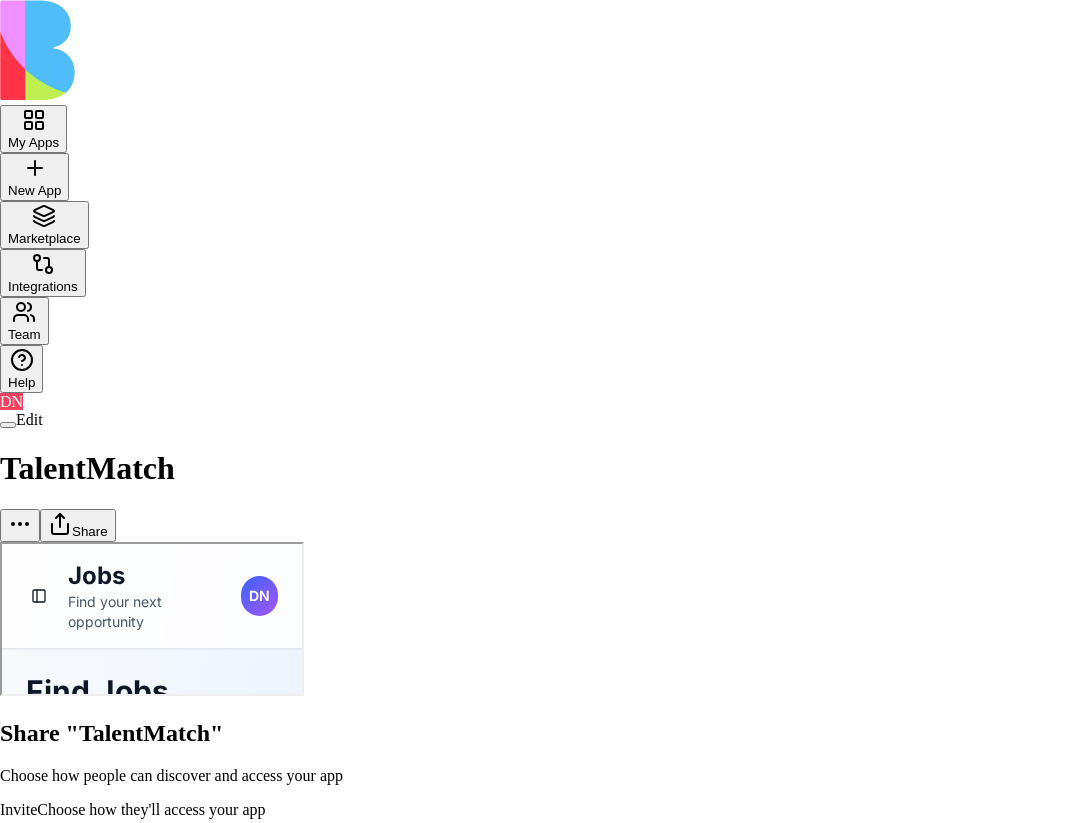 click on "My Apps New App
To pick up a draggable item, press the space bar.
While dragging, use the arrow keys to move the item.
Press space again to drop the item in its new position, or press escape to cancel.
Marketplace Integrations Team Help DN Edit TalentMatch Share Share "TalentMatch" Choose how people can discover and access your app Invite  Choose how they'll access your app Add to Blocks account They'll join your account and can access other apps you share with them Invite as Guest They'll only see this app and won't join your account General access Blocks Account members can view Can view App members (1) [EMAIL_ADDRESS][DOMAIN_NAME] [EMAIL_ADDRESS][DOMAIN_NAME] [EMAIL_ADDRESS][DOMAIN_NAME] [EMAIL_ADDRESS][DOMAIN_NAME] Copy Link Done Close" at bounding box center [544, 626] 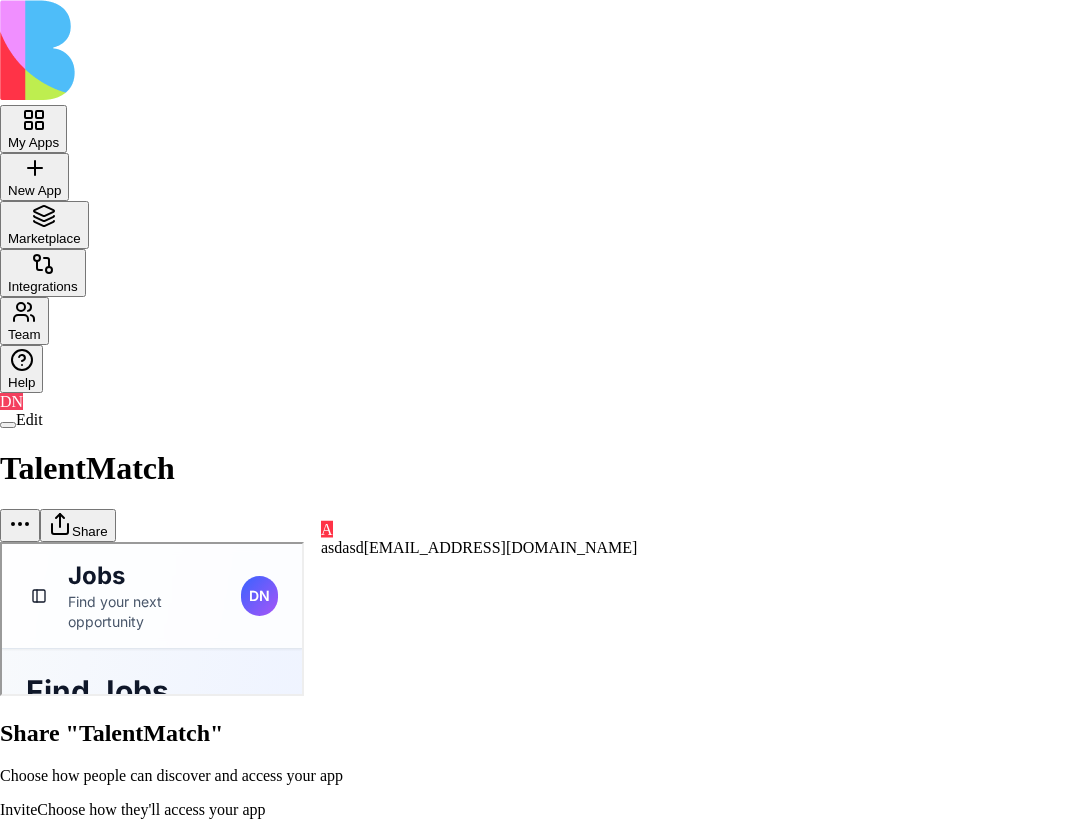 scroll, scrollTop: 0, scrollLeft: 0, axis: both 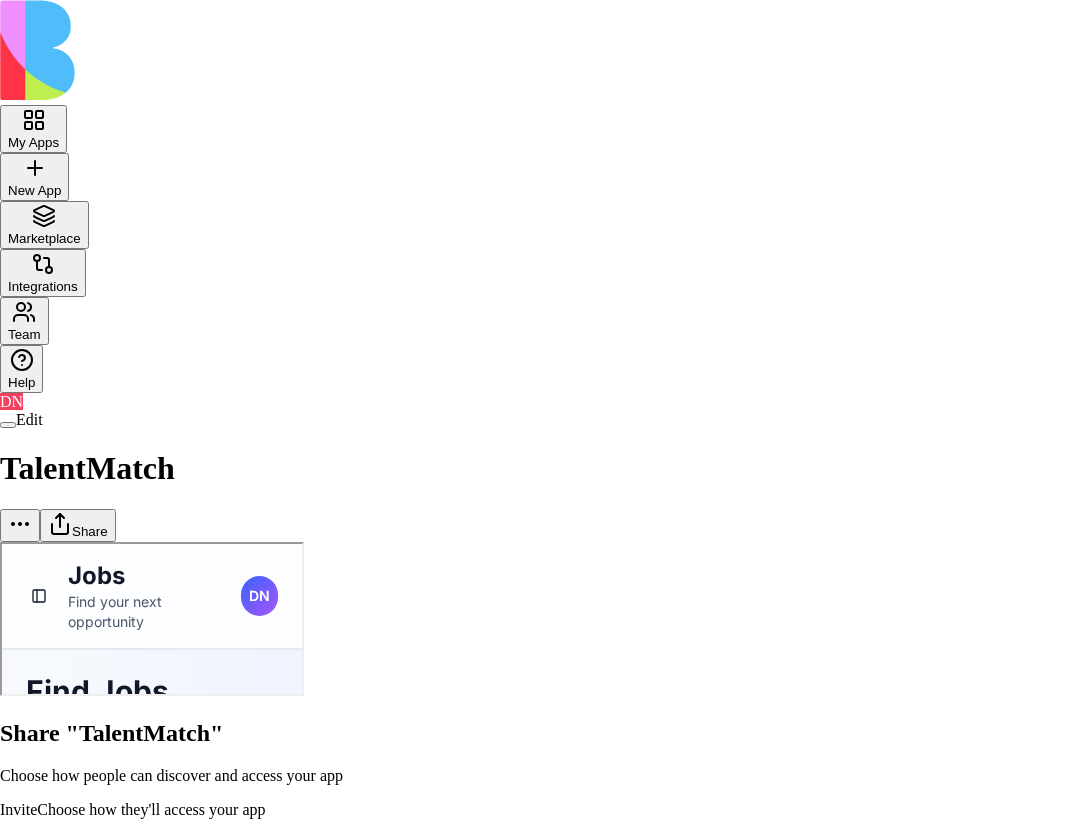 type on "**********" 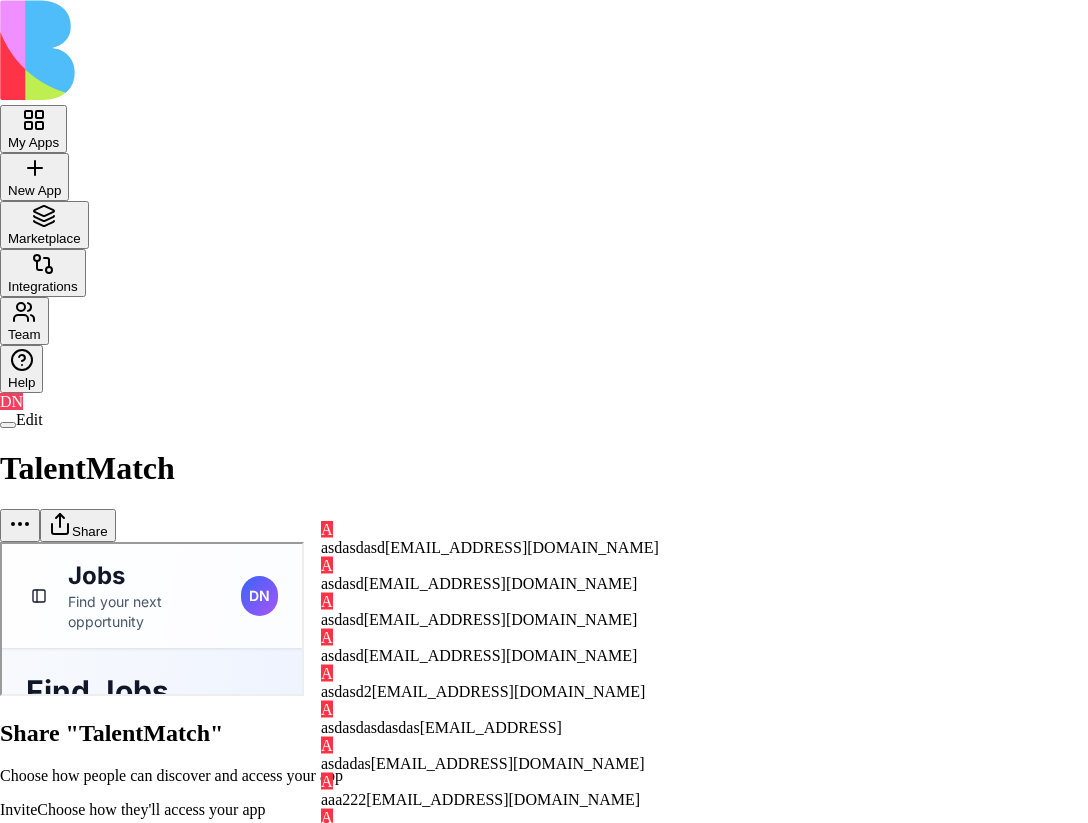 scroll, scrollTop: 340, scrollLeft: 0, axis: vertical 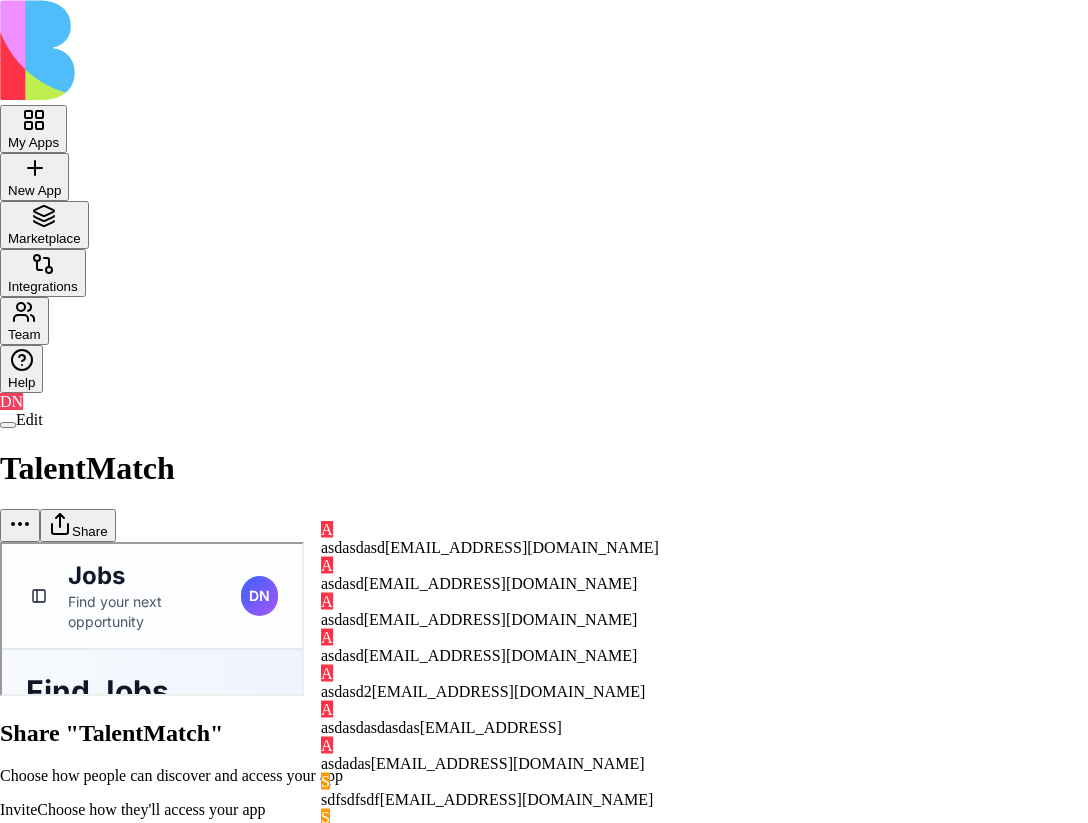 click on "My Apps New App
To pick up a draggable item, press the space bar.
While dragging, use the arrow keys to move the item.
Press space again to drop the item in its new position, or press escape to cancel.
Marketplace Integrations Team Help DN Edit TalentMatch Share Share "TalentMatch" Choose how people can discover and access your app Invite  Choose how they'll access your app Add to Blocks account They'll join your account and can access other apps you share with them Invite as Guest They'll only see this app and won't join your account ****** General access Blocks Account members can view Can view App members (1) don+core@blocks.ws rotem+core@blocks.ws gilad+core@blocks.ws ofer+core@blocks.ws Copy Link Done Close A asdasdasd asdasdasd@assad.com A asdasd asdasd@asdasdasd.com A asdasd asdasd@asda222sdasd.com A asdasd asdasd@asdasd.com A asdasd2 asdasd2@asdasd.com A asdasdasdasdas asdasdasdasdas@asdasdasaaa.coa A asdadas asdadas@asdasd.com S sdfsdfsdf sdfsdfsdf@asdasd.com S sdfsd22fsdf S A aaa222" at bounding box center (544, 626) 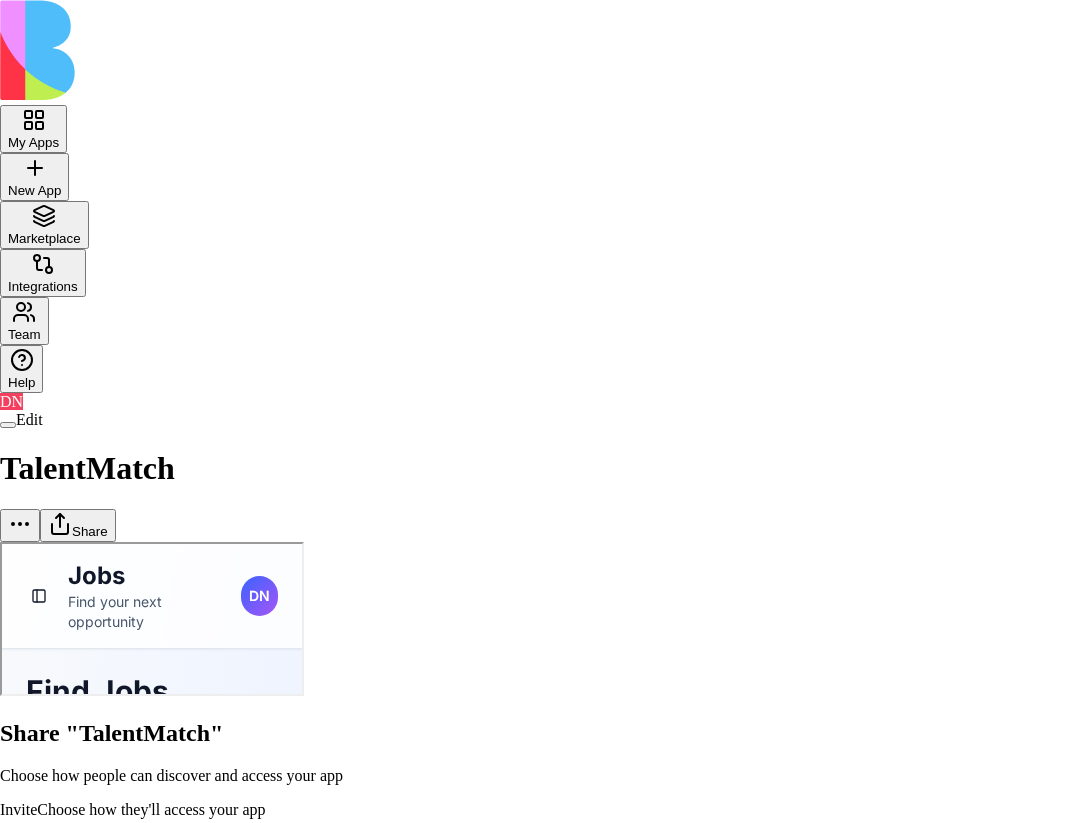 click on "Invite  Choose how they'll access your app Add to Blocks account They'll join your account and can access other apps you share with them Invite as Guest They'll only see this app and won't join your account ****** General access Blocks Account members can view Can view" at bounding box center [544, 948] 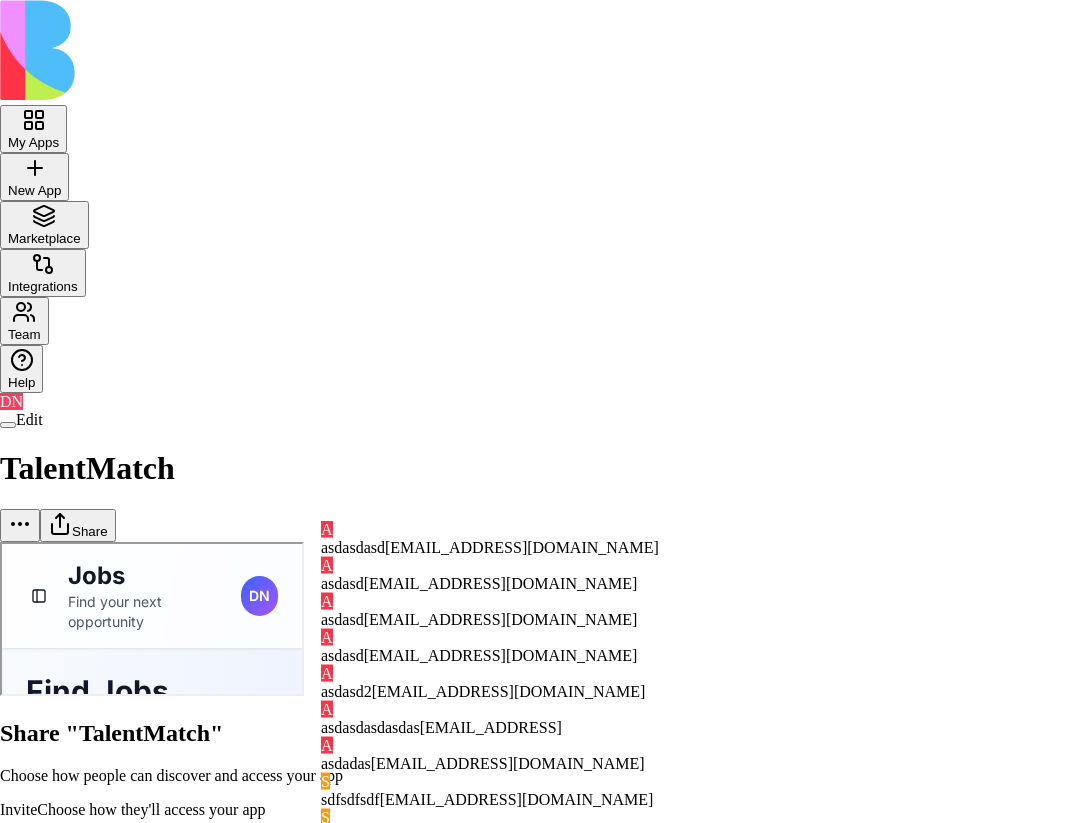 click at bounding box center [544, 700] 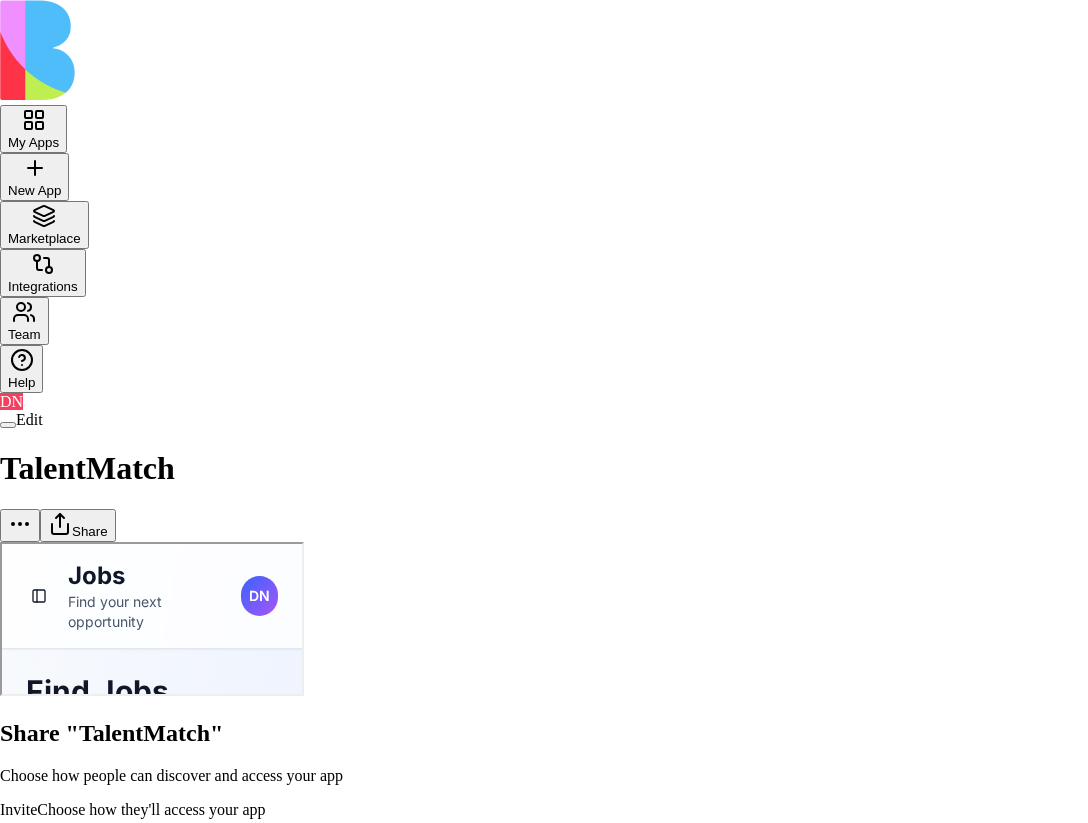 click on "My Apps New App
To pick up a draggable item, press the space bar.
While dragging, use the arrow keys to move the item.
Press space again to drop the item in its new position, or press escape to cancel.
Marketplace Integrations Team Help DN Edit TalentMatch Share Share "TalentMatch" Choose how people can discover and access your app Invite  Choose how they'll access your app Add to Blocks account They'll join your account and can access other apps you share with them Invite as Guest They'll only see this app and won't join your account ****** General access Blocks Account members can view Can view App members (1) don+core@blocks.ws rotem+core@blocks.ws gilad+core@blocks.ws ofer+core@blocks.ws Copy Link Done Close" at bounding box center [544, 626] 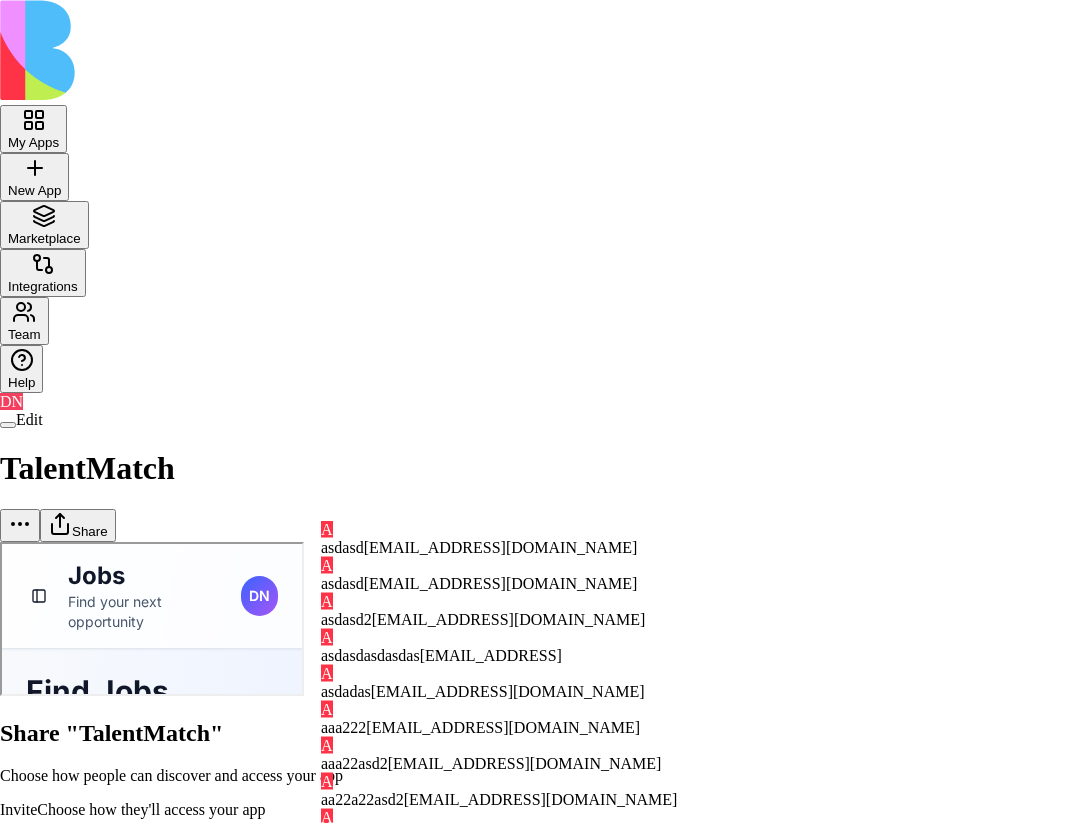 type on "*********" 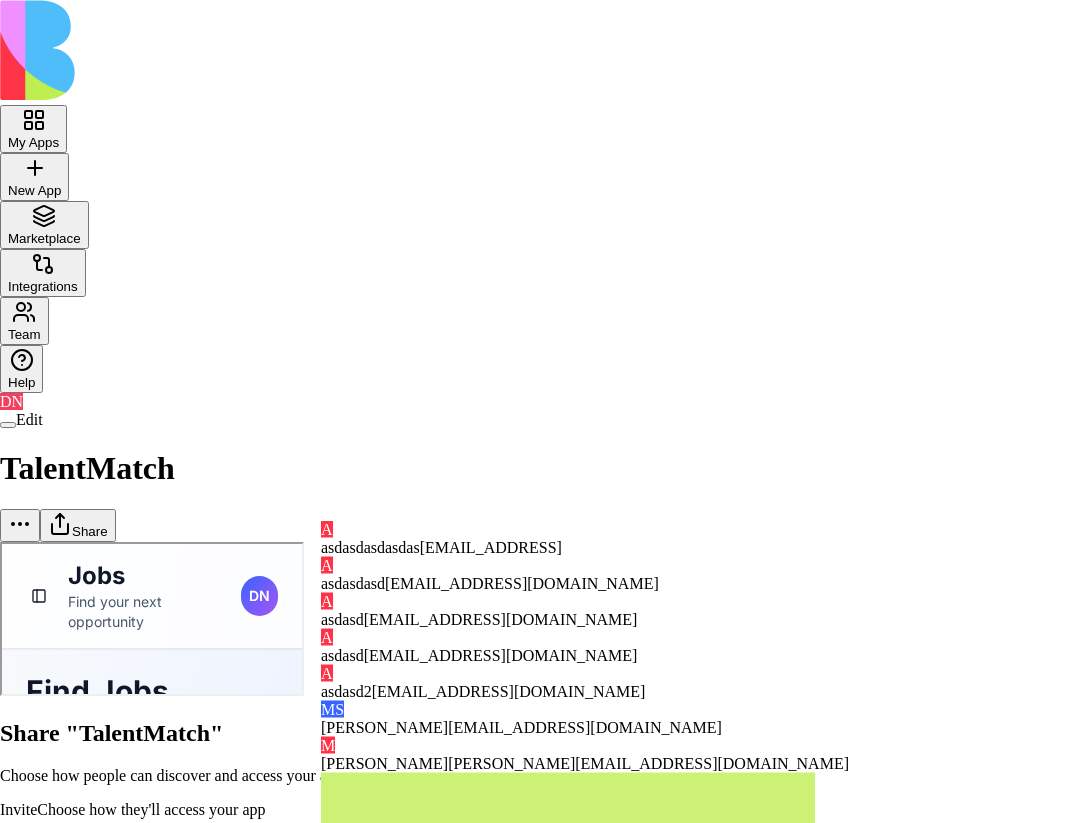 click on "asdasd" at bounding box center [342, 619] 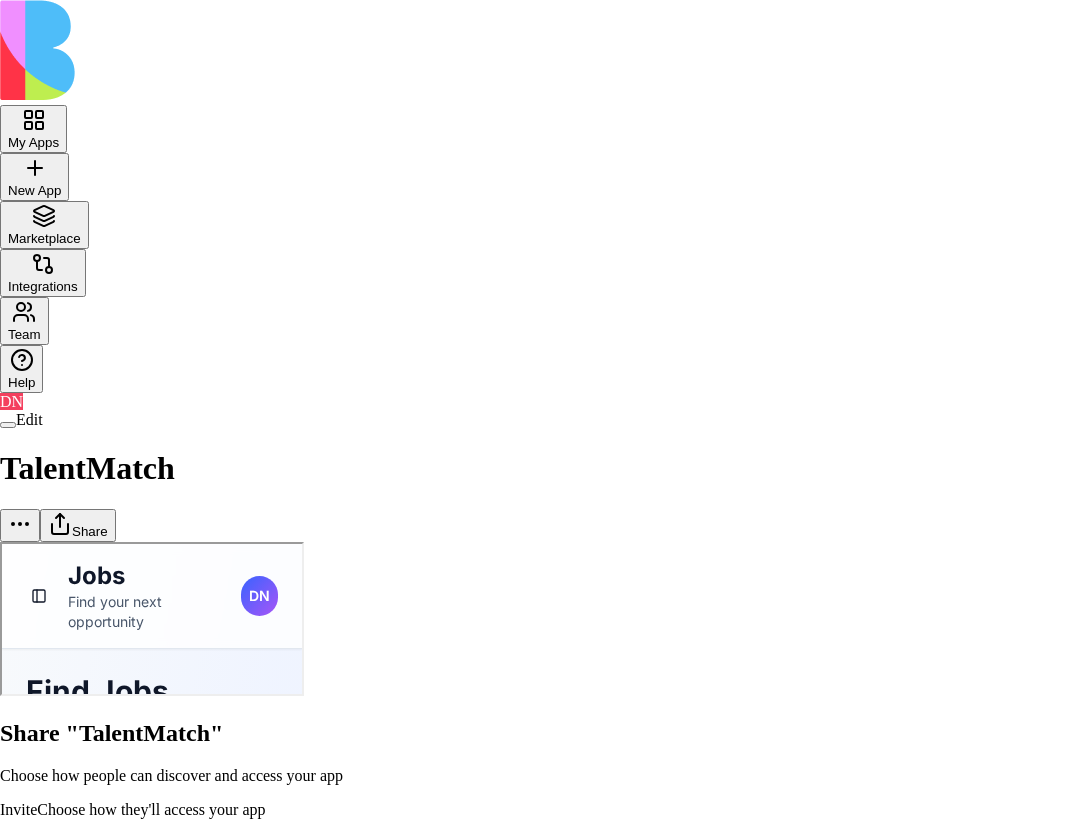 scroll, scrollTop: 158, scrollLeft: 0, axis: vertical 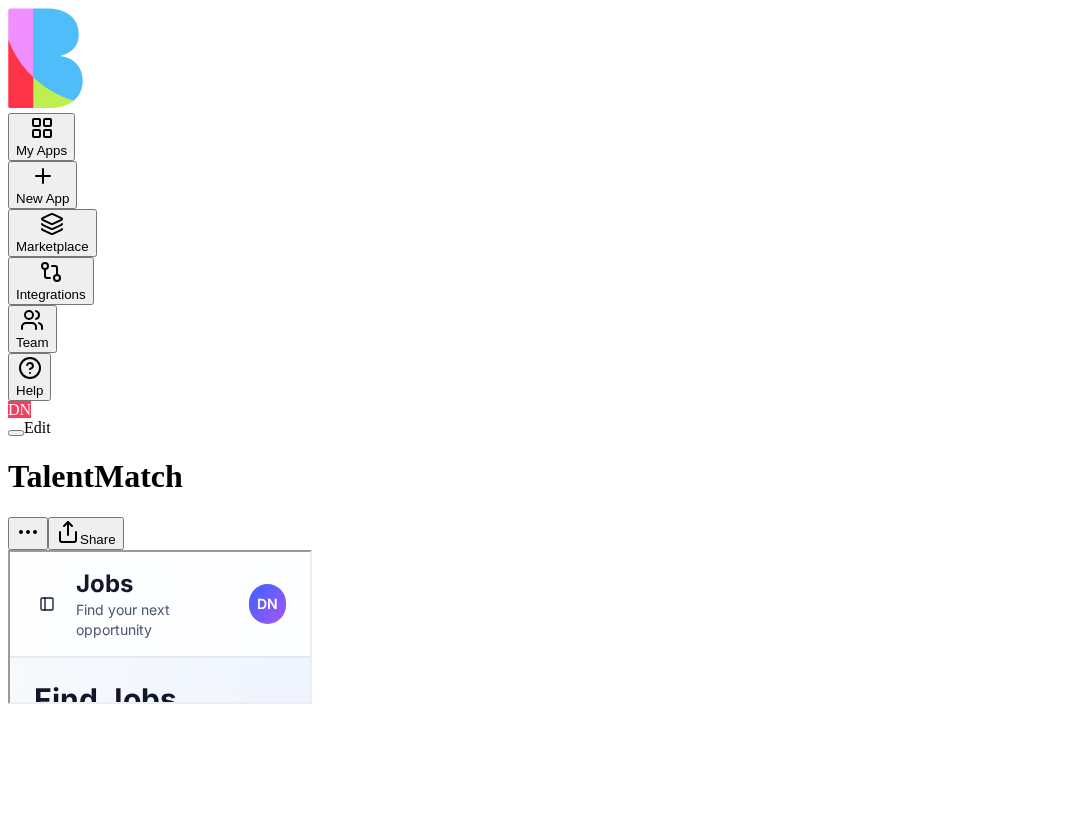 click on "Share" at bounding box center (86, 533) 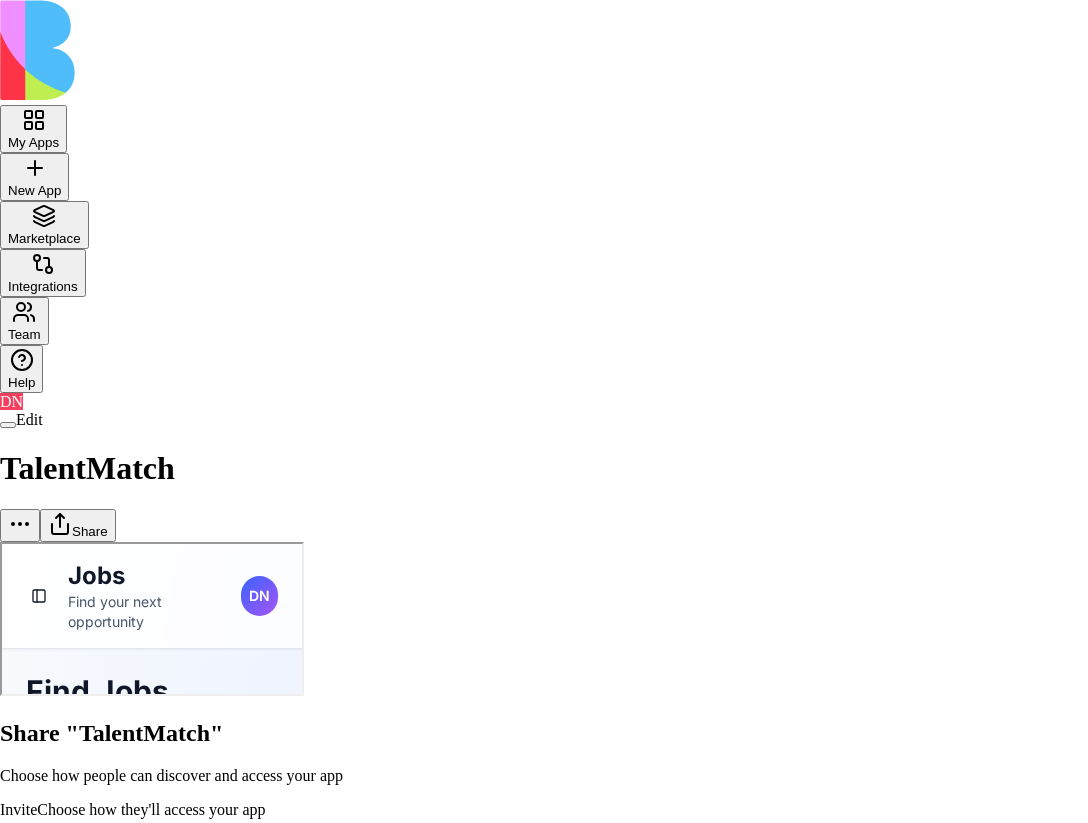 type on "guest" 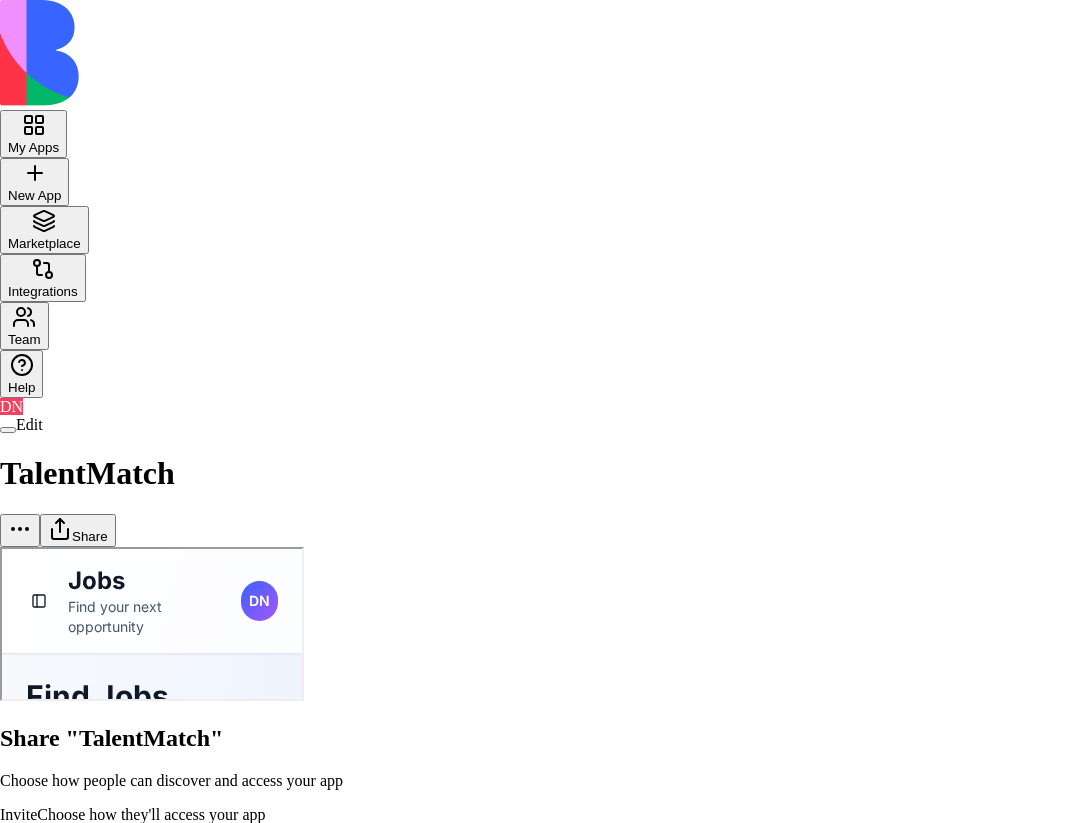 click at bounding box center [544, 705] 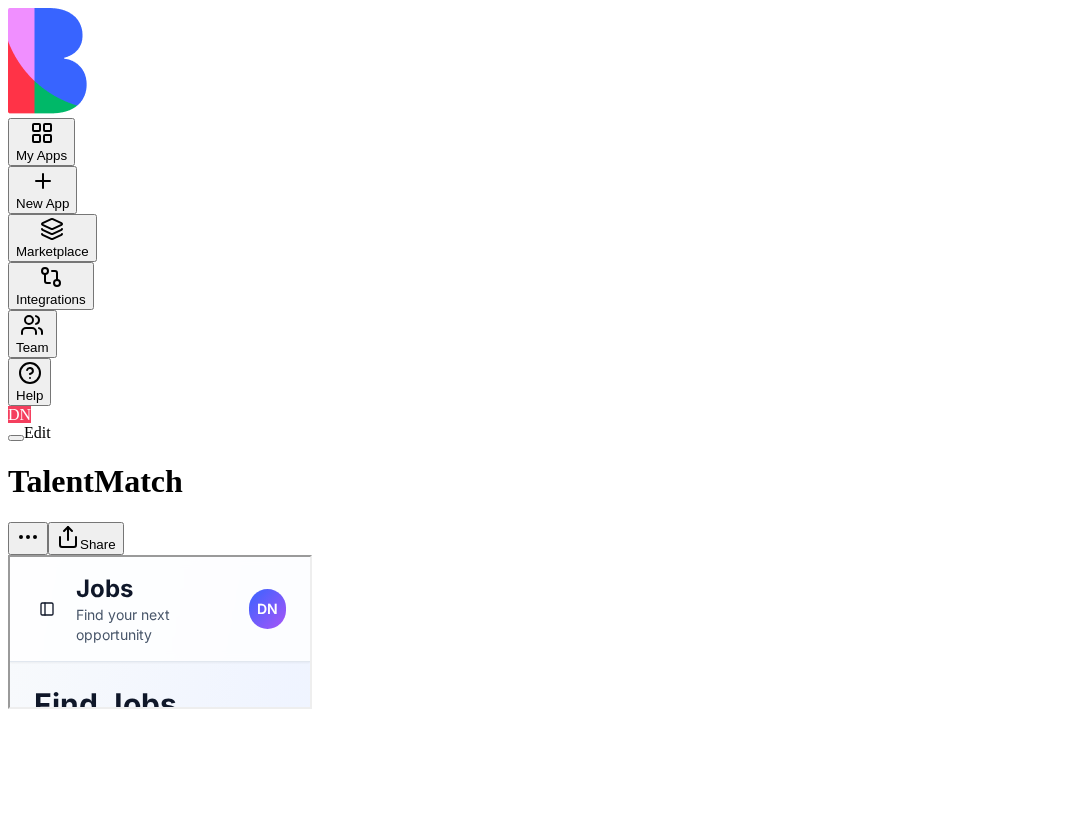 type 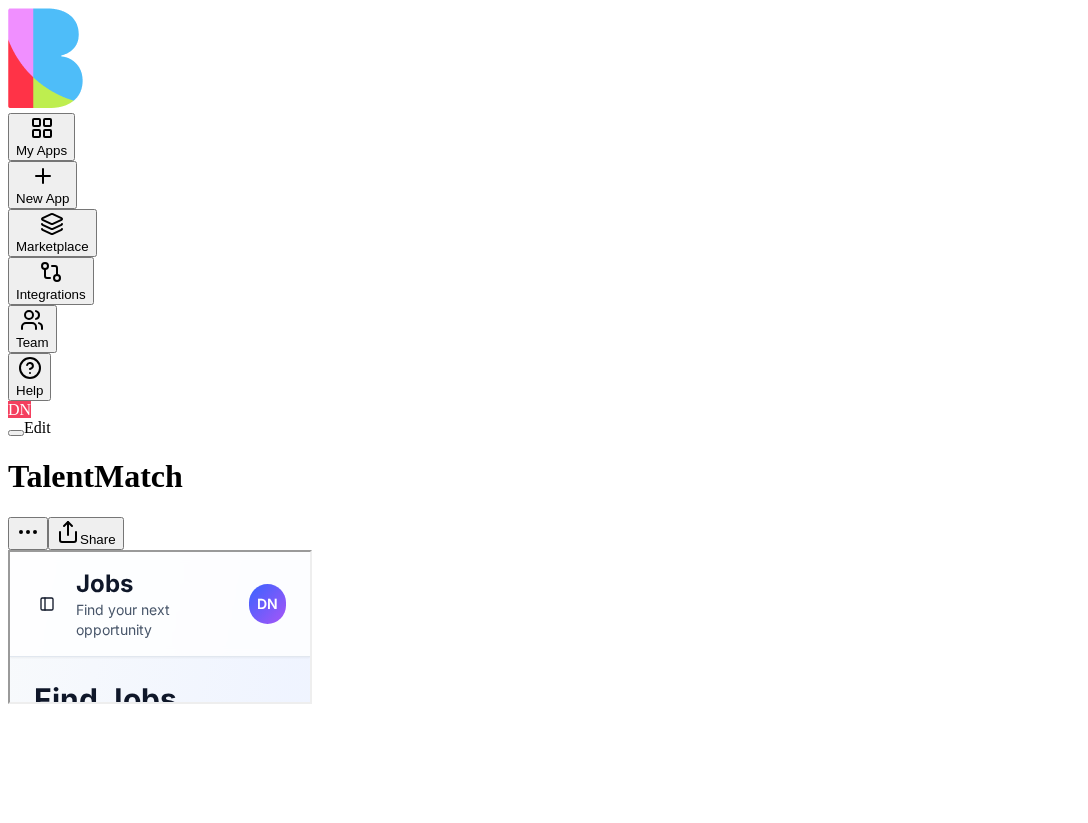 click on "Share" at bounding box center (86, 533) 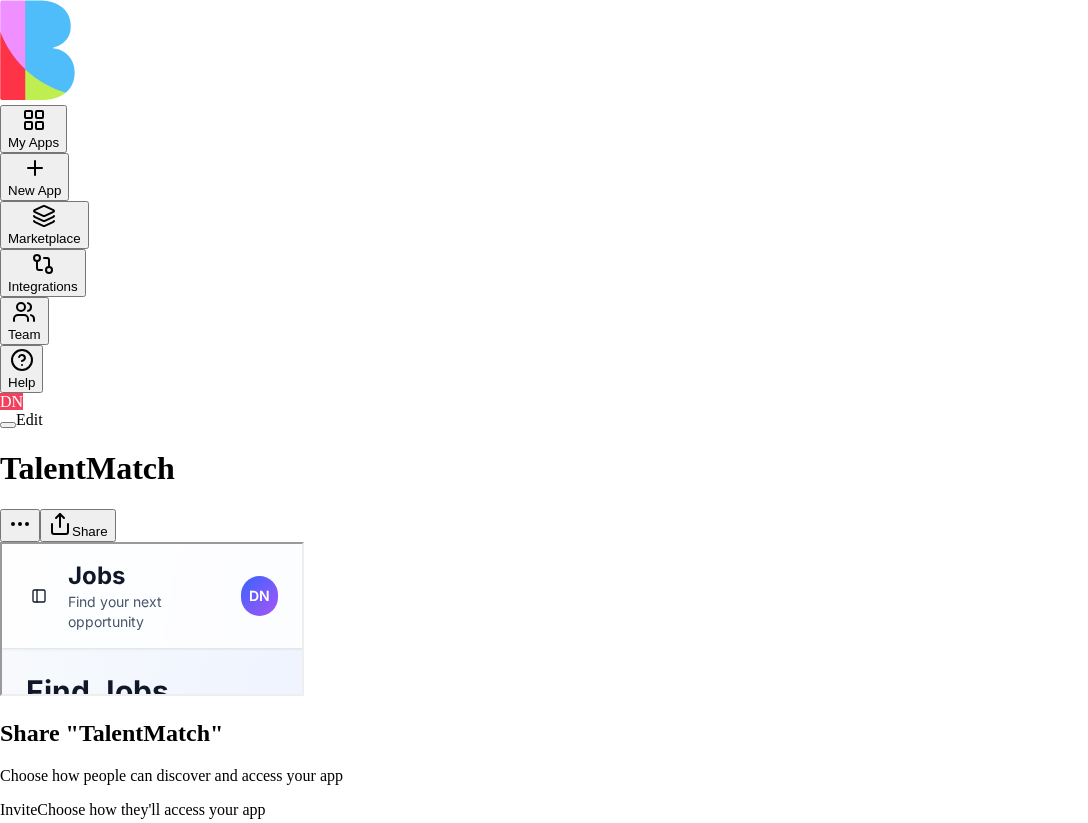 scroll, scrollTop: 213, scrollLeft: 0, axis: vertical 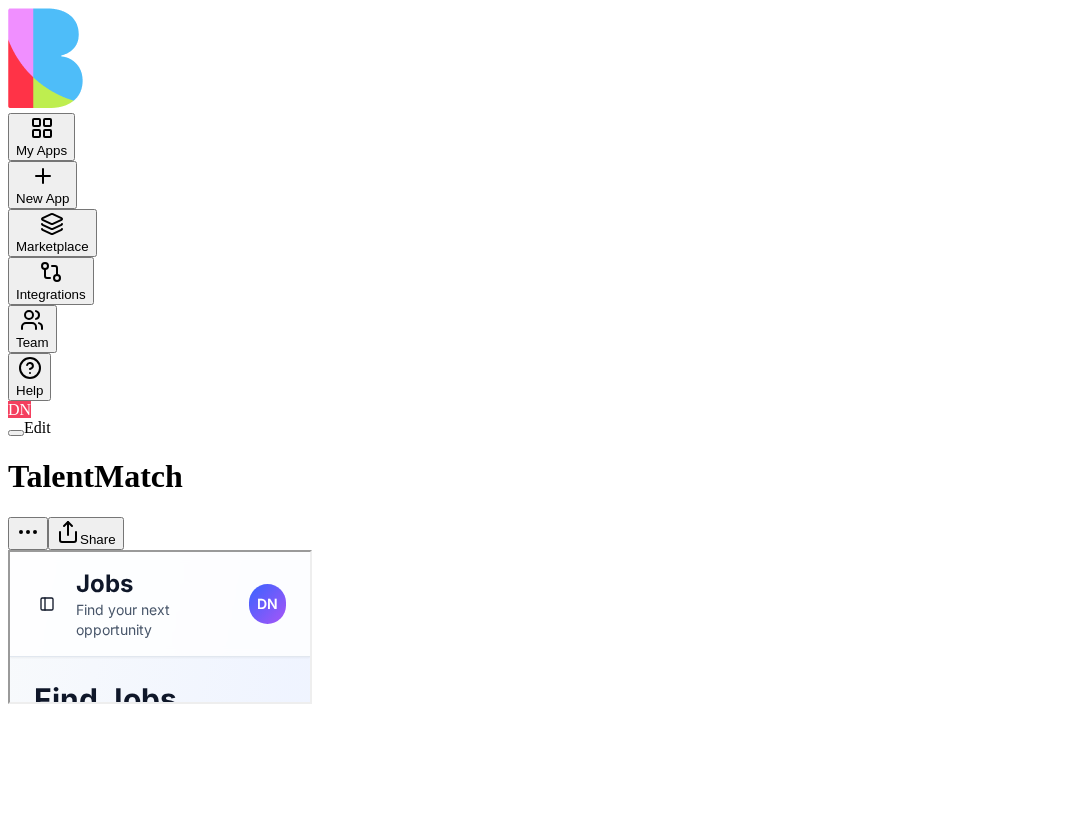click on "Share" at bounding box center (86, 533) 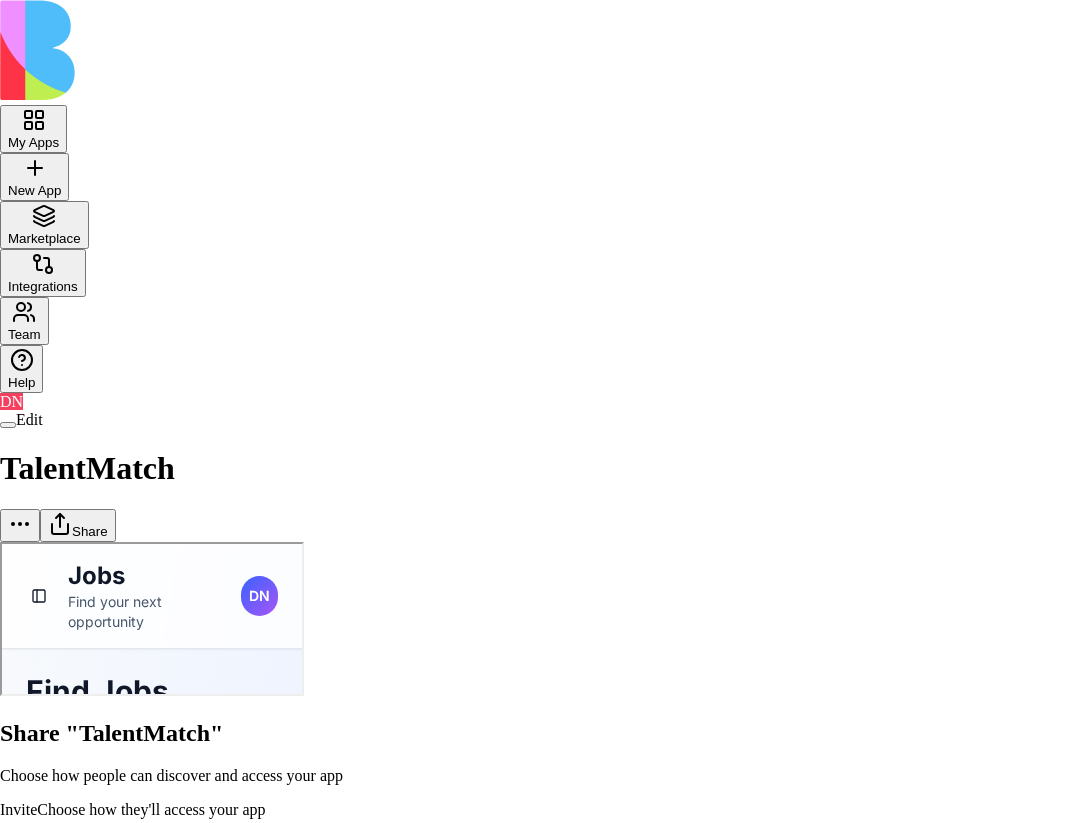 click on "My Apps New App
To pick up a draggable item, press the space bar.
While dragging, use the arrow keys to move the item.
Press space again to drop the item in its new position, or press escape to cancel.
Marketplace Integrations Team Help DN Edit TalentMatch Share Share "TalentMatch" Choose how people can discover and access your app Invite  Choose how they'll access your app Add to Blocks account They'll join your account and can access other apps you share with them Invite as Guest They'll only see this app and won't join your account General access Blocks Account members can view Can view Anyone with the link Anyone on the internet Can view App members (4) don+core@blocks.ws rotem+core@blocks.ws gilad+core@blocks.ws ofer+core@blocks.ws Copy Link Done Close" at bounding box center [544, 706] 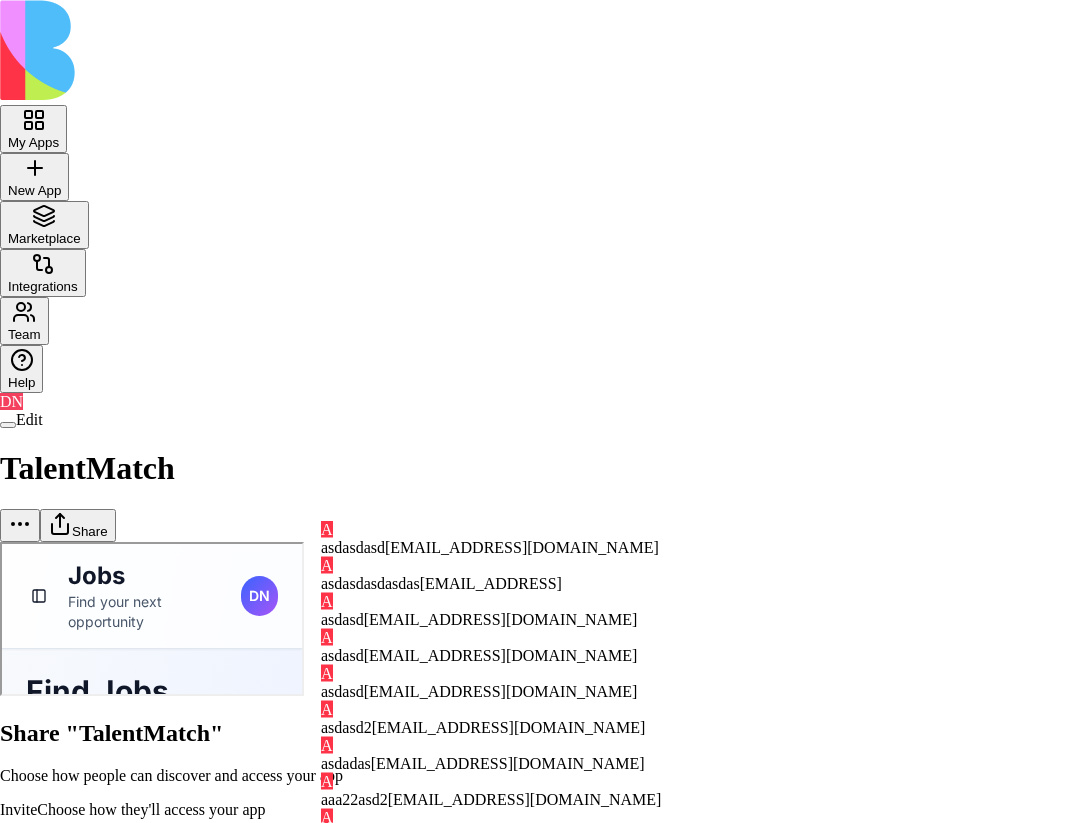 scroll, scrollTop: 0, scrollLeft: 0, axis: both 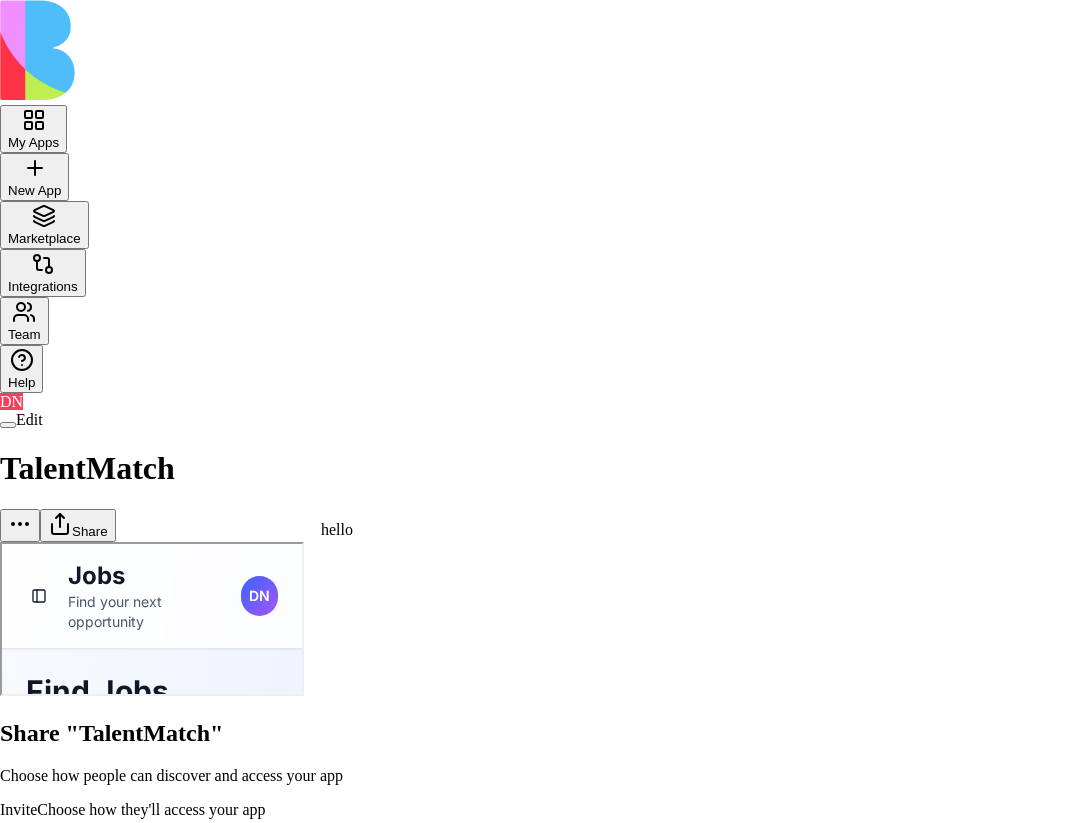 type on "**********" 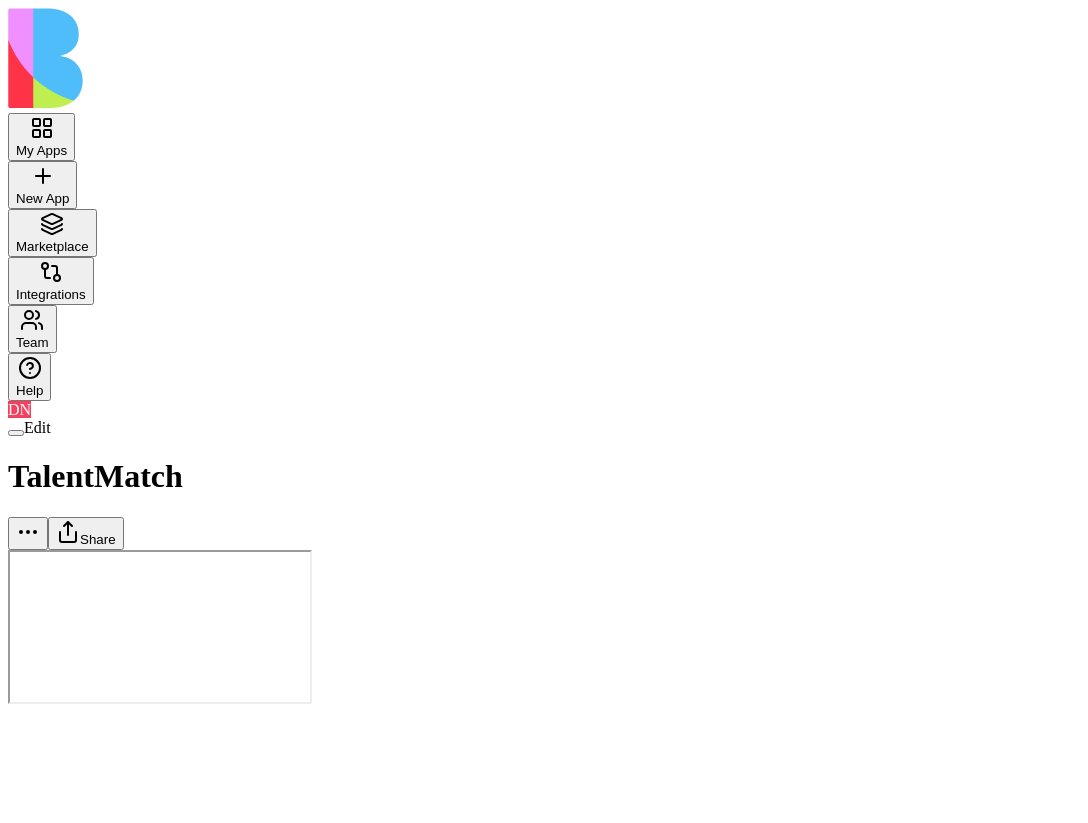 scroll, scrollTop: 0, scrollLeft: 0, axis: both 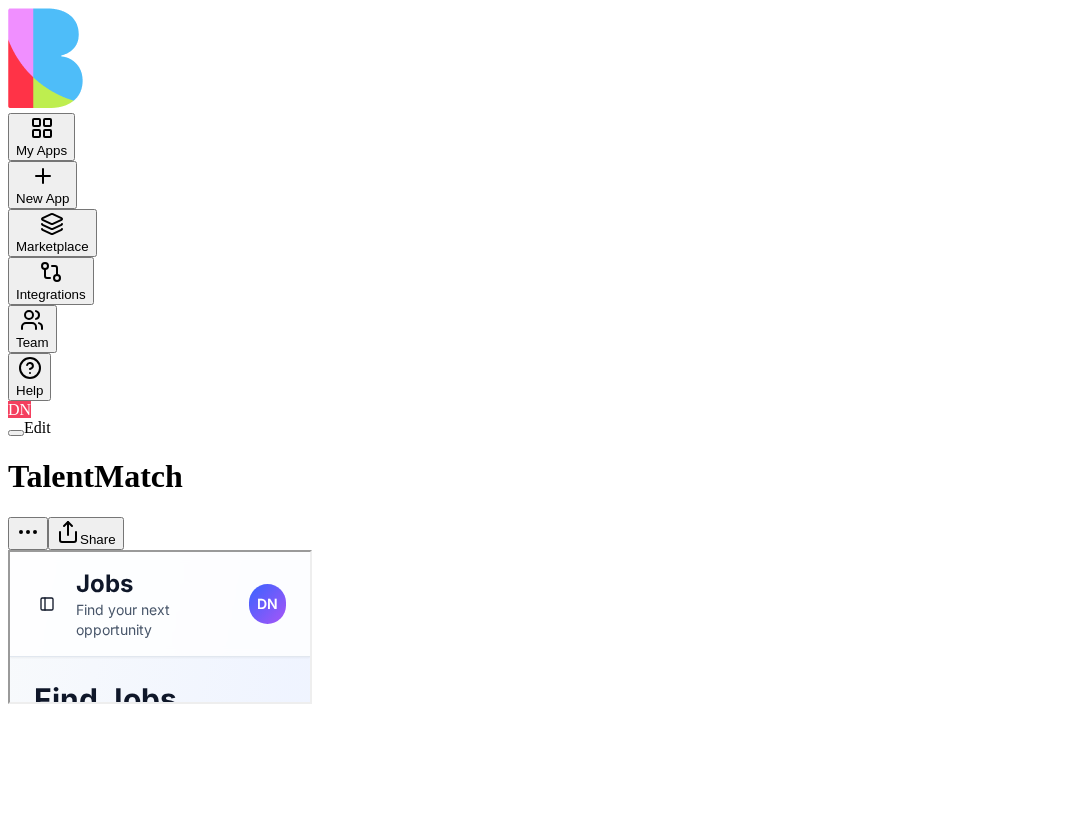 click on "Edit TalentMatch Share" at bounding box center [544, 484] 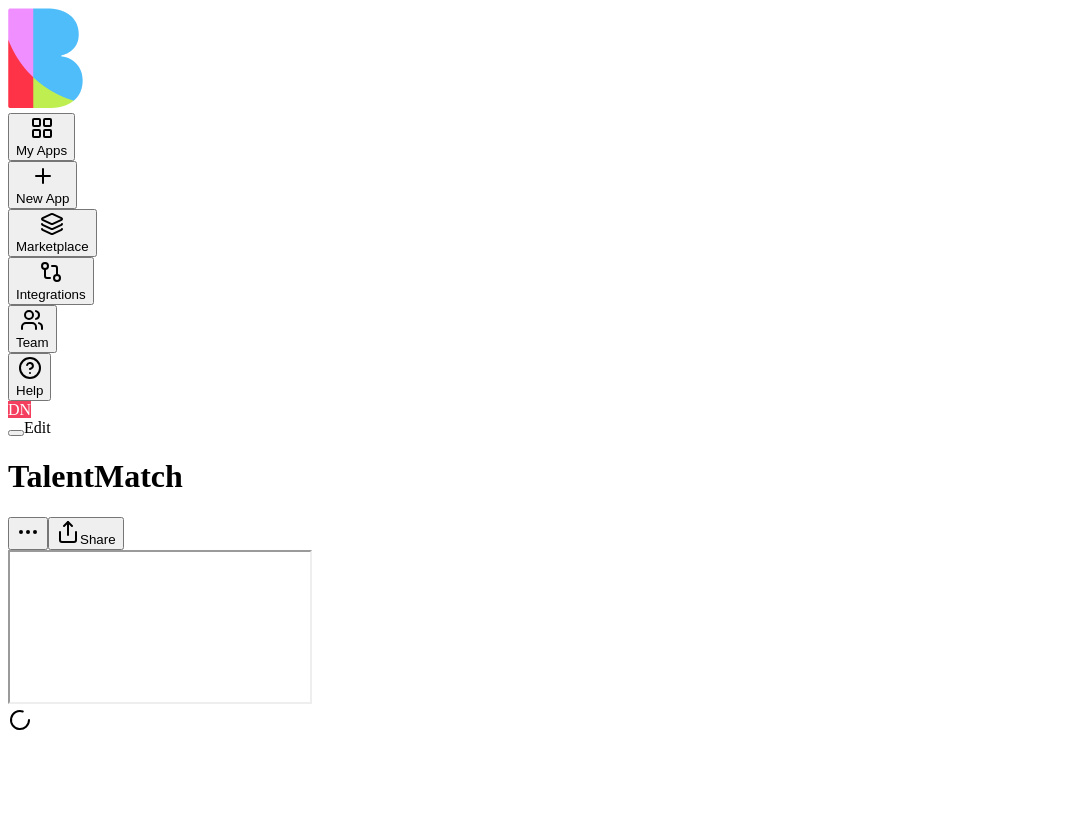 scroll, scrollTop: 0, scrollLeft: 0, axis: both 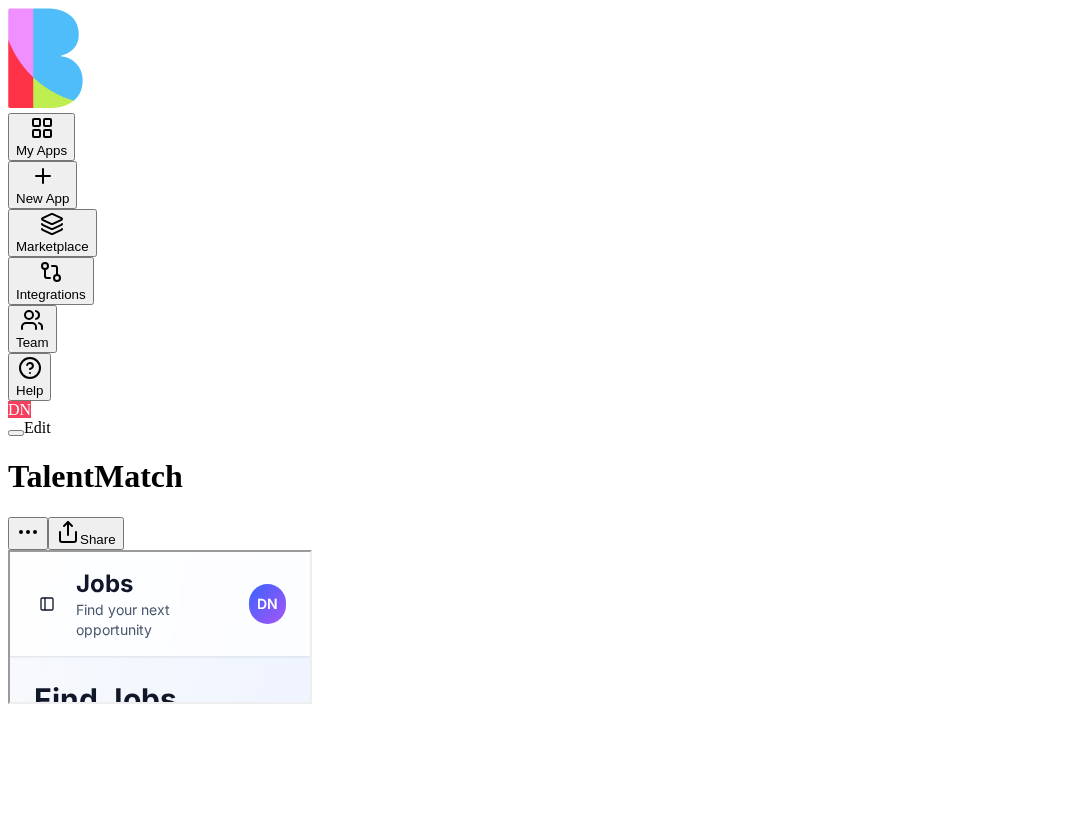 click on "Share" at bounding box center (86, 533) 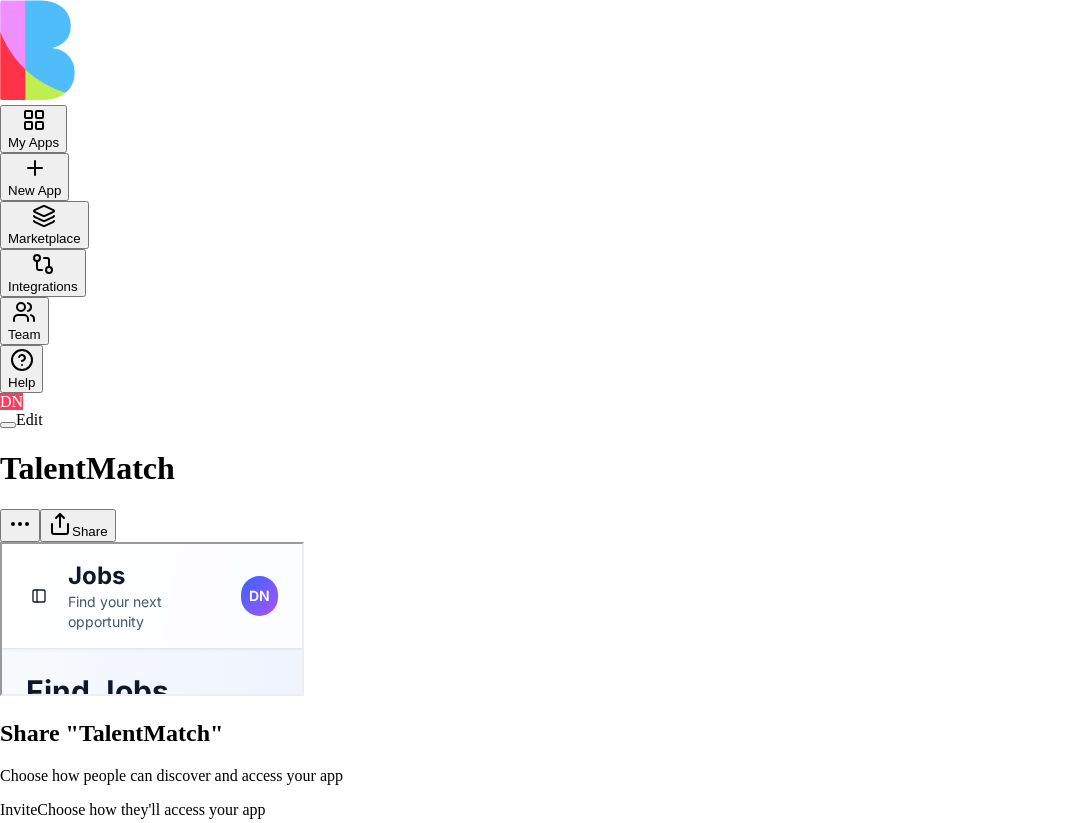 click on "My Apps New App
To pick up a draggable item, press the space bar.
While dragging, use the arrow keys to move the item.
Press space again to drop the item in its new position, or press escape to cancel.
Marketplace Integrations Team Help DN Edit TalentMatch Share Share "TalentMatch" Choose how people can discover and access your app Invite  Choose how they'll access your app Add to Blocks account They'll join your account and can access other apps you share with them Invite as Guest They'll only see this app and won't join your account * General access Blocks Account members can view Can view Anyone with the link Anyone on the internet Can view App members (4) don+core@blocks.ws rotem+core@blocks.ws gilad+core@blocks.ws ofer+core@blocks.ws Copy Link Done Close" at bounding box center (544, 706) 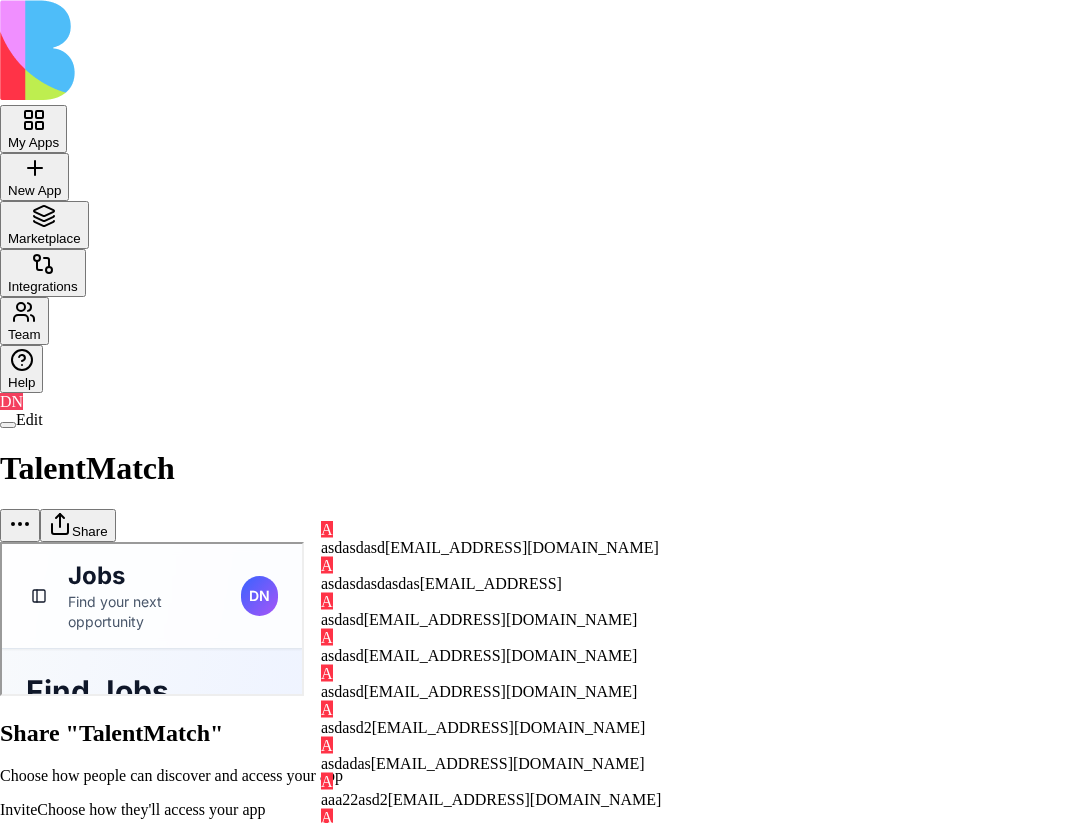 scroll, scrollTop: 0, scrollLeft: 0, axis: both 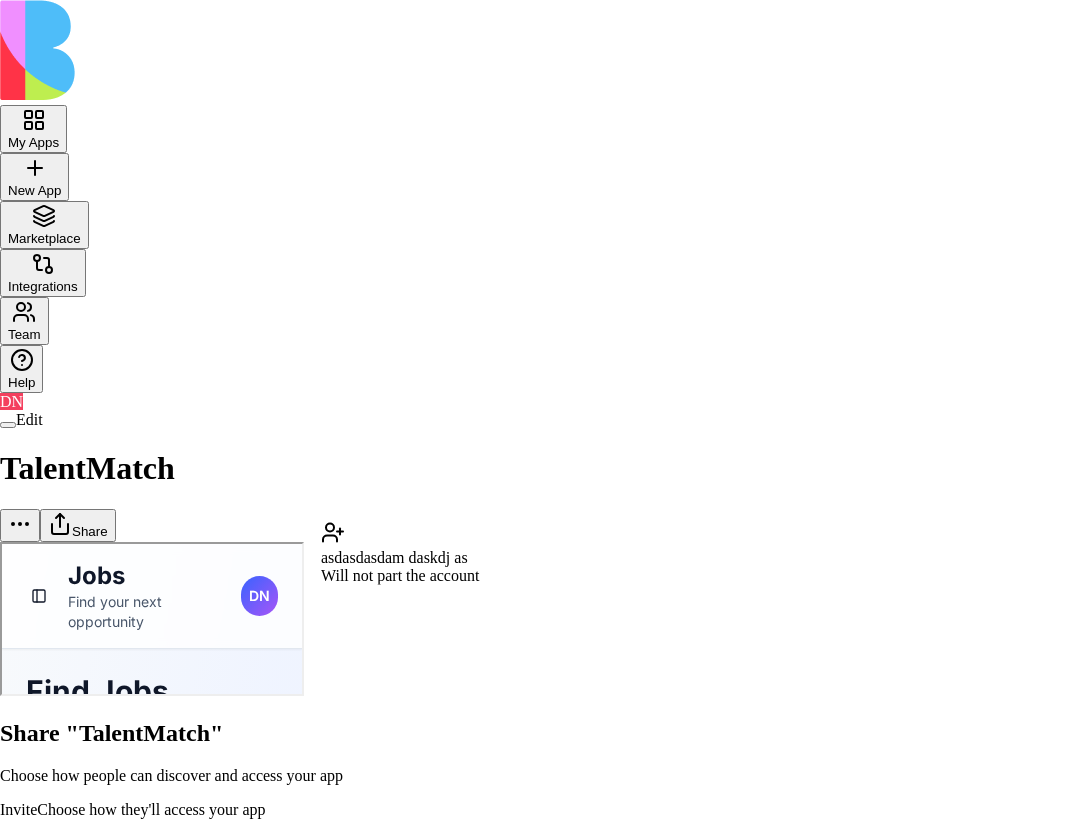 type on "**********" 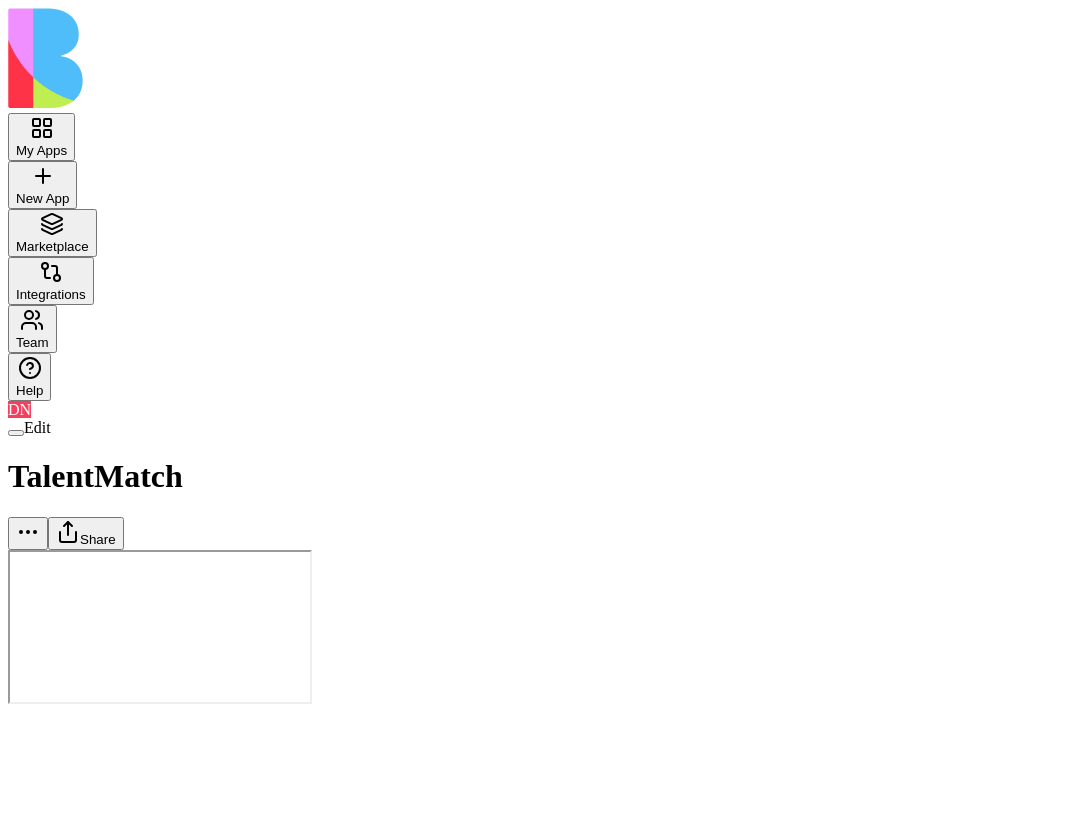 scroll, scrollTop: 0, scrollLeft: 0, axis: both 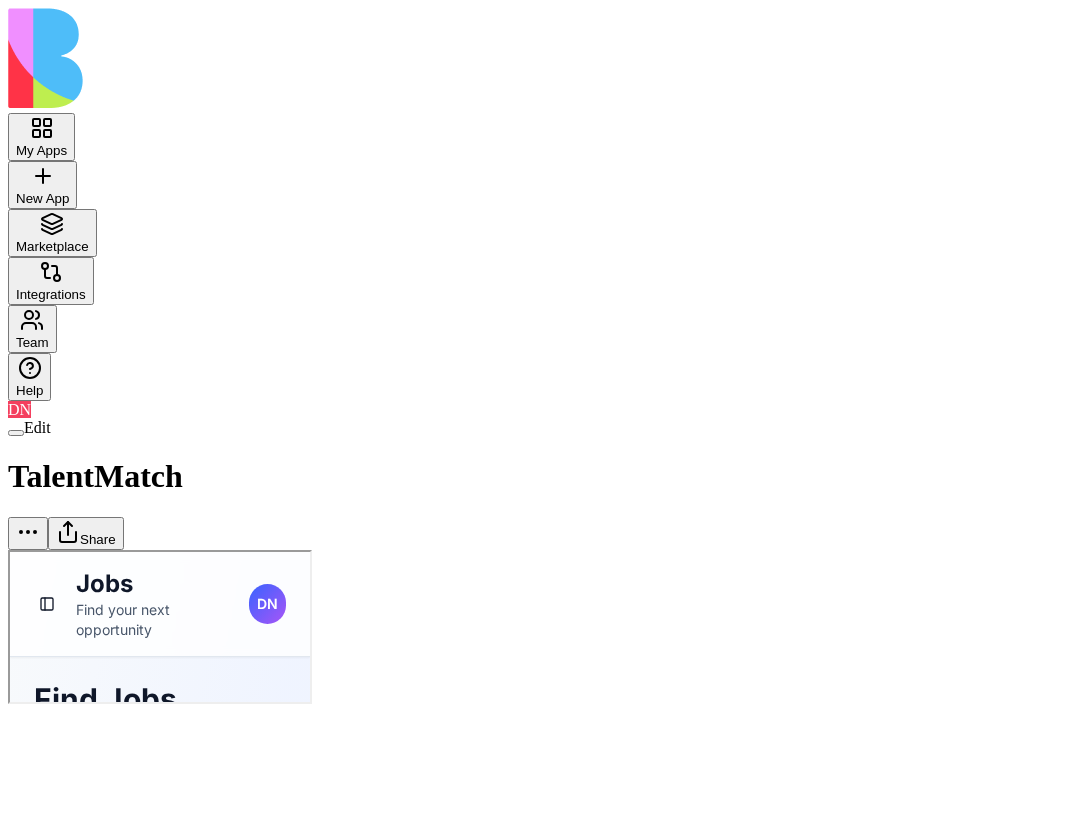 click on "Share" at bounding box center [86, 533] 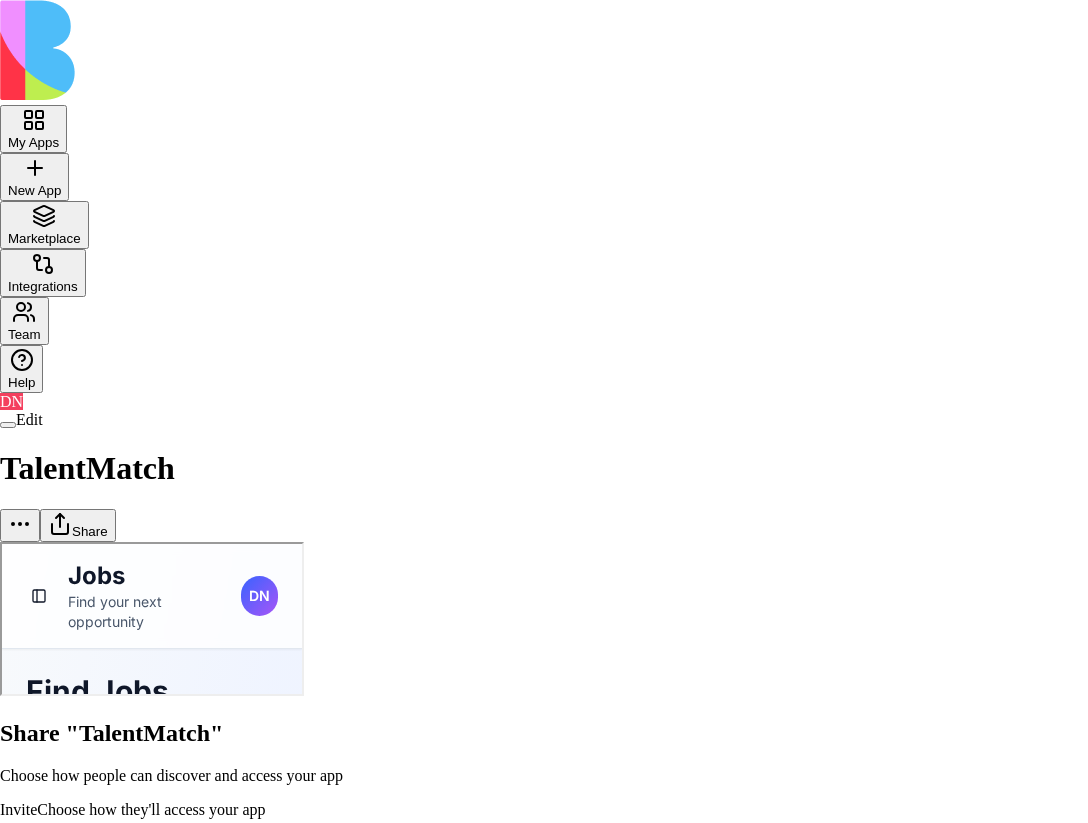 click on "Invite  Choose how they'll access your app Add to Blocks account They'll join your account and can access other apps you share with them Invite as Guest They'll only see this app and won't join your account General access Blocks Account members can view Can view Anyone with the link Anyone on the internet Can view" at bounding box center (544, 1029) 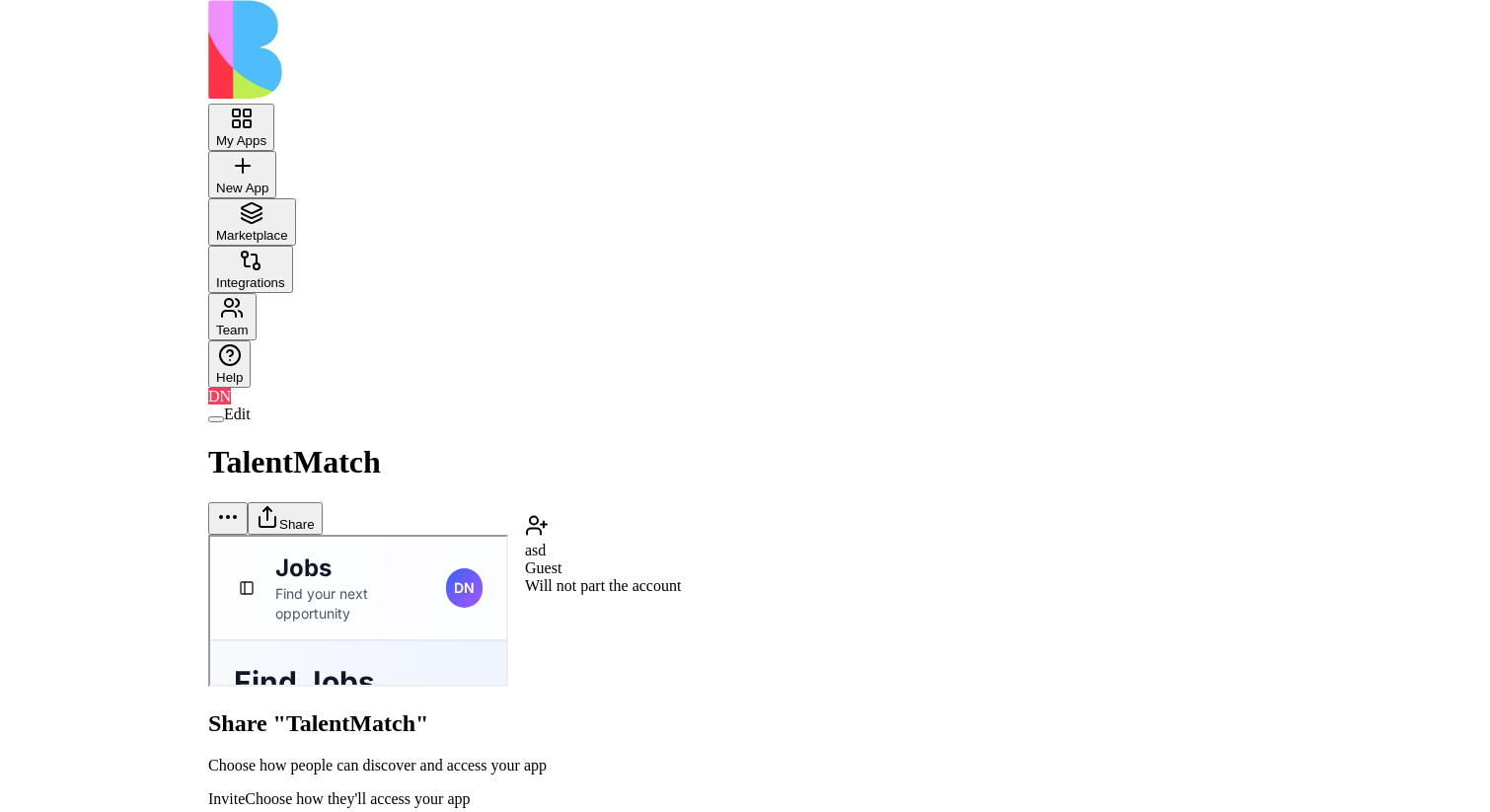 scroll, scrollTop: 0, scrollLeft: 0, axis: both 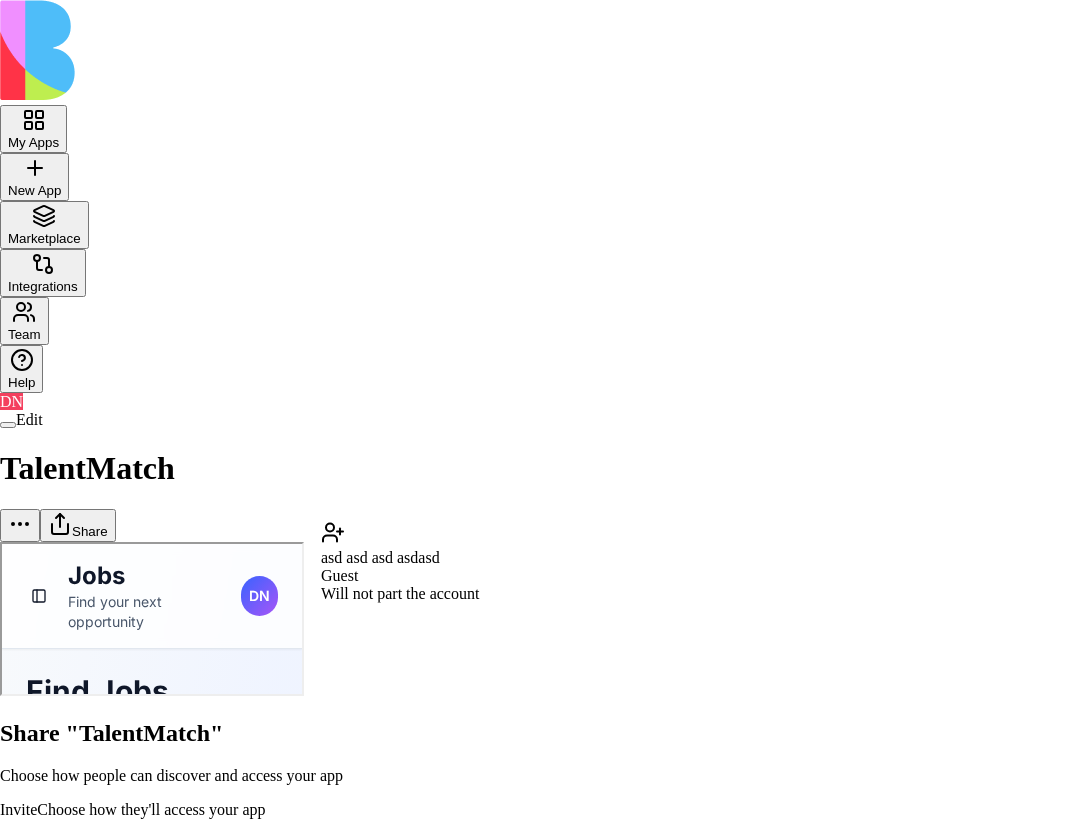 type on "**********" 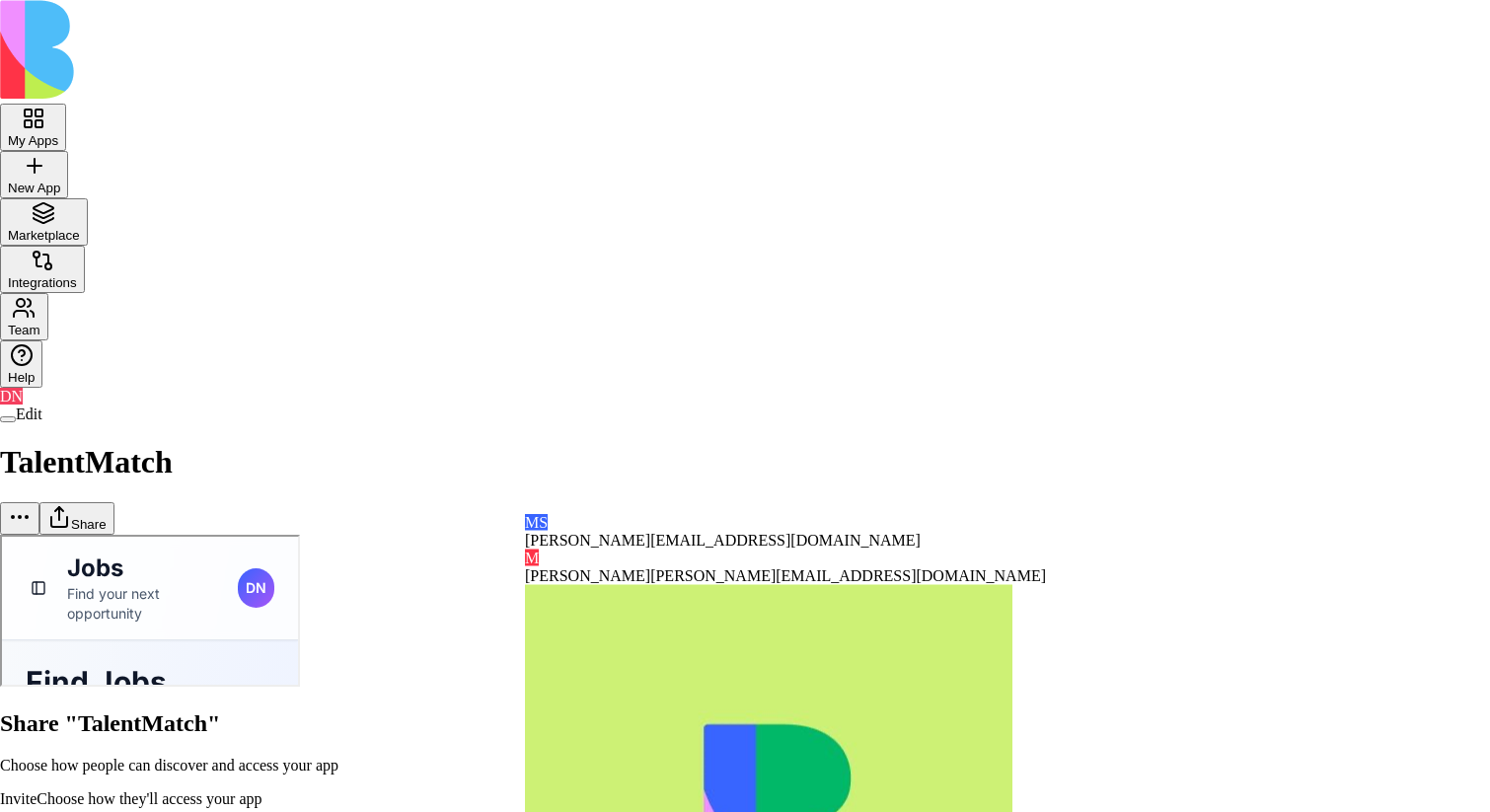click on "My Apps New App
To pick up a draggable item, press the space bar.
While dragging, use the arrow keys to move the item.
Press space again to drop the item in its new position, or press escape to cancel.
Marketplace Integrations Team Help DN Edit TalentMatch Share Share "TalentMatch" Choose how people can discover and access your app Invite  Choose how they'll access your app Add to Blocks account They'll join your account and can access other apps you share with them Invite as Guest They'll only see this app and won't join your account General access Blocks Account members can view Can view Anyone with the link Anyone on the internet Can view App members (4) don+core@blocks.ws rotem+core@blocks.ws gilad+core@blocks.ws ofer+core@blocks.ws Copy Link Done Close MS Marina Sokolov marina+core@blocks.ws M michal michal+core@blocks.ws Dan Ofir dan+core@blocks.ws T Tal tal+core@blocks.ws S Shir shir+core@blocks.ws A asdadas asdadas@asdasd.com A asdasdasd asdasdasd@assad.com A asdasd A asdasd A asdasd A" at bounding box center (745, 697) 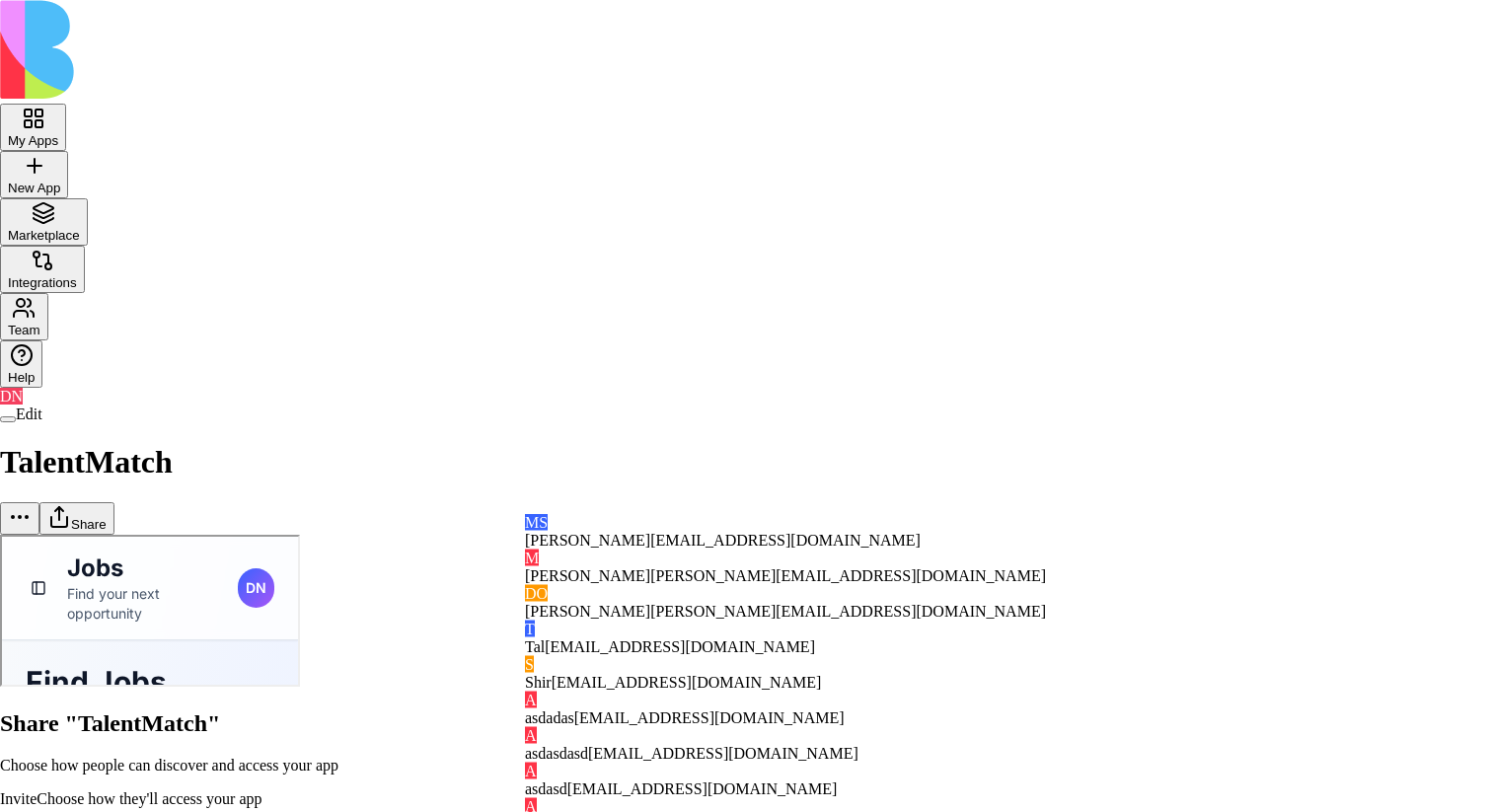 click on "My Apps New App
To pick up a draggable item, press the space bar.
While dragging, use the arrow keys to move the item.
Press space again to drop the item in its new position, or press escape to cancel.
Marketplace Integrations Team Help DN Edit TalentMatch Share Share "TalentMatch" Choose how people can discover and access your app Invite  Choose how they'll access your app Add to Blocks account They'll join your account and can access other apps you share with them Invite as Guest They'll only see this app and won't join your account General access Blocks Account members can view Can view Anyone with the link Anyone on the internet Can view App members (4) don+core@blocks.ws rotem+core@blocks.ws gilad+core@blocks.ws ofer+core@blocks.ws Copy Link Done Close MS Marina Sokolov marina+core@blocks.ws M michal michal+core@blocks.ws DO Dan Ofir dan+core@blocks.ws T Tal tal+core@blocks.ws S Shir shir+core@blocks.ws A asdadas asdadas@asdasd.com A asdasdasd asdasdasd@assad.com A asdasd A asdasd A A S S" at bounding box center (745, 697) 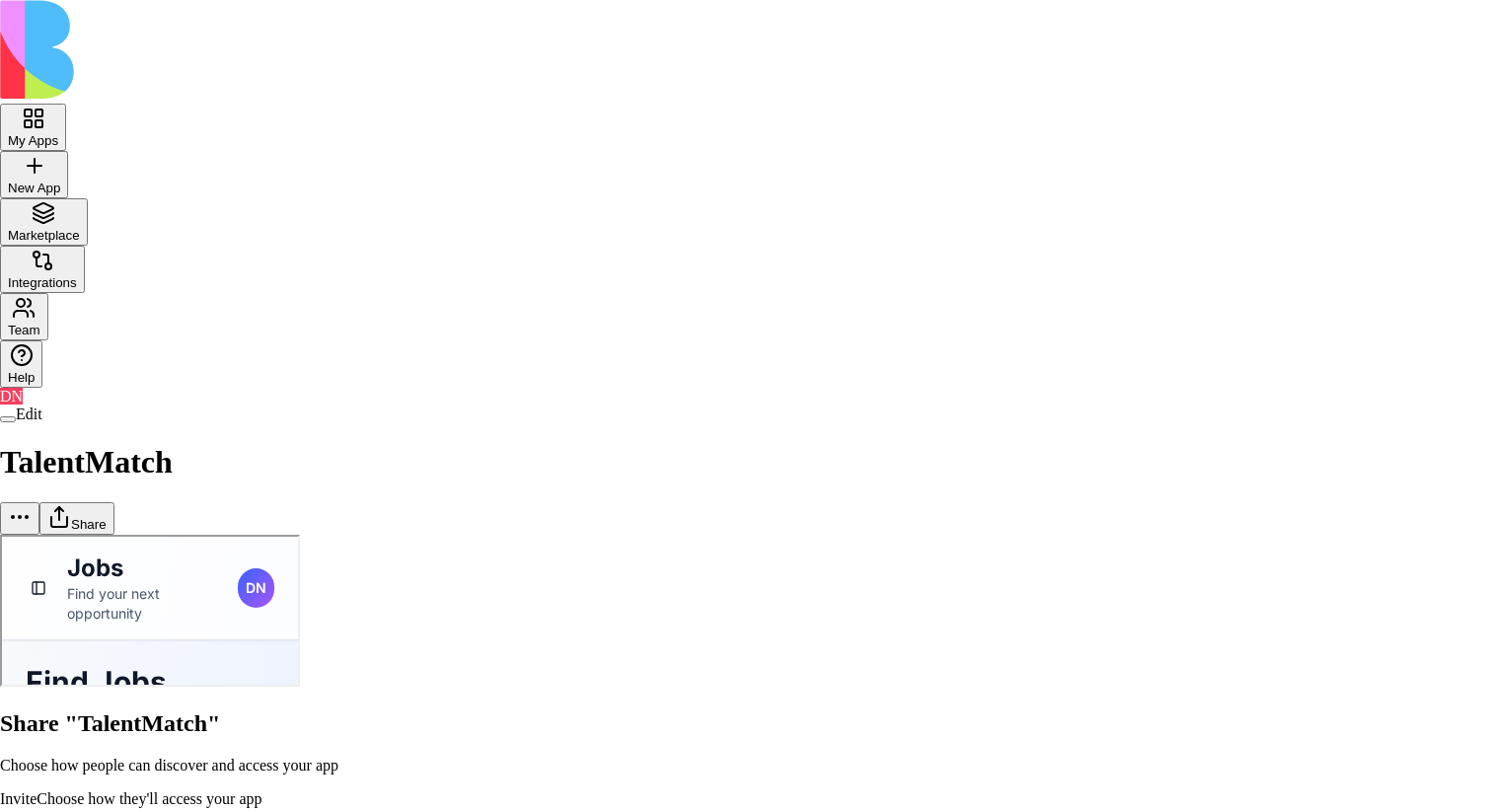 click on "My Apps New App
To pick up a draggable item, press the space bar.
While dragging, use the arrow keys to move the item.
Press space again to drop the item in its new position, or press escape to cancel.
Marketplace Integrations Team Help DN Edit TalentMatch Share Share "TalentMatch" Choose how people can discover and access your app Invite  Choose how they'll access your app Add to Blocks account They'll join your account and can access other apps you share with them Invite as Guest They'll only see this app and won't join your account General access Blocks Account members can view Can view Anyone with the link Anyone on the internet Can view App members (4) don+core@blocks.ws rotem+core@blocks.ws gilad+core@blocks.ws ofer+core@blocks.ws Copy Link Done Close" at bounding box center [745, 697] 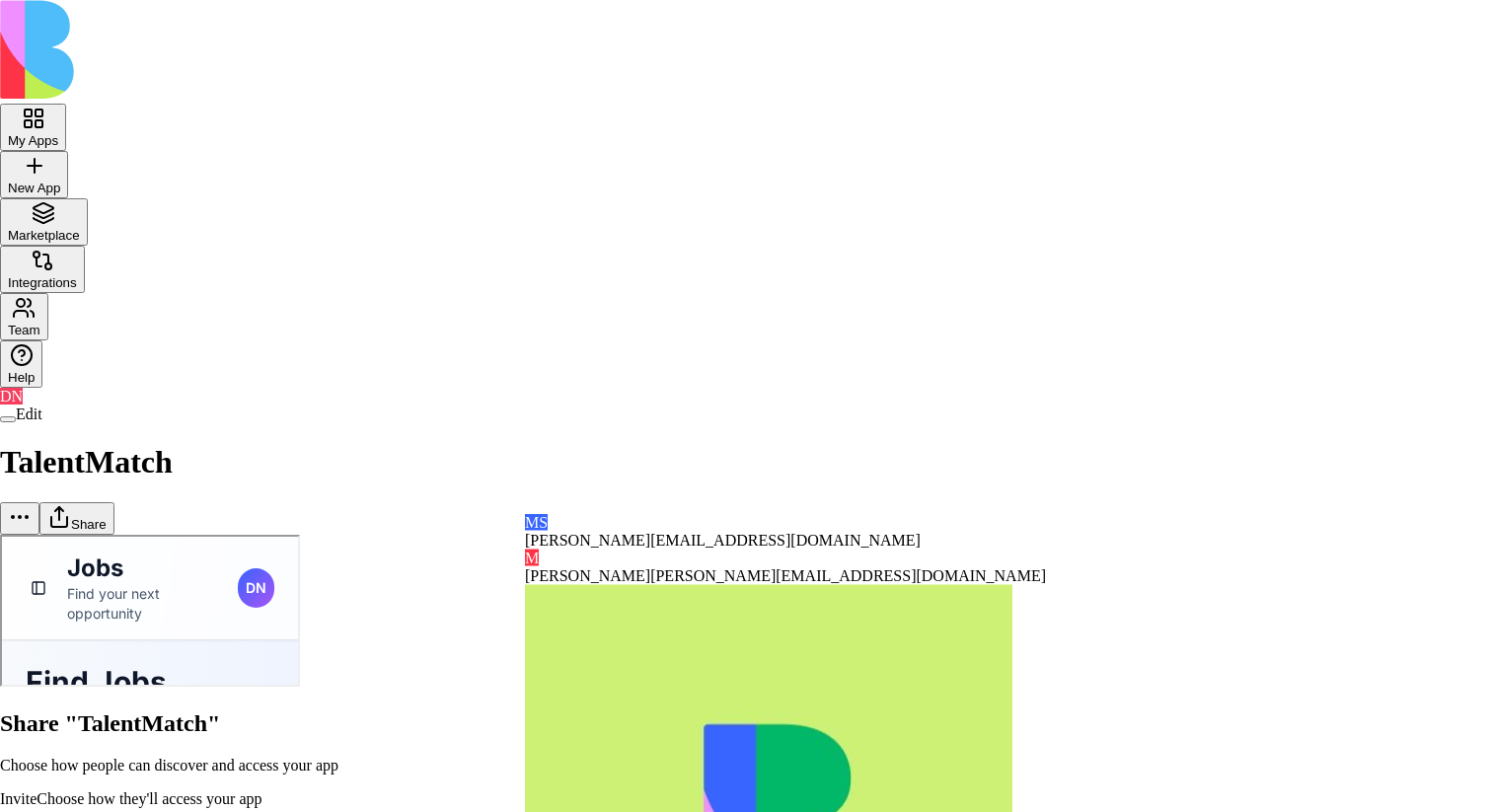 scroll, scrollTop: 152, scrollLeft: 0, axis: vertical 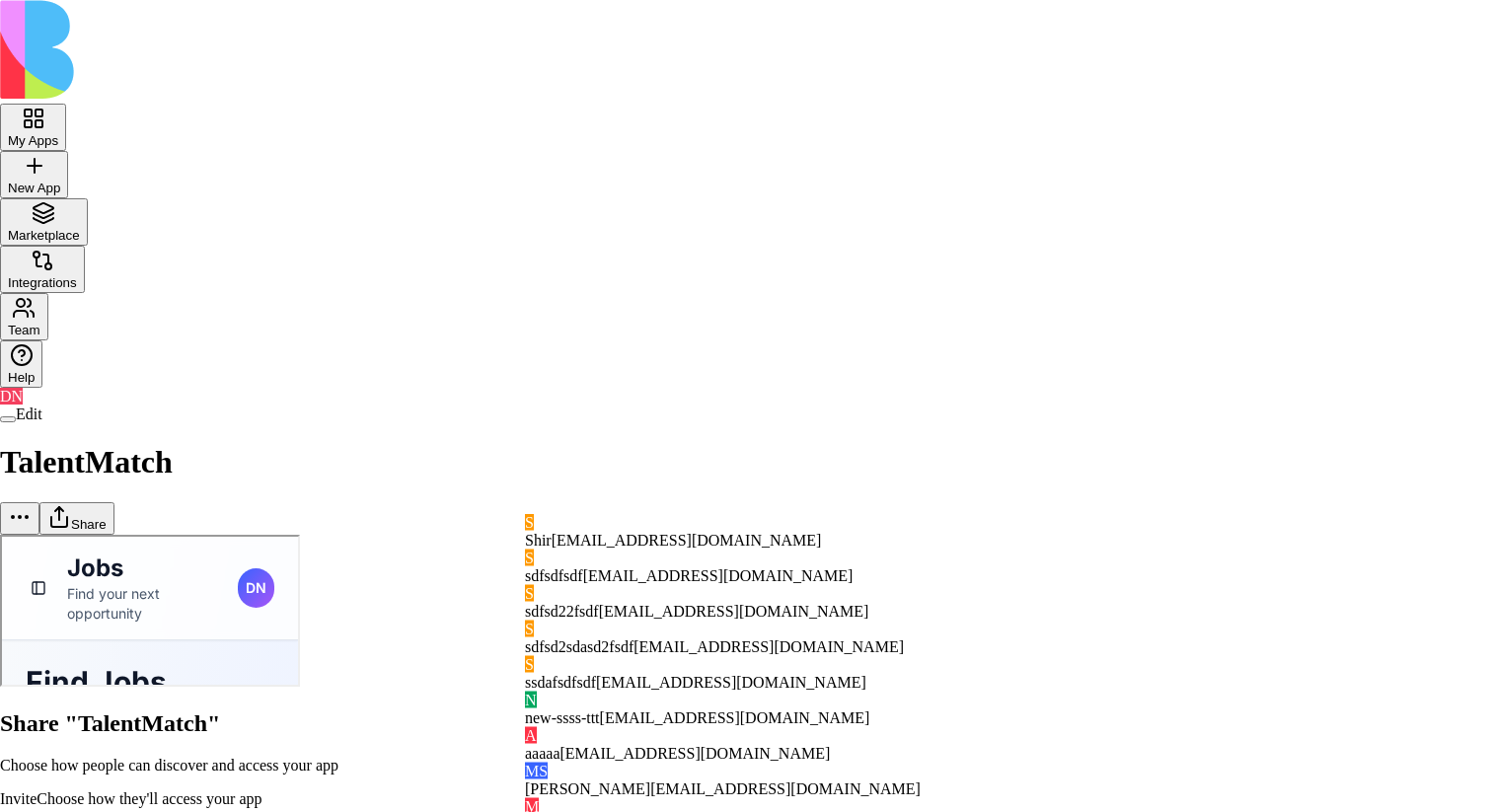 click on "sdfsd2sdasd2fsdf" at bounding box center [579, 646] 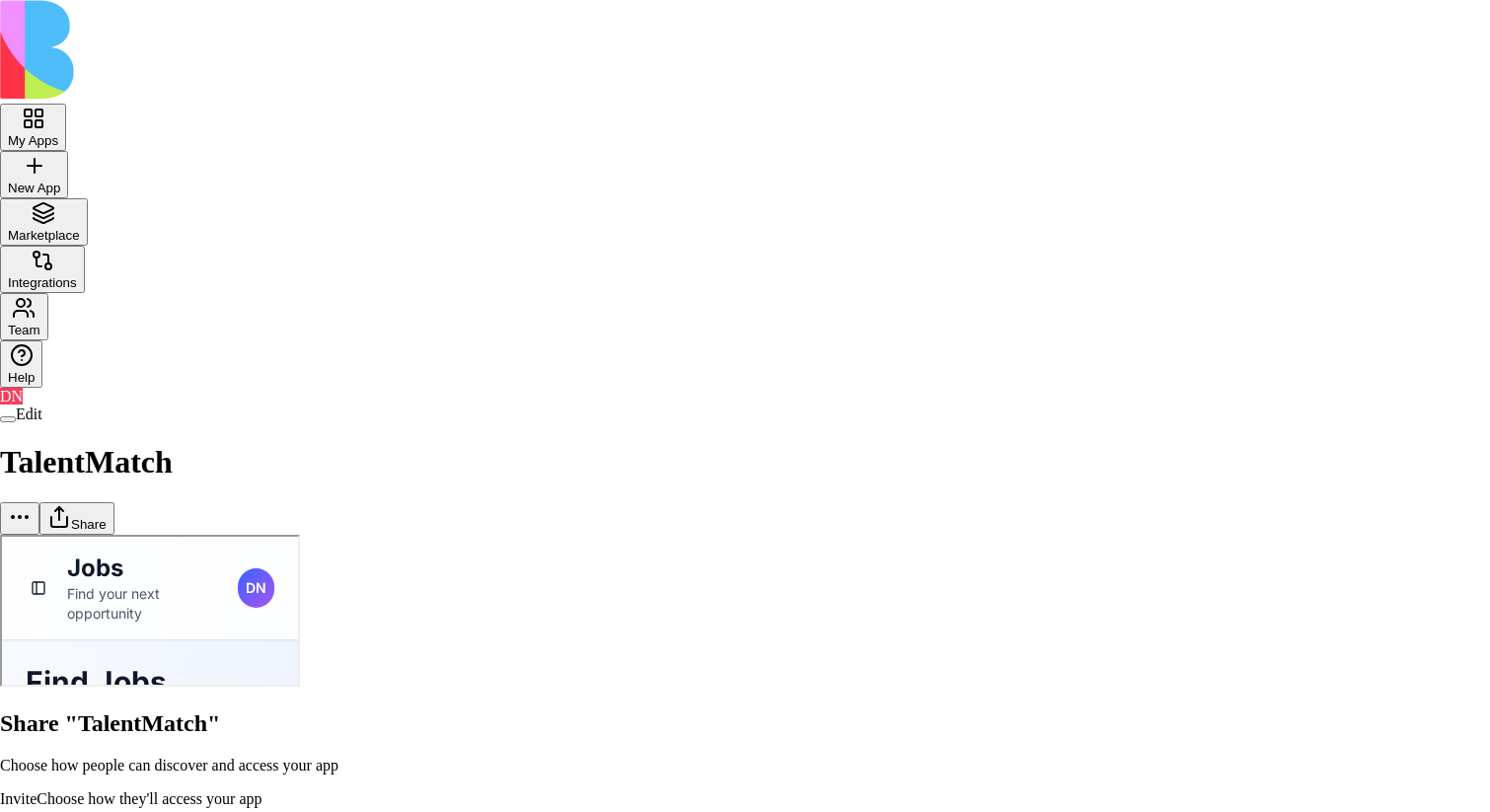 click on "My Apps New App
To pick up a draggable item, press the space bar.
While dragging, use the arrow keys to move the item.
Press space again to drop the item in its new position, or press escape to cancel.
Marketplace Integrations Team Help DN Edit TalentMatch Share Share "TalentMatch" Choose how people can discover and access your app Invite  Choose how they'll access your app Add to Blocks account They'll join your account and can access other apps you share with them Invite as Guest They'll only see this app and won't join your account * General access Blocks Account members can view Can view Anyone with the link Anyone on the internet Can view App members (4) don+core@blocks.ws rotem+core@blocks.ws gilad+core@blocks.ws ofer+core@blocks.ws Copy Link Done Close" at bounding box center (745, 697) 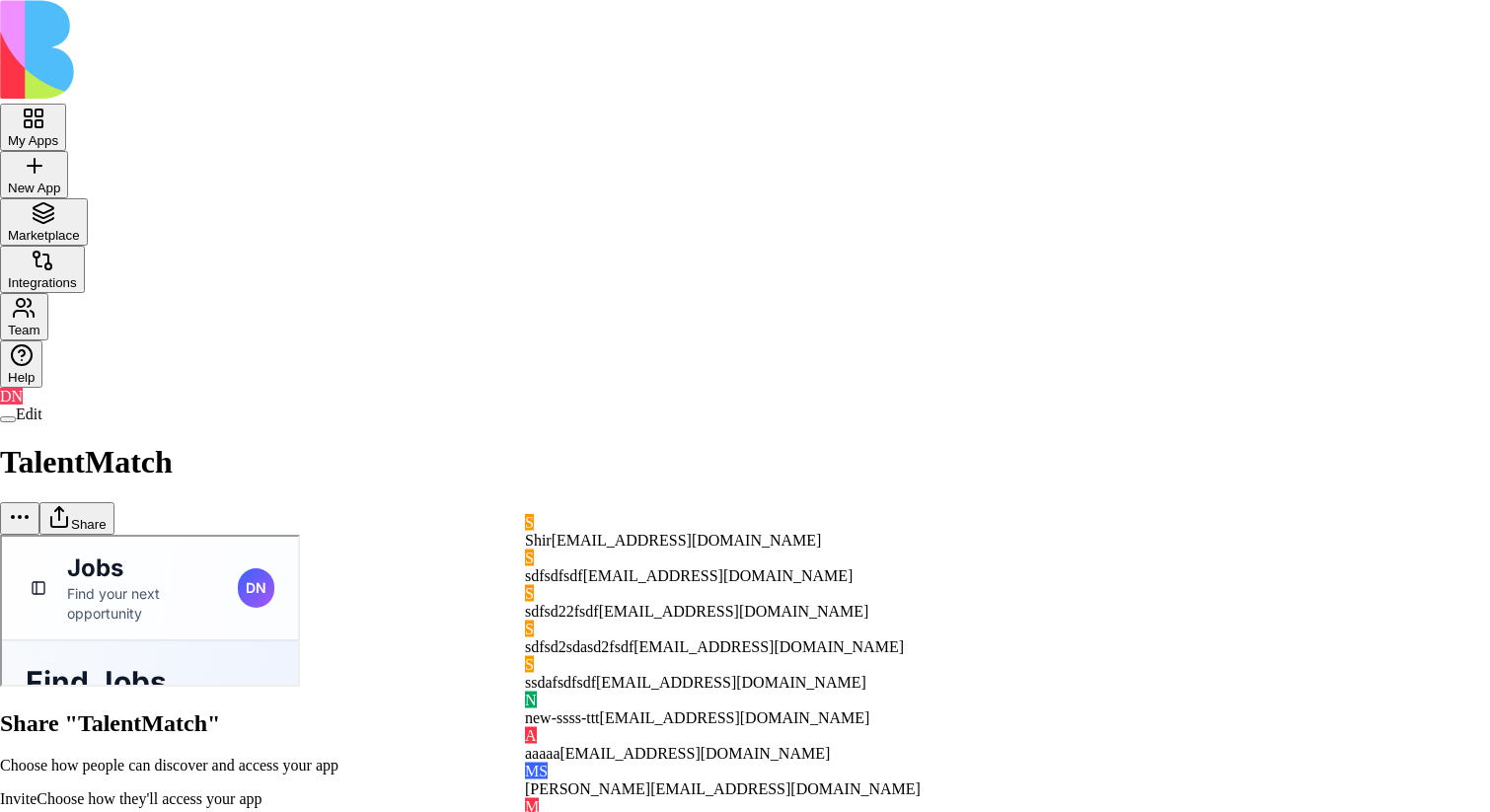 click on "My Apps New App
To pick up a draggable item, press the space bar.
While dragging, use the arrow keys to move the item.
Press space again to drop the item in its new position, or press escape to cancel.
Marketplace Integrations Team Help DN Edit TalentMatch Share Share "TalentMatch" Choose how people can discover and access your app Invite  Choose how they'll access your app Add to Blocks account They'll join your account and can access other apps you share with them Invite as Guest They'll only see this app and won't join your account * General access Blocks Account members can view Can view Anyone with the link Anyone on the internet Can view App members (4) don+core@blocks.ws rotem+core@blocks.ws gilad+core@blocks.ws ofer+core@blocks.ws Copy Link Done Close S Shir shir+core@blocks.ws S sdfsdfsdf sdfsdfsdf@asdasd.com S sdfsd22fsdf sdfsd22fsdf@asdasd.com S sdfsd2sdasd2fsdf sdfsd2sdasd2fsdf@asdasd.com S ssdafsdfsdf ssdafsdfsdf@adsfadsfsadf.com N new-ssss-ttt new-ssss-ttt@gmail.com A aaaaa MS M" at bounding box center [745, 697] 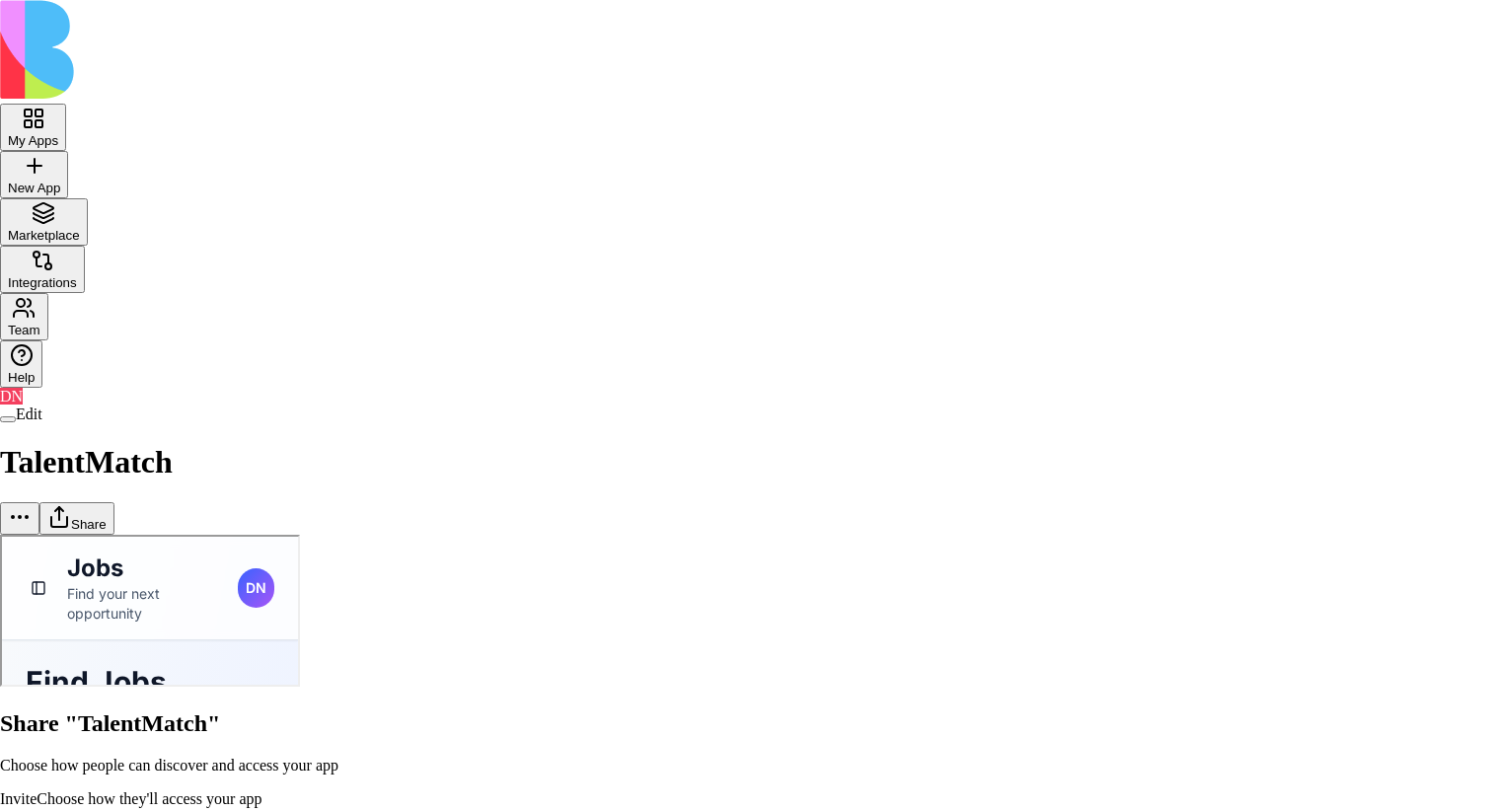 click on "My Apps New App
To pick up a draggable item, press the space bar.
While dragging, use the arrow keys to move the item.
Press space again to drop the item in its new position, or press escape to cancel.
Marketplace Integrations Team Help DN Edit TalentMatch Share Share "TalentMatch" Choose how people can discover and access your app Invite  Choose how they'll access your app Add to Blocks account They'll join your account and can access other apps you share with them Invite as Guest They'll only see this app and won't join your account ** General access Blocks Account members can view Can view Anyone with the link Anyone on the internet Can view App members (4) don+core@blocks.ws rotem+core@blocks.ws gilad+core@blocks.ws ofer+core@blocks.ws Copy Link Done Close" at bounding box center [745, 697] 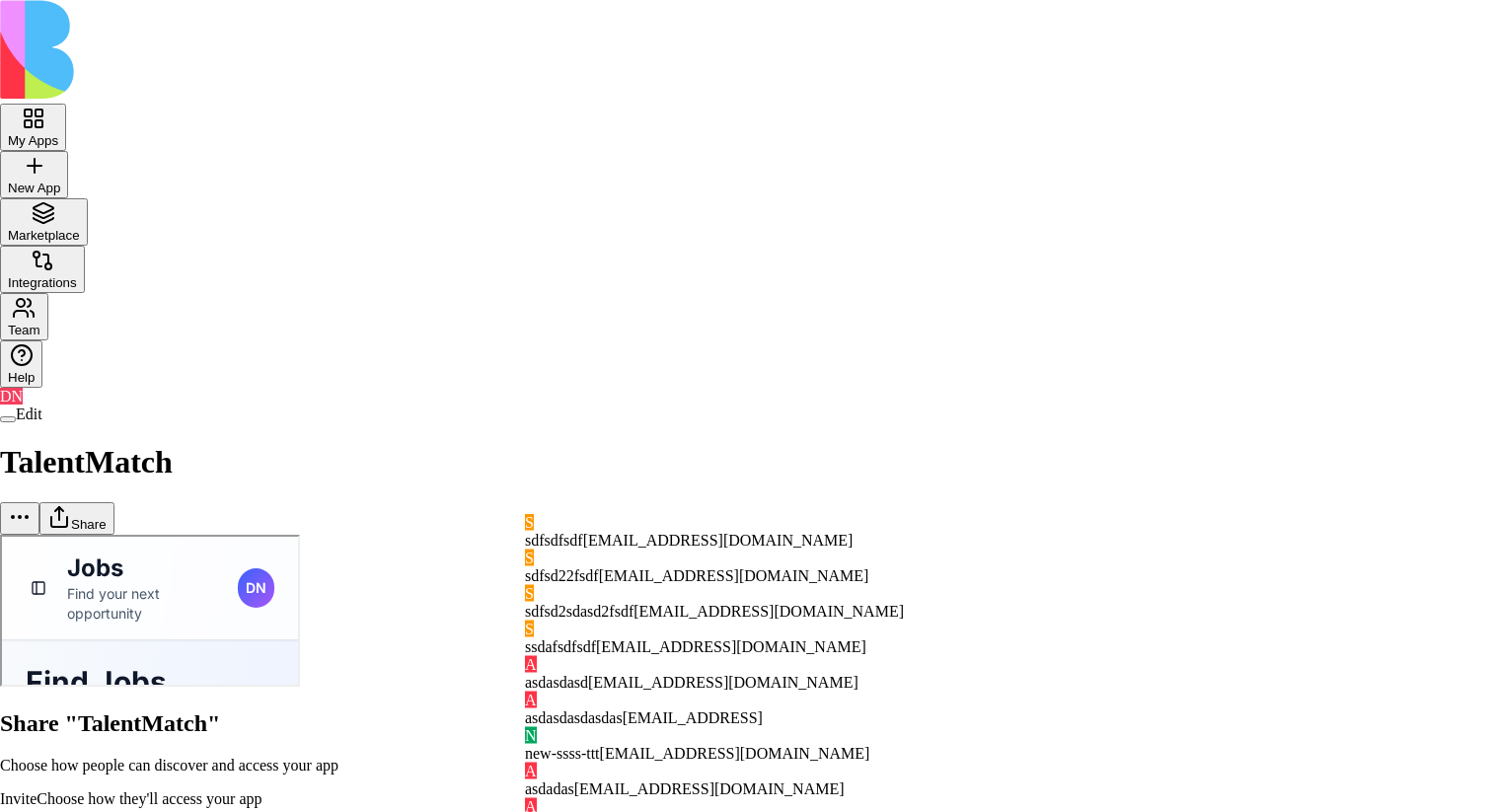 scroll, scrollTop: 77, scrollLeft: 0, axis: vertical 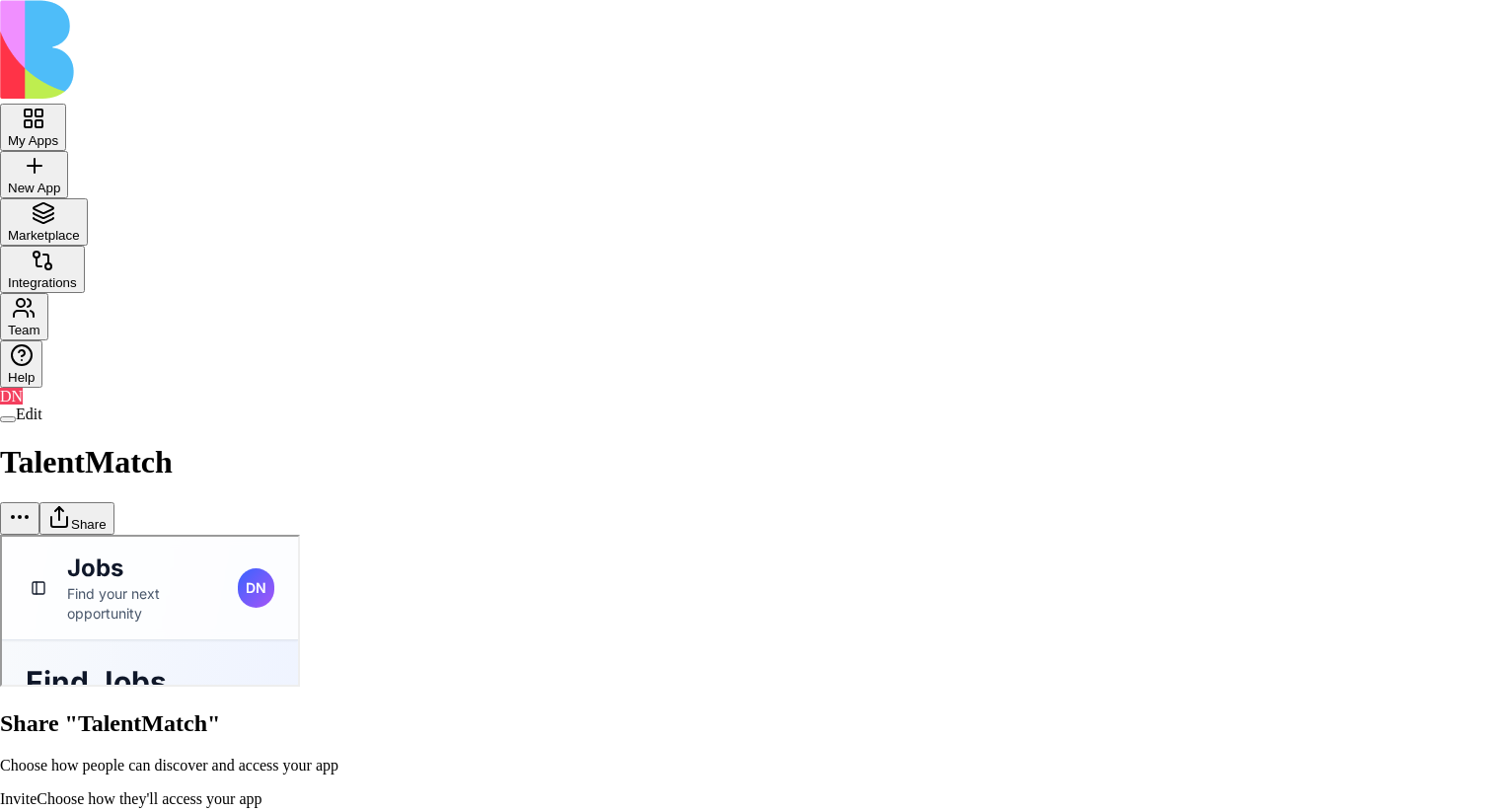 click on "My Apps New App
To pick up a draggable item, press the space bar.
While dragging, use the arrow keys to move the item.
Press space again to drop the item in its new position, or press escape to cancel.
Marketplace Integrations Team Help DN Edit TalentMatch Share Share "TalentMatch" Choose how people can discover and access your app Invite  Choose how they'll access your app Add to Blocks account They'll join your account and can access other apps you share with them Invite as Guest They'll only see this app and won't join your account ** General access Blocks Account members can view Can view Anyone with the link Anyone on the internet Can view App members (4) don+core@blocks.ws rotem+core@blocks.ws gilad+core@blocks.ws ofer+core@blocks.ws Copy Link Done Close" at bounding box center (745, 697) 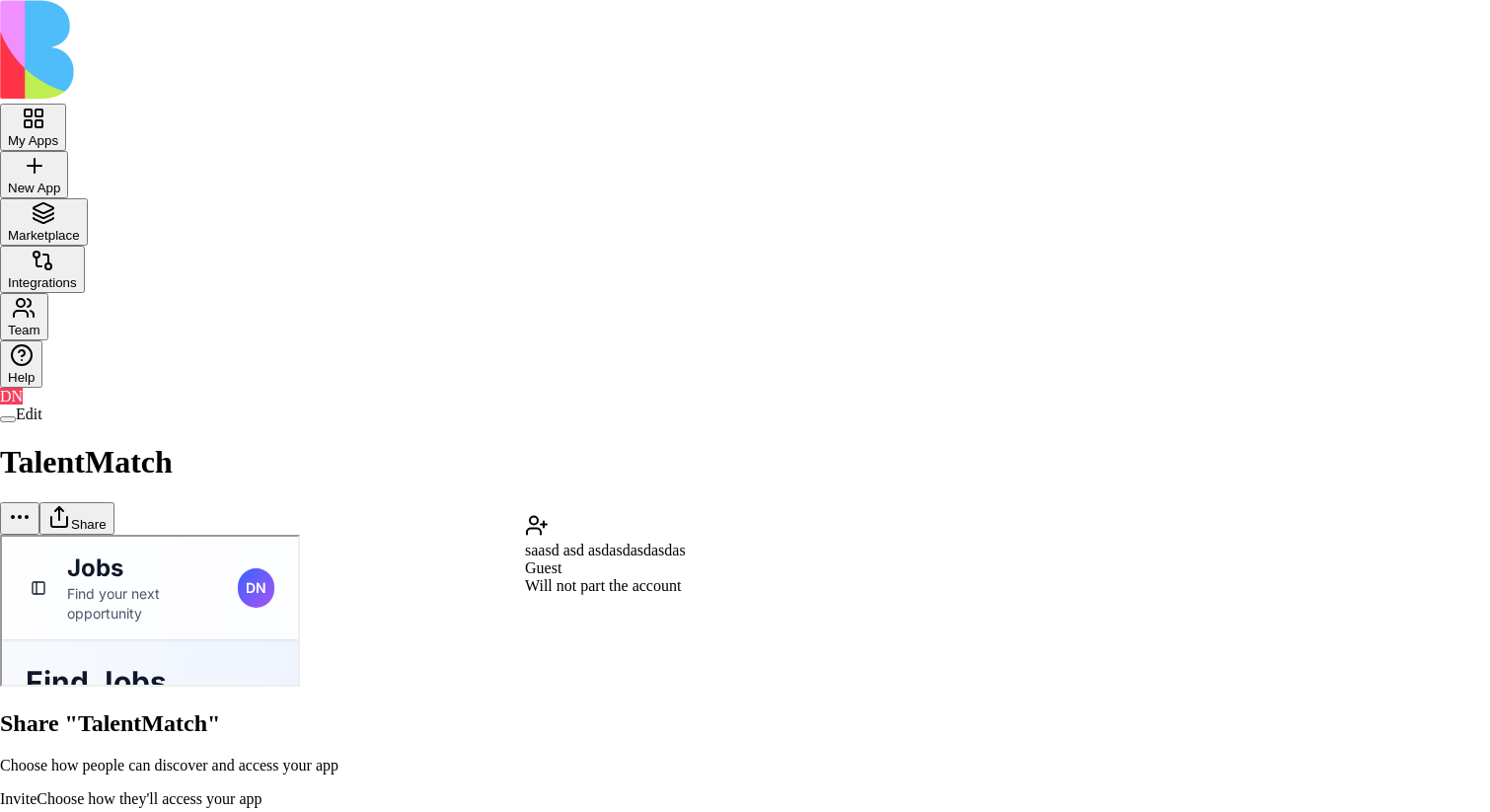 type on "**********" 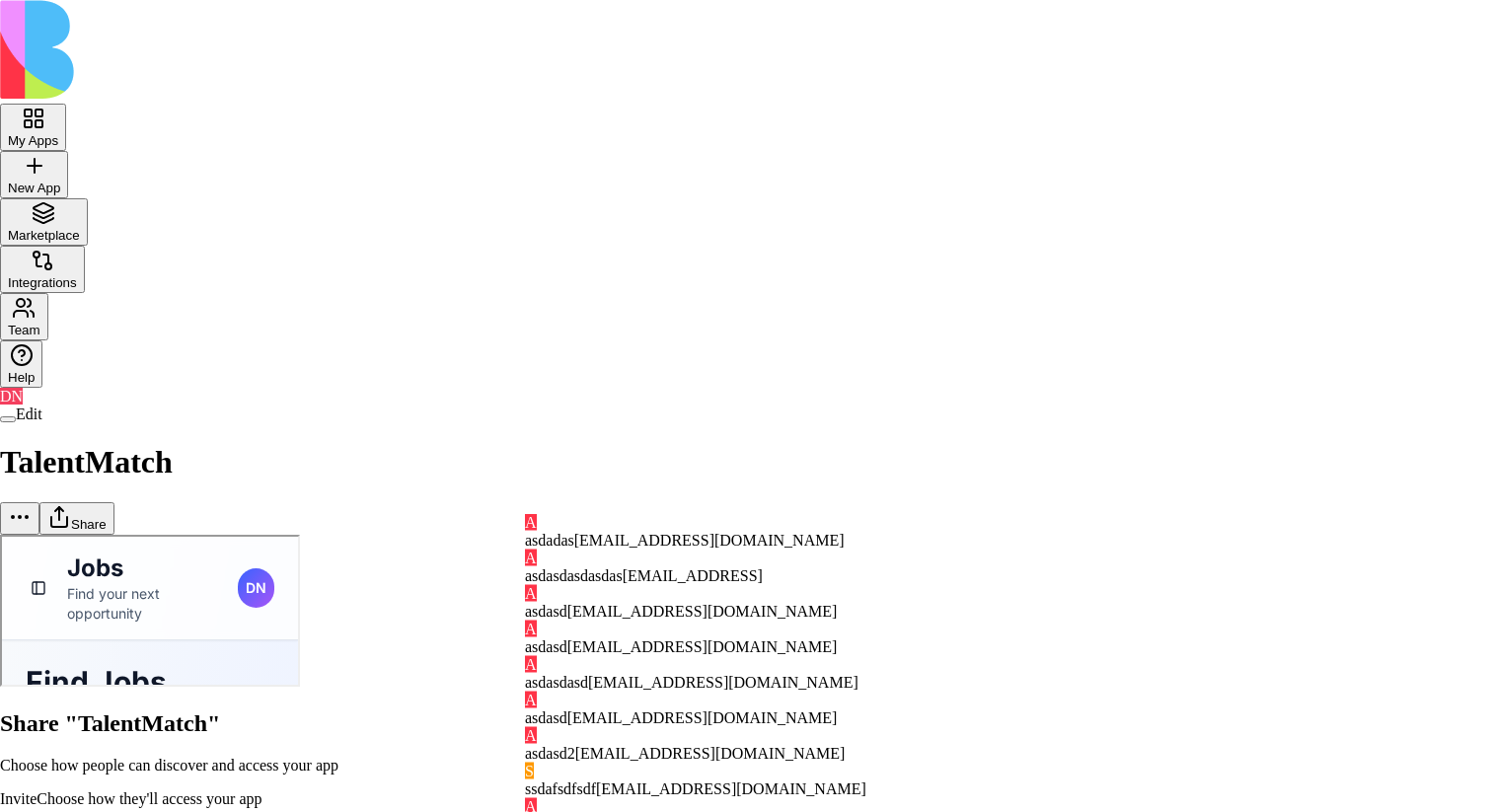 scroll, scrollTop: 0, scrollLeft: 0, axis: both 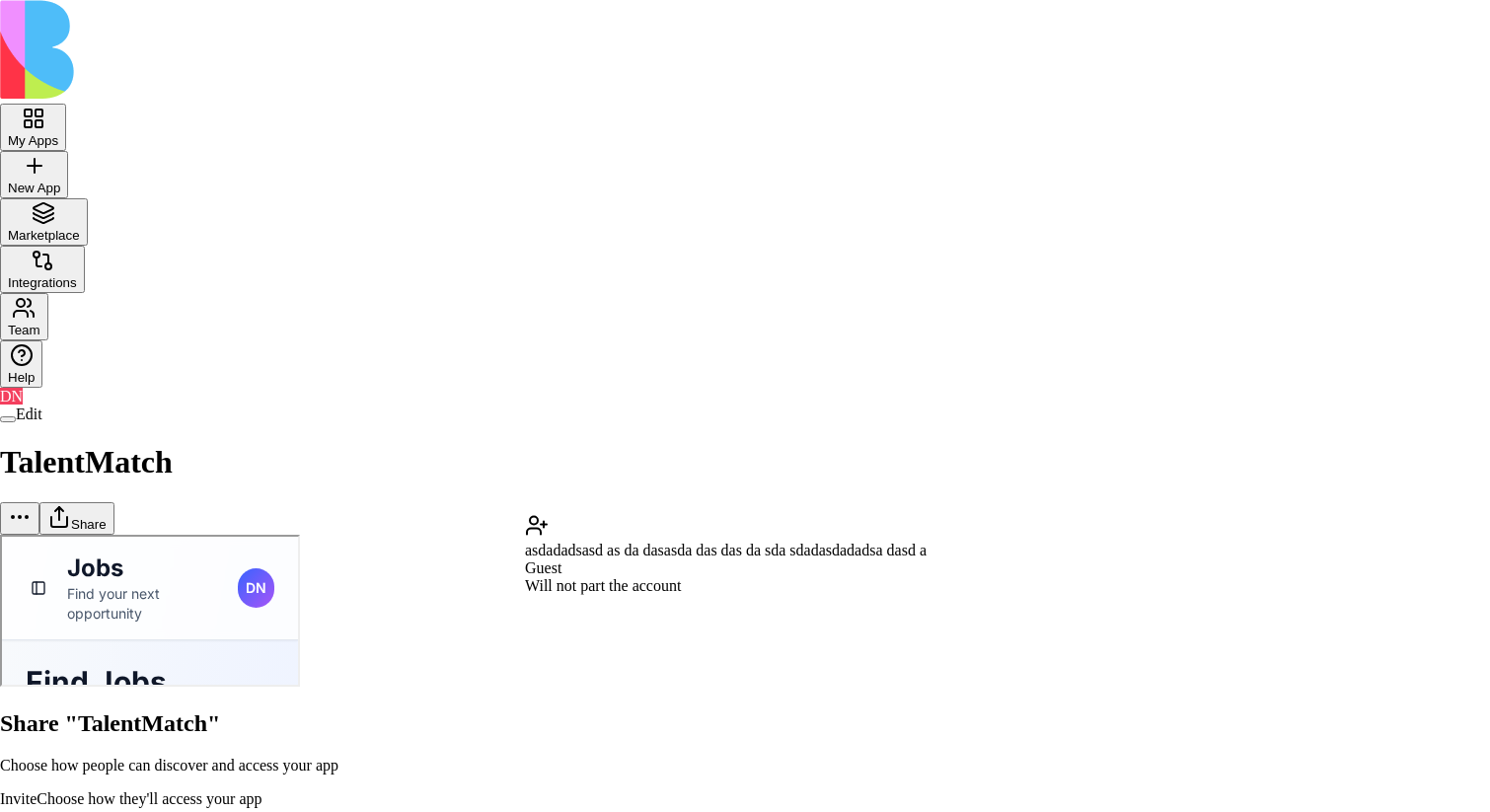 click at bounding box center [745, 691] 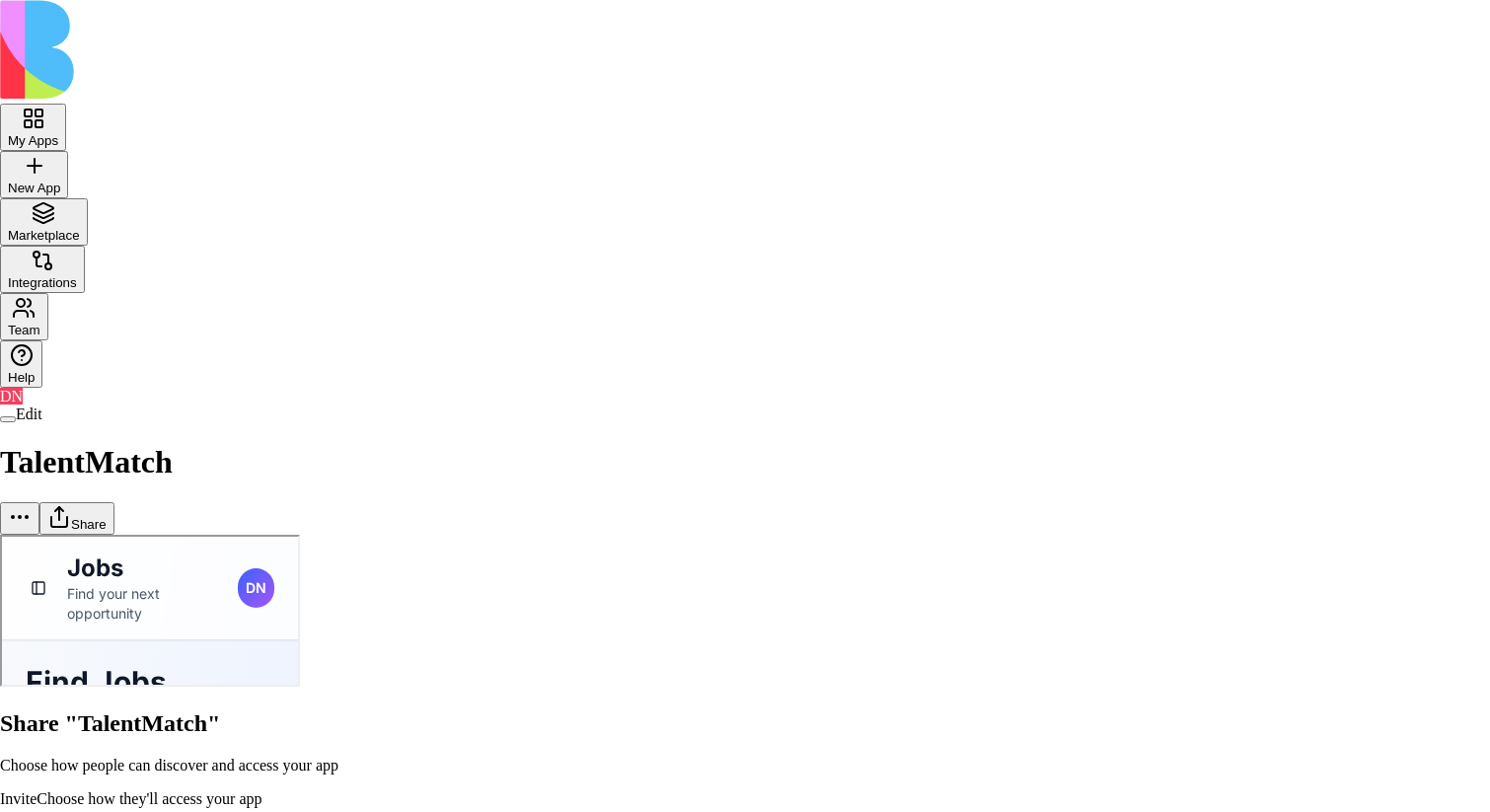 click on "**********" at bounding box center [745, 706] 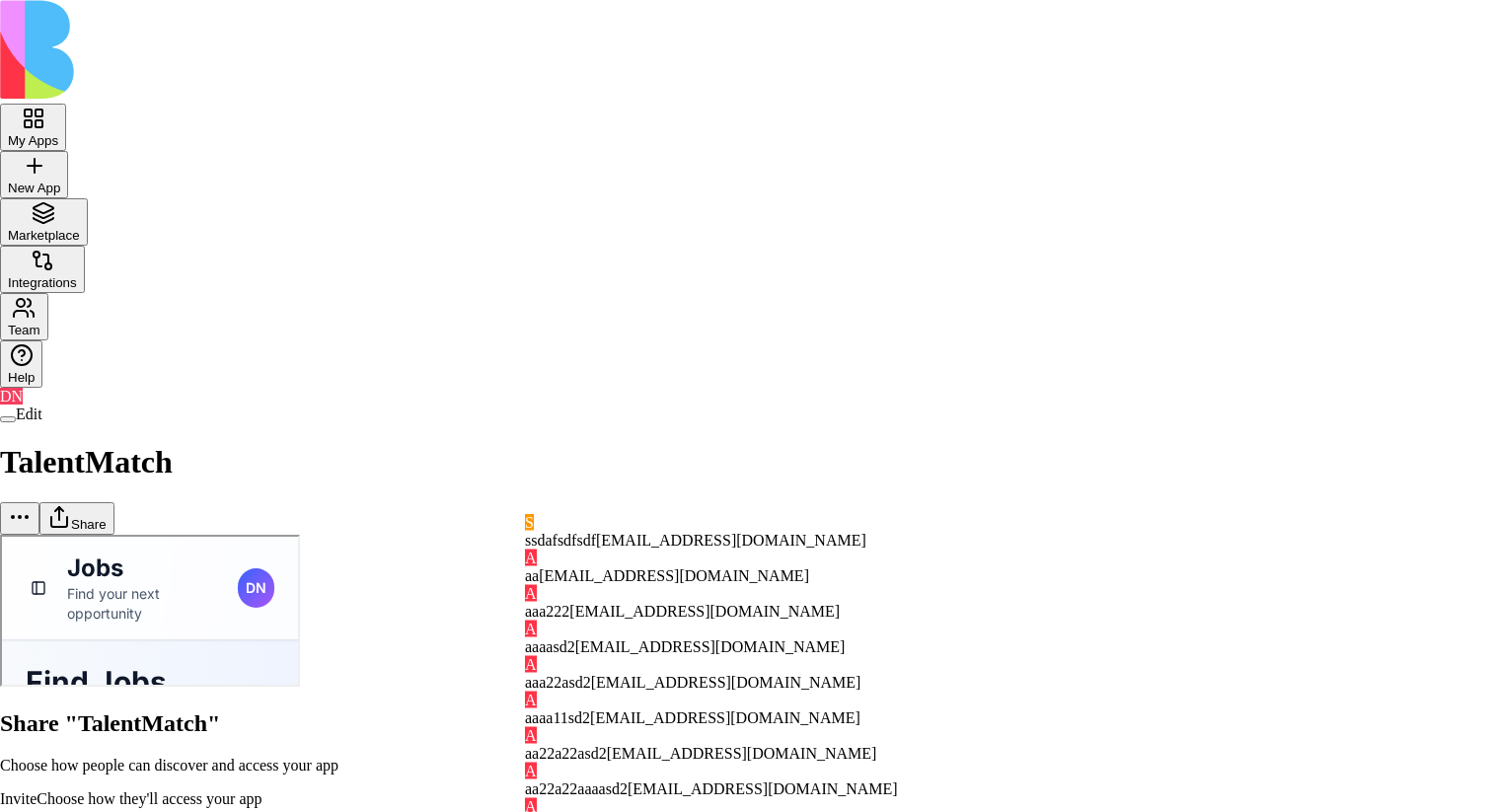scroll, scrollTop: 0, scrollLeft: 0, axis: both 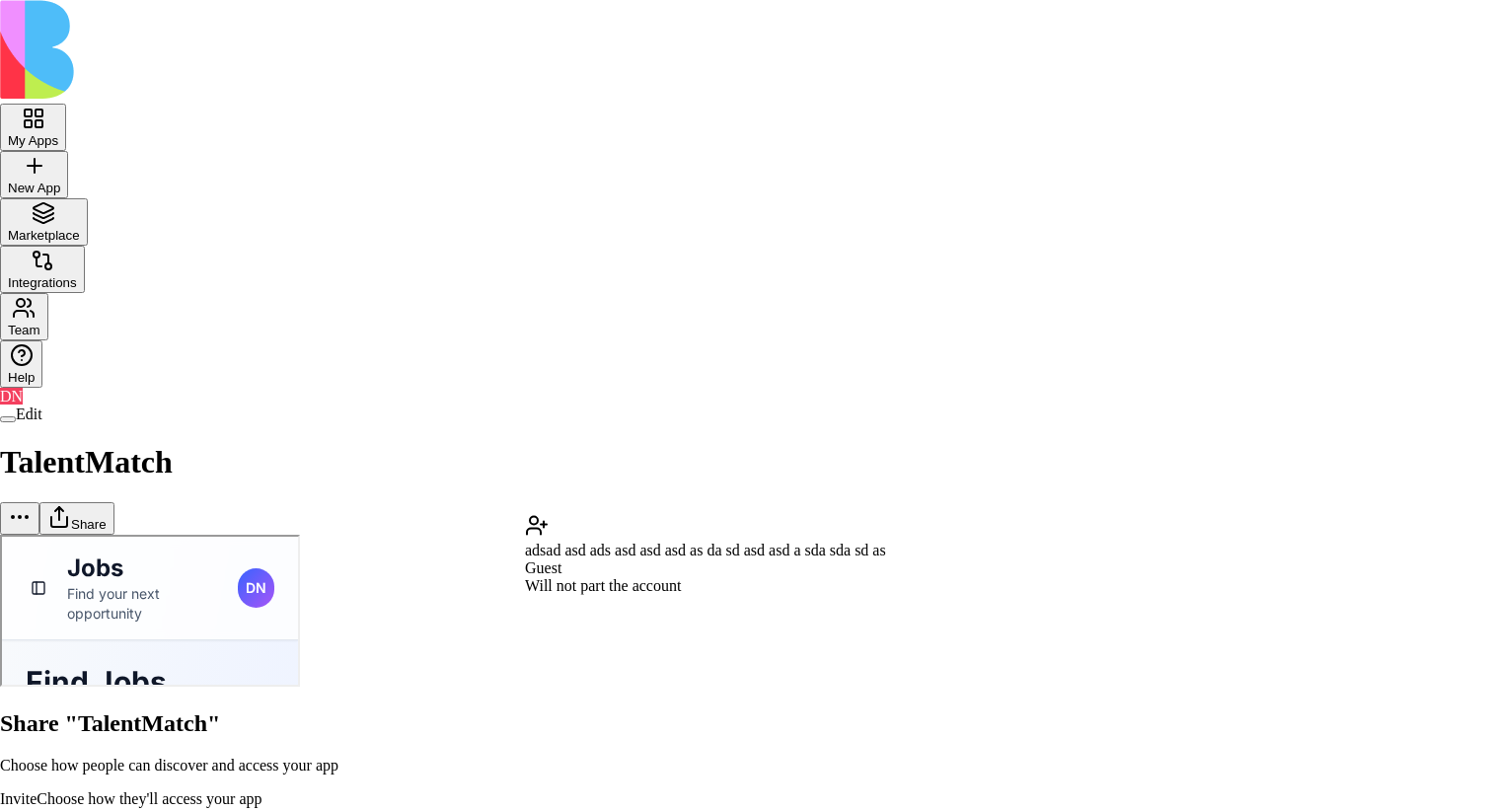 type on "**********" 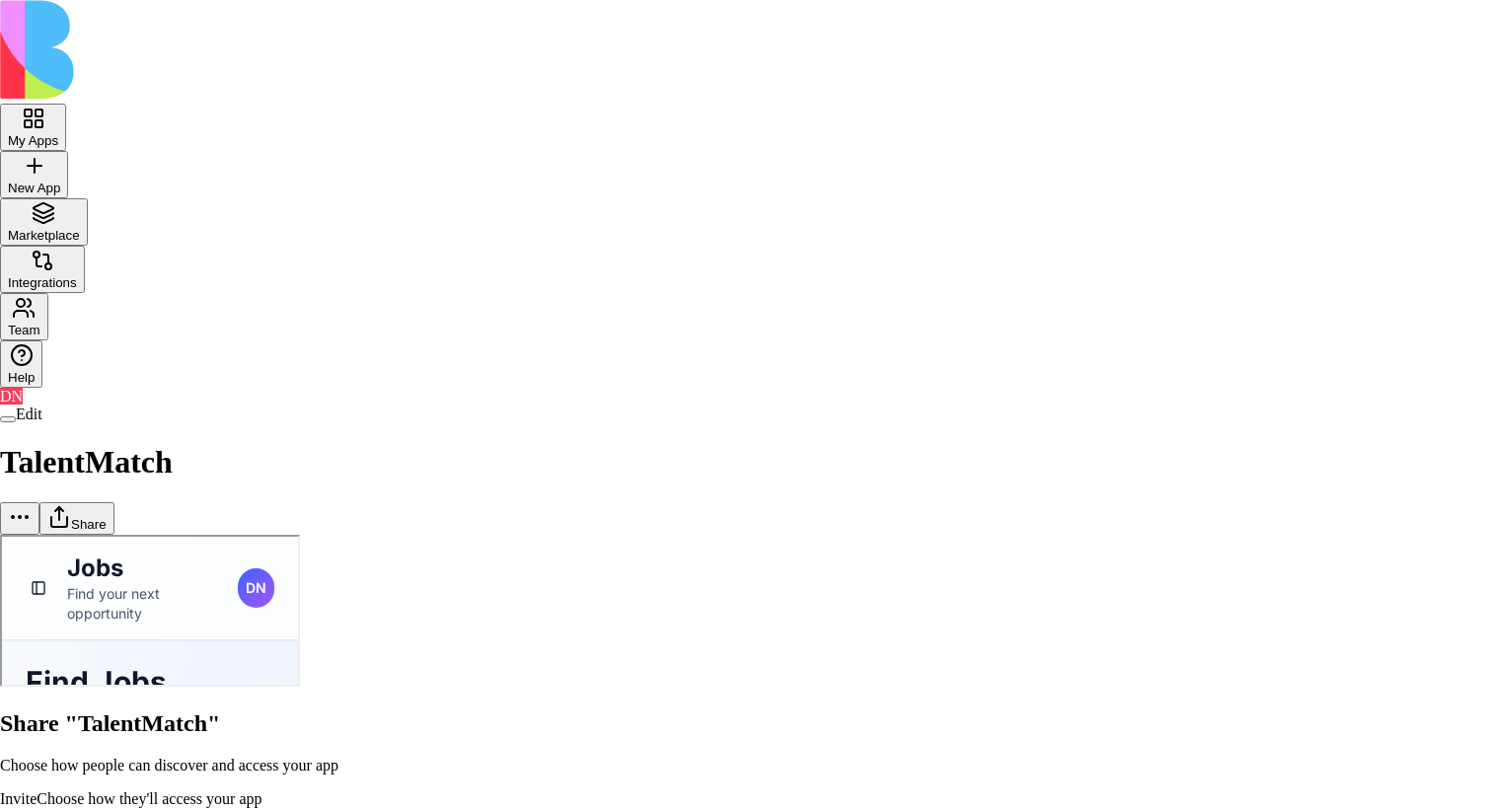 click on "**********" at bounding box center (745, 706) 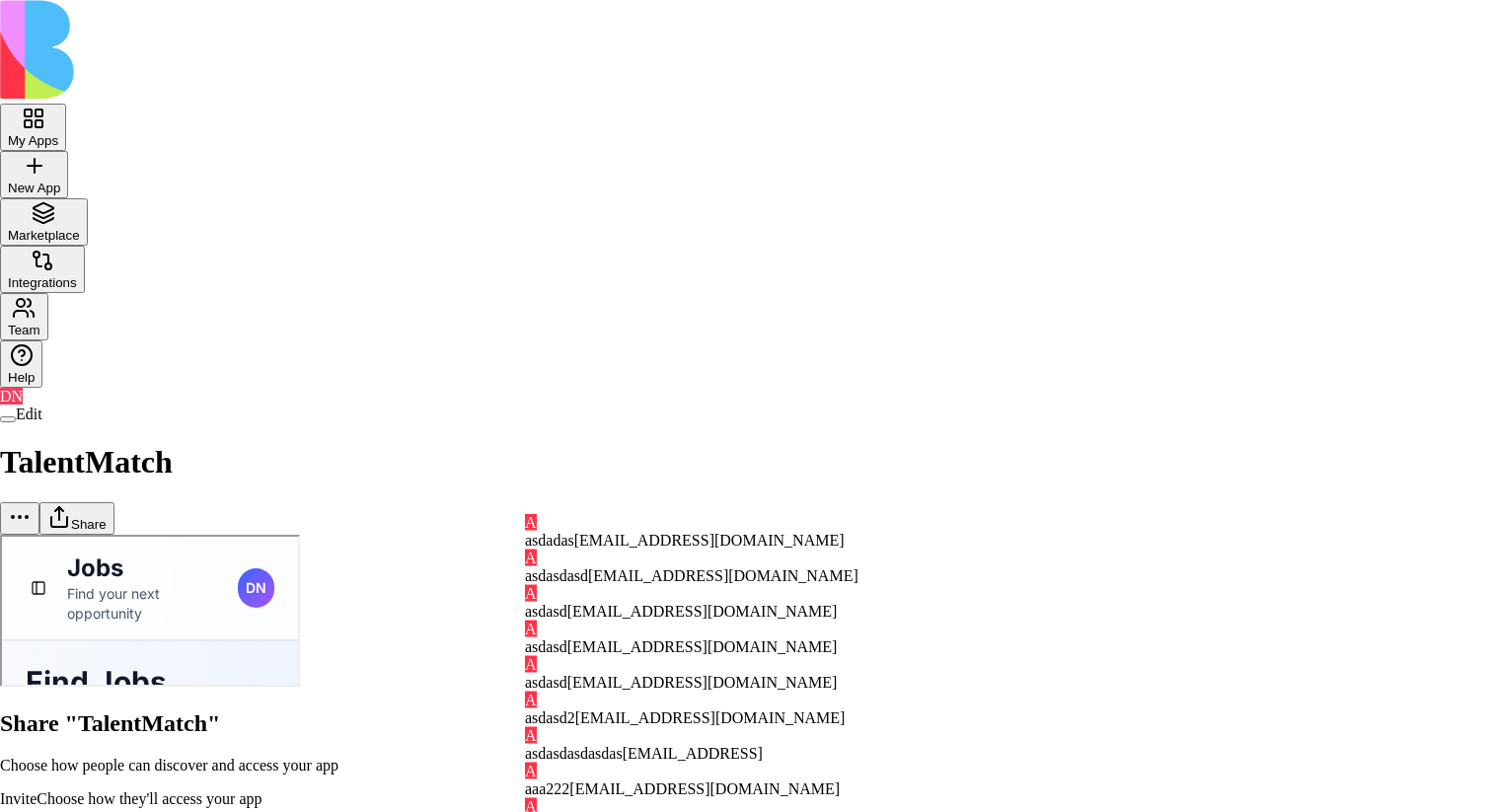 scroll, scrollTop: 0, scrollLeft: 0, axis: both 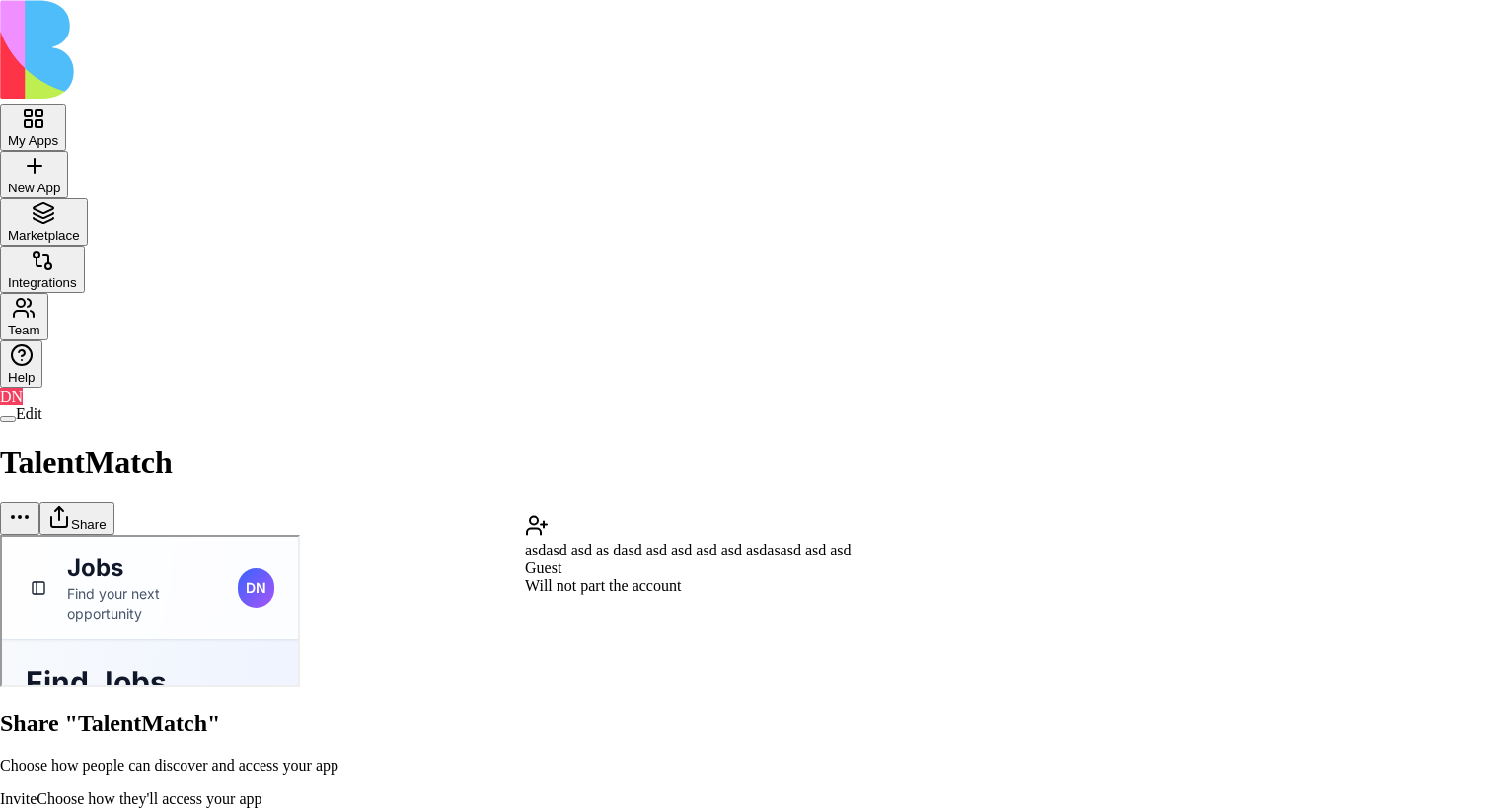 click on "**********" at bounding box center (745, 706) 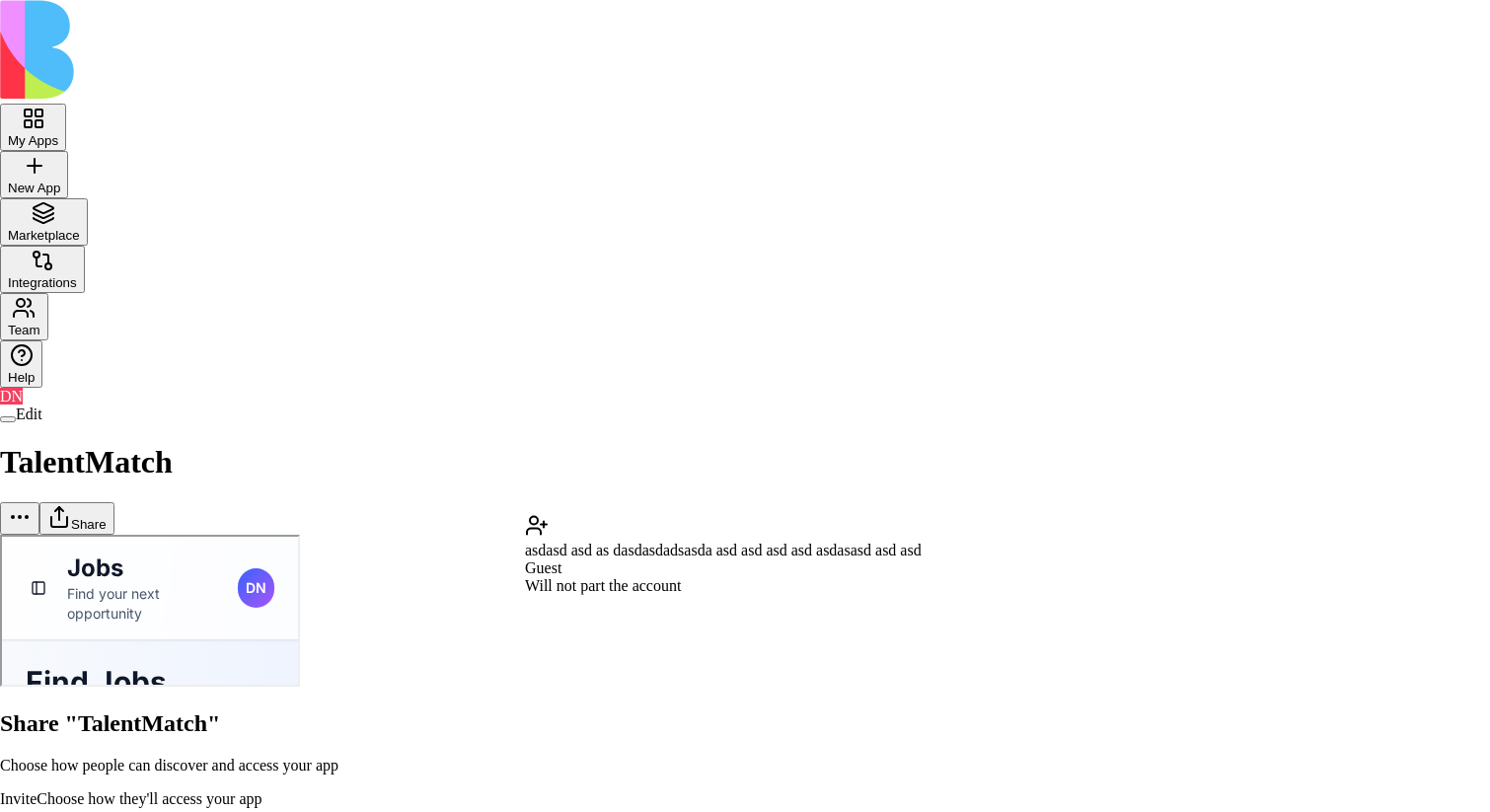 type on "**********" 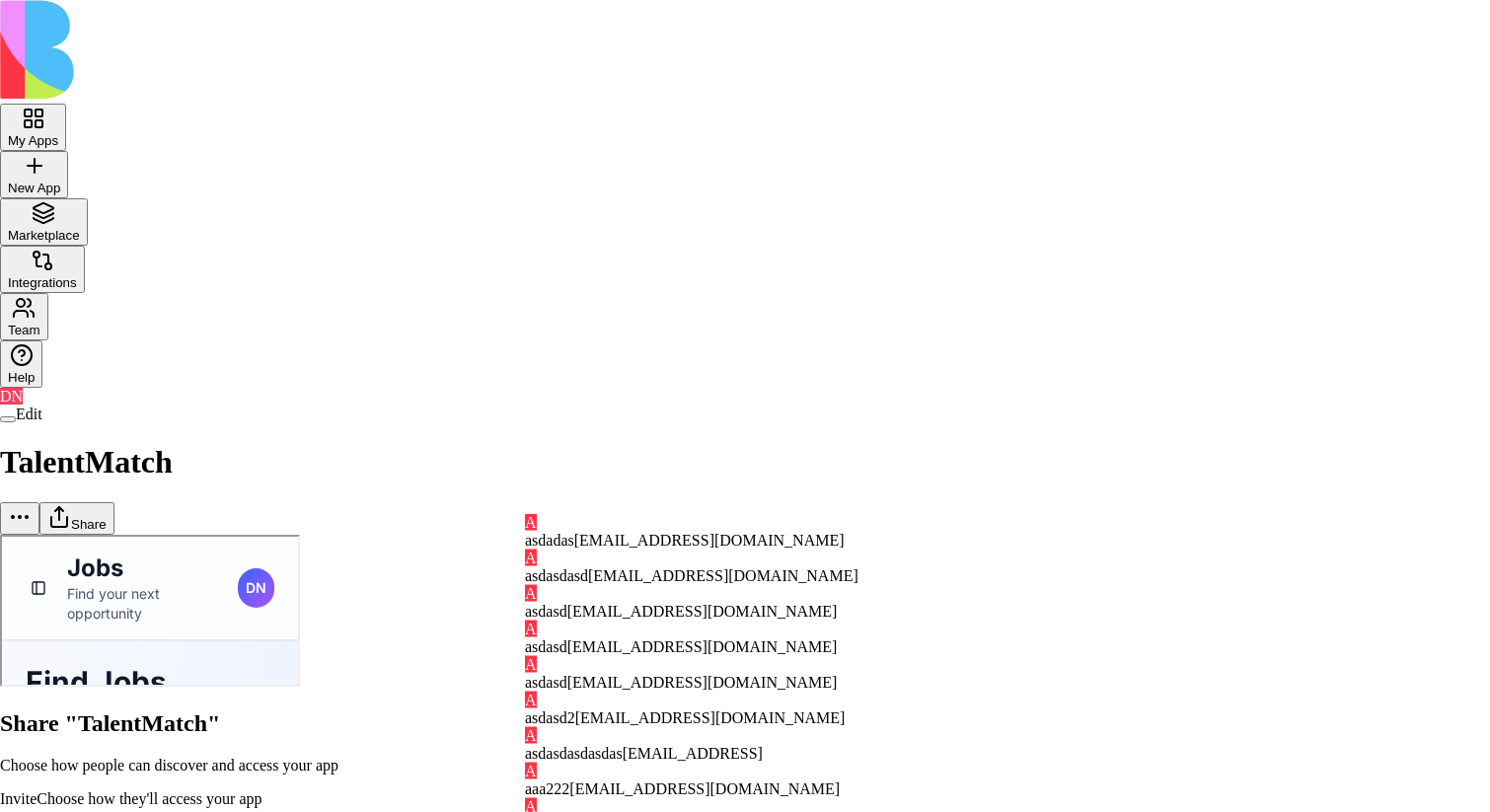 scroll, scrollTop: 0, scrollLeft: 0, axis: both 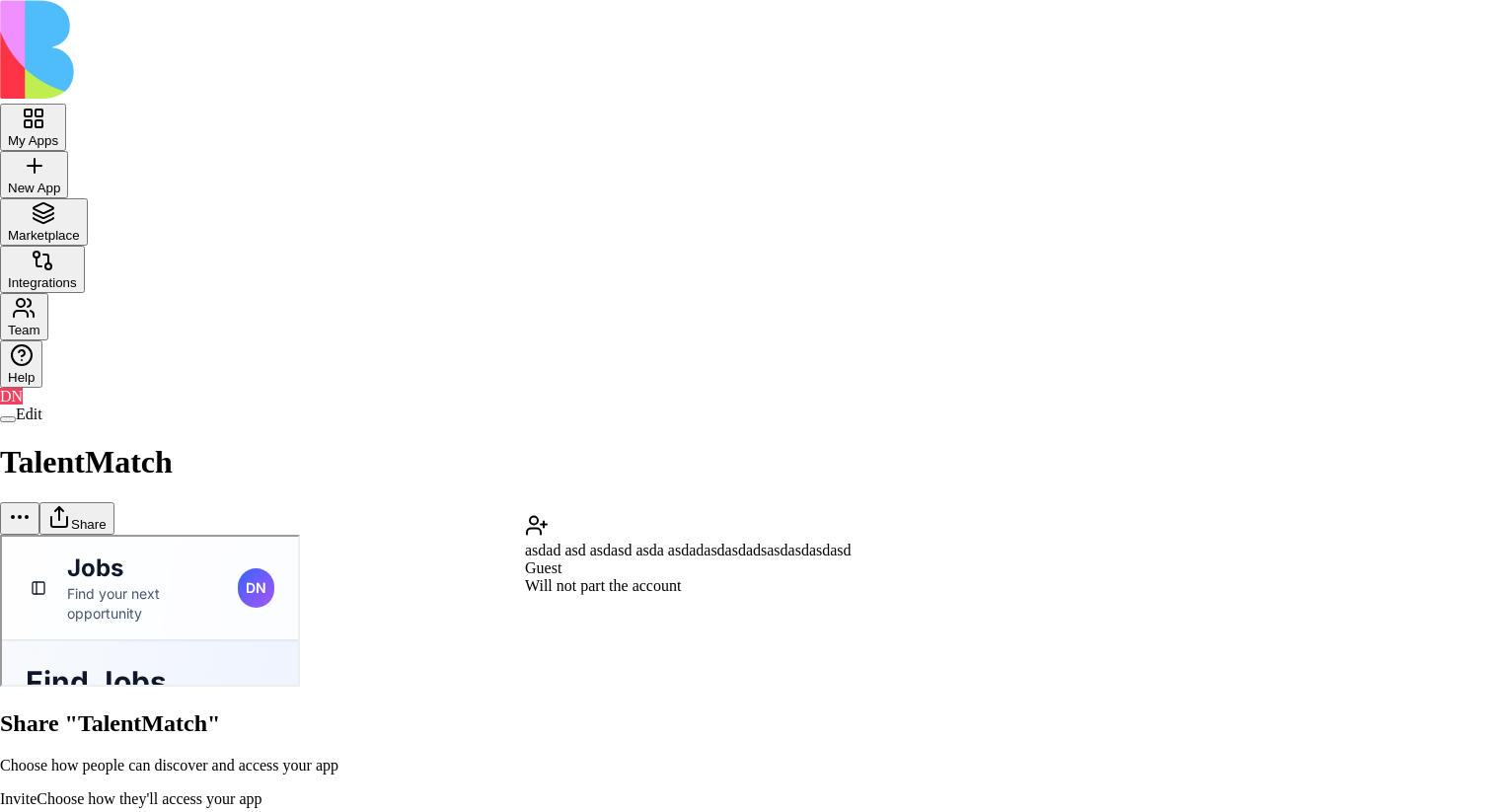 type on "**********" 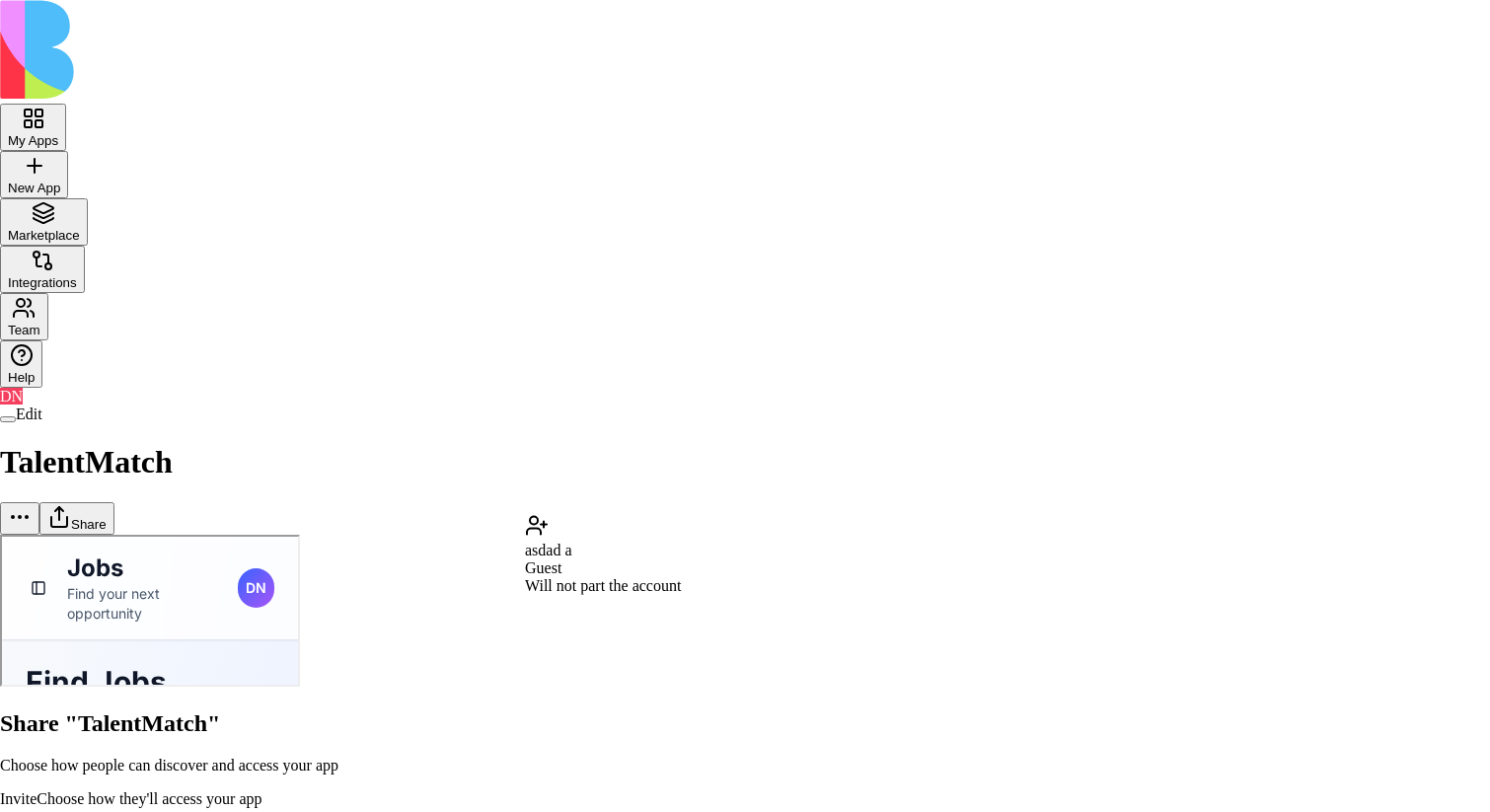 scroll, scrollTop: 0, scrollLeft: 0, axis: both 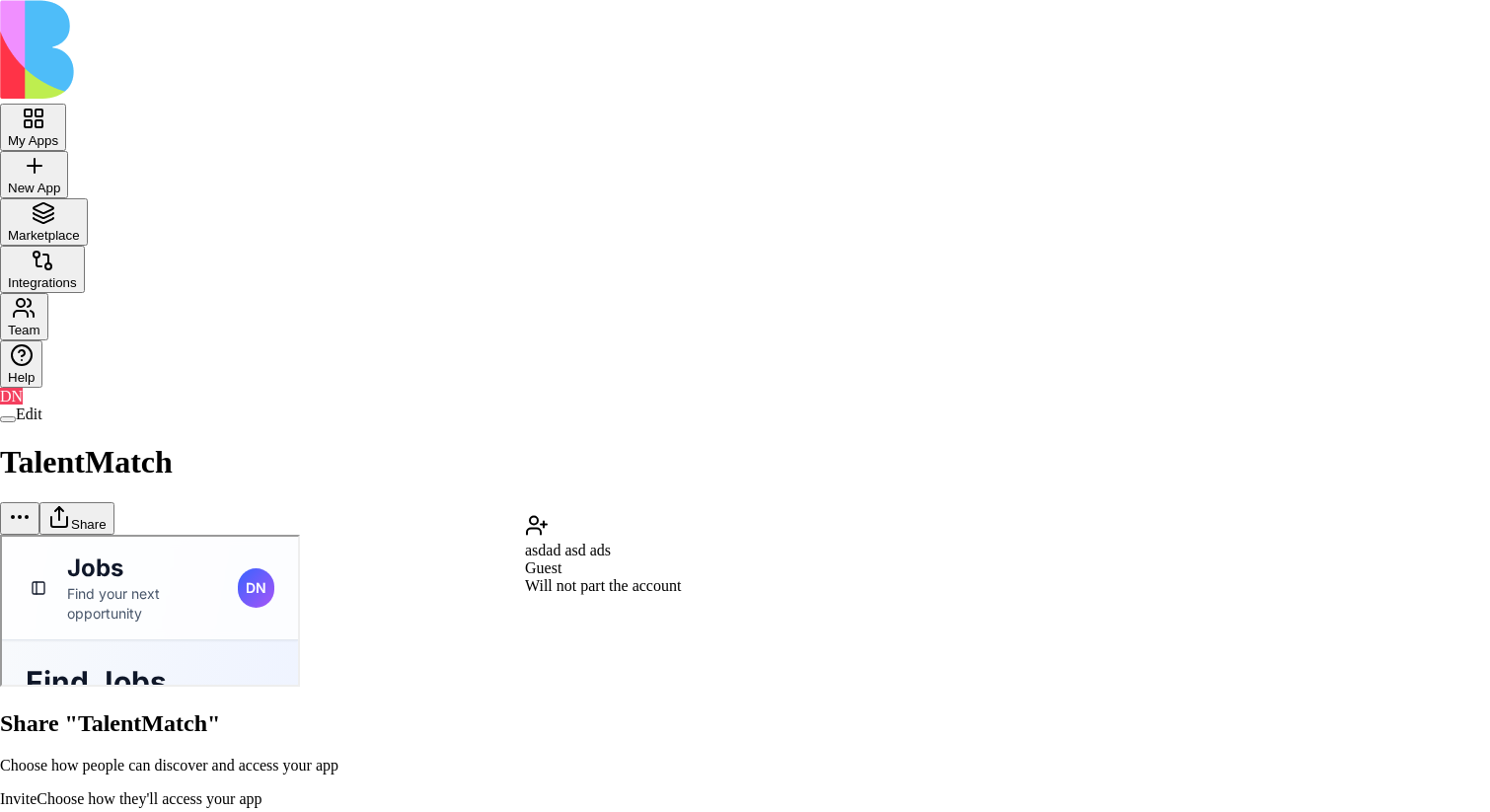 click on "Guest" at bounding box center (603, 568) 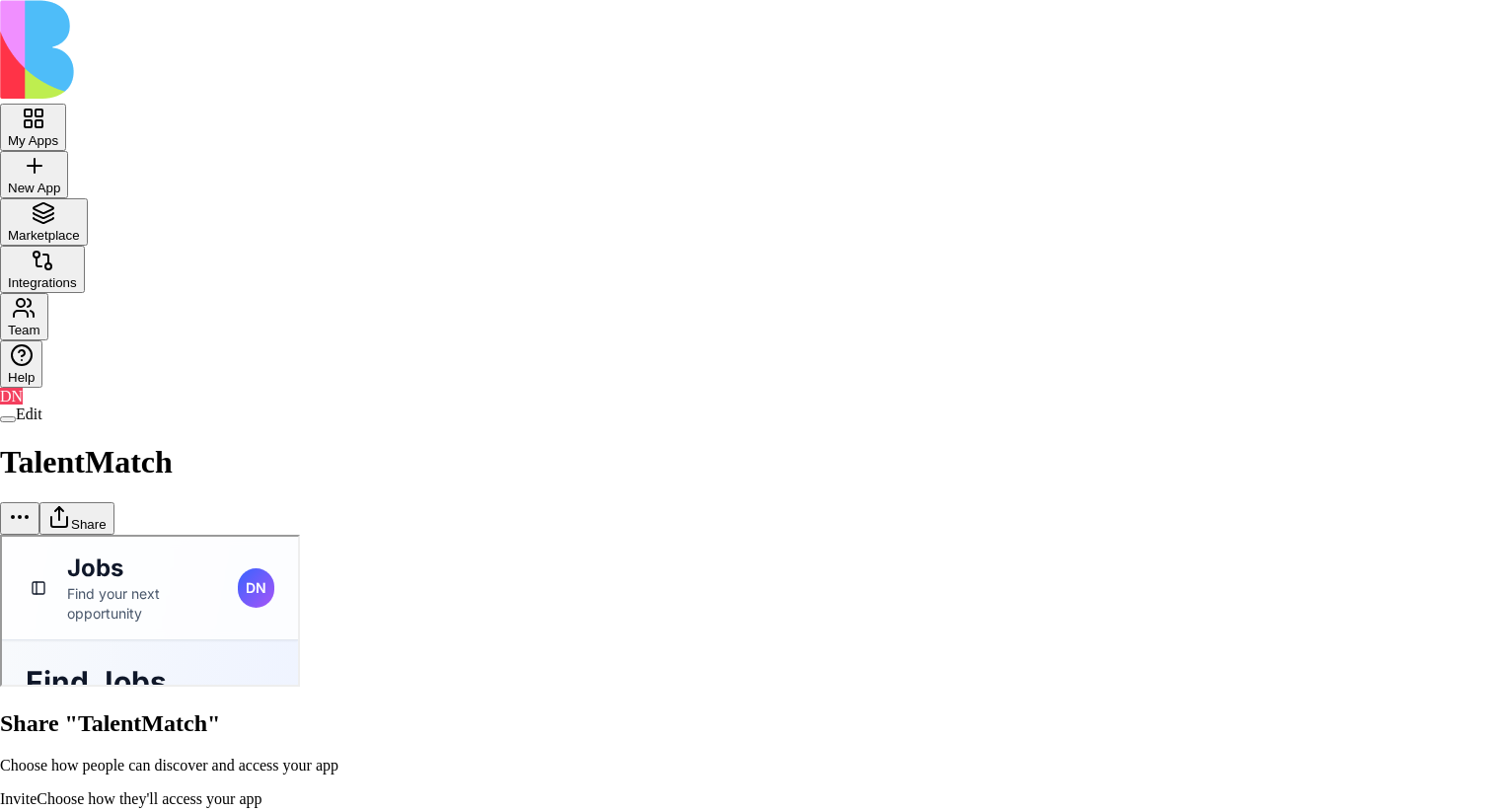 click on "**********" at bounding box center (745, 706) 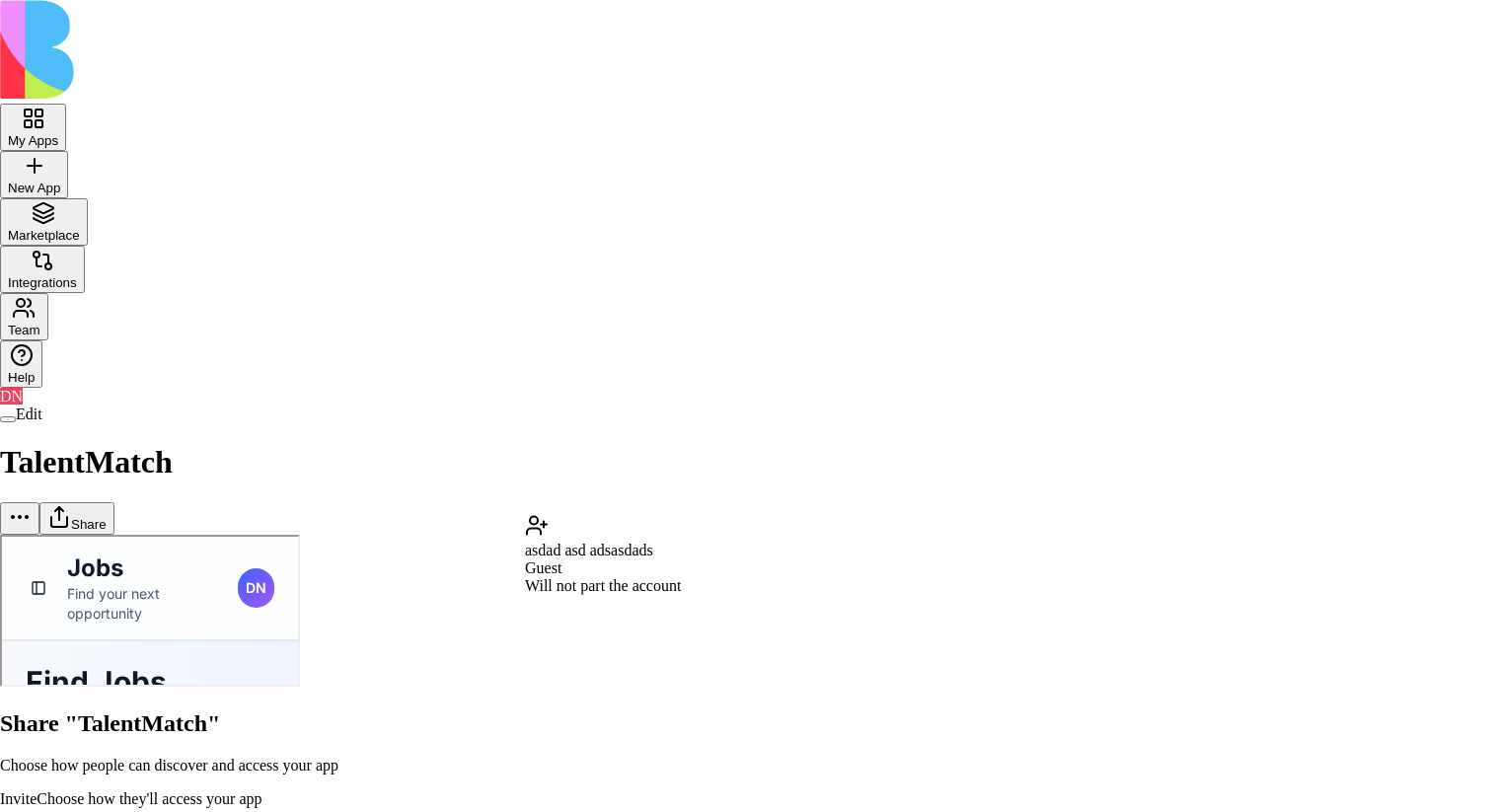 click on "Will not part the account" at bounding box center (603, 585) 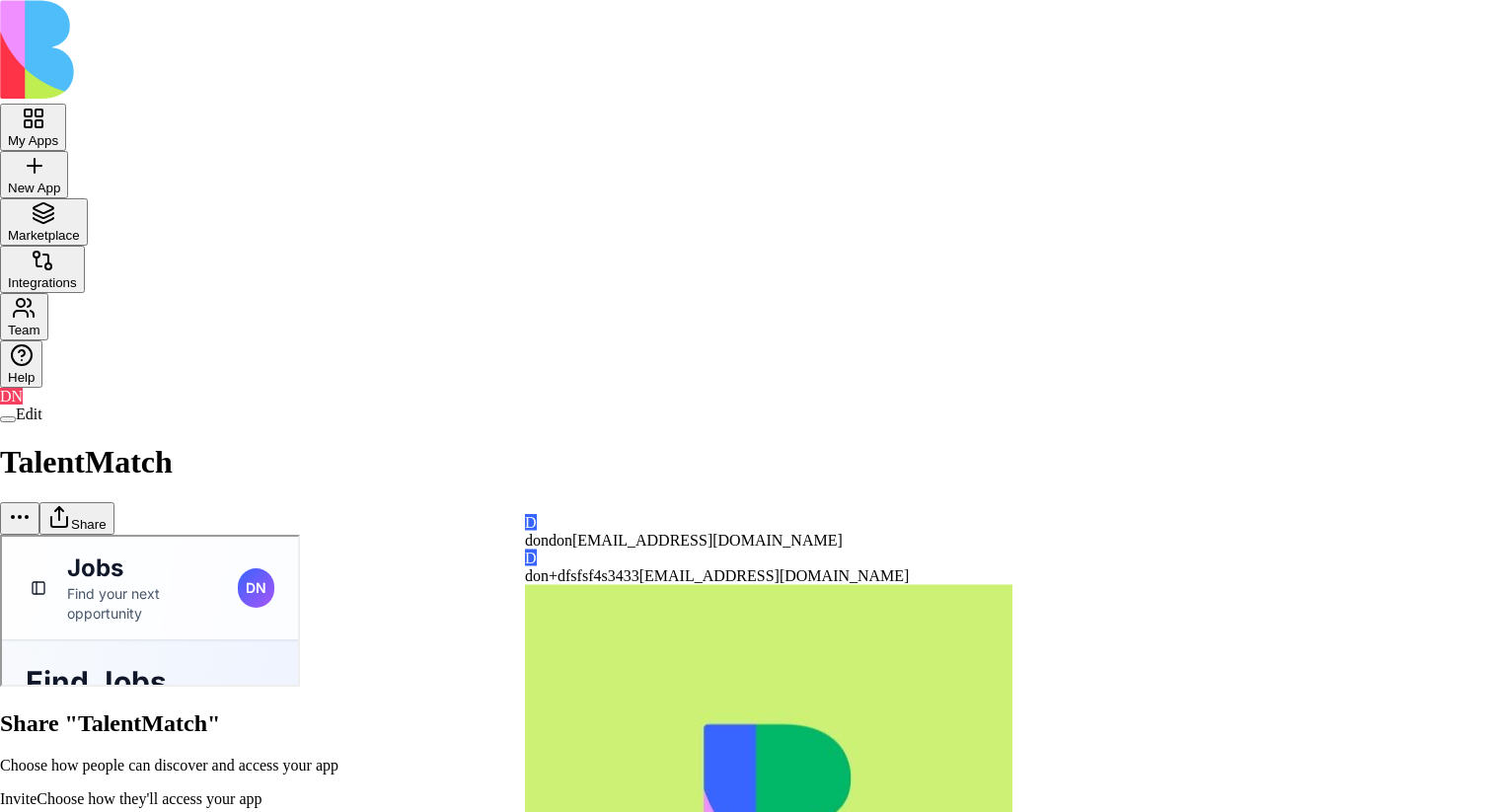 click on "D dondon dondon@don.com" at bounding box center [785, 532] 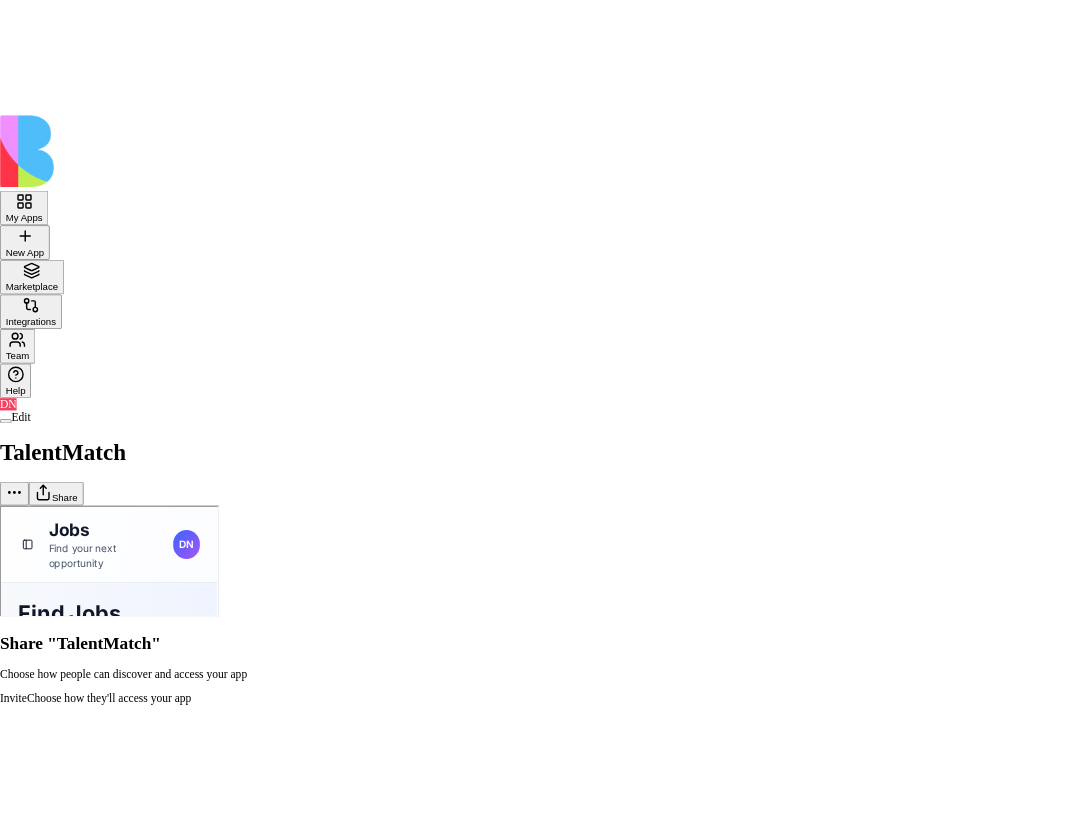 scroll, scrollTop: 145, scrollLeft: 0, axis: vertical 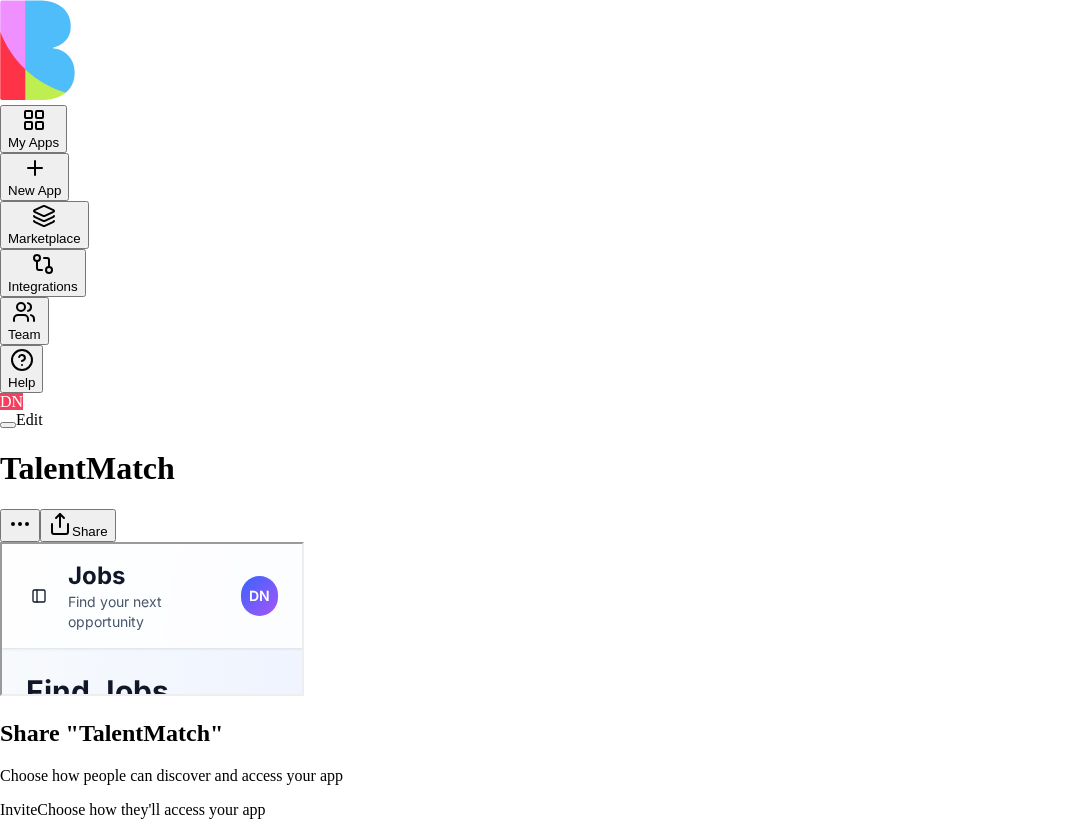 click on "RS Rotem Shay rotem+core@blocks.ws" at bounding box center [544, 1348] 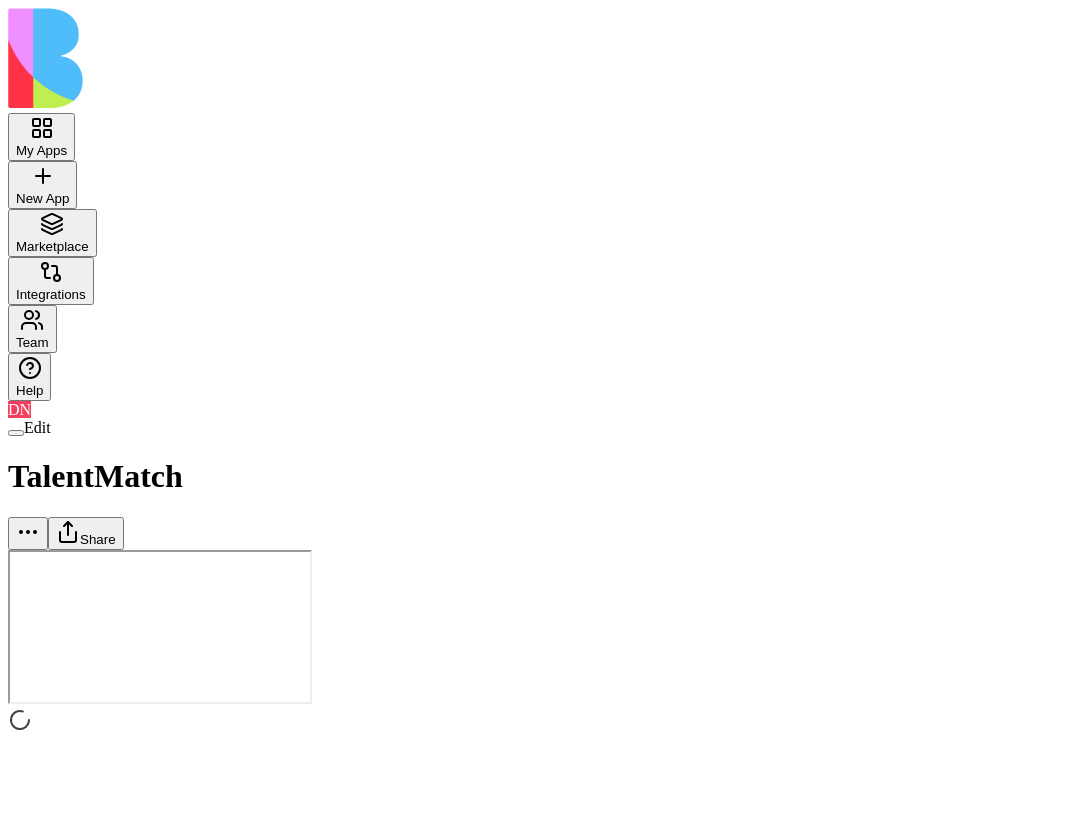 scroll, scrollTop: 0, scrollLeft: 0, axis: both 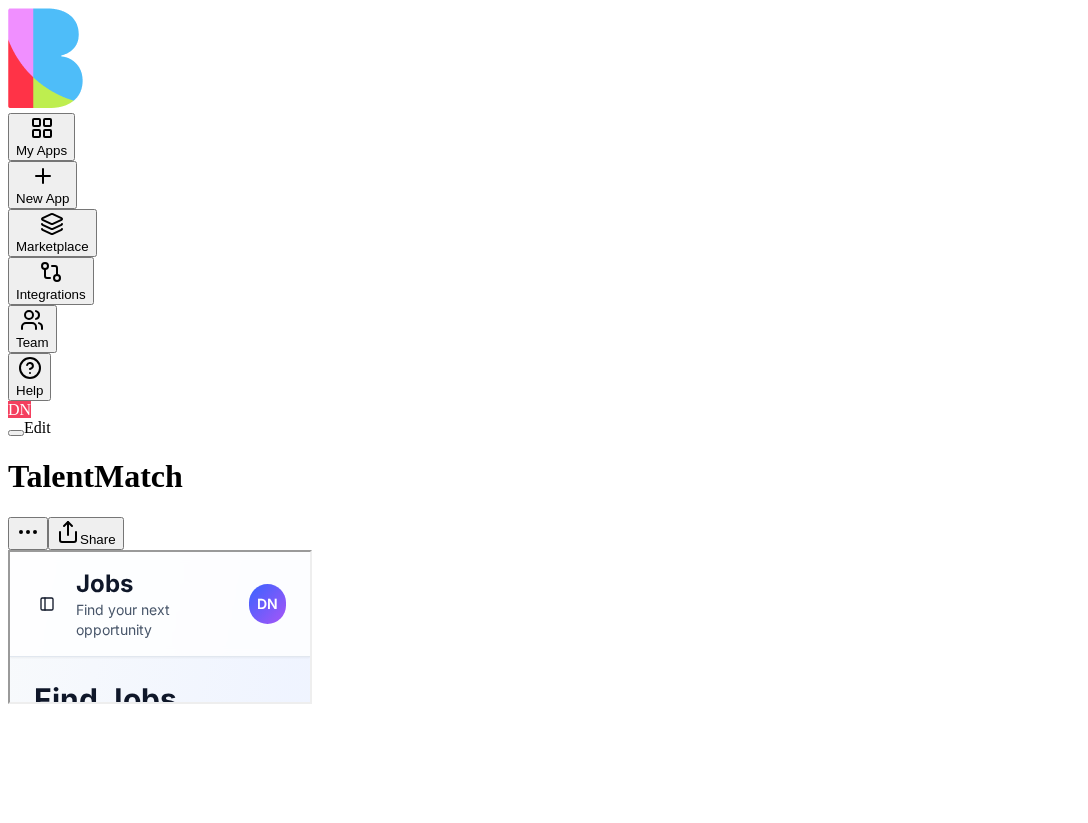 click on "Share" at bounding box center (86, 533) 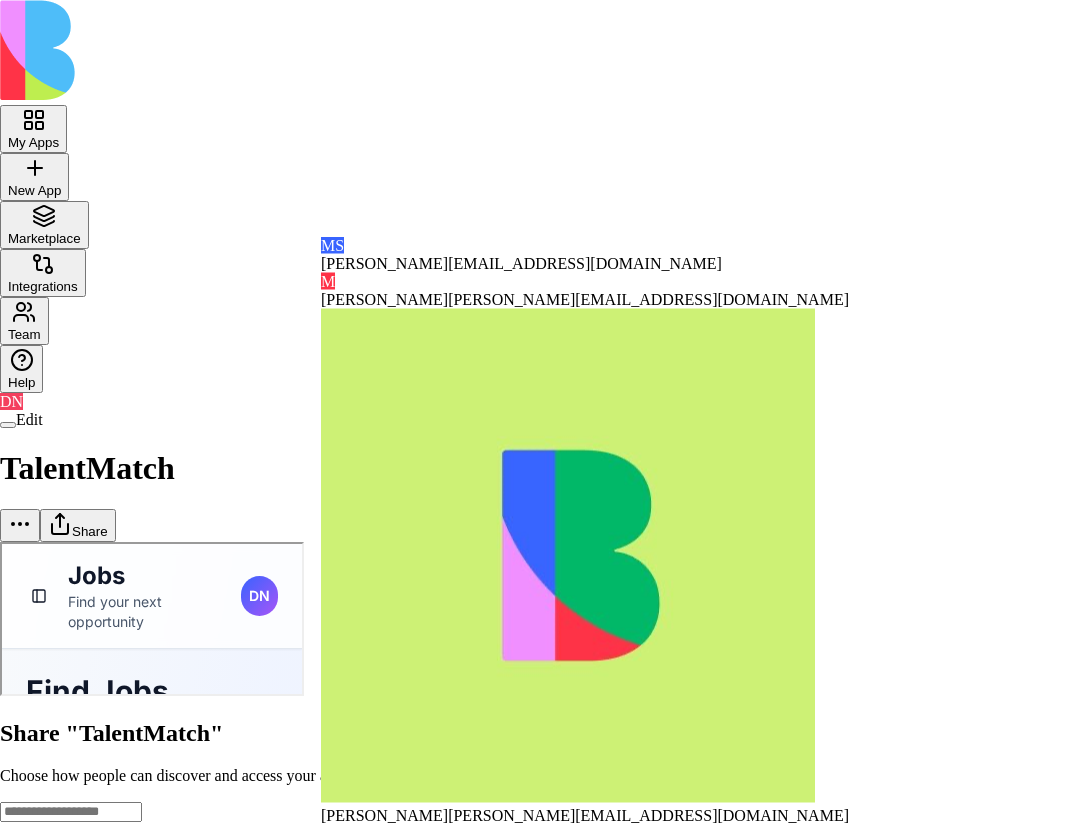 click at bounding box center [544, 700] 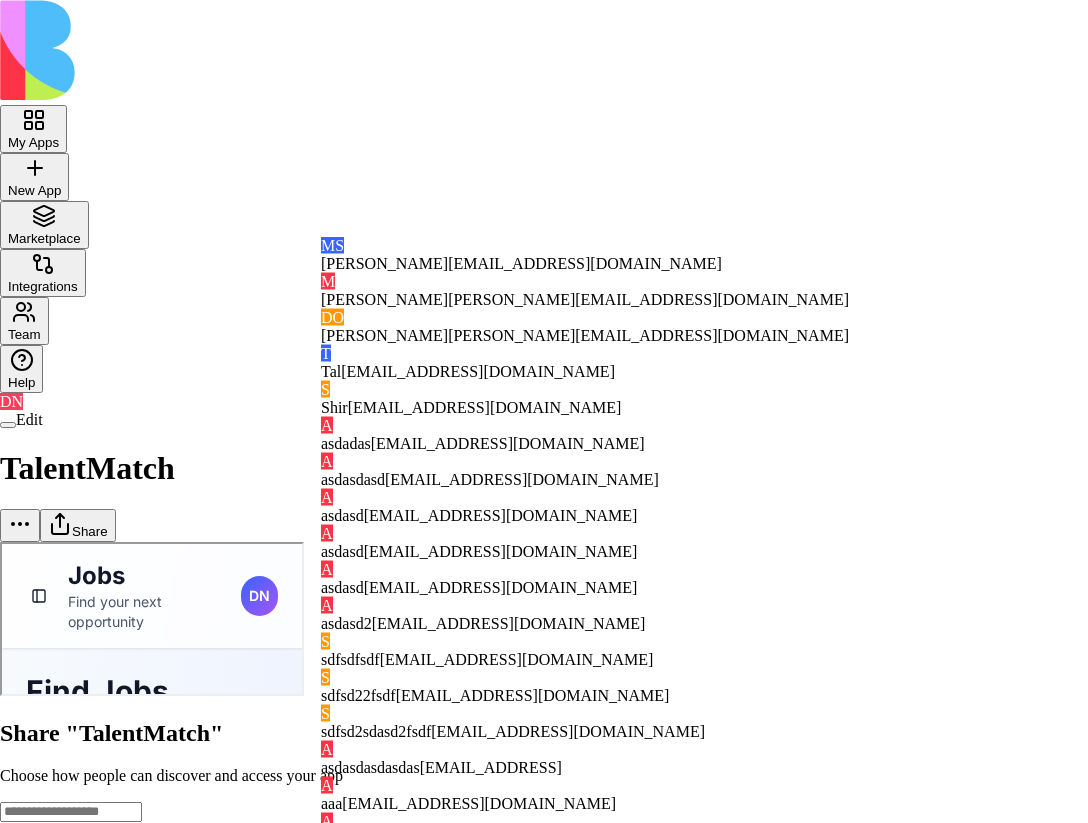 click on "My Apps New App
To pick up a draggable item, press the space bar.
While dragging, use the arrow keys to move the item.
Press space again to drop the item in its new position, or press escape to cancel.
Marketplace Integrations Team Help DN Edit TalentMatch Share Share "TalentMatch" Choose how people can discover and access your app General access Blocks Account members can view Can view Anyone with the link Anyone on the internet Can view App members (4) DN Don Neumark2 don+core@blocks.ws RS Rotem Shay rotem+core@blocks.ws G gilad gilad+core@blocks.ws O ofer ofer+core@blocks.ws Copy Link Done Close MS Marina Sokolov marina+core@blocks.ws M michal michal+core@blocks.ws DO Dan Ofir dan+core@blocks.ws T Tal tal+core@blocks.ws S Shir shir+core@blocks.ws A asdadas asdadas@asdasd.com A asdasdasd asdasdasd@assad.com A asdasd asdasd@asdasdasd.com A asdasd asdasd@asda222sdasd.com A asdasd asdasd@asdasd.com A asdasd2 asdasd2@asdasd.com S sdfsdfsdf sdfsdfsdf@asdasd.com S sdfsd22fsdf S sdfsd2sdasd2fsdf A" at bounding box center [544, 654] 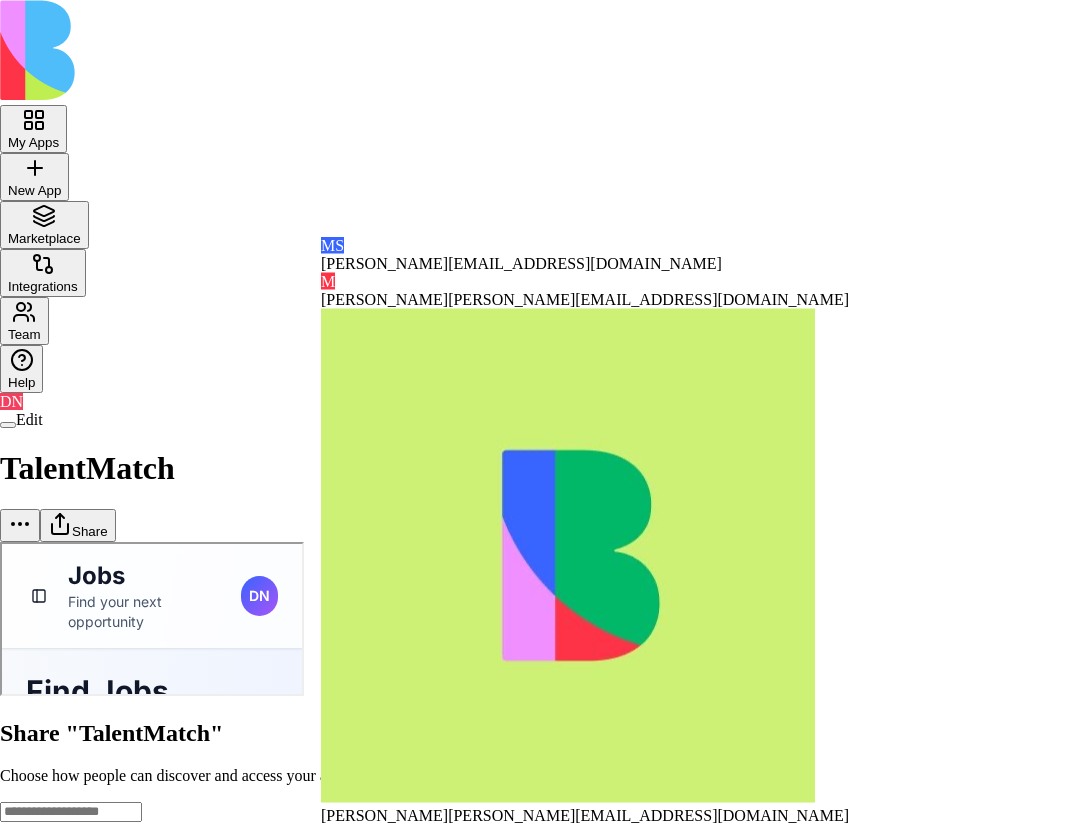 click at bounding box center (544, 700) 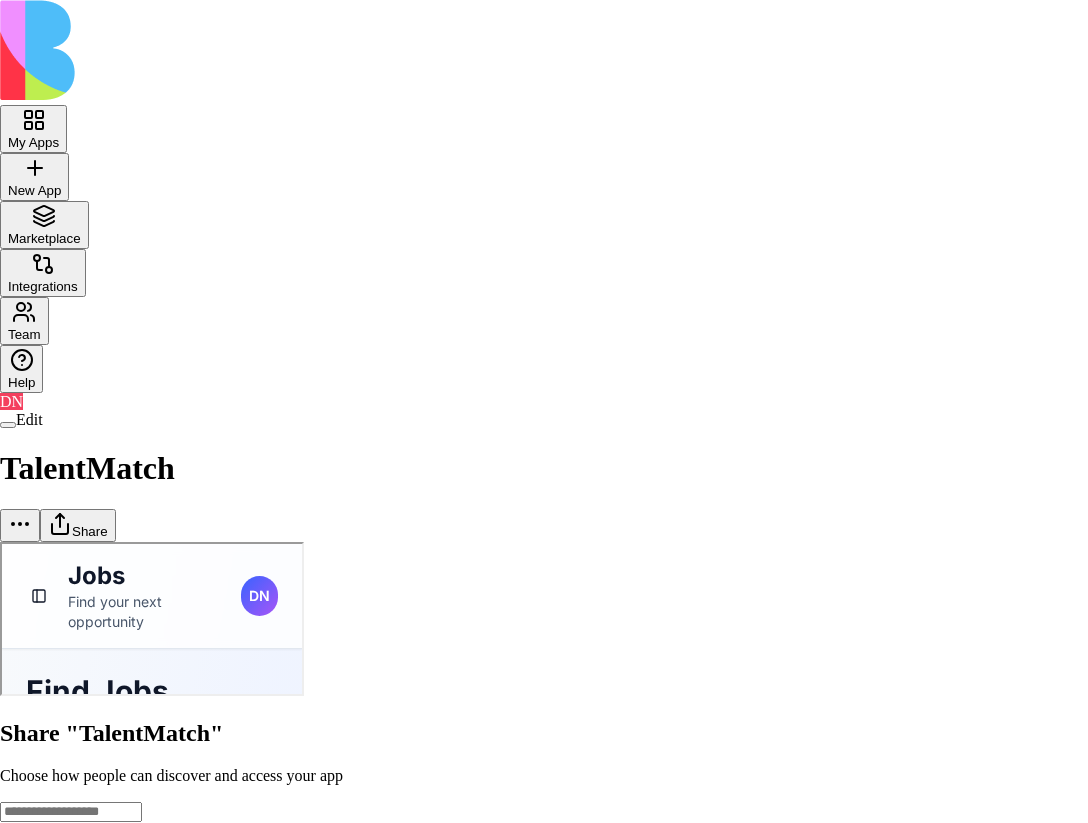 click on "General access Blocks Account members can view Can view Anyone with the link Anyone on the internet Can view" at bounding box center [544, 940] 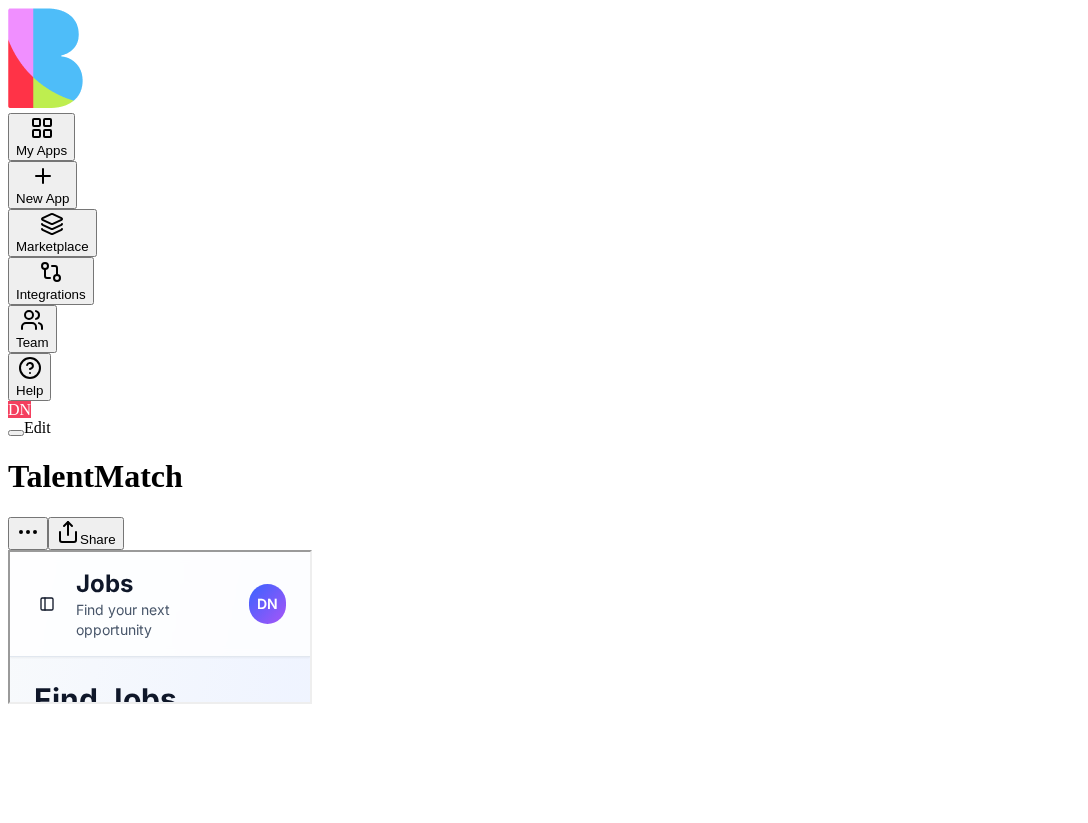 click on "Share" at bounding box center (86, 533) 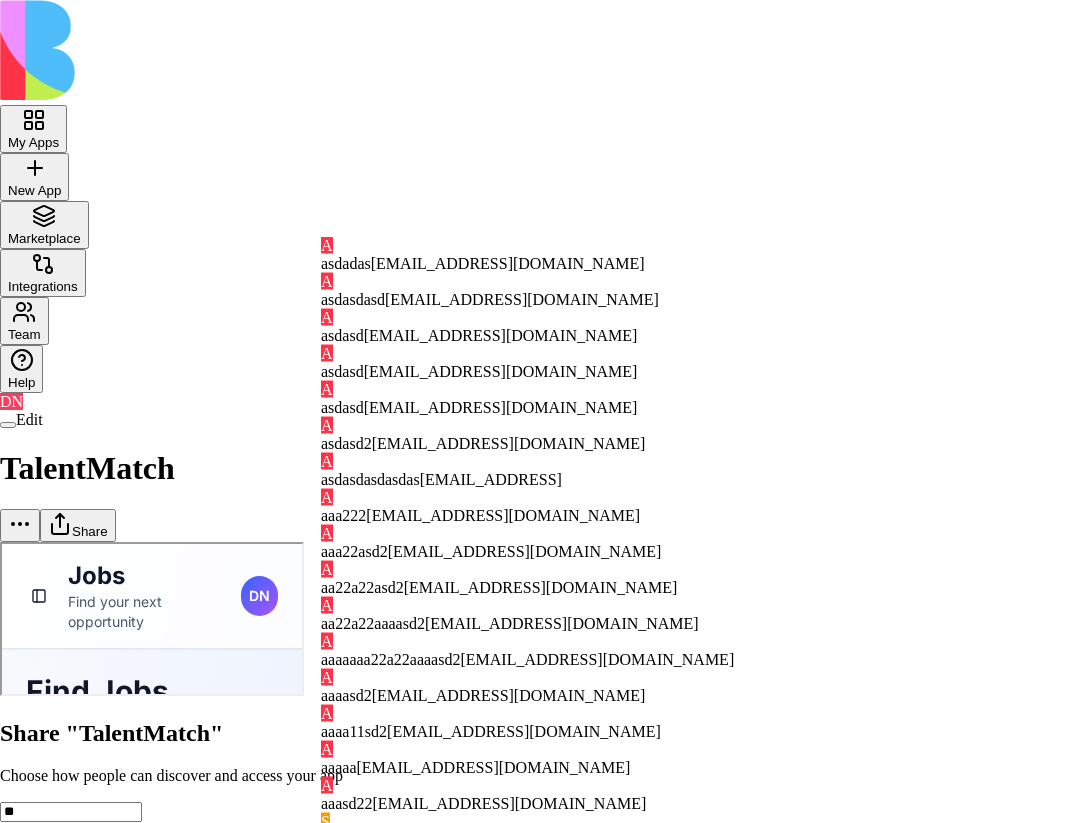 type on "***" 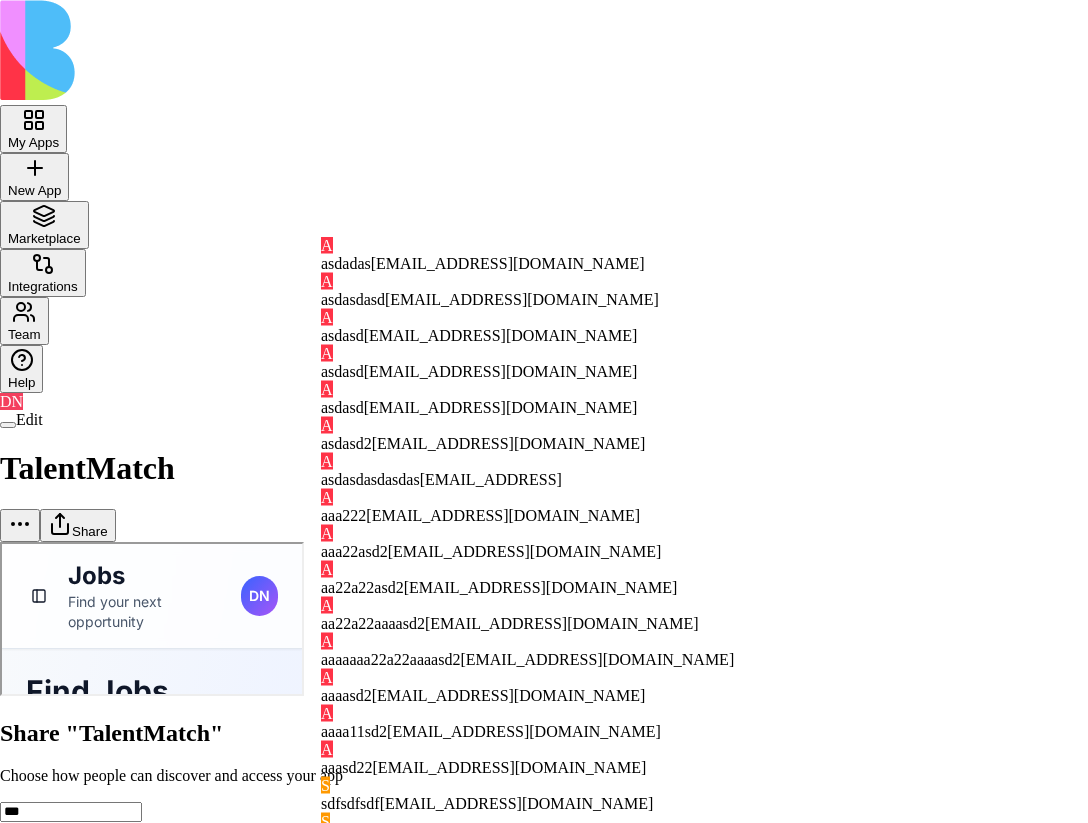 type 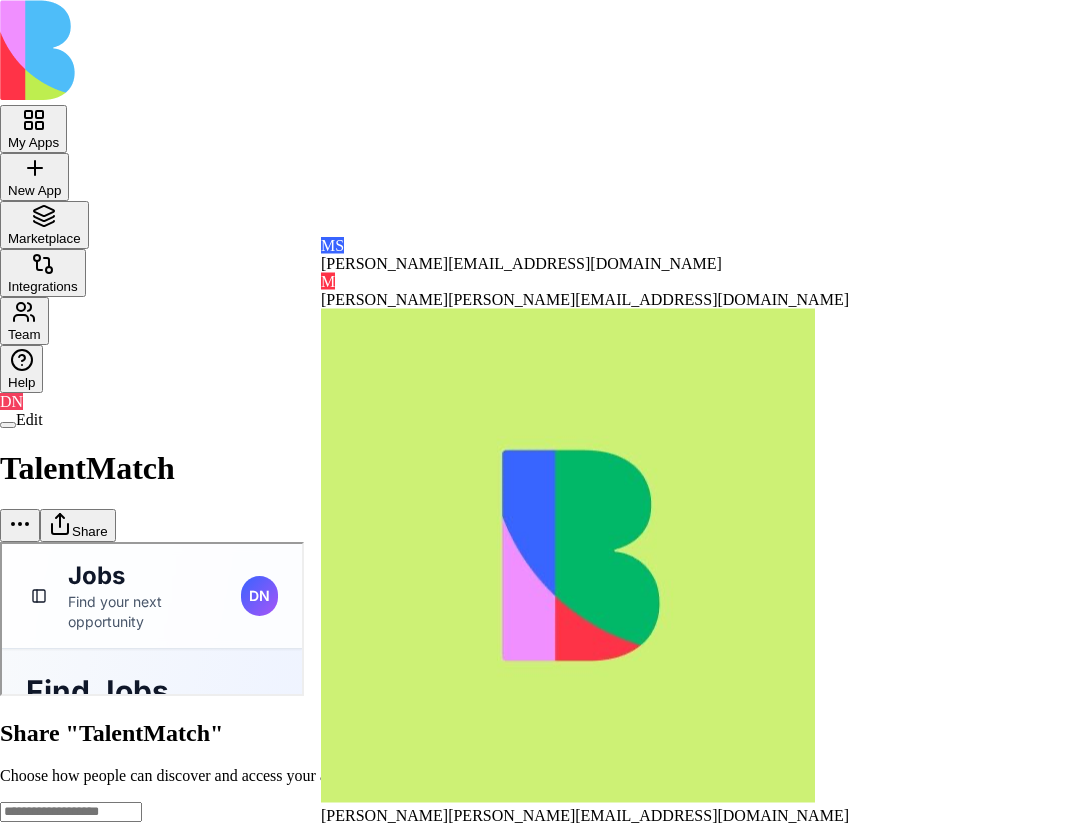 scroll, scrollTop: 0, scrollLeft: 0, axis: both 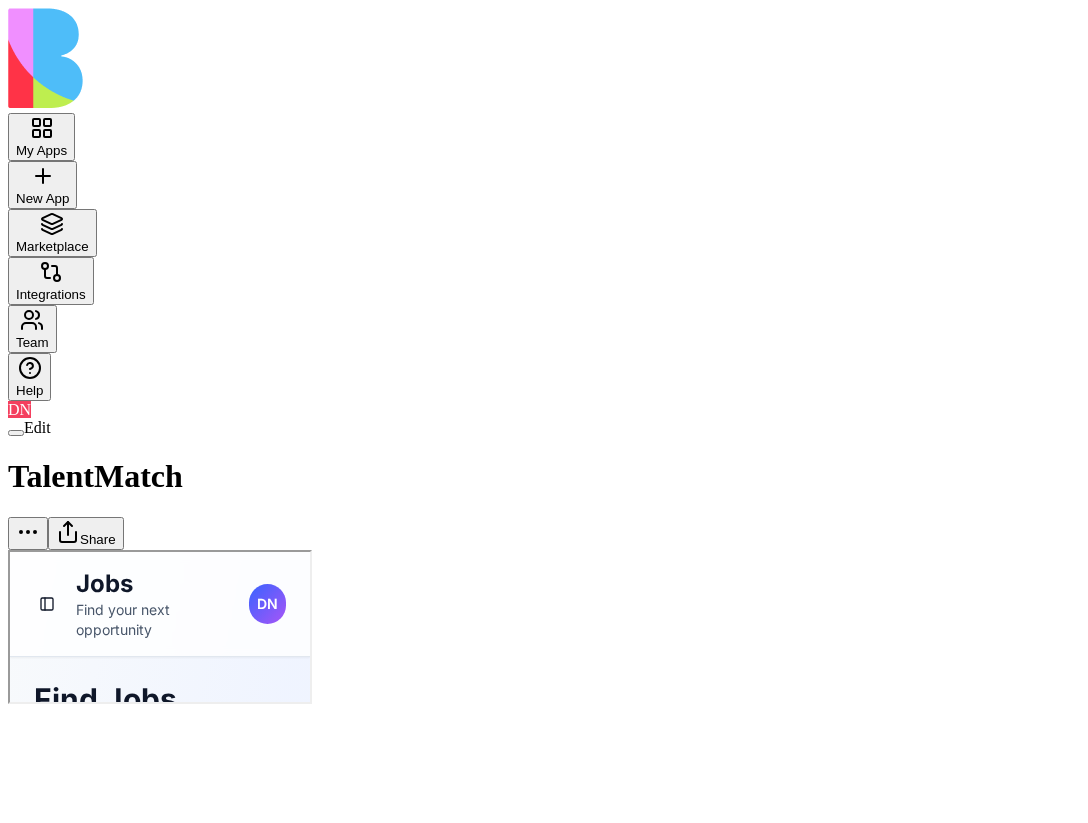 click on "Share" at bounding box center (86, 533) 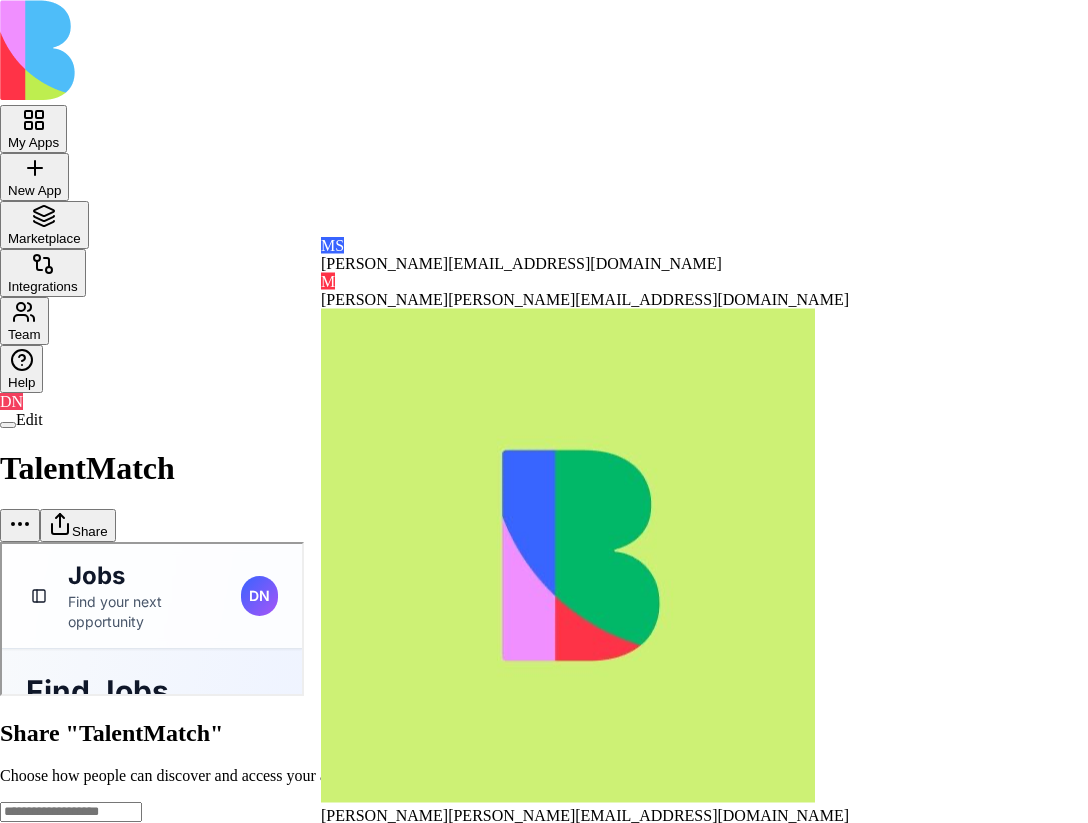 click at bounding box center (544, 700) 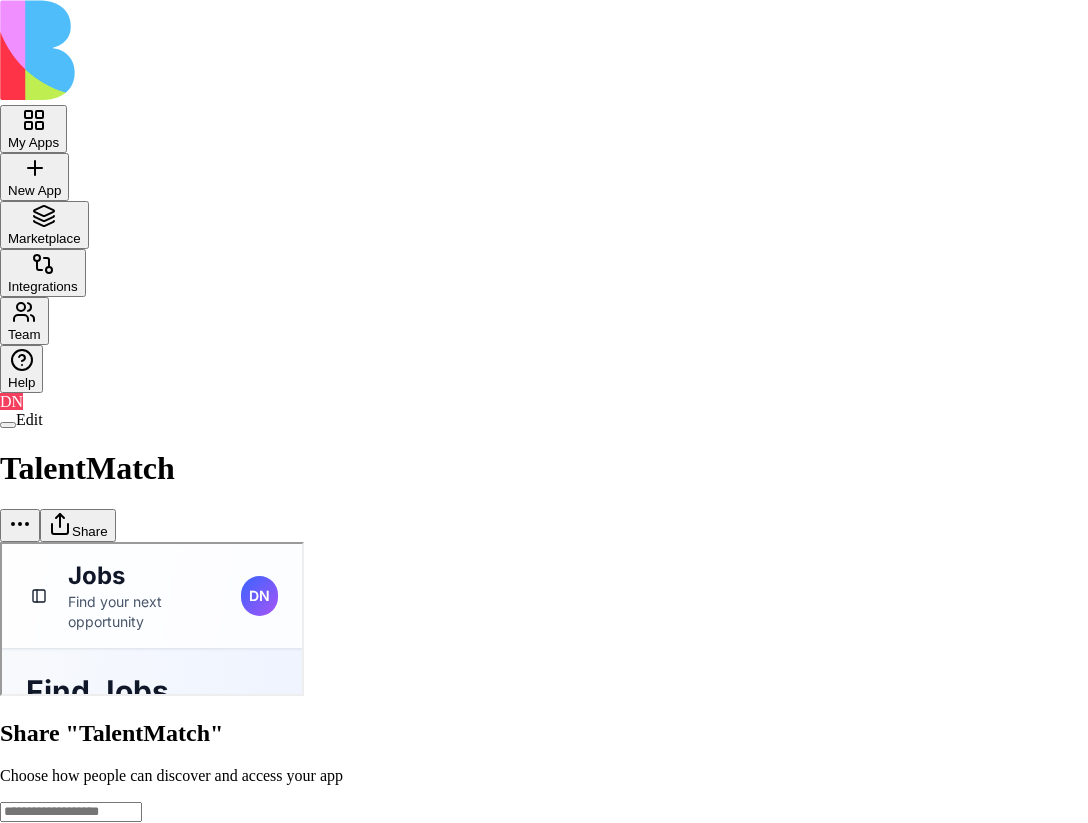 click at bounding box center (544, 700) 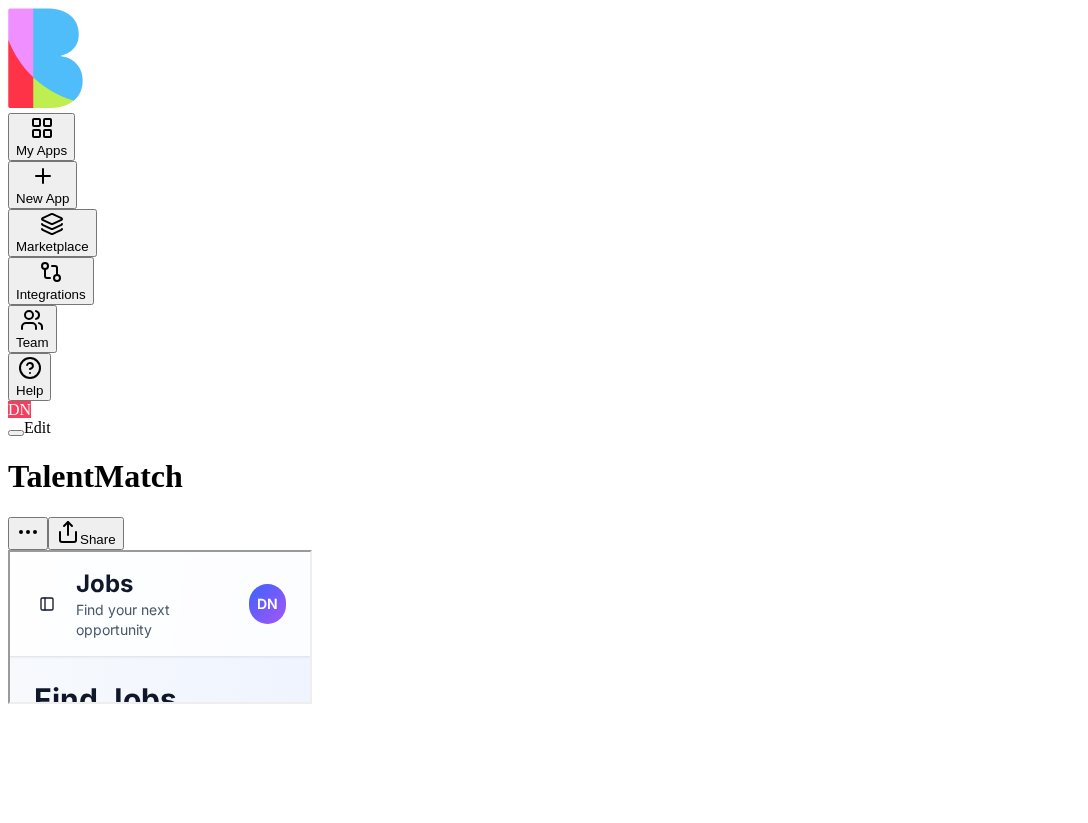 click on "Share" at bounding box center (86, 533) 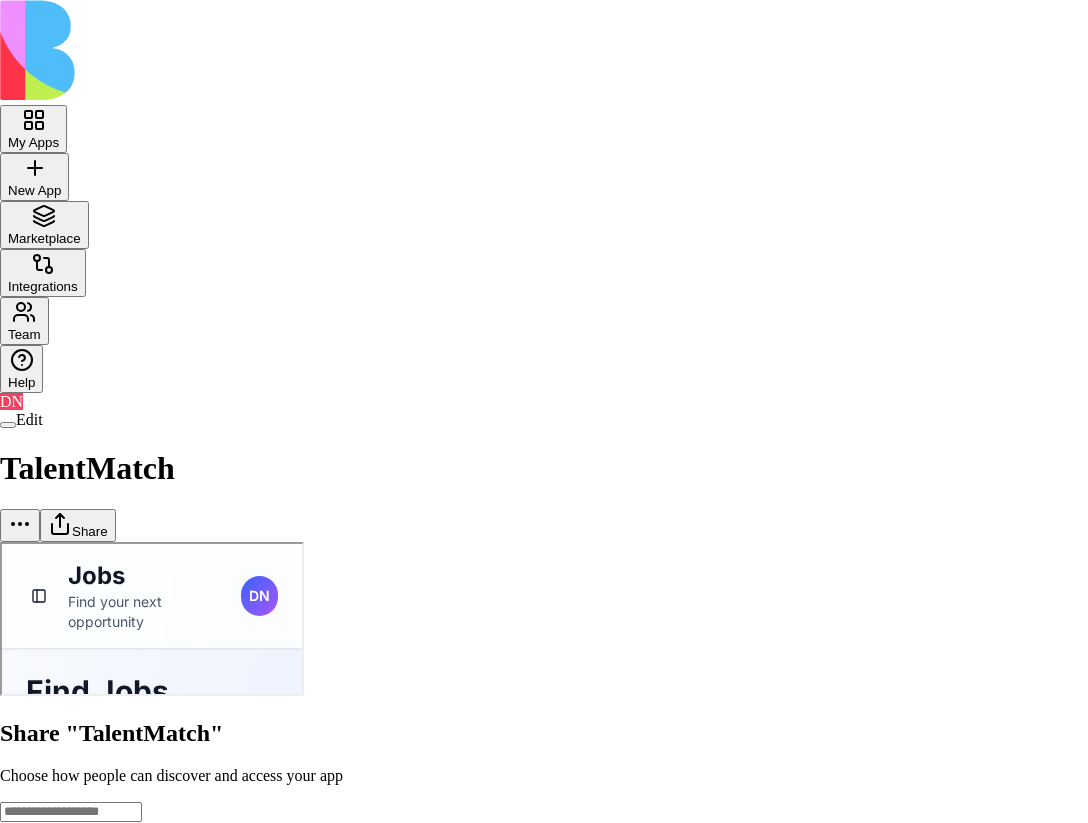 click at bounding box center [544, 700] 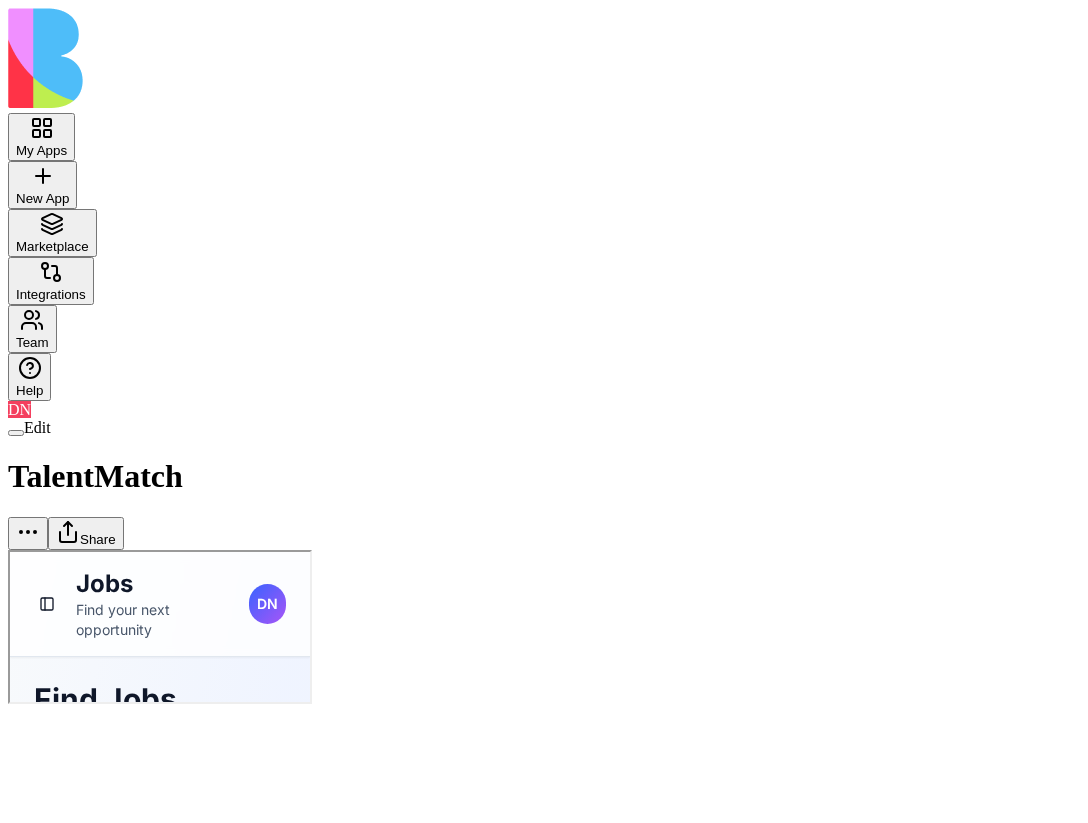 click on "Edit TalentMatch Share" at bounding box center [544, 484] 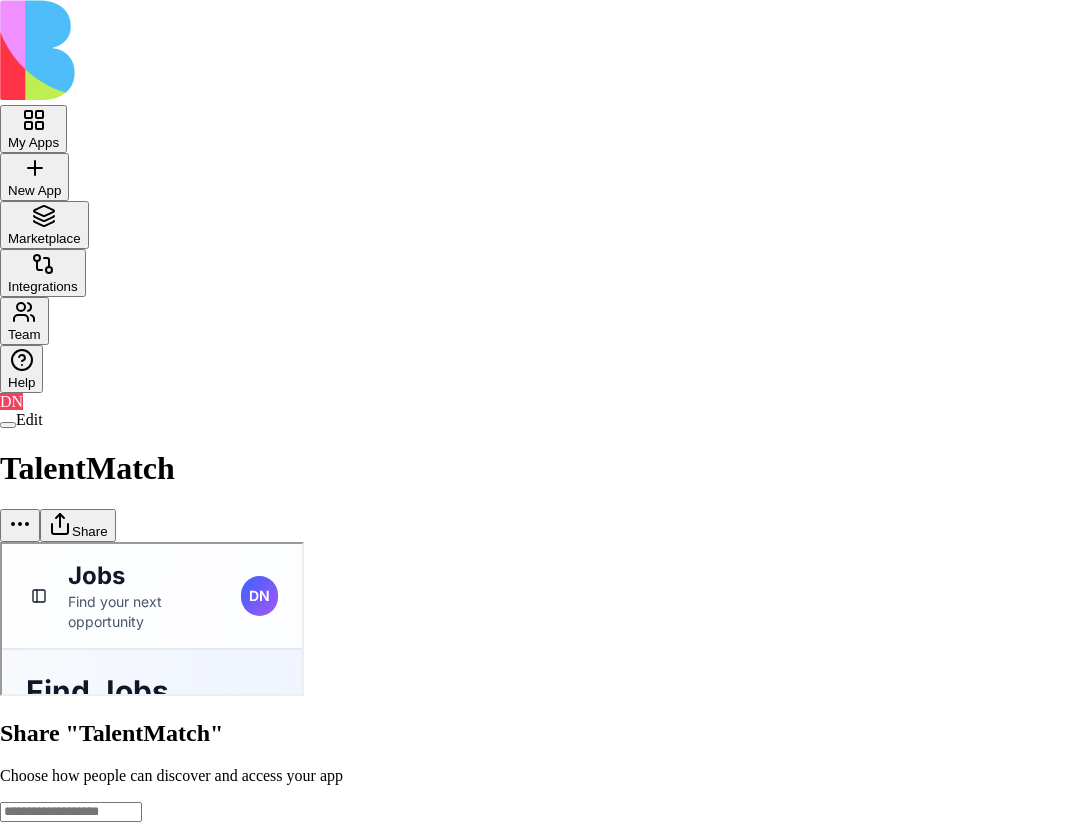 click on "My Apps New App
To pick up a draggable item, press the space bar.
While dragging, use the arrow keys to move the item.
Press space again to drop the item in its new position, or press escape to cancel.
Marketplace Integrations Team Help DN Edit TalentMatch Share Share "TalentMatch" Choose how people can discover and access your app General access Blocks Account members can view Can view Anyone with the link Anyone on the internet Can view App members (4) DN Don Neumark2 [EMAIL_ADDRESS][DOMAIN_NAME] RS [PERSON_NAME] [EMAIL_ADDRESS][DOMAIN_NAME] G gilad [EMAIL_ADDRESS][DOMAIN_NAME] O ofer [EMAIL_ADDRESS][DOMAIN_NAME] Copy Link Done Close" at bounding box center [544, 654] 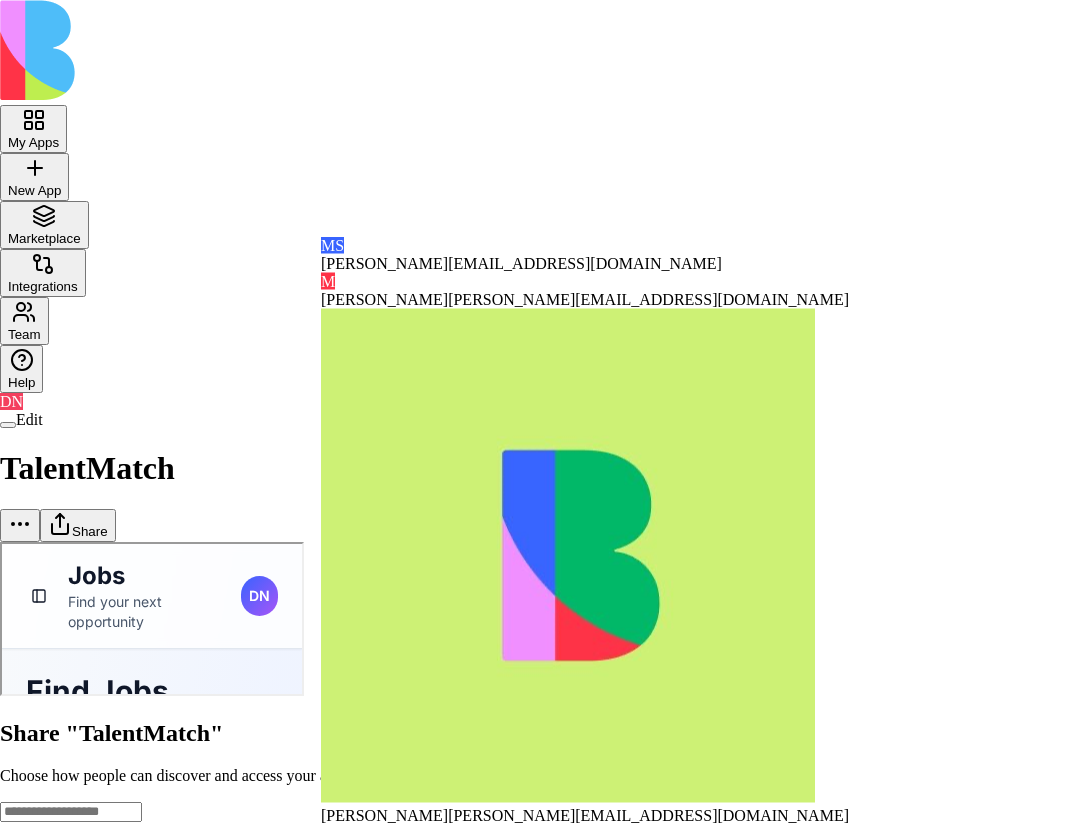 click at bounding box center [544, 700] 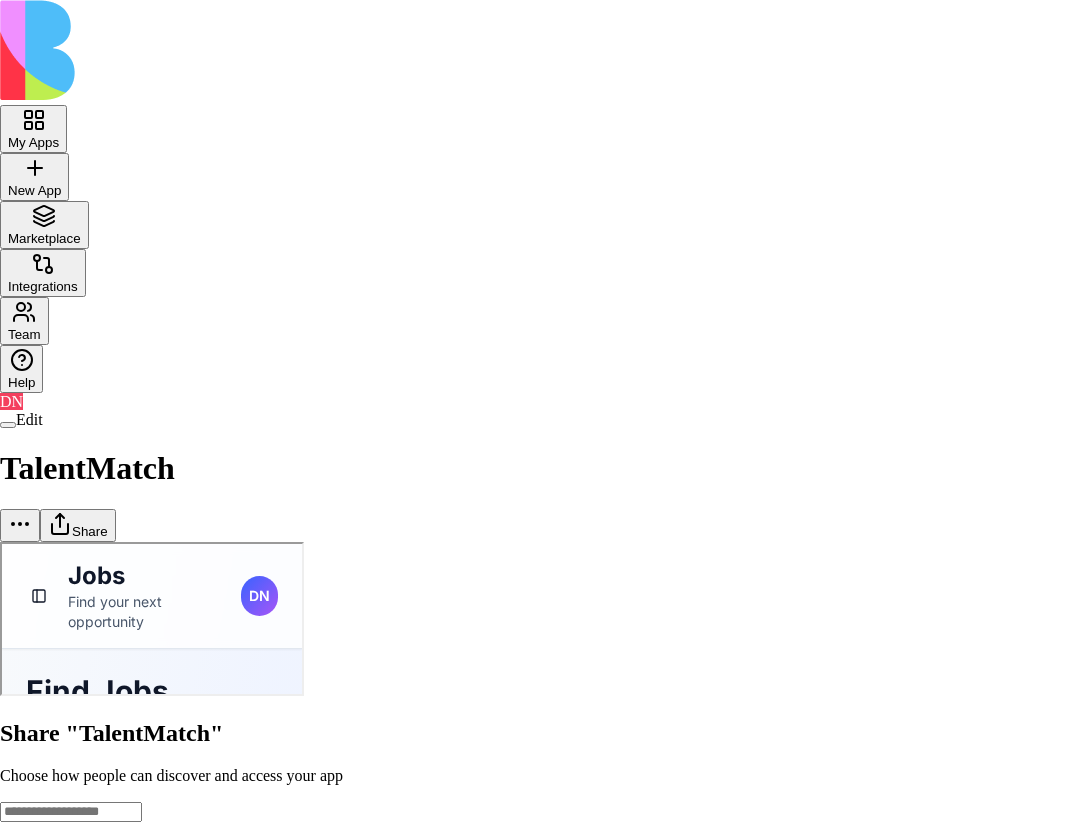 click on "Share "TalentMatch" Choose how people can discover and access your app" at bounding box center [544, 752] 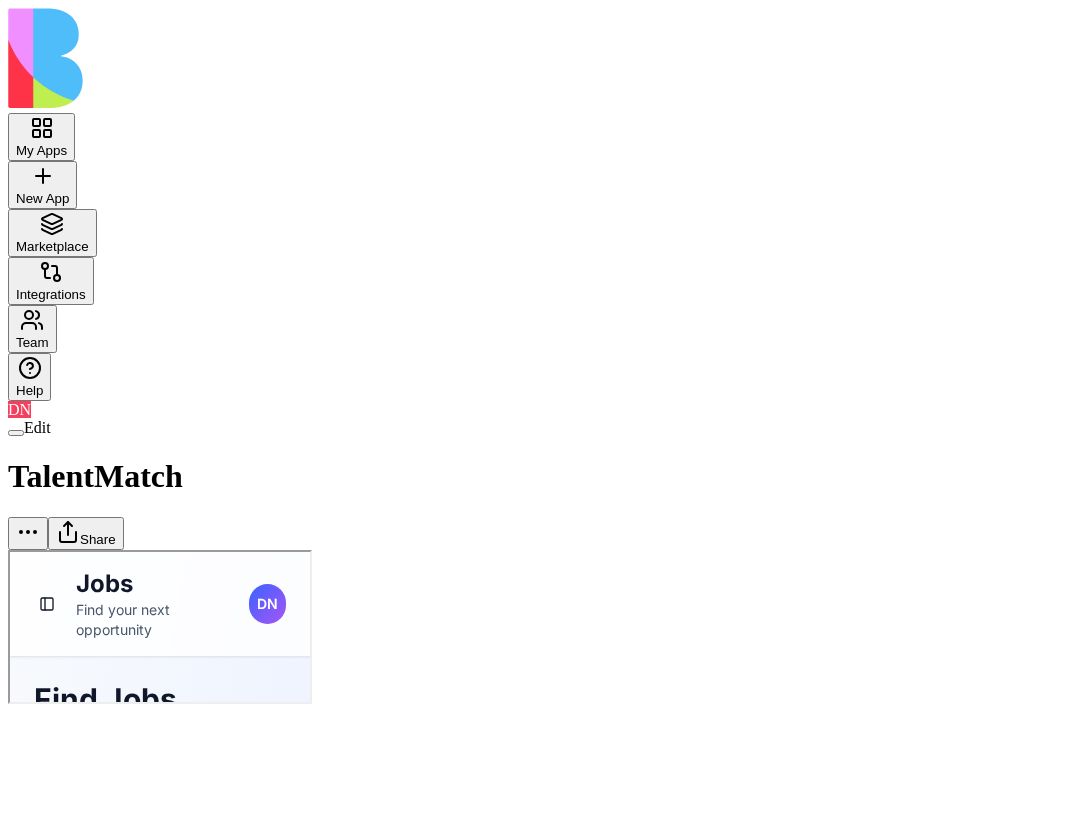 click on "Share" at bounding box center [86, 533] 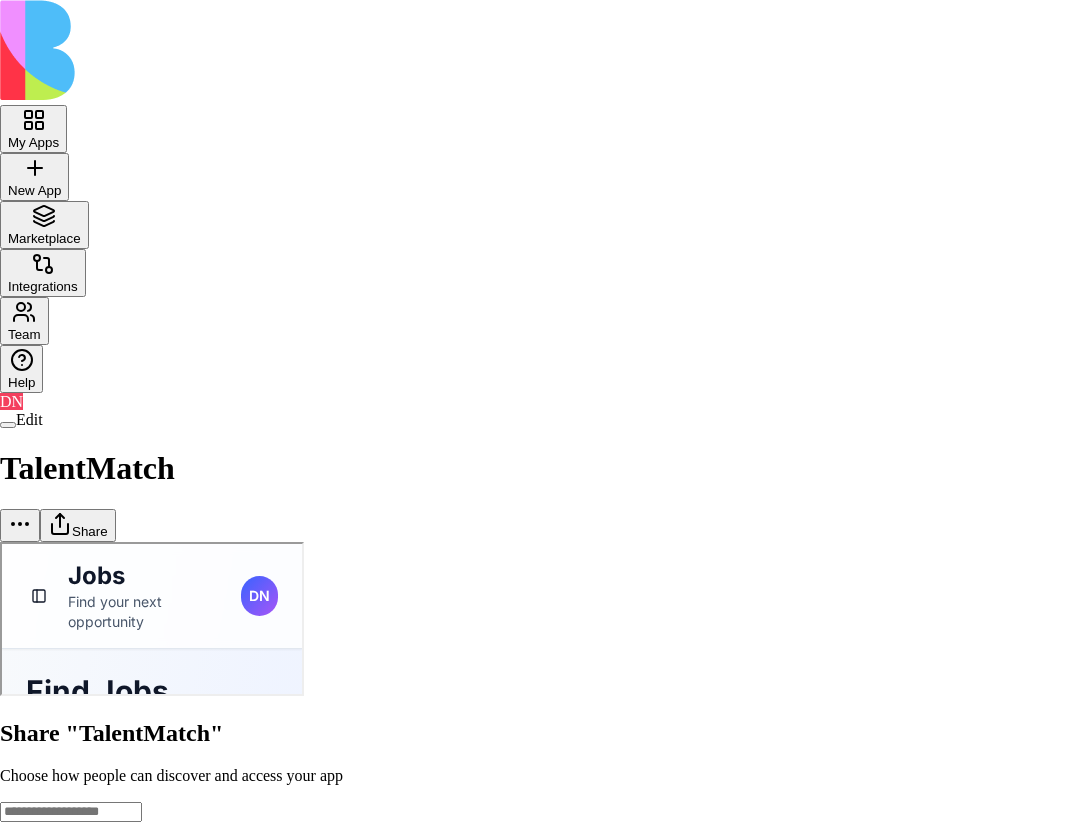 type 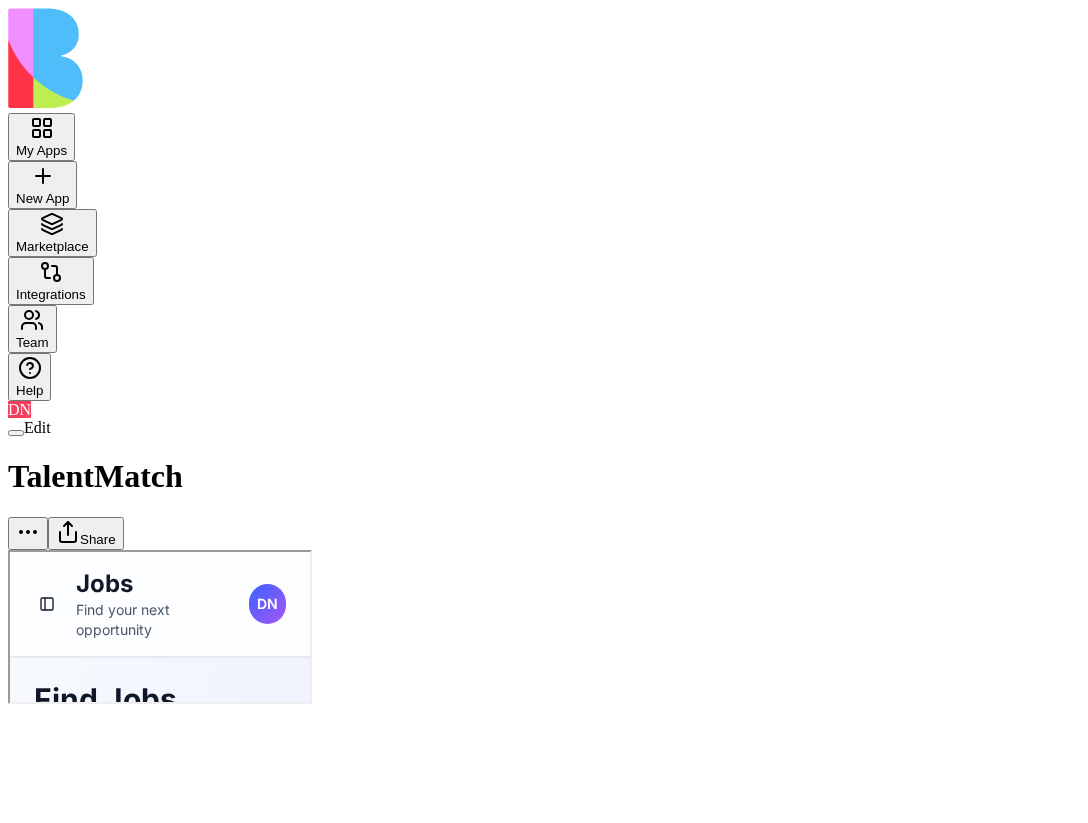scroll, scrollTop: 0, scrollLeft: 0, axis: both 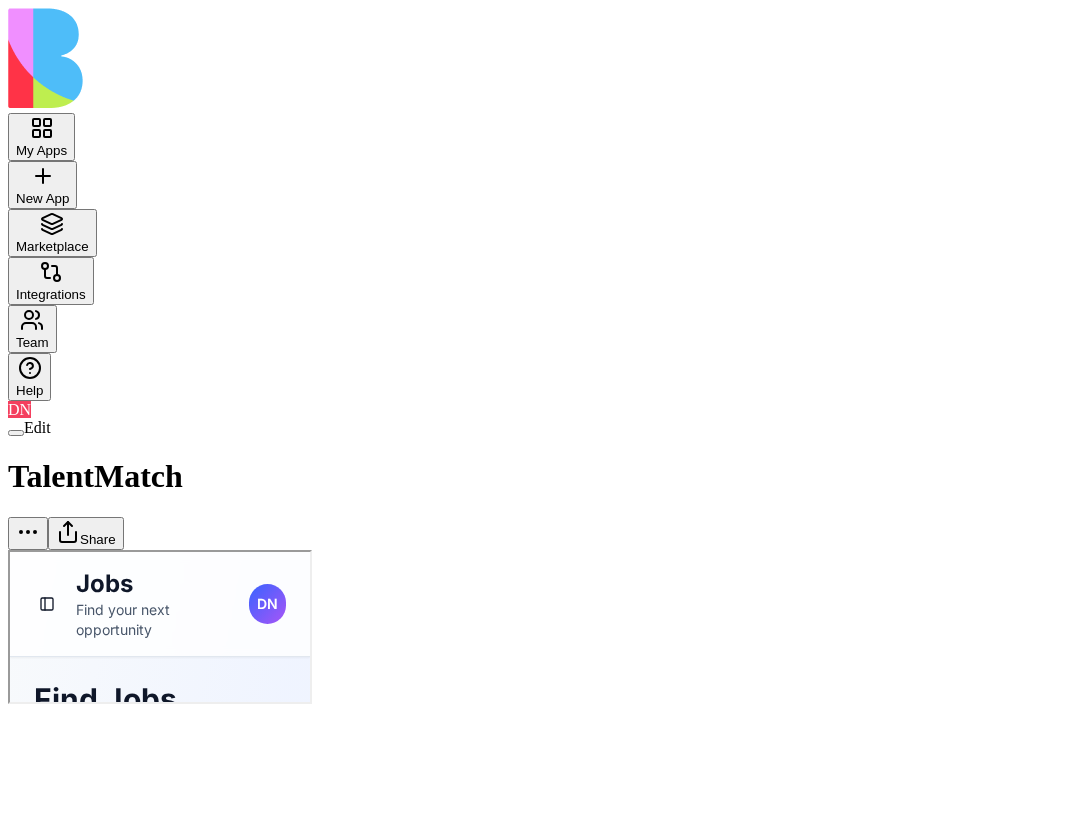 click on "Share" at bounding box center (86, 533) 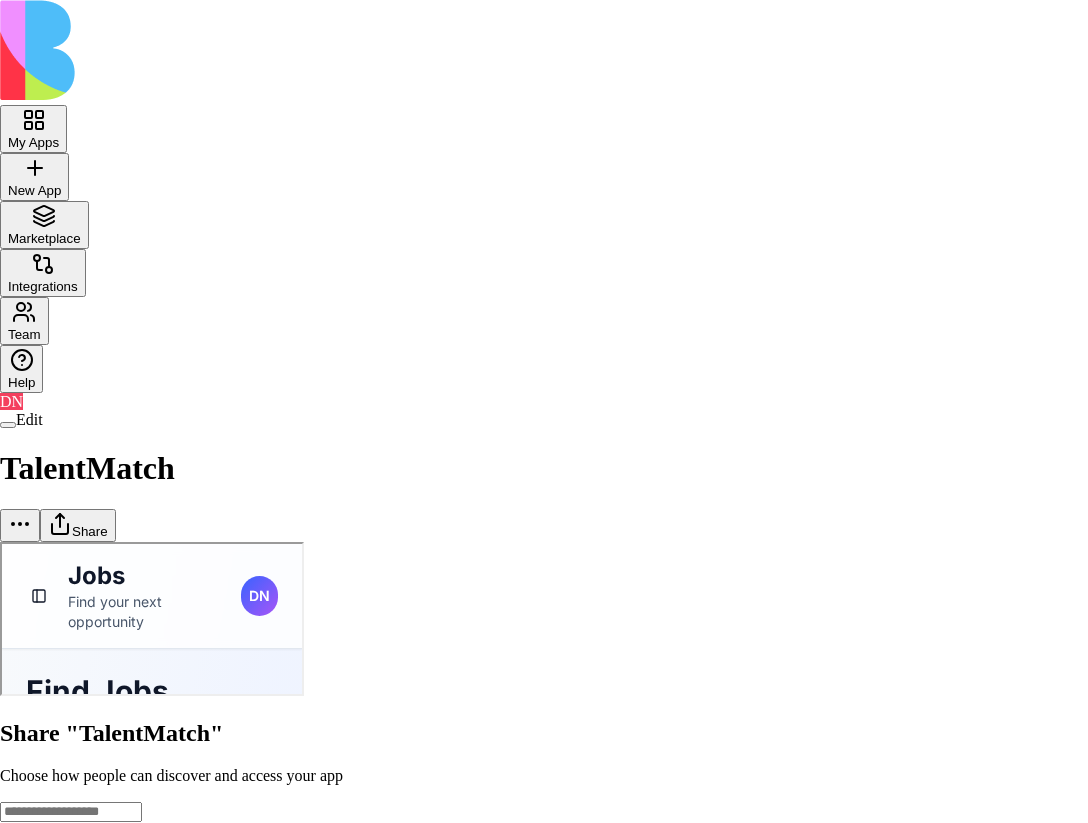 type 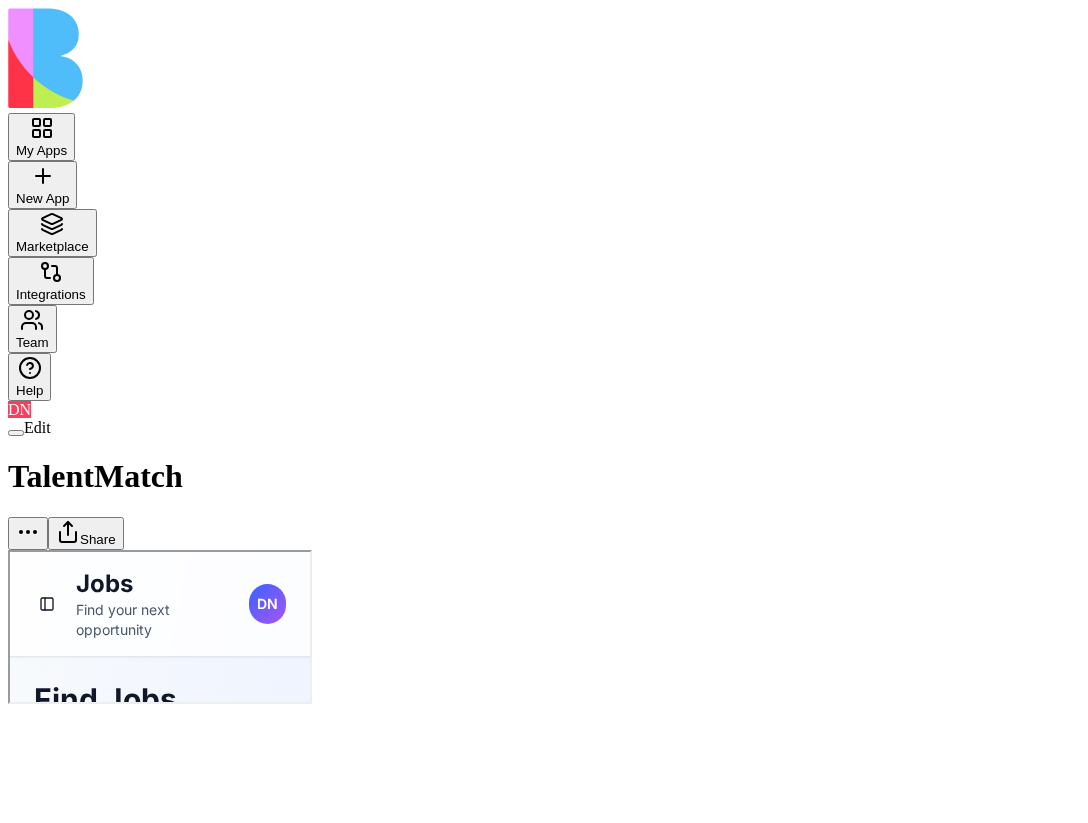 click on "Share" at bounding box center (86, 533) 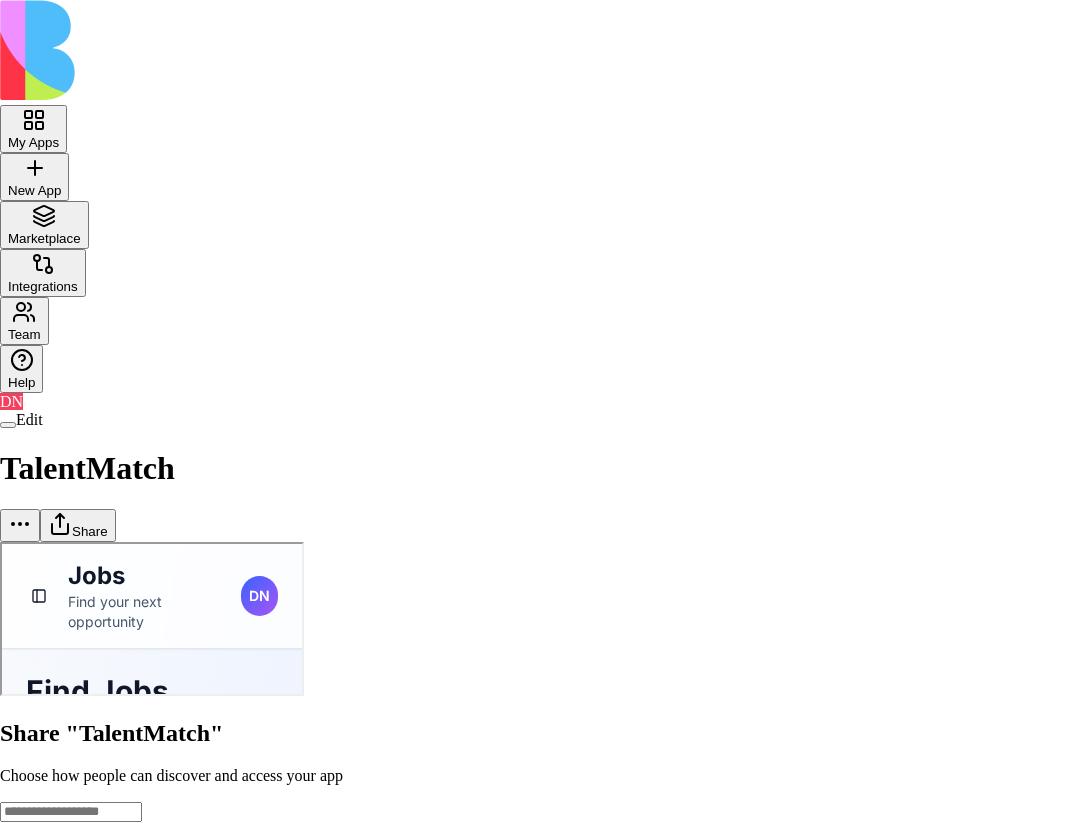 click at bounding box center (71, 812) 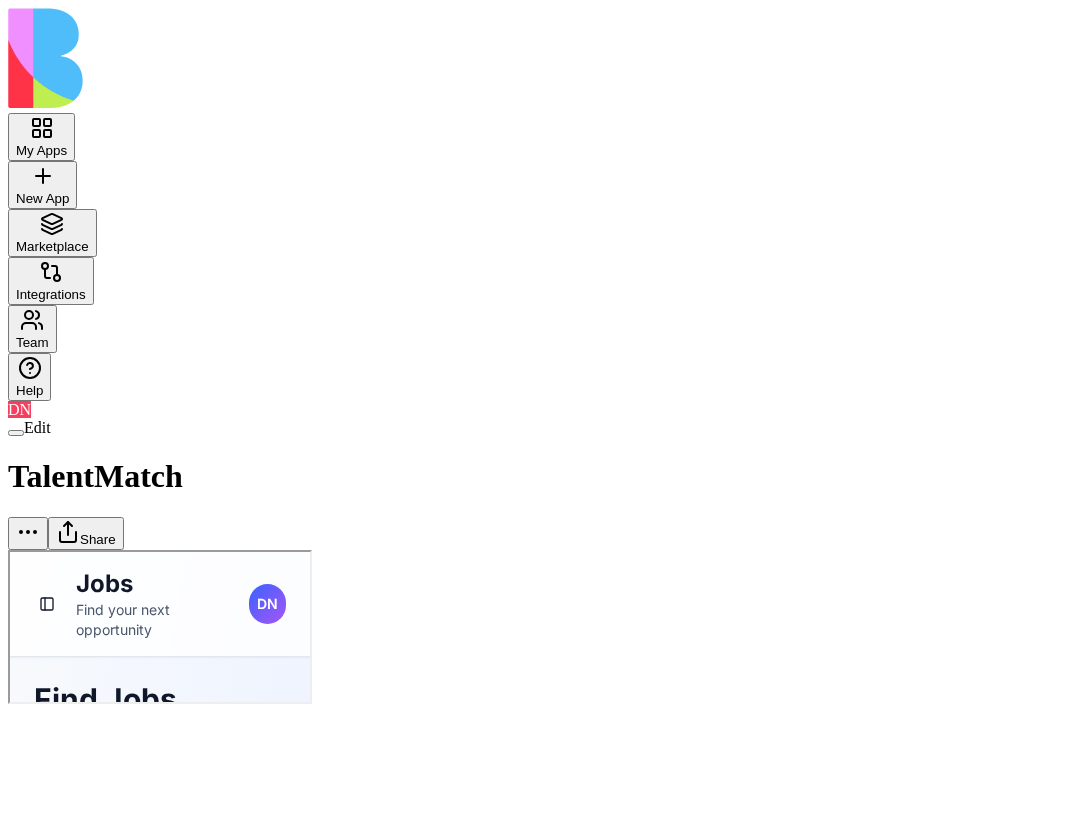 click on "Share" at bounding box center (86, 533) 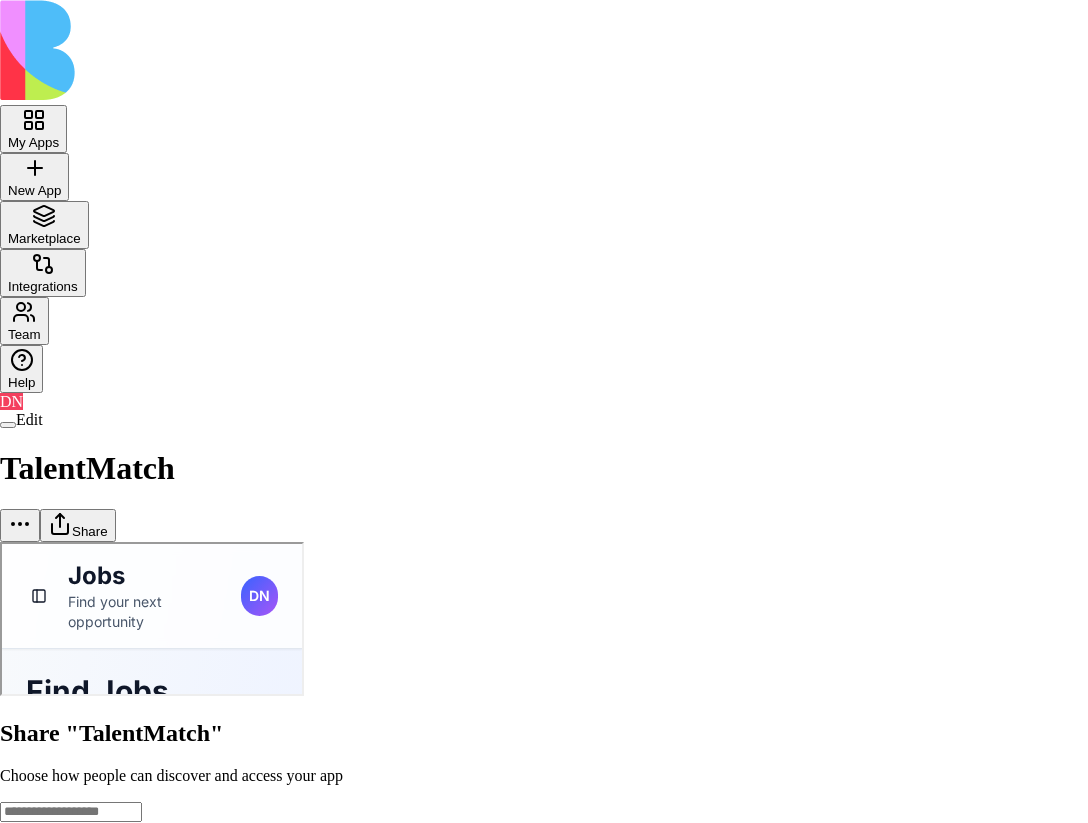 click on "My Apps New App
To pick up a draggable item, press the space bar.
While dragging, use the arrow keys to move the item.
Press space again to drop the item in its new position, or press escape to cancel.
Marketplace Integrations Team Help DN Edit TalentMatch Share Share "TalentMatch" Choose how people can discover and access your app General access Blocks Account members can view Can view Anyone with the link Anyone on the internet Can view App members (4) DN Don Neumark2 don+core@blocks.ws RS Rotem Shay rotem+core@blocks.ws G gilad gilad+core@blocks.ws O ofer ofer+core@blocks.ws Copy Link Done Close" at bounding box center [544, 654] 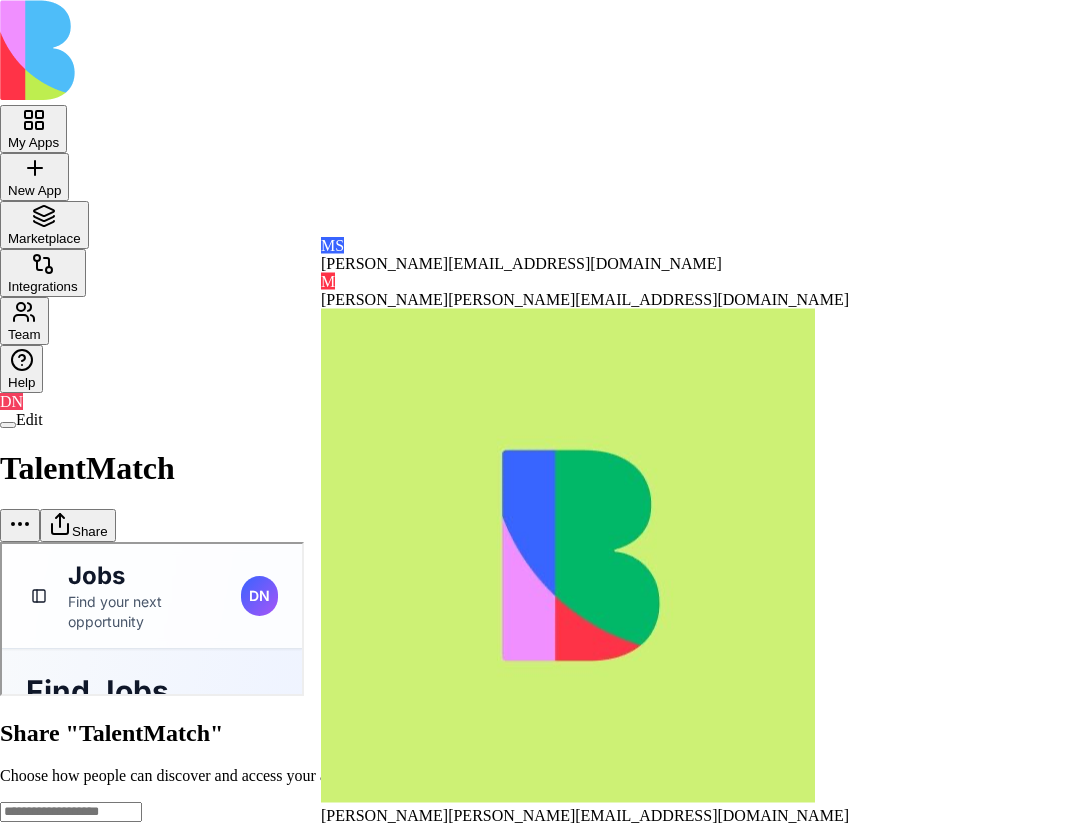 click at bounding box center [544, 700] 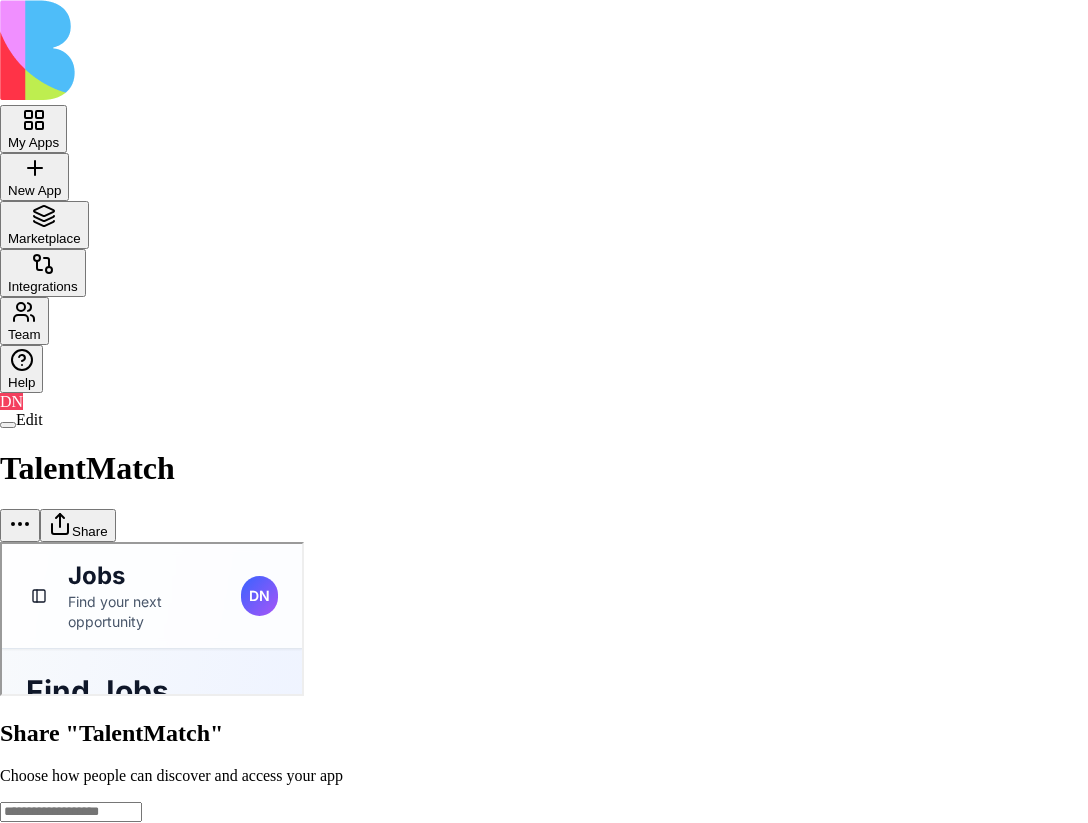click at bounding box center (544, 700) 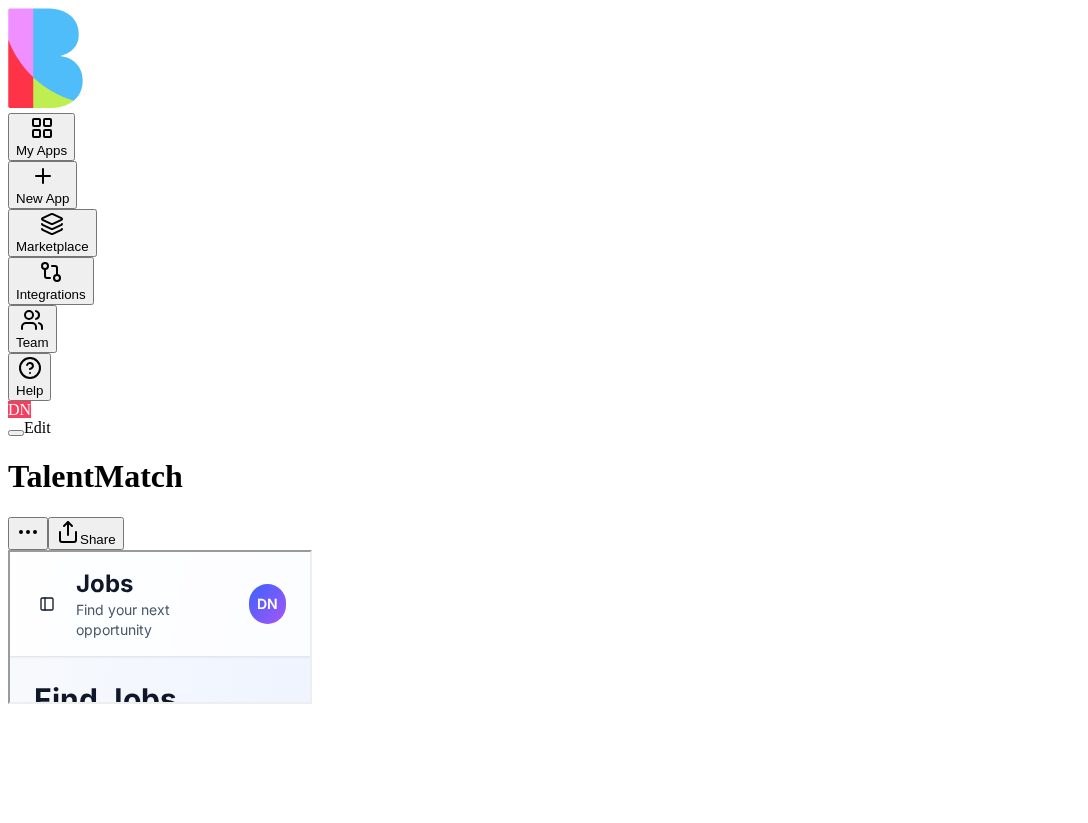 click on "Edit TalentMatch Share" at bounding box center [544, 484] 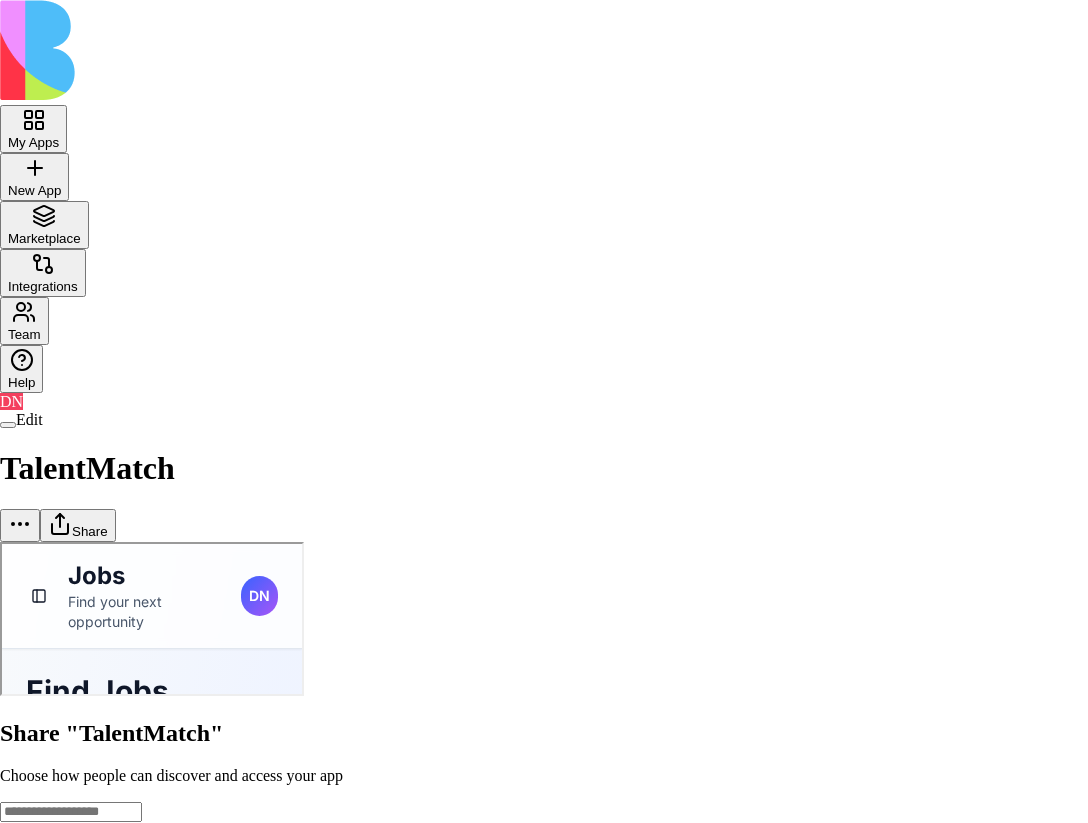 click on "My Apps New App
To pick up a draggable item, press the space bar.
While dragging, use the arrow keys to move the item.
Press space again to drop the item in its new position, or press escape to cancel.
Marketplace Integrations Team Help DN Edit TalentMatch Share Share "TalentMatch" Choose how people can discover and access your app General access Blocks Account members can view Can view Anyone with the link Anyone on the internet Can view App members (4) DN Don Neumark2 don+core@blocks.ws RS Rotem Shay rotem+core@blocks.ws G gilad gilad+core@blocks.ws O ofer ofer+core@blocks.ws Copy Link Done Close" at bounding box center (544, 654) 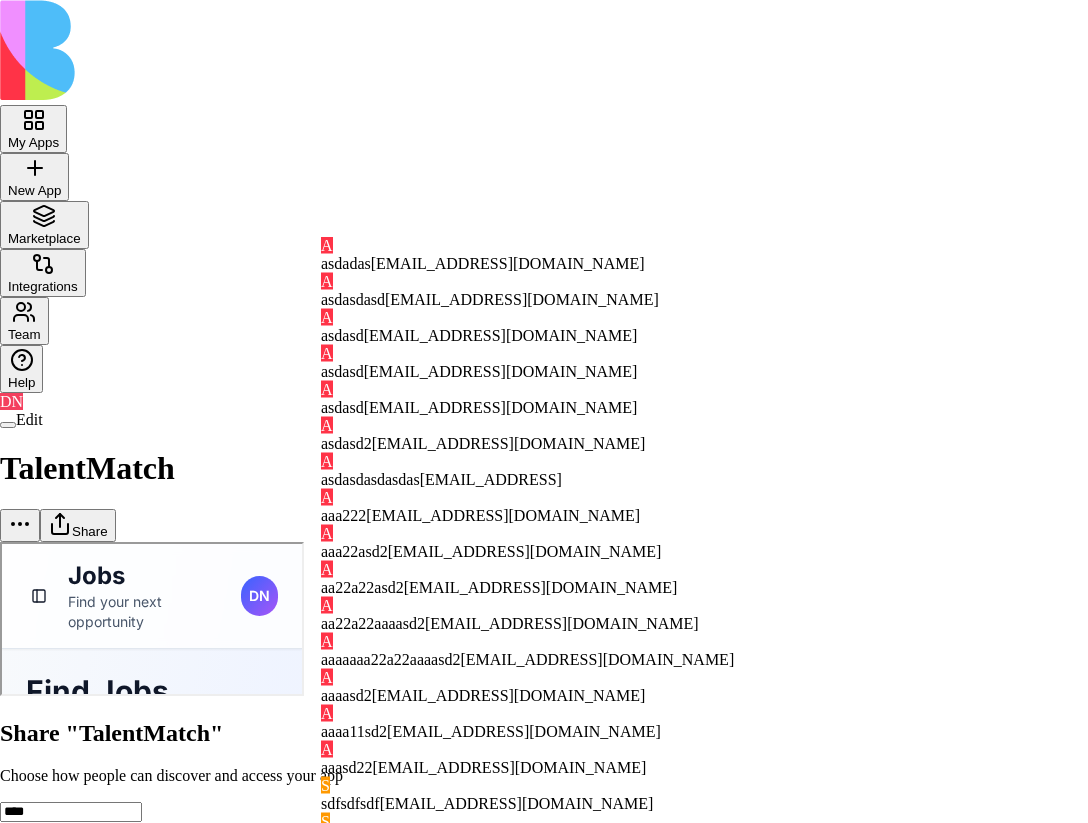 type on "*****" 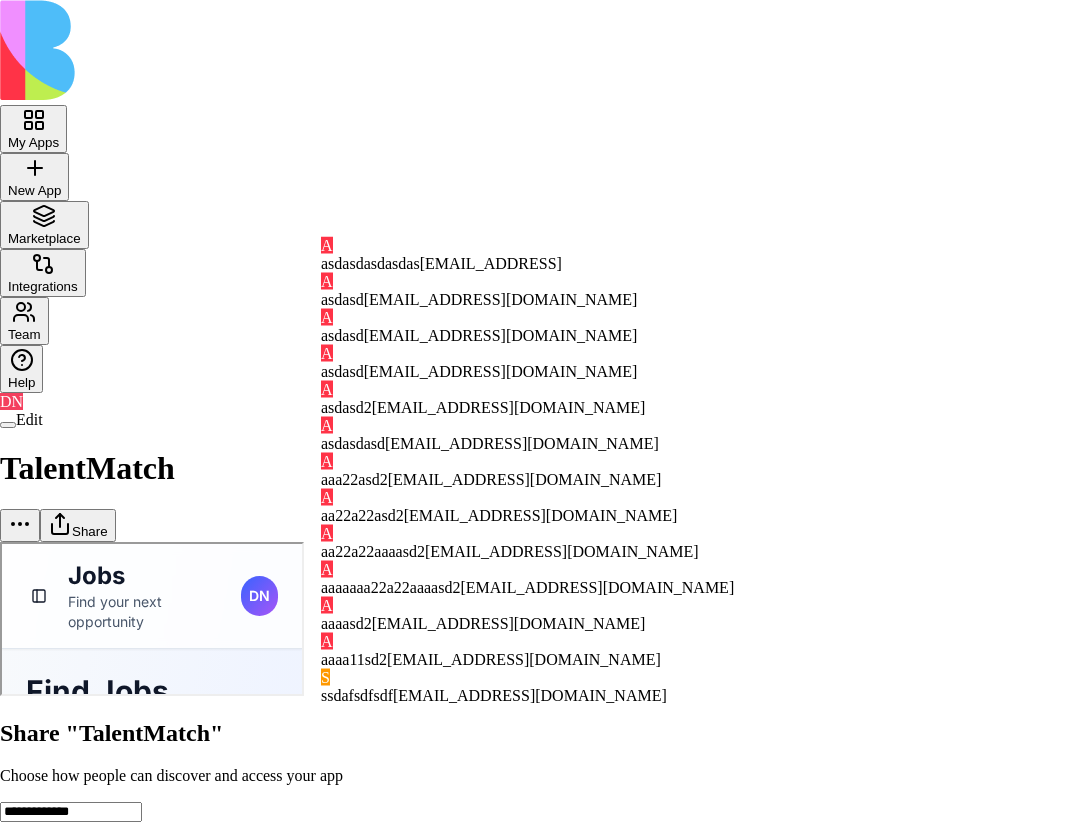 scroll, scrollTop: 0, scrollLeft: 0, axis: both 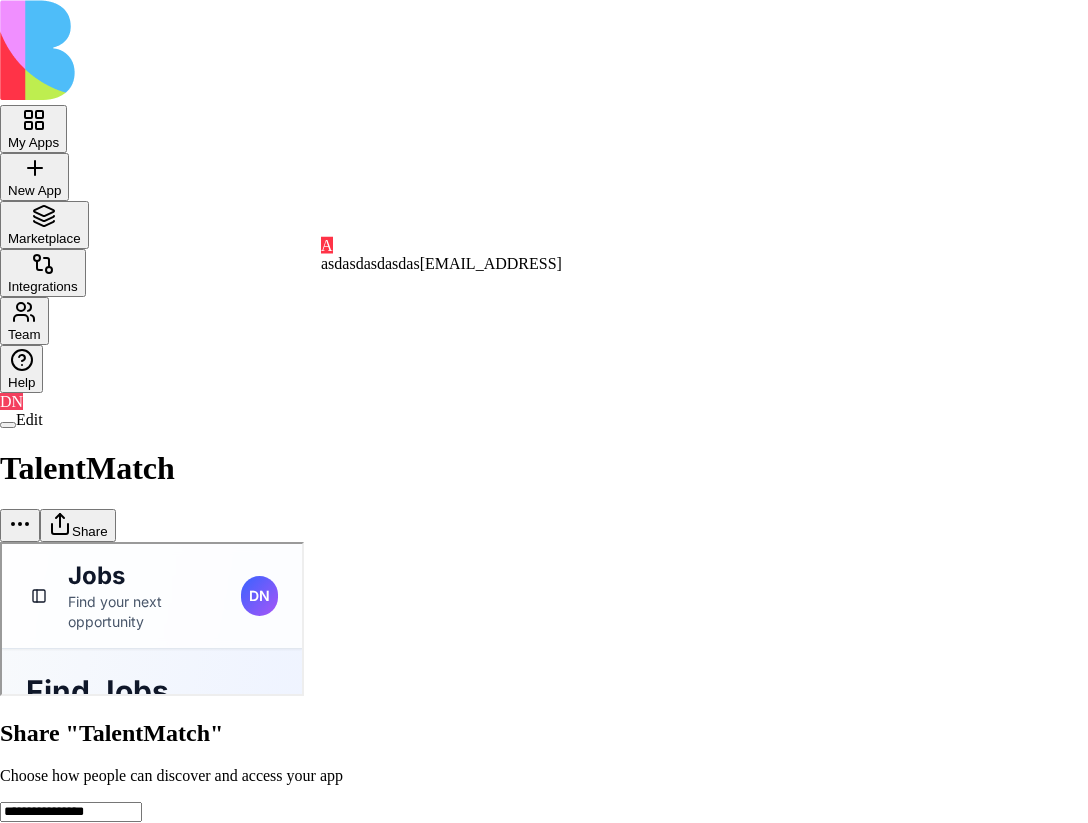 type on "**********" 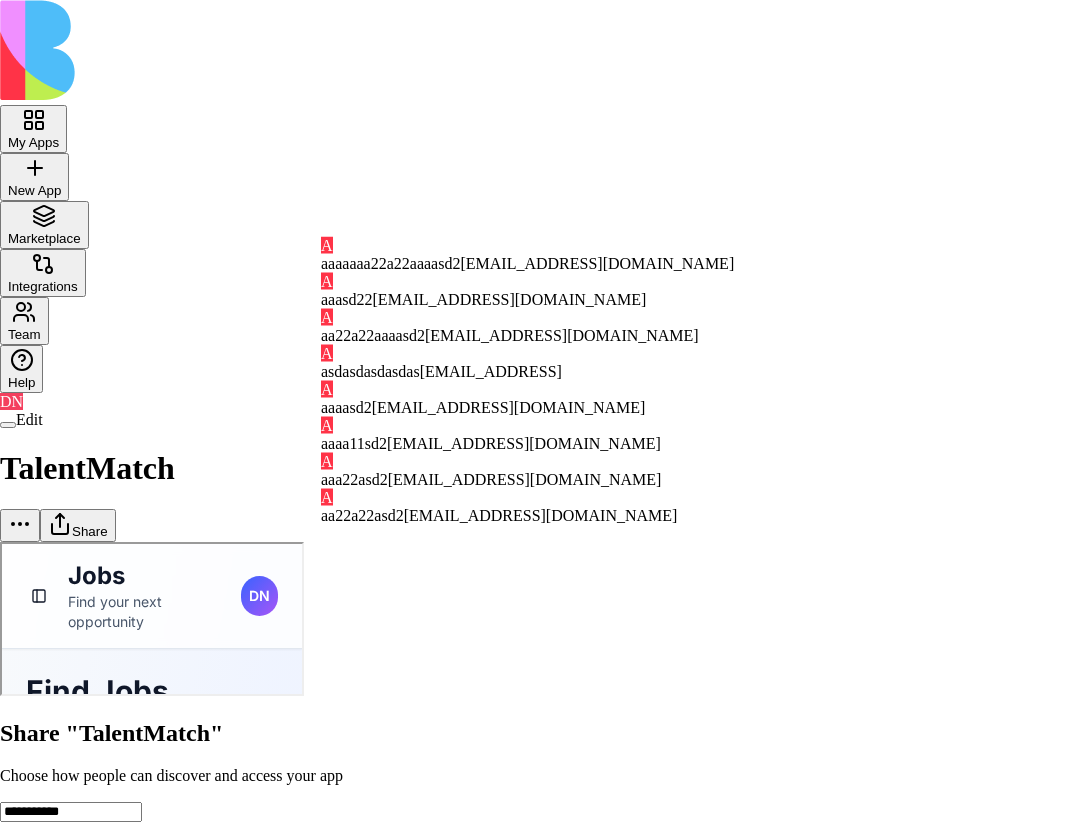 scroll, scrollTop: 158, scrollLeft: 0, axis: vertical 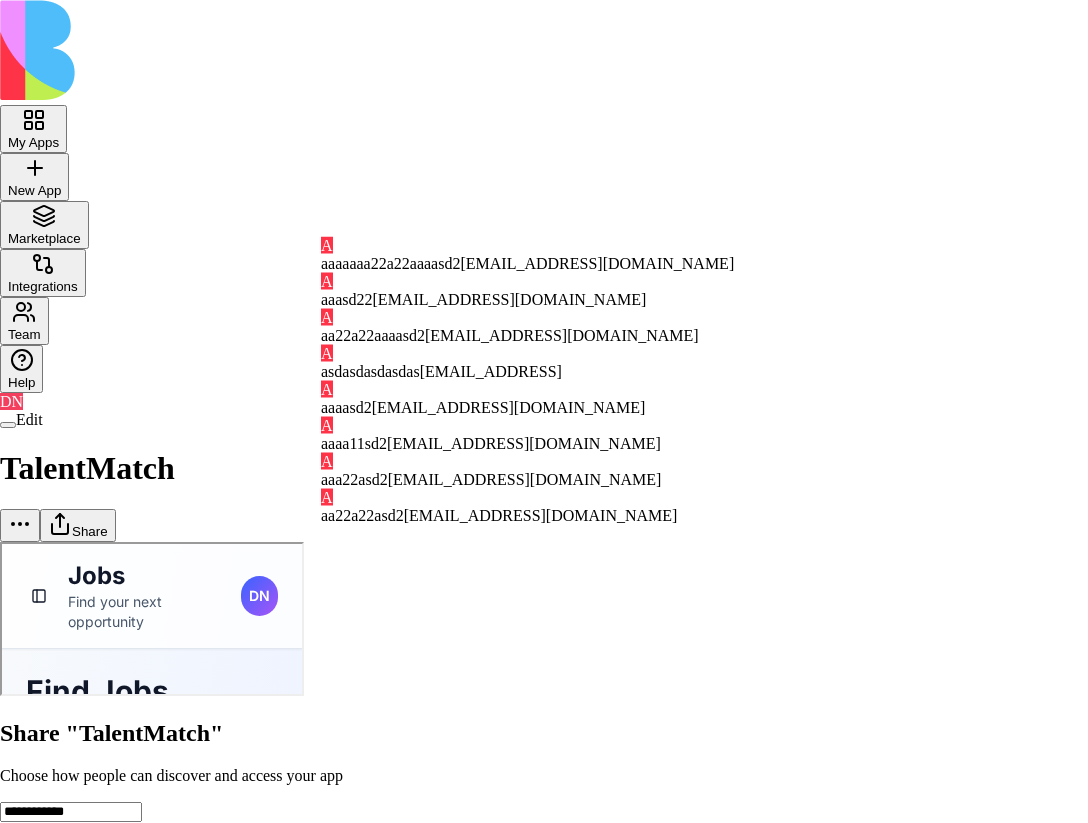 type on "**********" 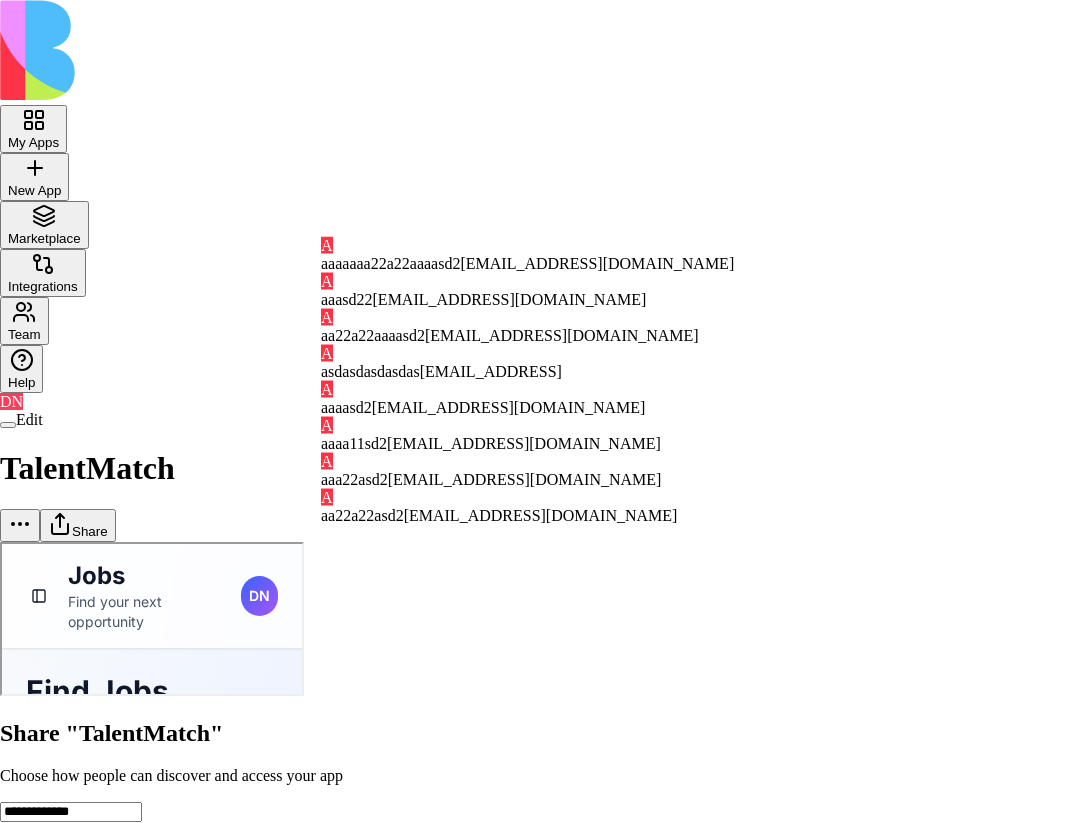 scroll, scrollTop: 0, scrollLeft: 0, axis: both 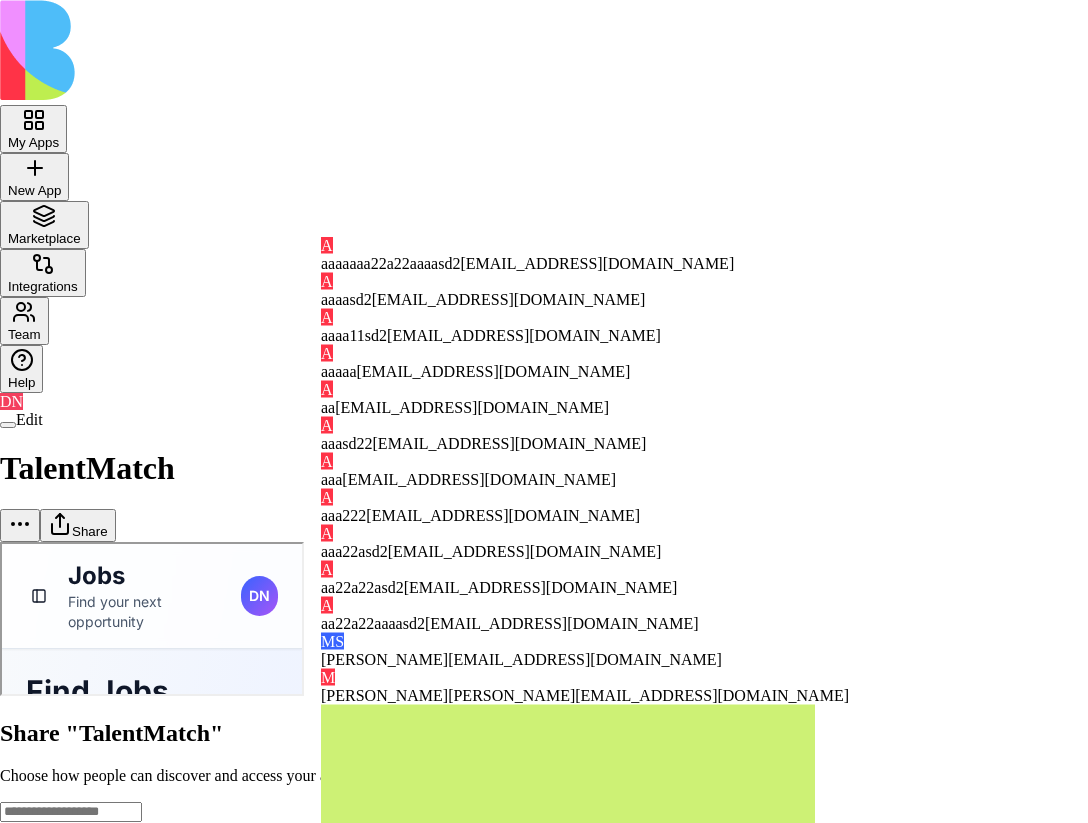 click at bounding box center [544, 700] 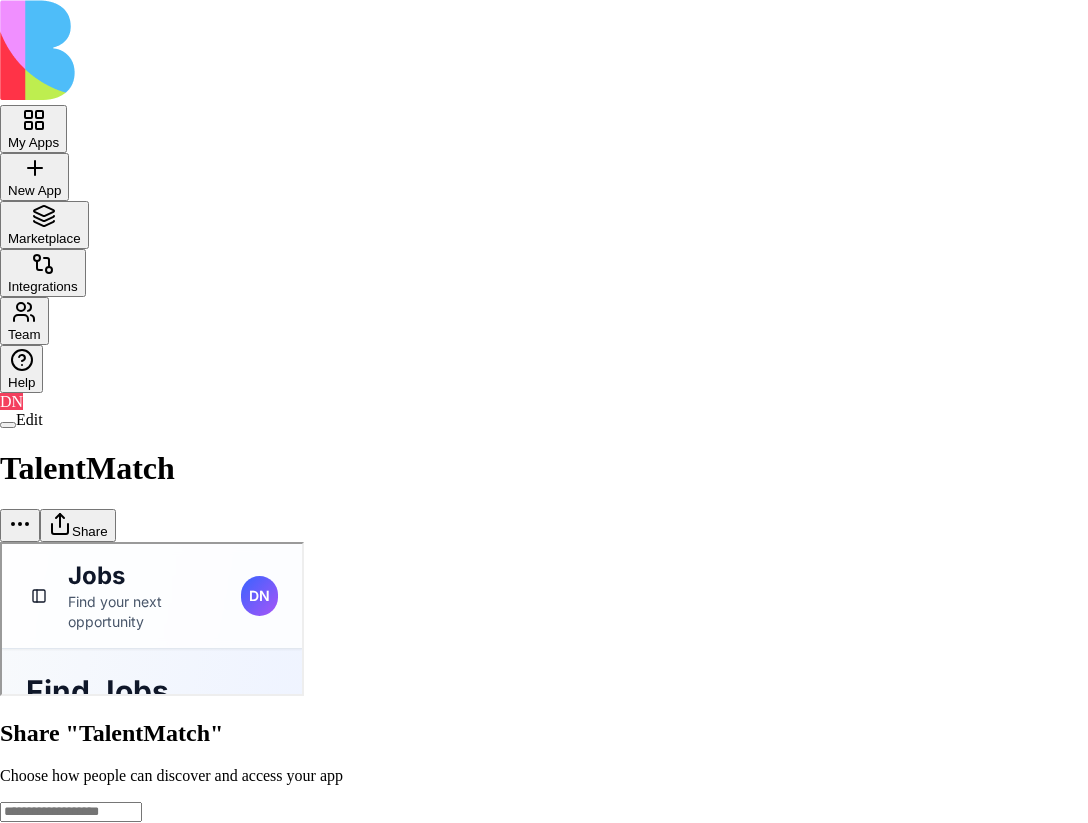 click on "My Apps New App
To pick up a draggable item, press the space bar.
While dragging, use the arrow keys to move the item.
Press space again to drop the item in its new position, or press escape to cancel.
Marketplace Integrations Team Help DN Edit TalentMatch Share Share "TalentMatch" Choose how people can discover and access your app General access Blocks Account members can view Can view Anyone with the link Anyone on the internet Can view App members (4) DN Don Neumark2 don+core@blocks.ws RS Rotem Shay rotem+core@blocks.ws G gilad gilad+core@blocks.ws O ofer ofer+core@blocks.ws Copy Link Done Close" at bounding box center [544, 654] 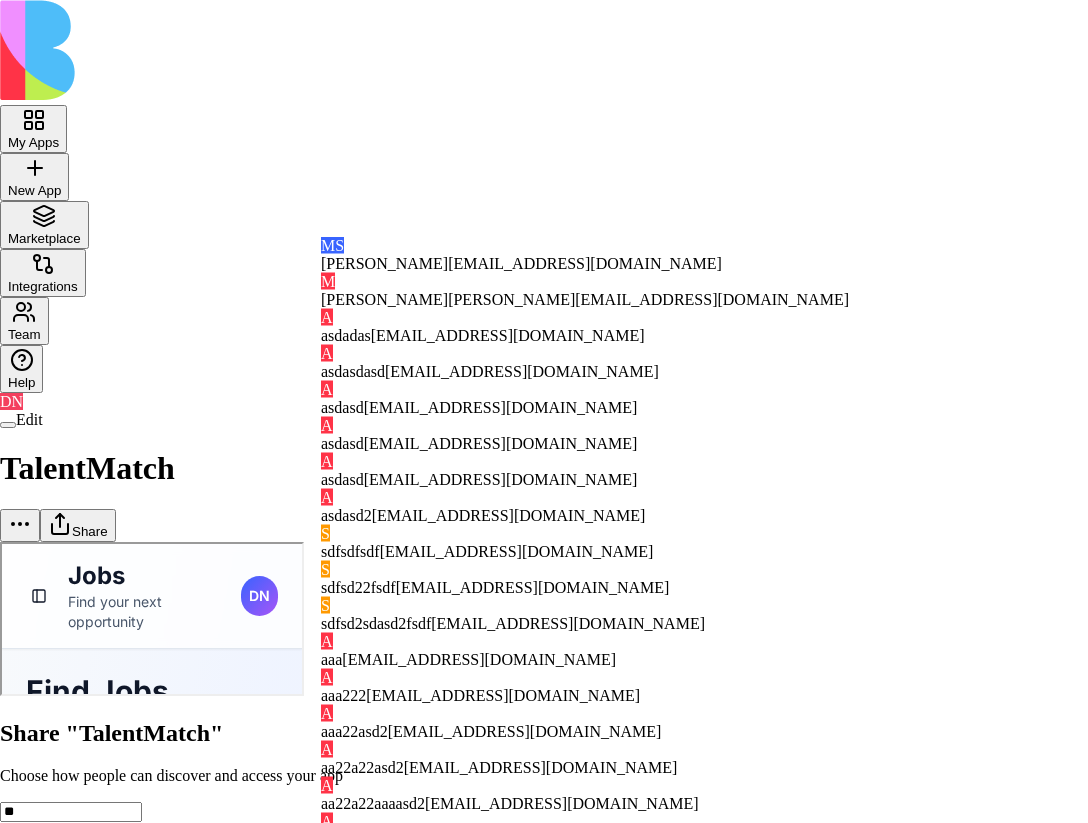 scroll, scrollTop: 0, scrollLeft: 0, axis: both 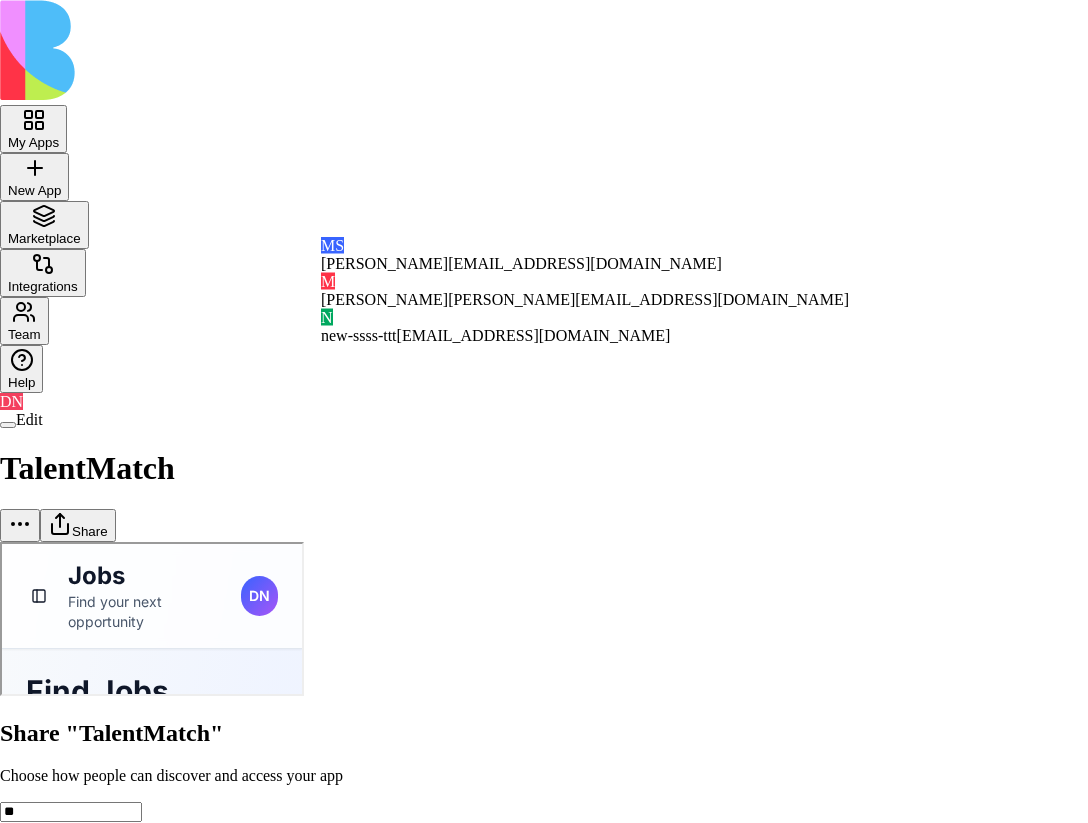 type on "*" 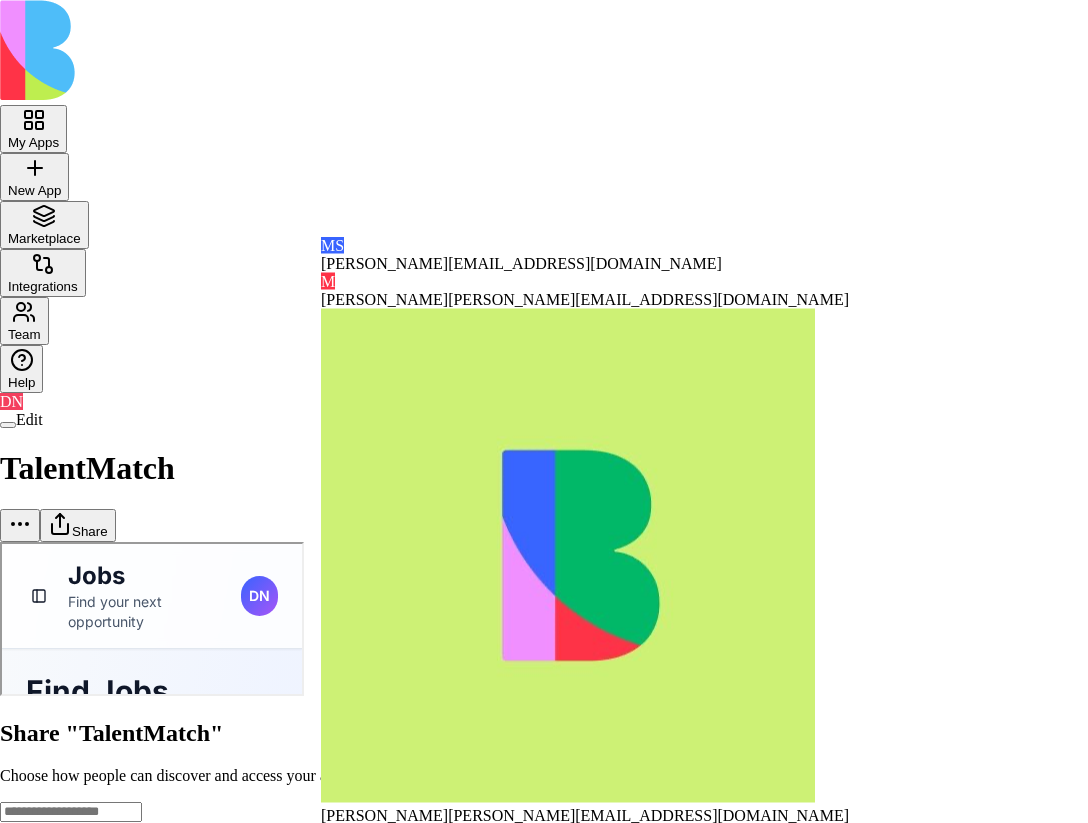 click at bounding box center [544, 700] 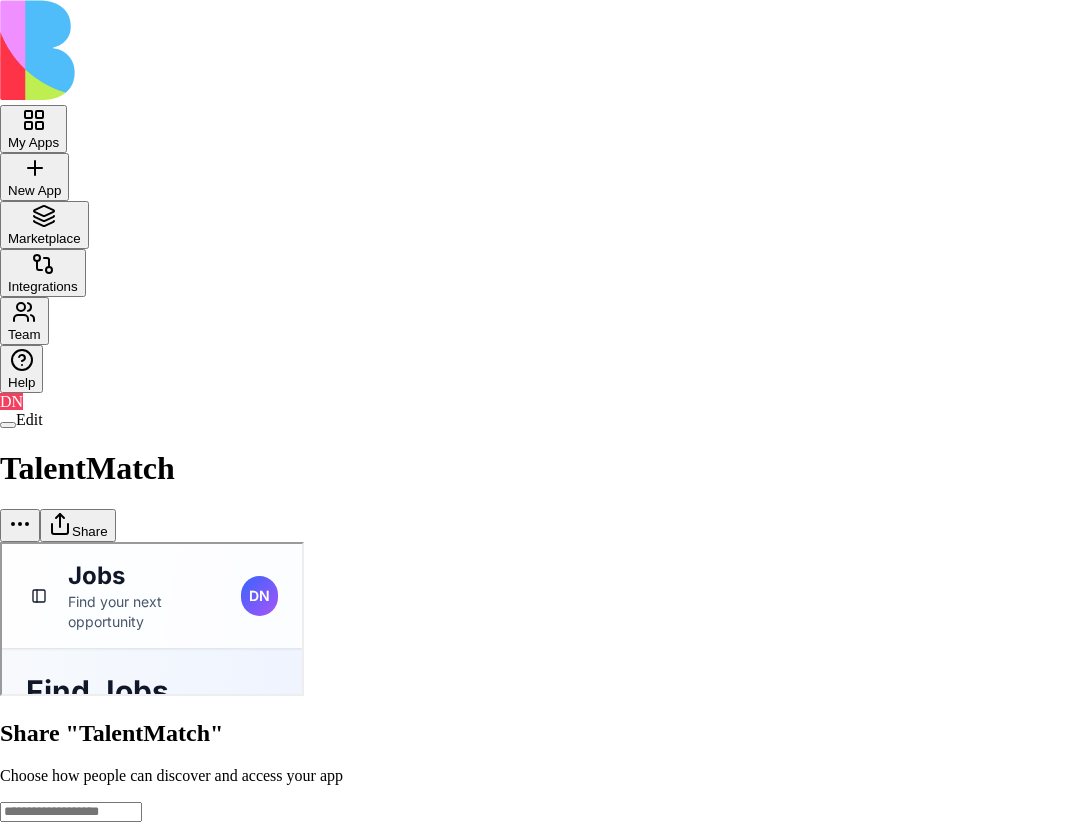 click on "My Apps New App
To pick up a draggable item, press the space bar.
While dragging, use the arrow keys to move the item.
Press space again to drop the item in its new position, or press escape to cancel.
Marketplace Integrations Team Help DN Edit TalentMatch Share Share "TalentMatch" Choose how people can discover and access your app General access Blocks Account members can view Can view Anyone with the link Anyone on the internet Can view App members (4) DN Don Neumark2 don+core@blocks.ws RS Rotem Shay rotem+core@blocks.ws G gilad gilad+core@blocks.ws O ofer ofer+core@blocks.ws Copy Link Done Close" at bounding box center (544, 654) 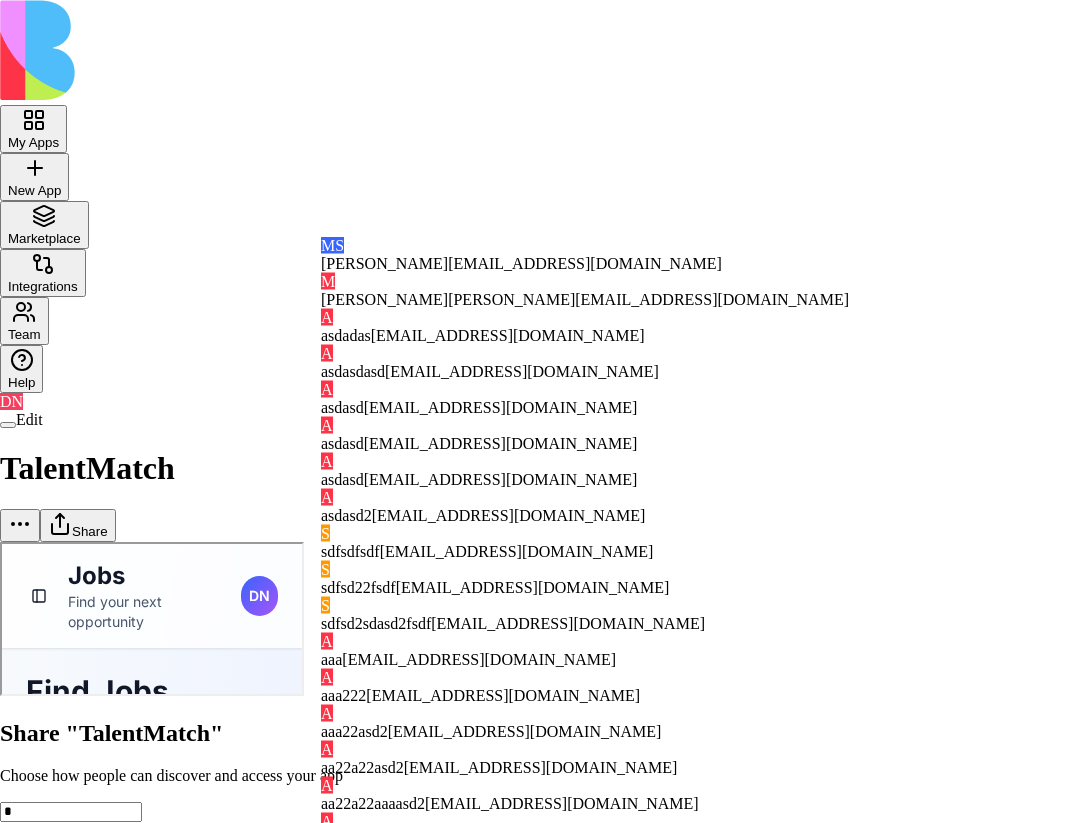 type on "**" 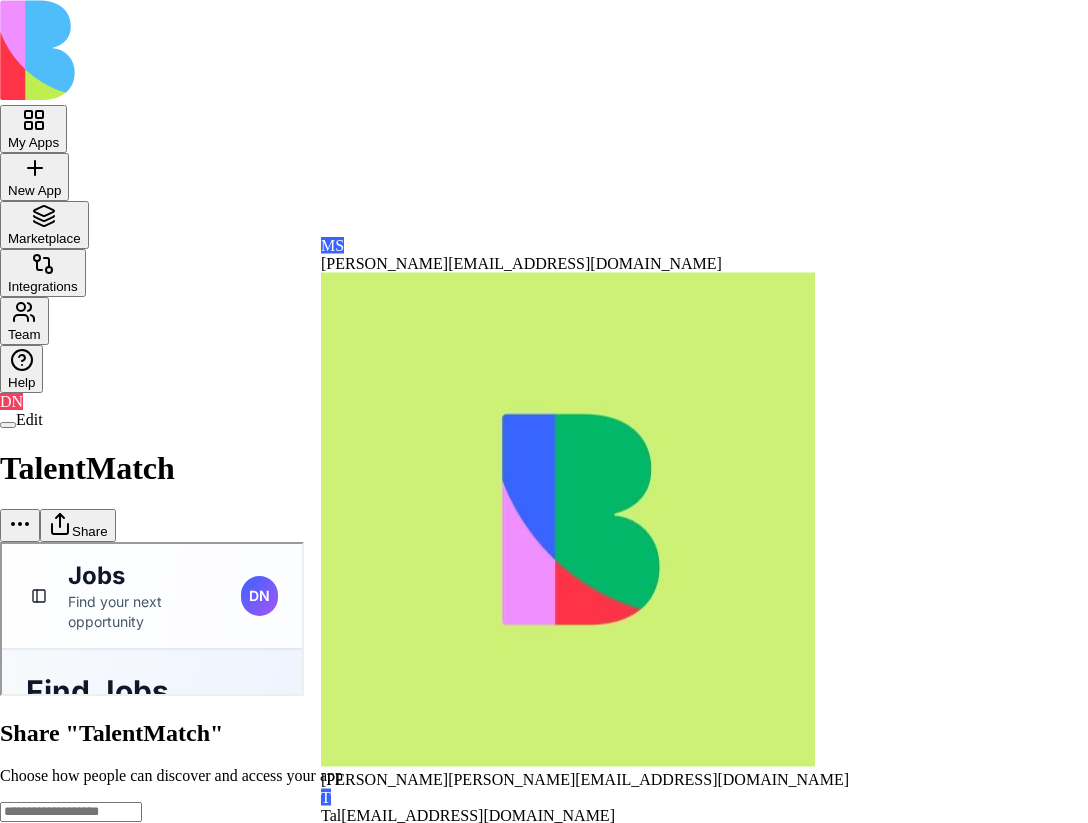 click at bounding box center (544, 700) 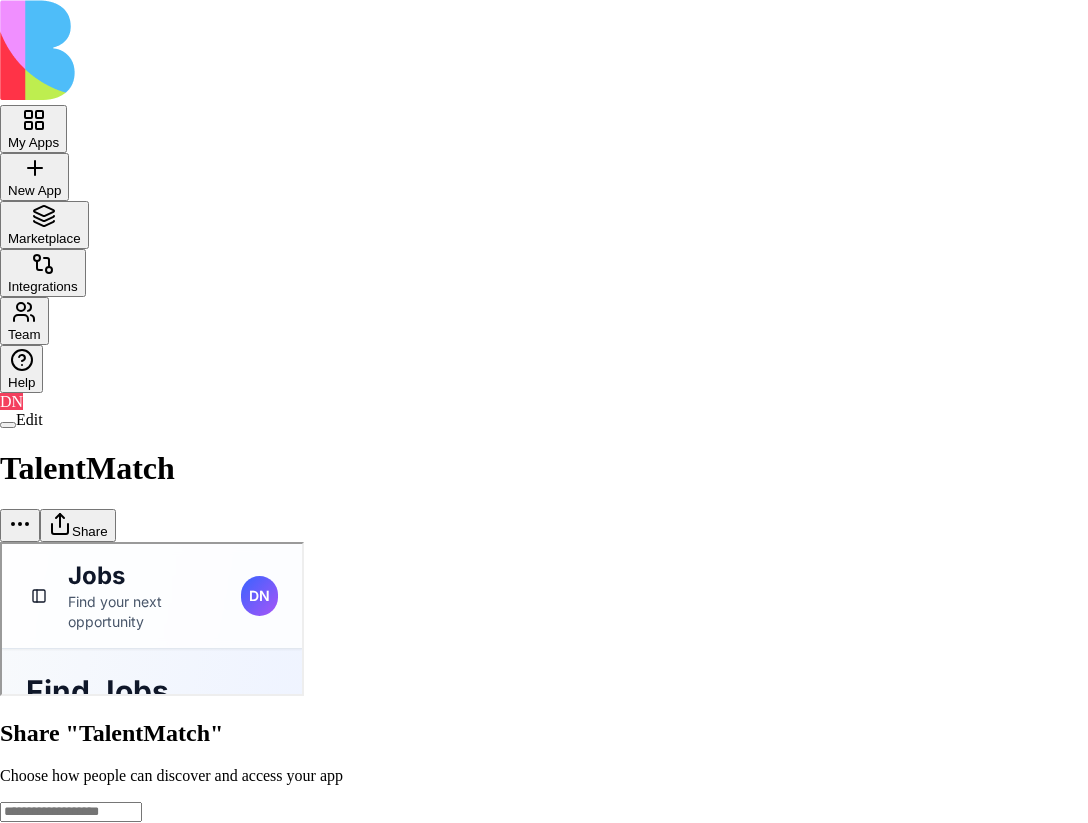 click on "My Apps New App
To pick up a draggable item, press the space bar.
While dragging, use the arrow keys to move the item.
Press space again to drop the item in its new position, or press escape to cancel.
Marketplace Integrations Team Help DN Edit TalentMatch Share Share "TalentMatch" Choose how people can discover and access your app General access Blocks Account members can view Can view Anyone with the link Anyone on the internet Can view App members (4) DN Don Neumark2 don+core@blocks.ws RS Rotem Shay rotem+core@blocks.ws G gilad gilad+core@blocks.ws O ofer ofer+core@blocks.ws Copy Link Done Close" at bounding box center (544, 654) 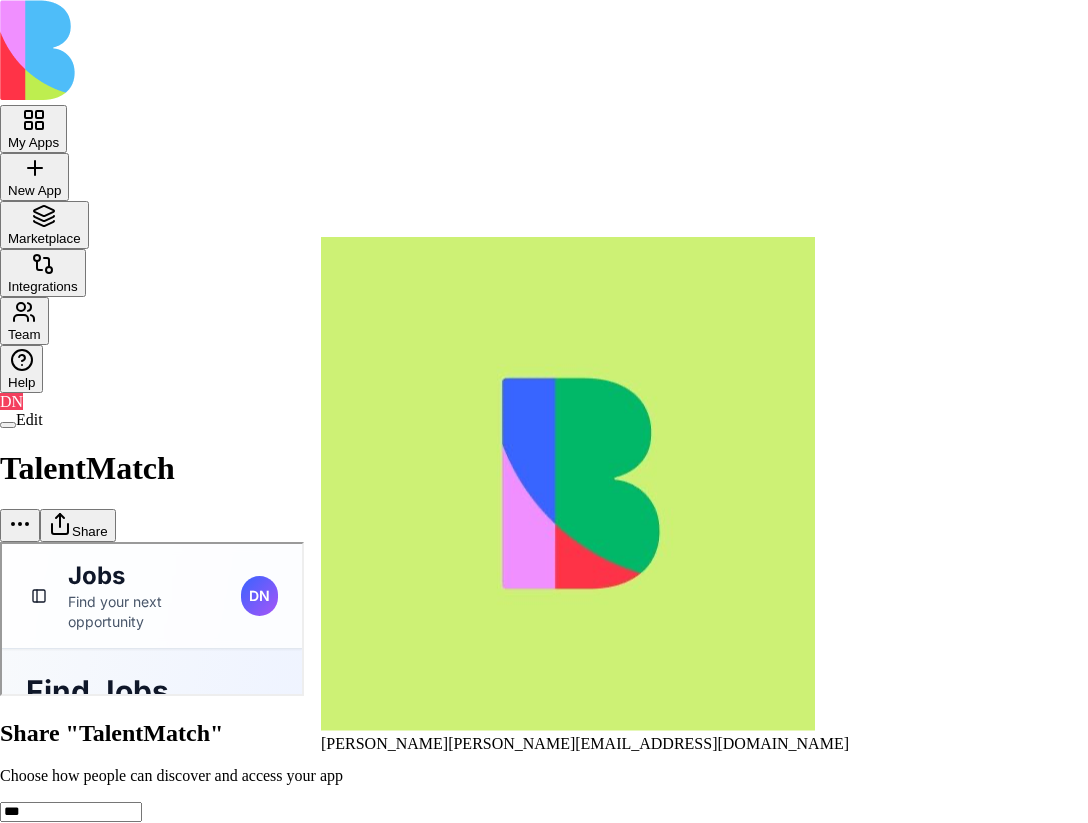 type on "**" 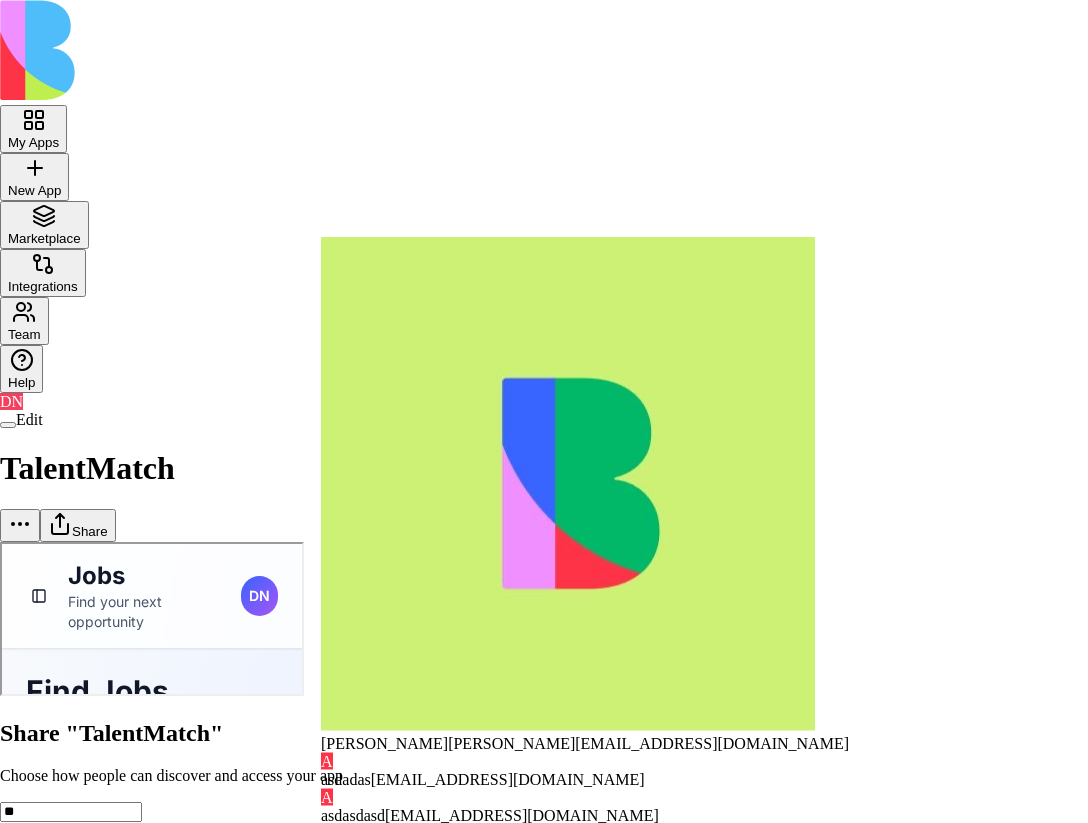 type 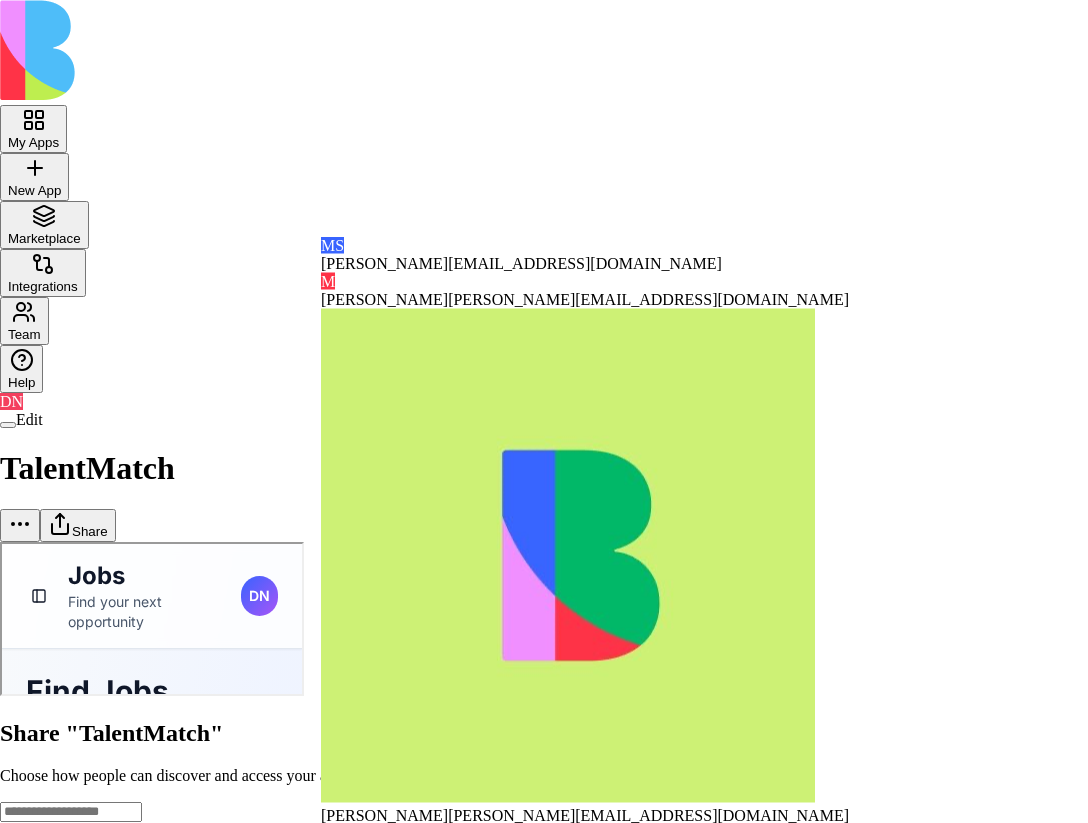 click at bounding box center (544, 700) 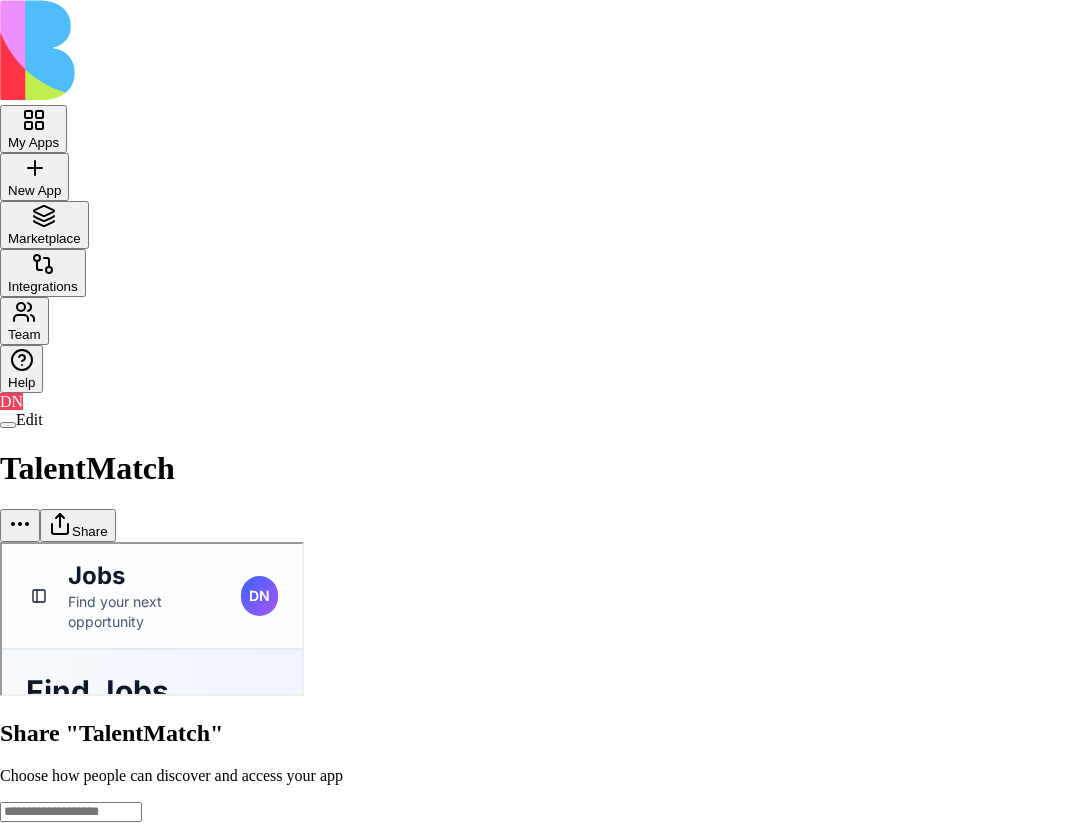 click on "Can view" at bounding box center (47, 984) 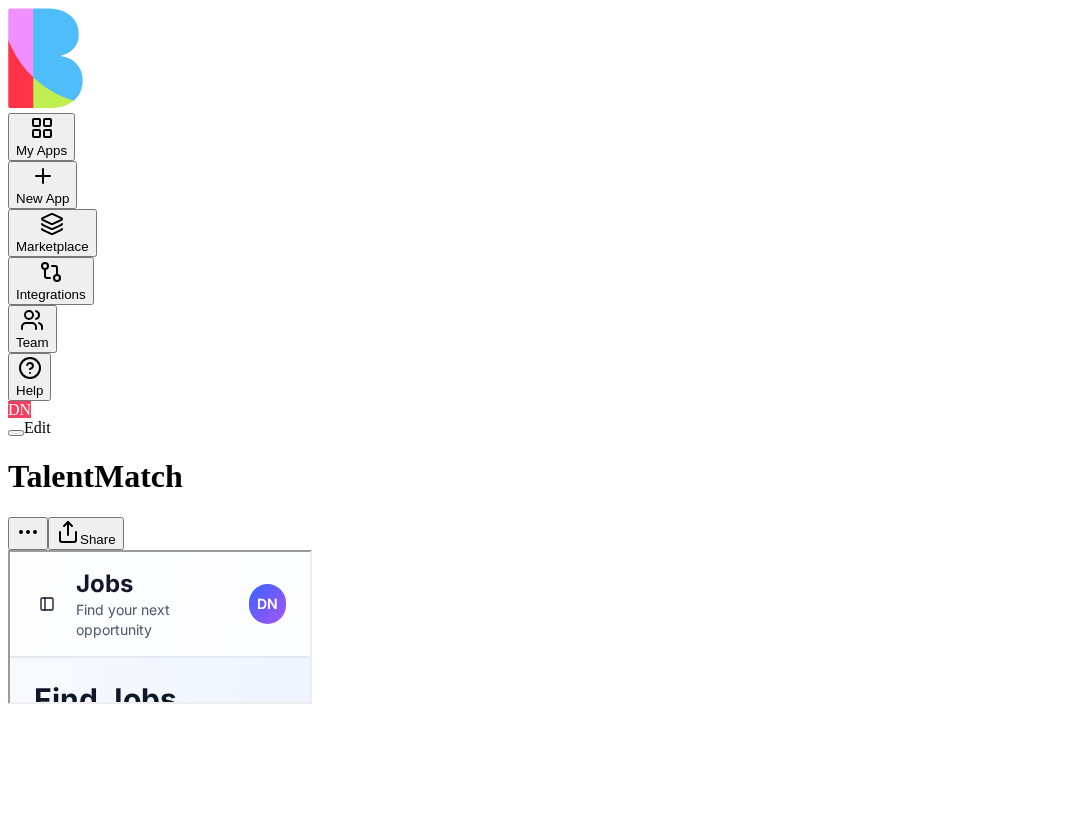 click on "Share" at bounding box center [86, 533] 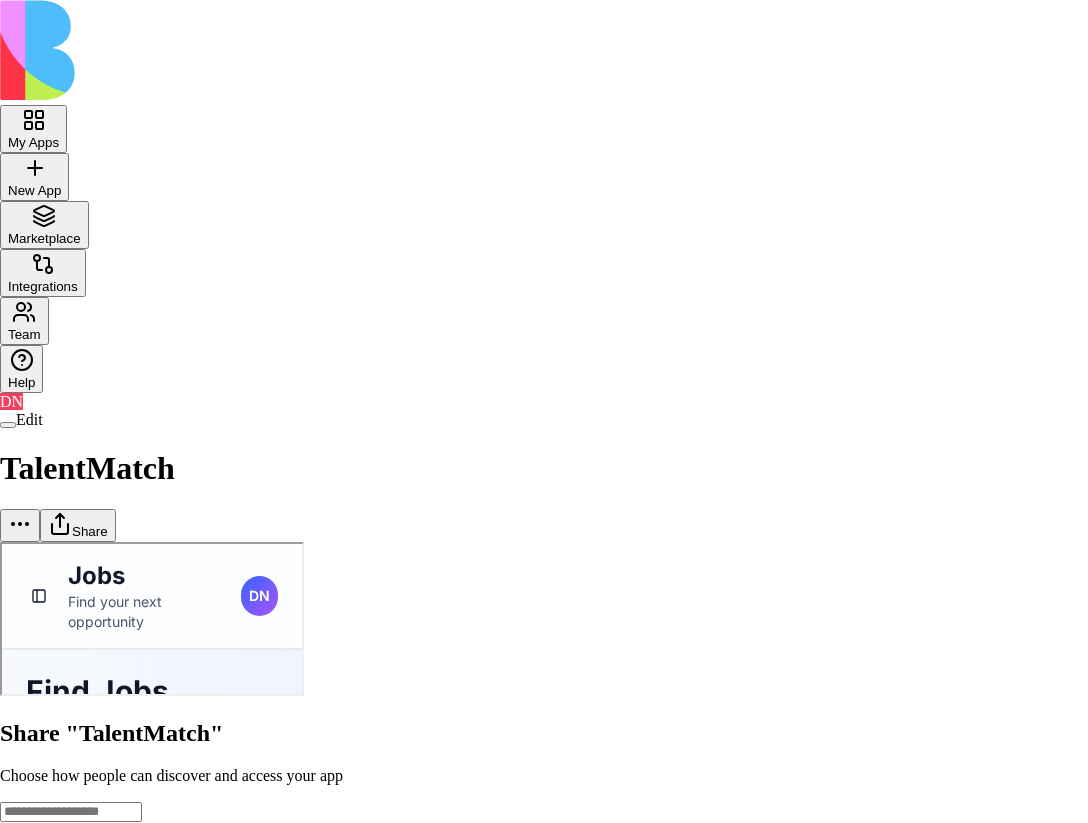 click on "Can view" at bounding box center [47, 1063] 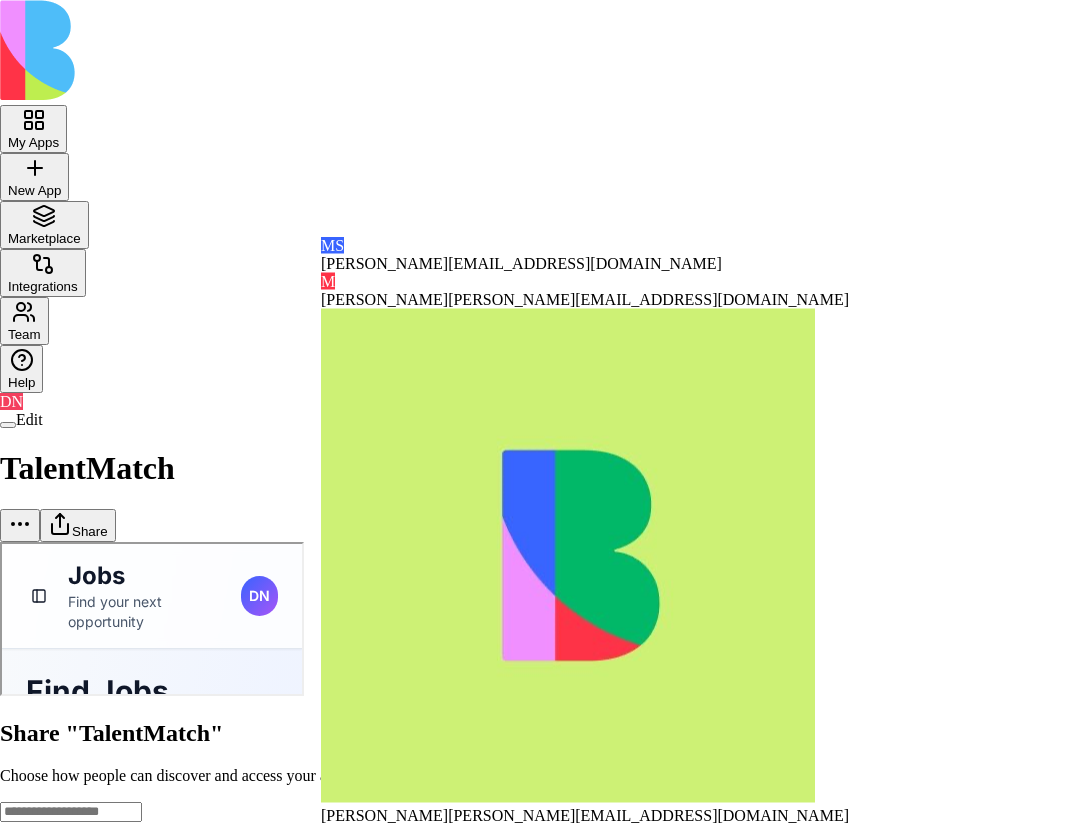 click on "[EMAIL_ADDRESS][DOMAIN_NAME]" at bounding box center (585, 263) 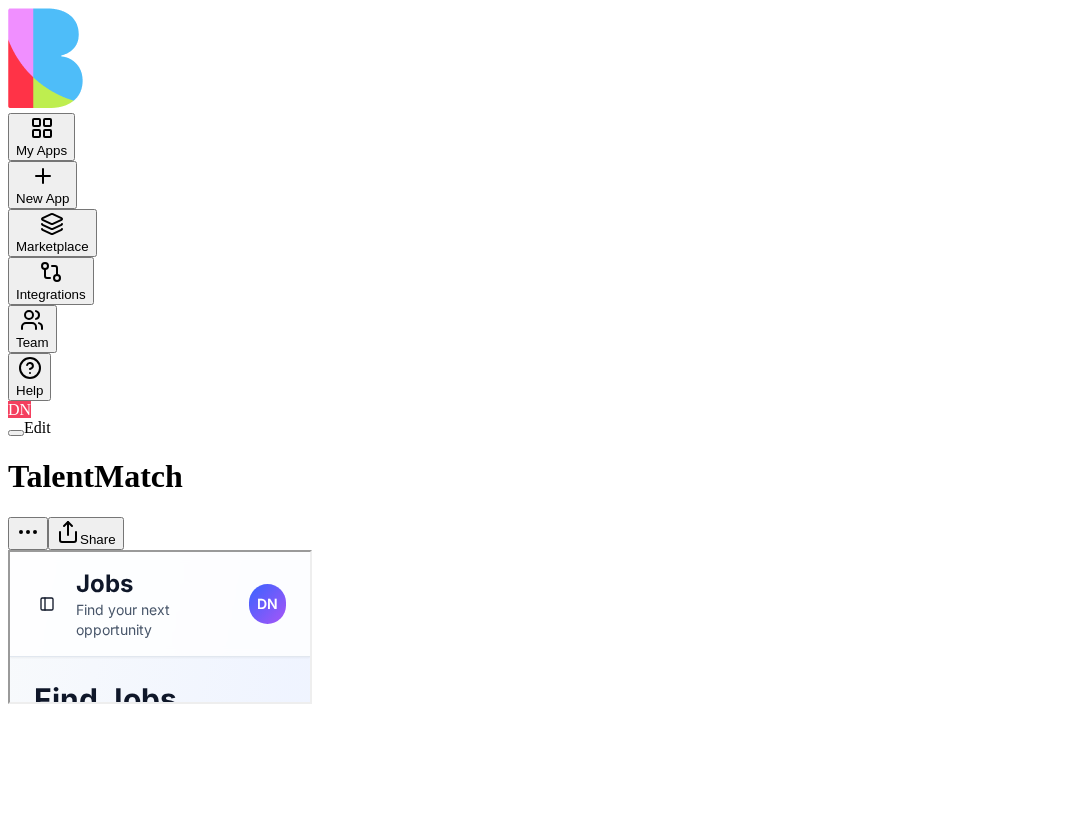 click on "Share" at bounding box center (86, 533) 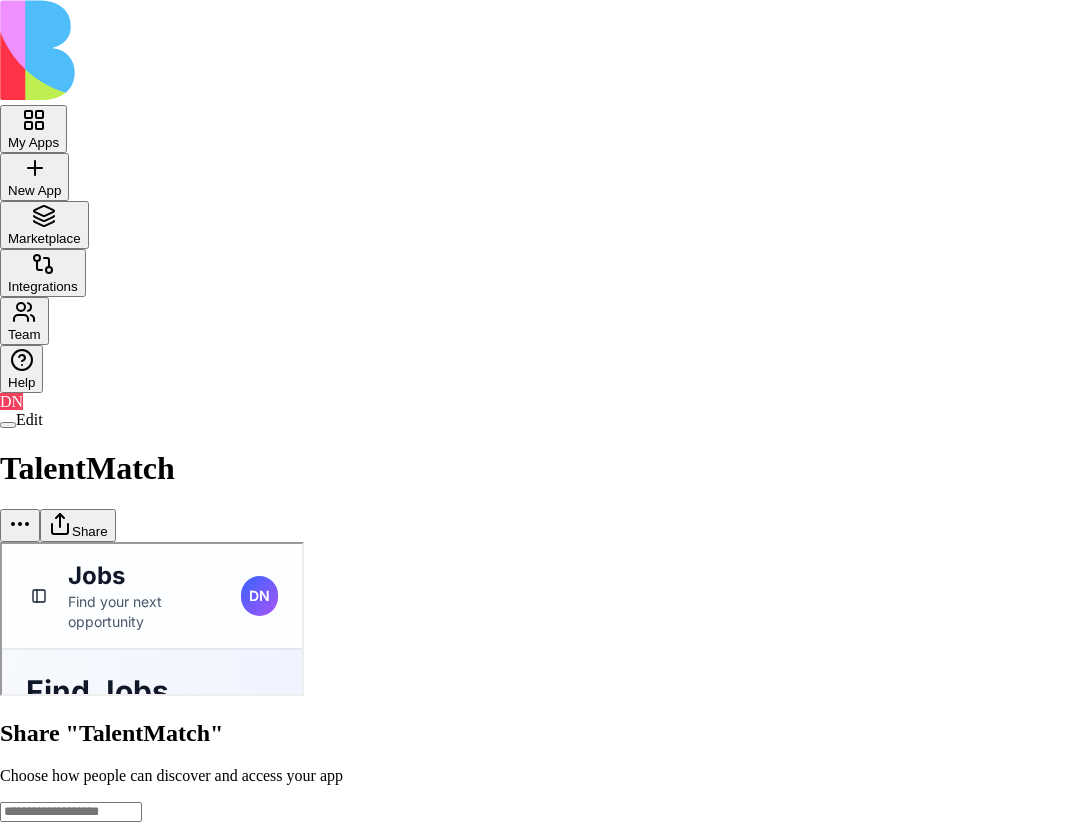 click on "My Apps New App
To pick up a draggable item, press the space bar.
While dragging, use the arrow keys to move the item.
Press space again to drop the item in its new position, or press escape to cancel.
Marketplace Integrations Team Help DN Edit TalentMatch Share Share "TalentMatch" Choose how people can discover and access your app General access Blocks Account members can view Can view Anyone with the link Anyone on the internet Can view App members (4) DN Don Neumark2 don+core@blocks.ws RS Rotem Shay rotem+core@blocks.ws G gilad gilad+core@blocks.ws O ofer ofer+core@blocks.ws Copy Link Done Close" at bounding box center (544, 654) 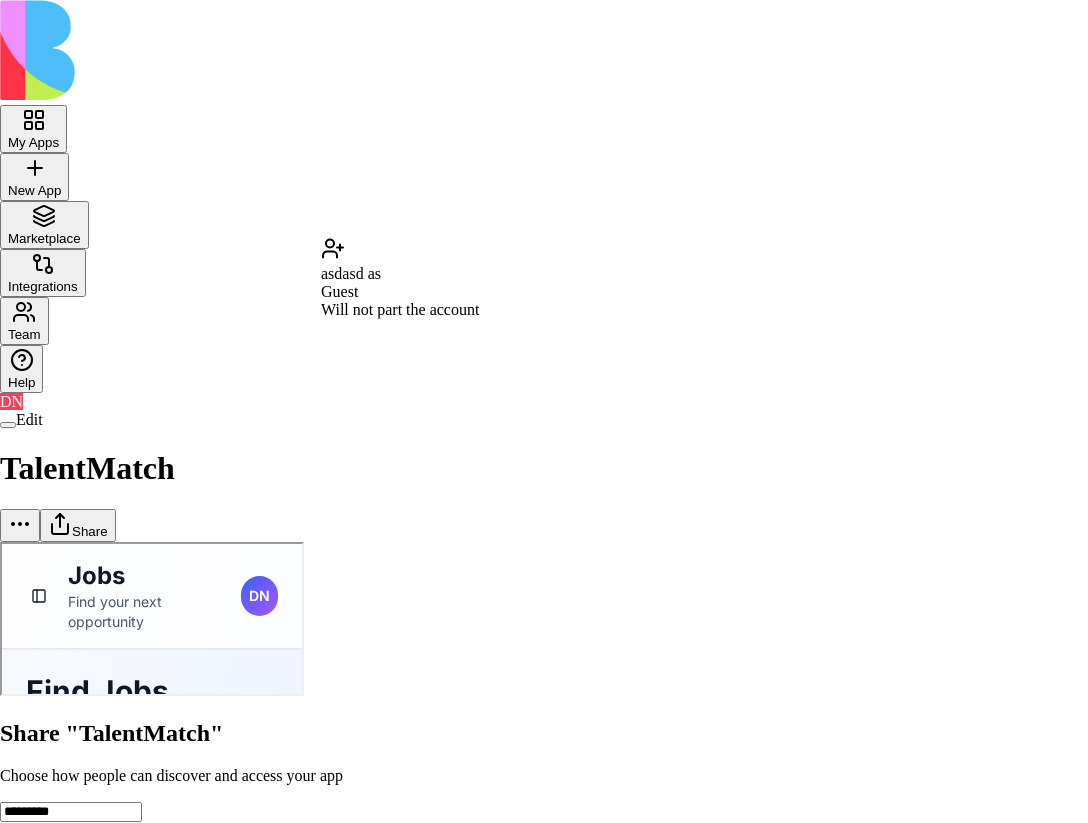 scroll, scrollTop: 0, scrollLeft: 0, axis: both 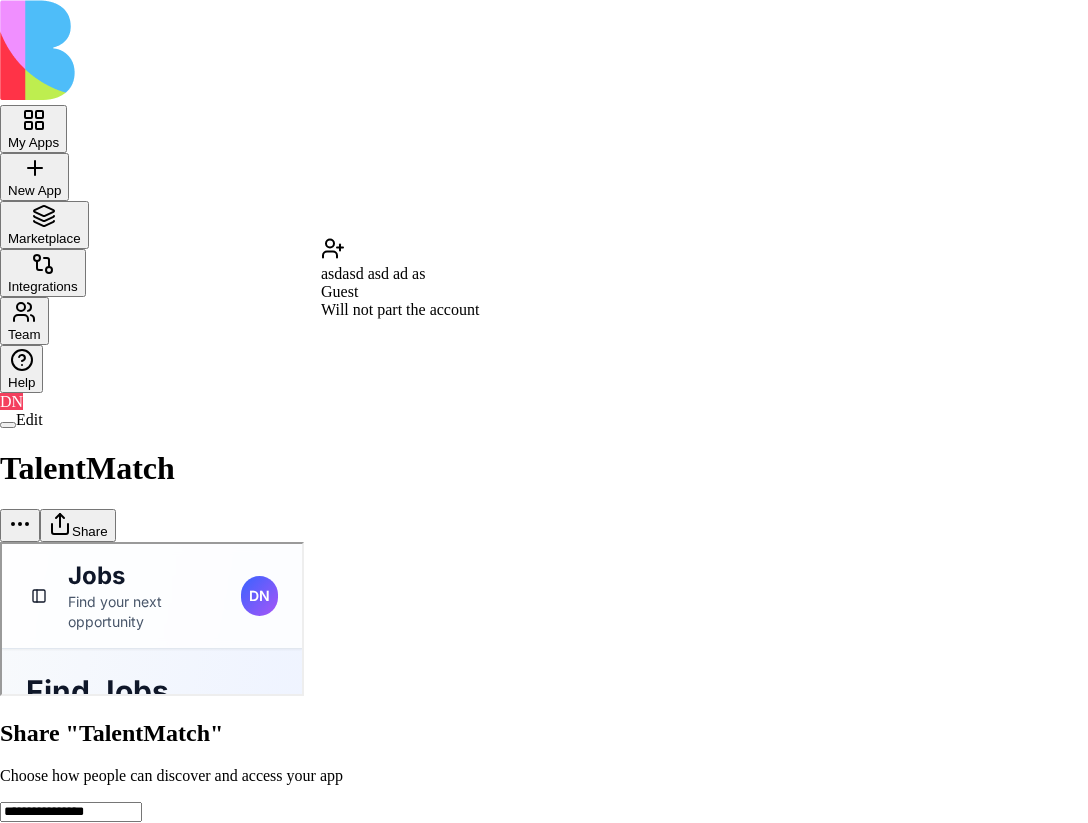 click on "asdasd asd ad as" at bounding box center (373, 273) 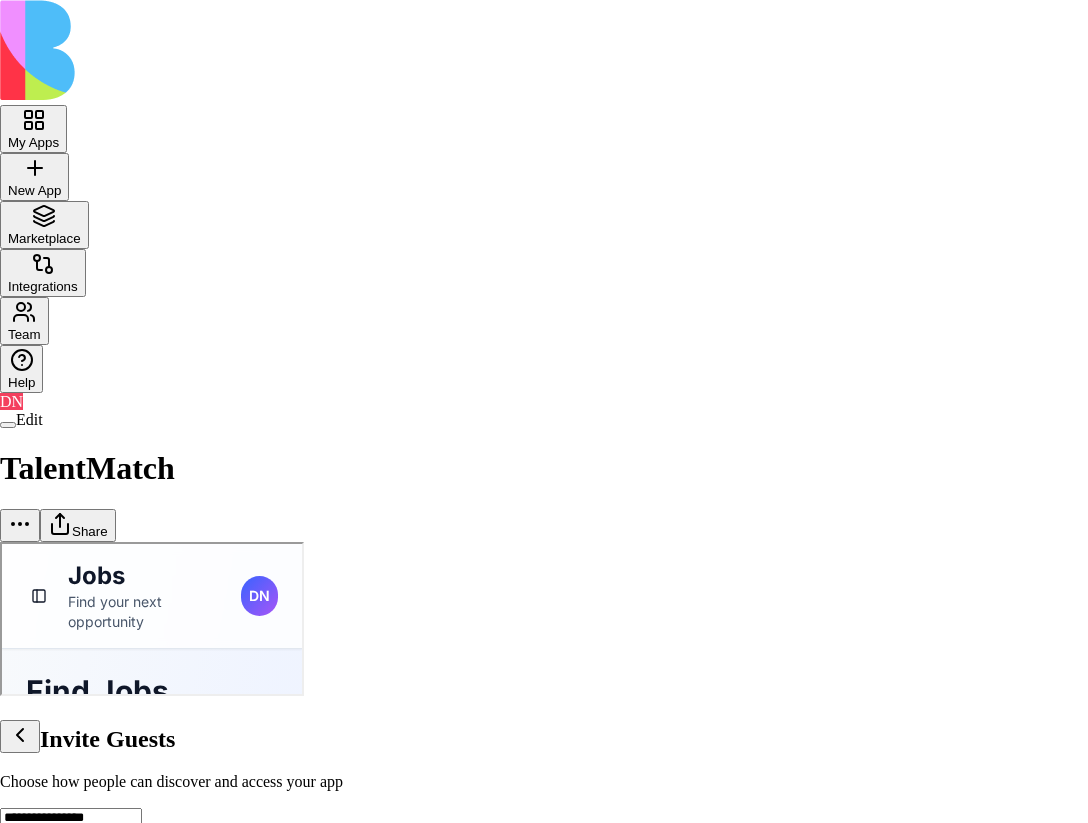 click at bounding box center (20, 736) 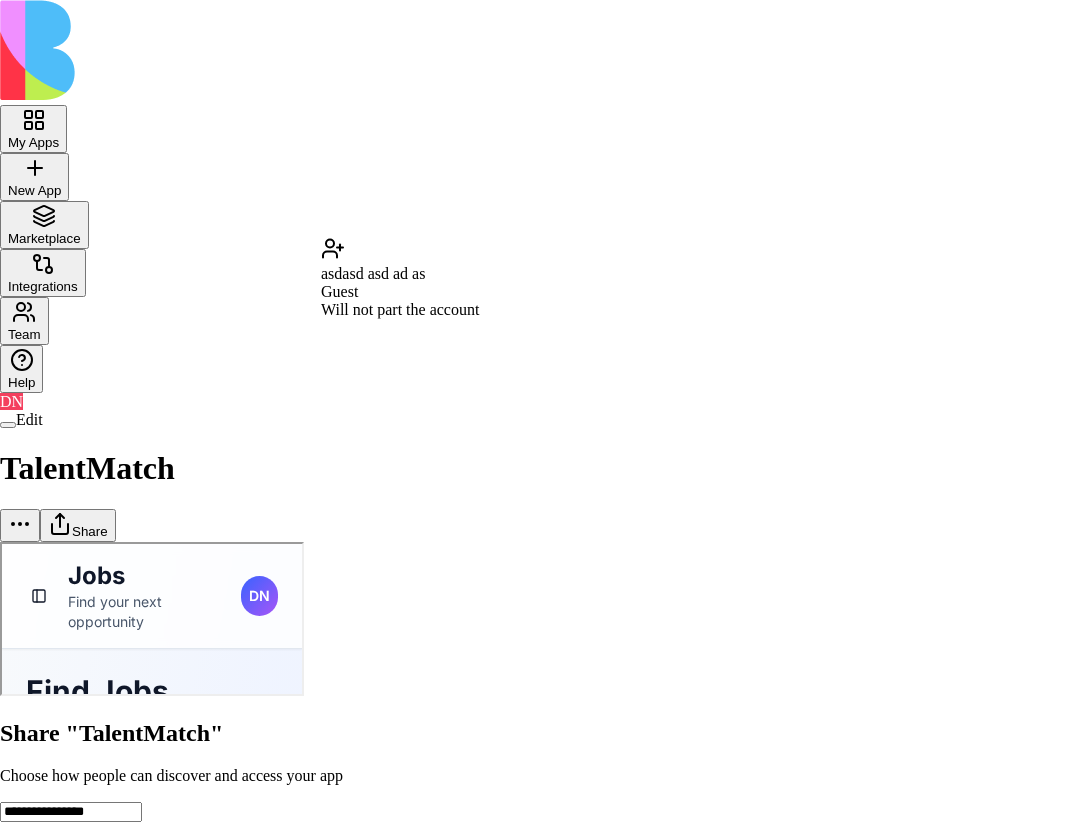 click on "**********" at bounding box center (544, 654) 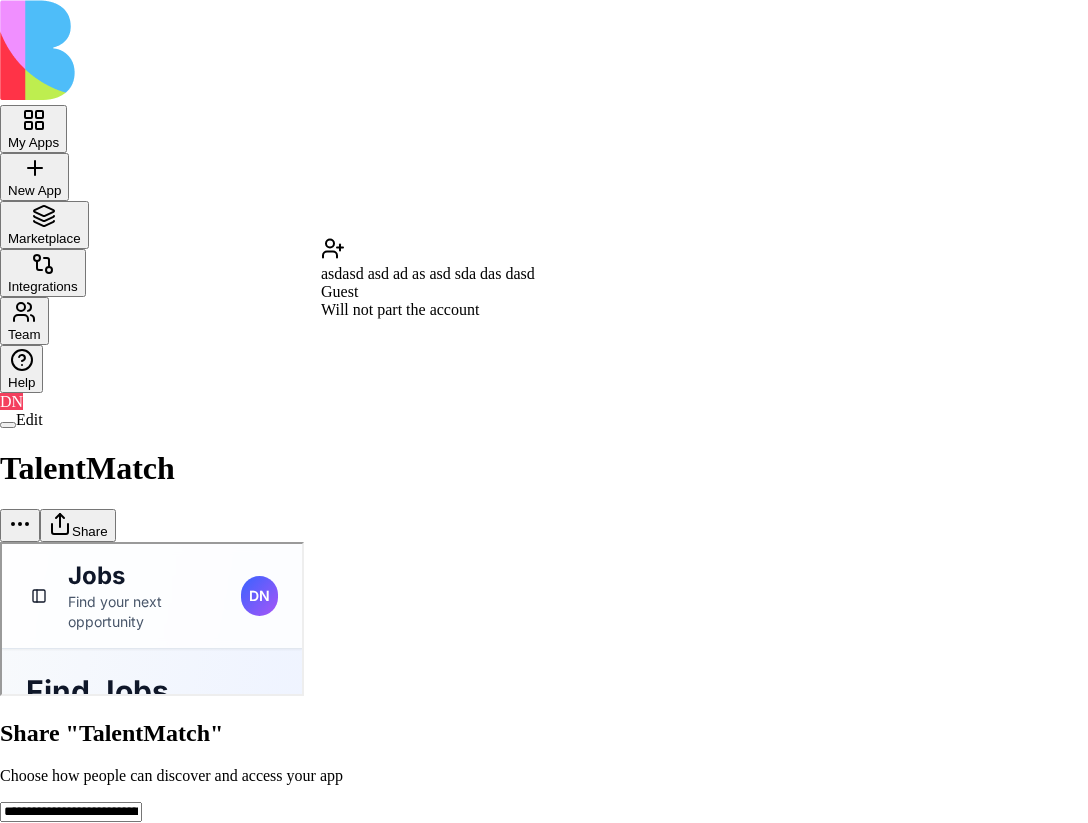 type on "**********" 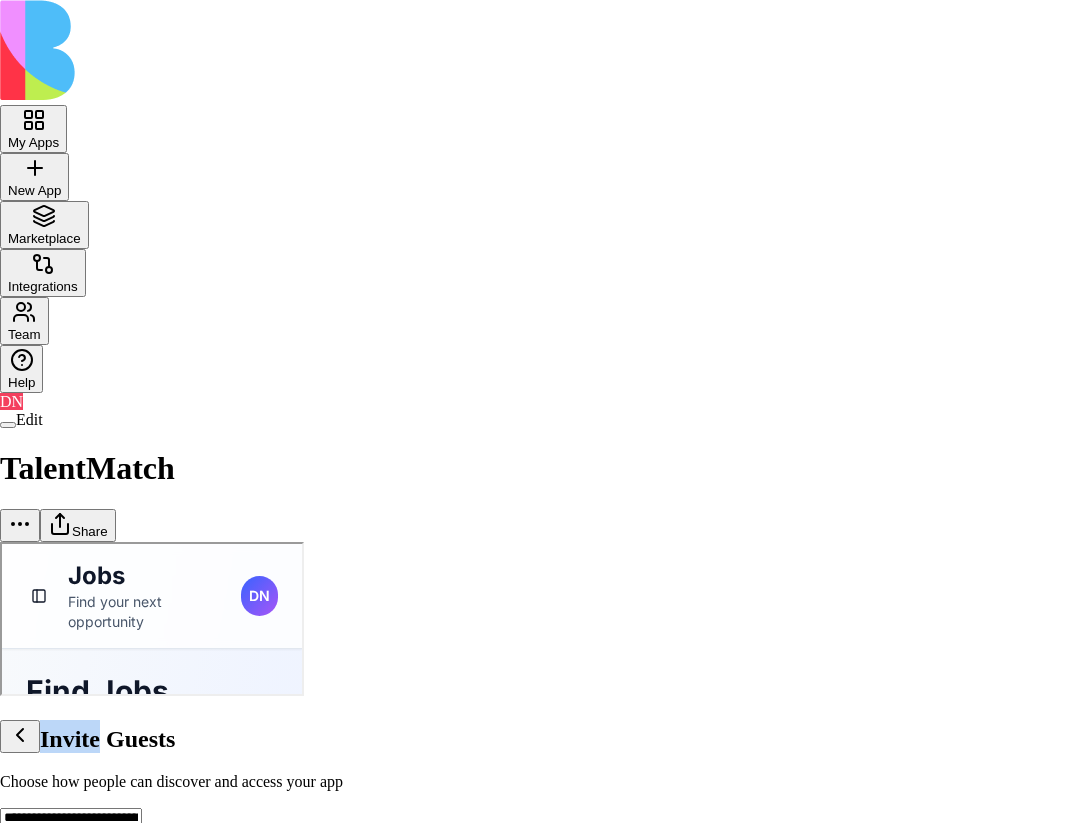 click at bounding box center [20, 736] 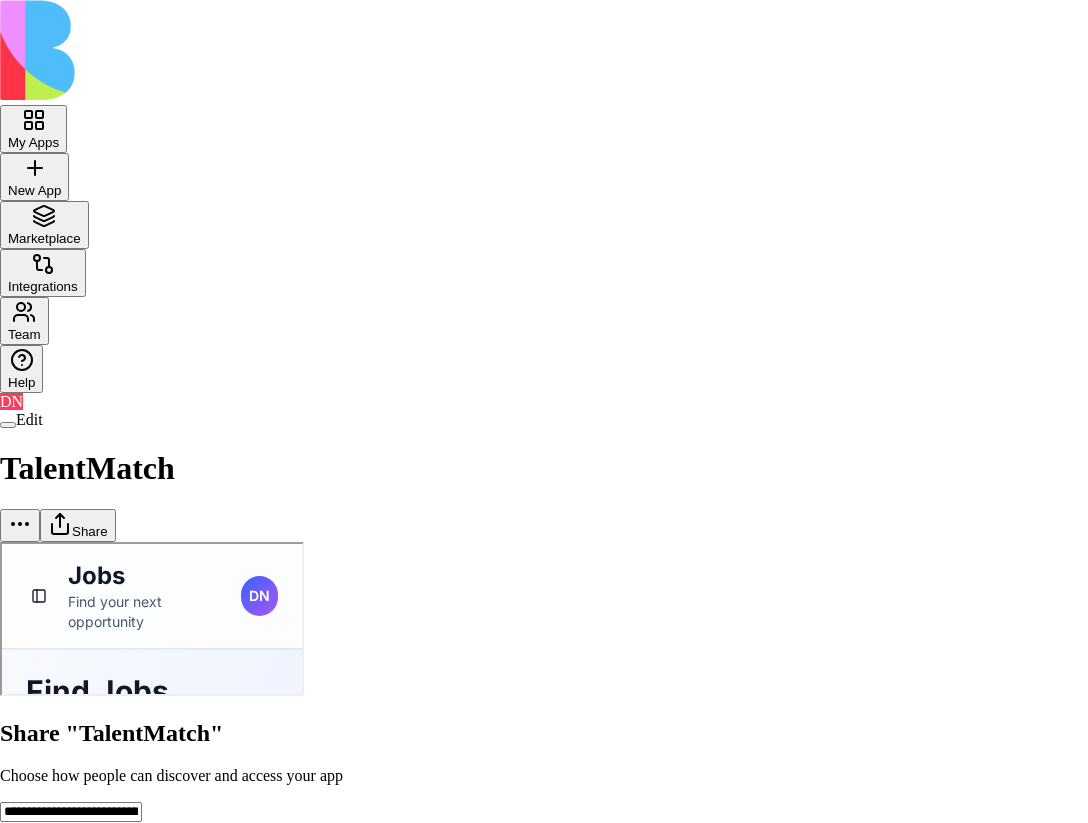 click on "**********" at bounding box center (544, 654) 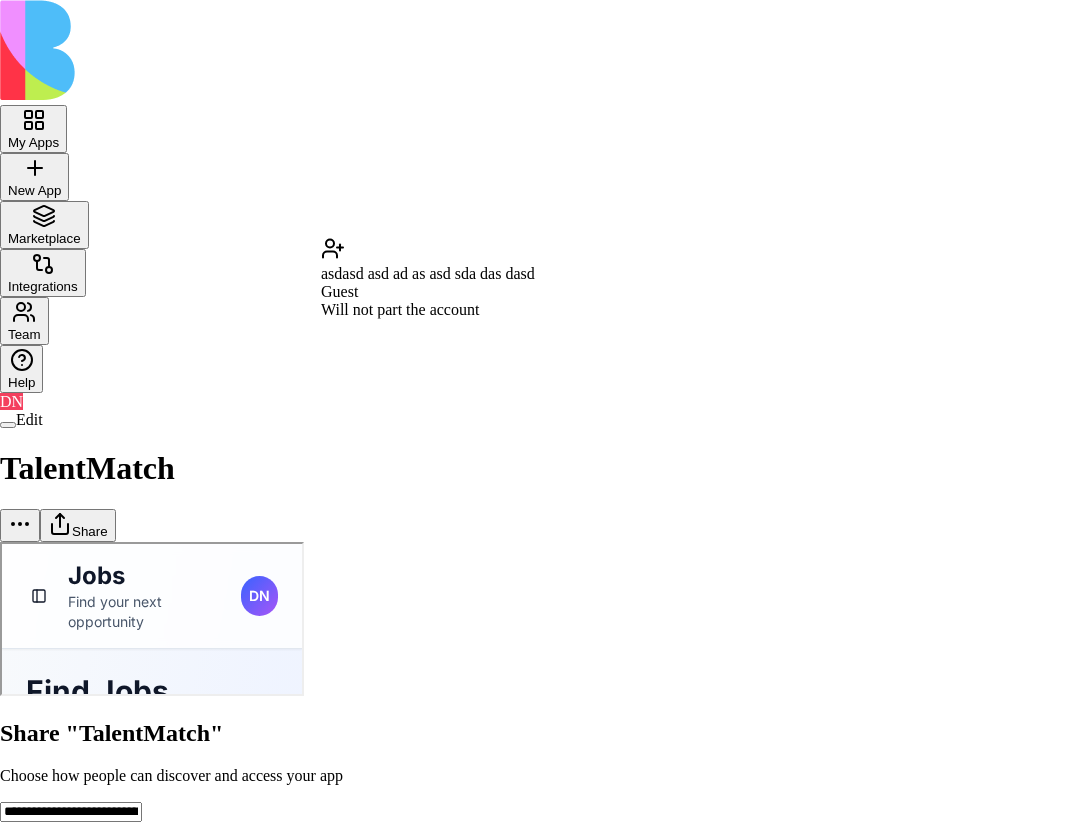 click on "asdasd asd ad as asd sda das dasd Guest Will not part the account" at bounding box center (428, 278) 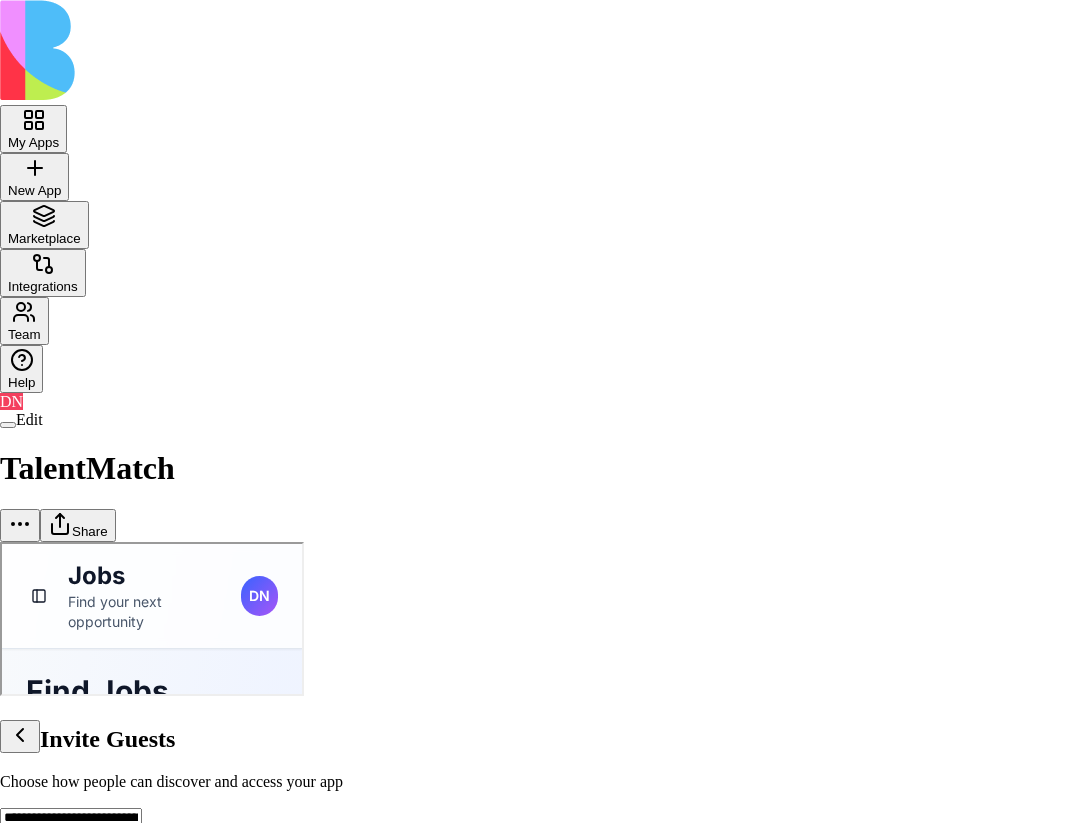 click on "Invite Guests" at bounding box center (544, 736) 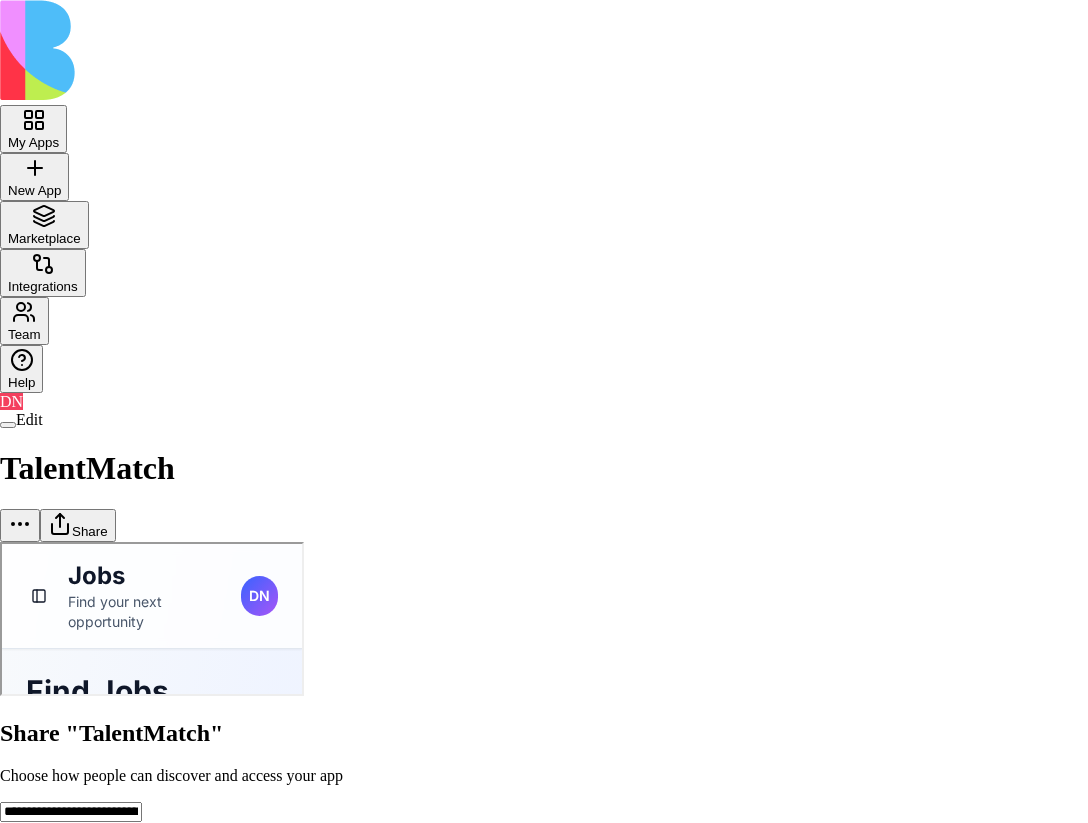 click on "**********" at bounding box center (544, 654) 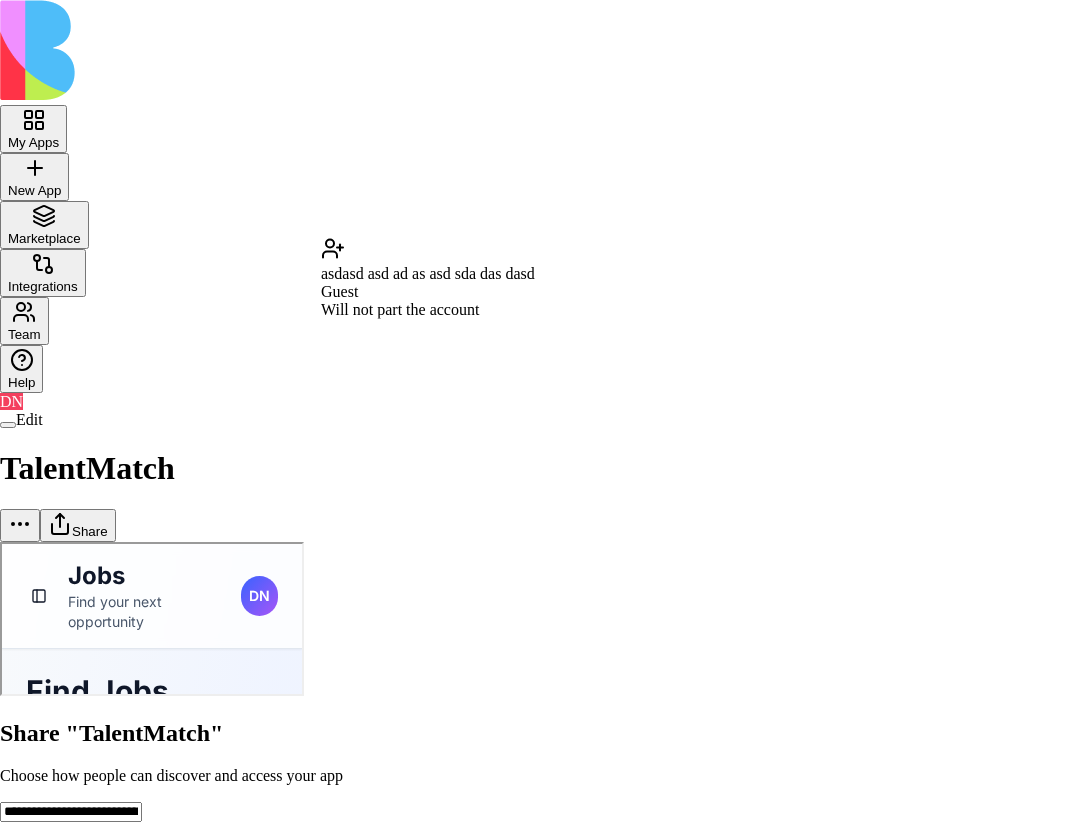 click on "asdasd asd ad as asd sda das dasd" at bounding box center (428, 273) 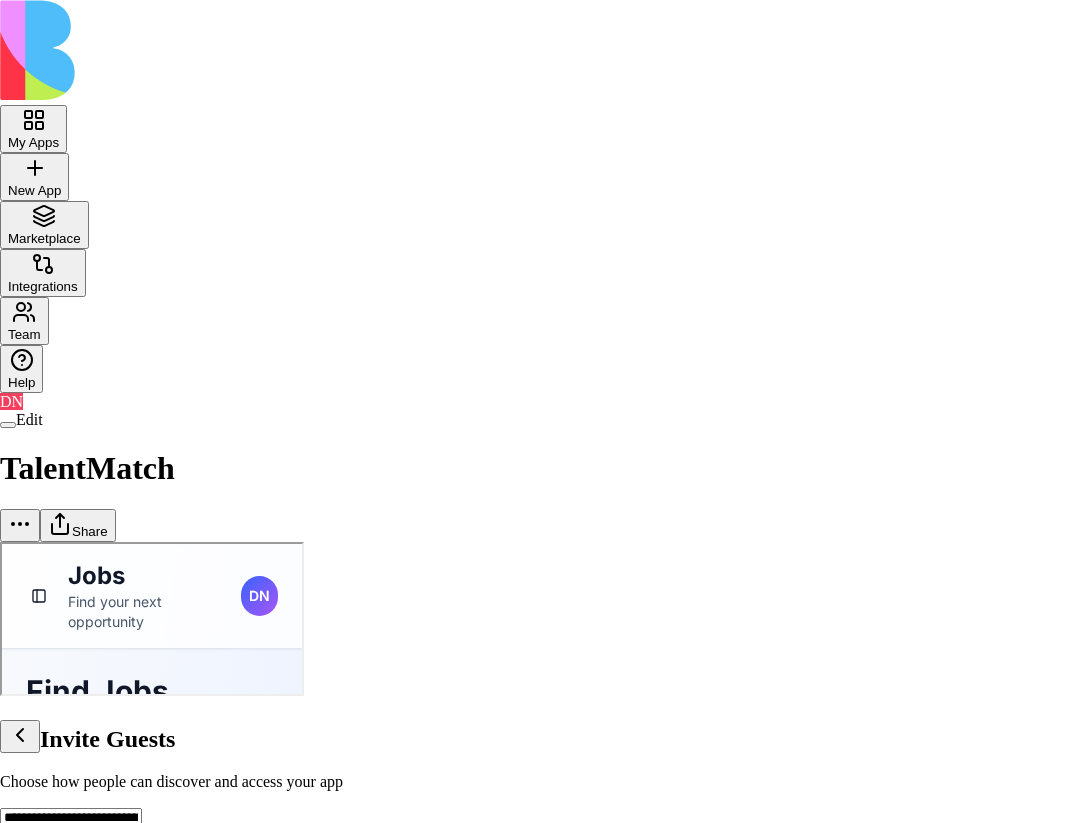 scroll, scrollTop: 38, scrollLeft: 0, axis: vertical 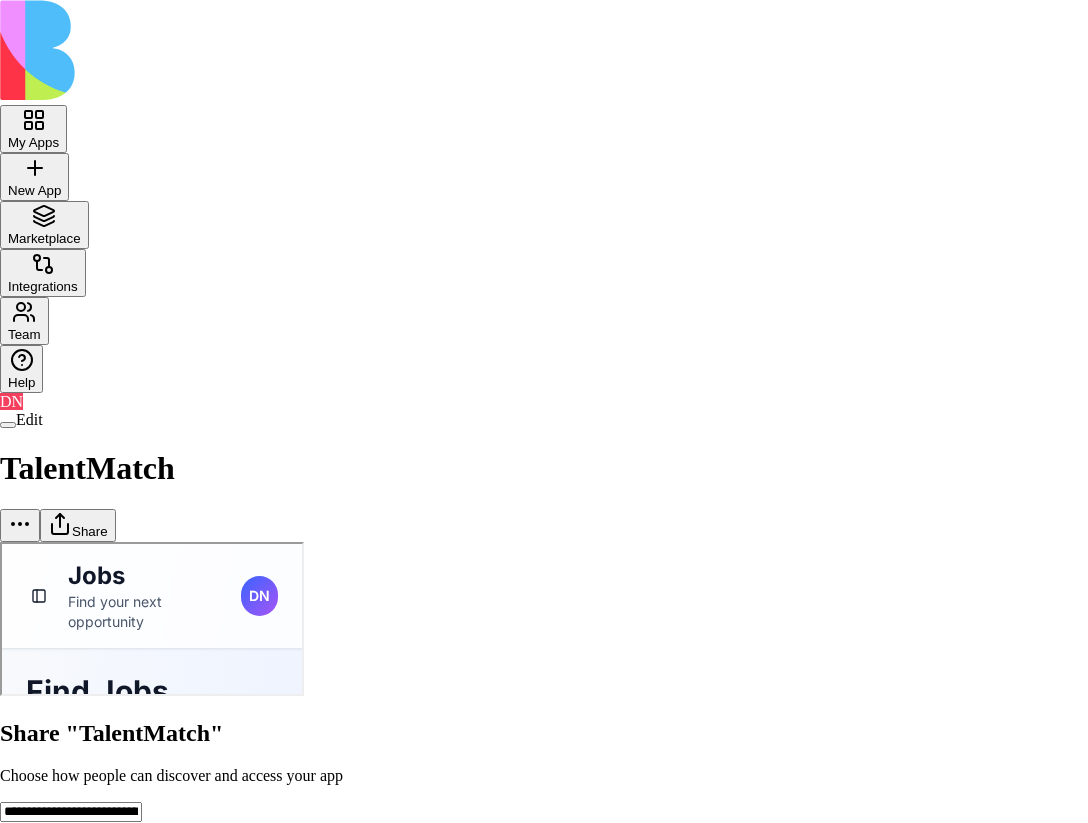 click on "**********" at bounding box center (544, 654) 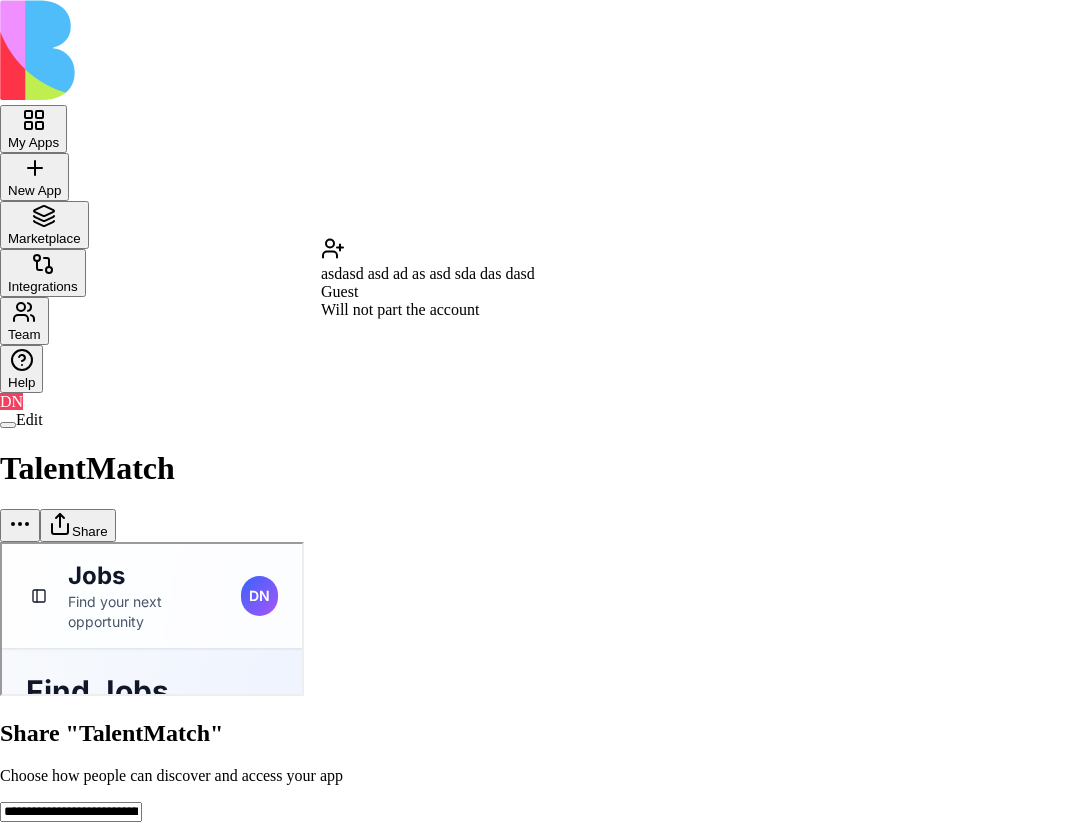 click on "asdasd asd ad as asd sda das dasd" at bounding box center (428, 273) 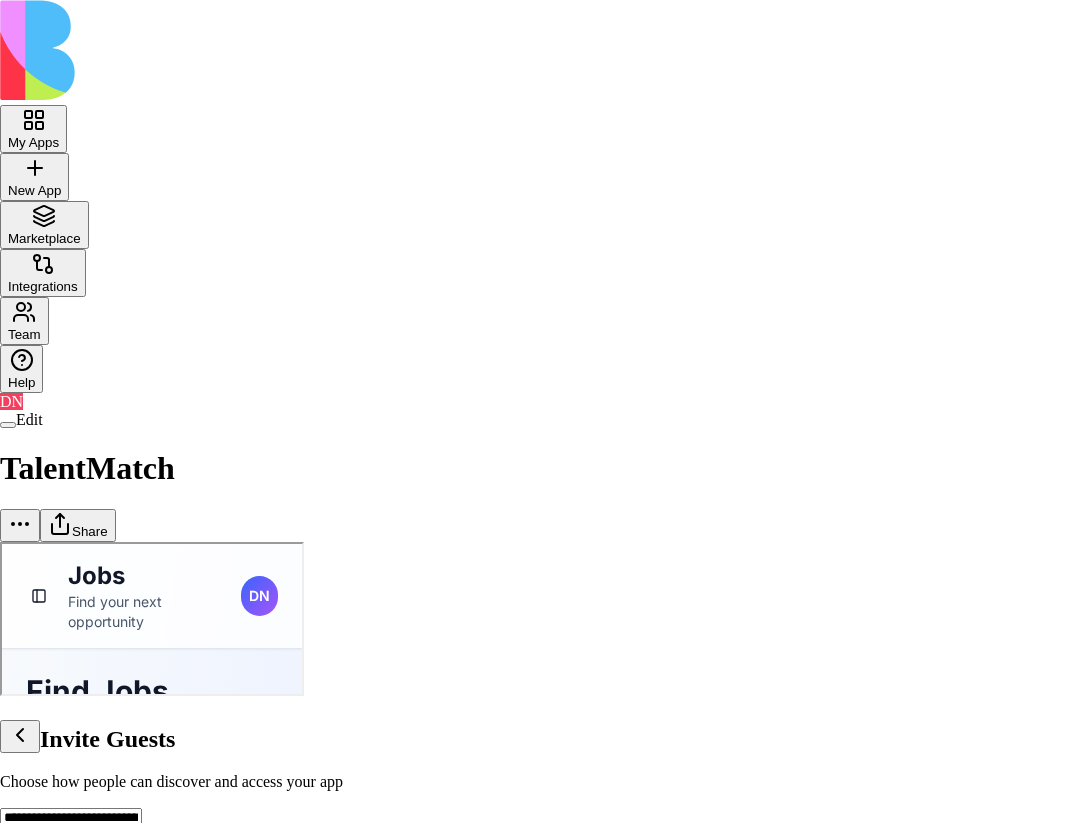 scroll, scrollTop: 278, scrollLeft: 0, axis: vertical 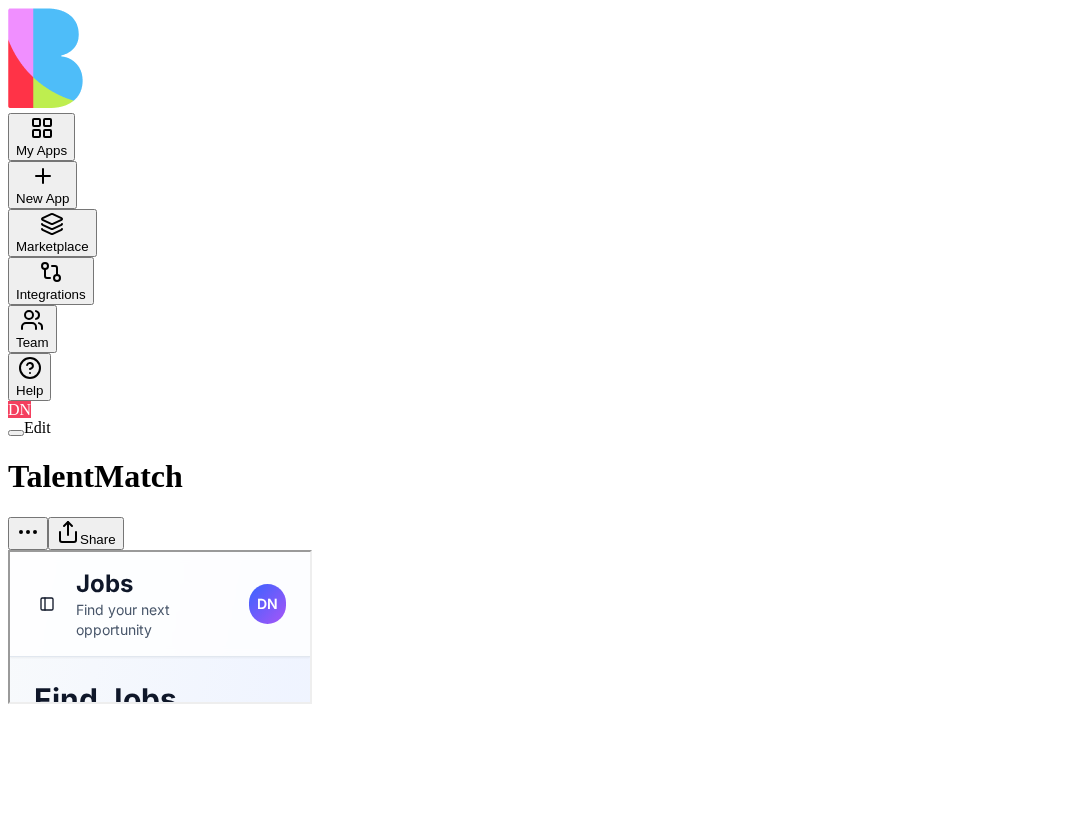 click on "Share" at bounding box center (86, 533) 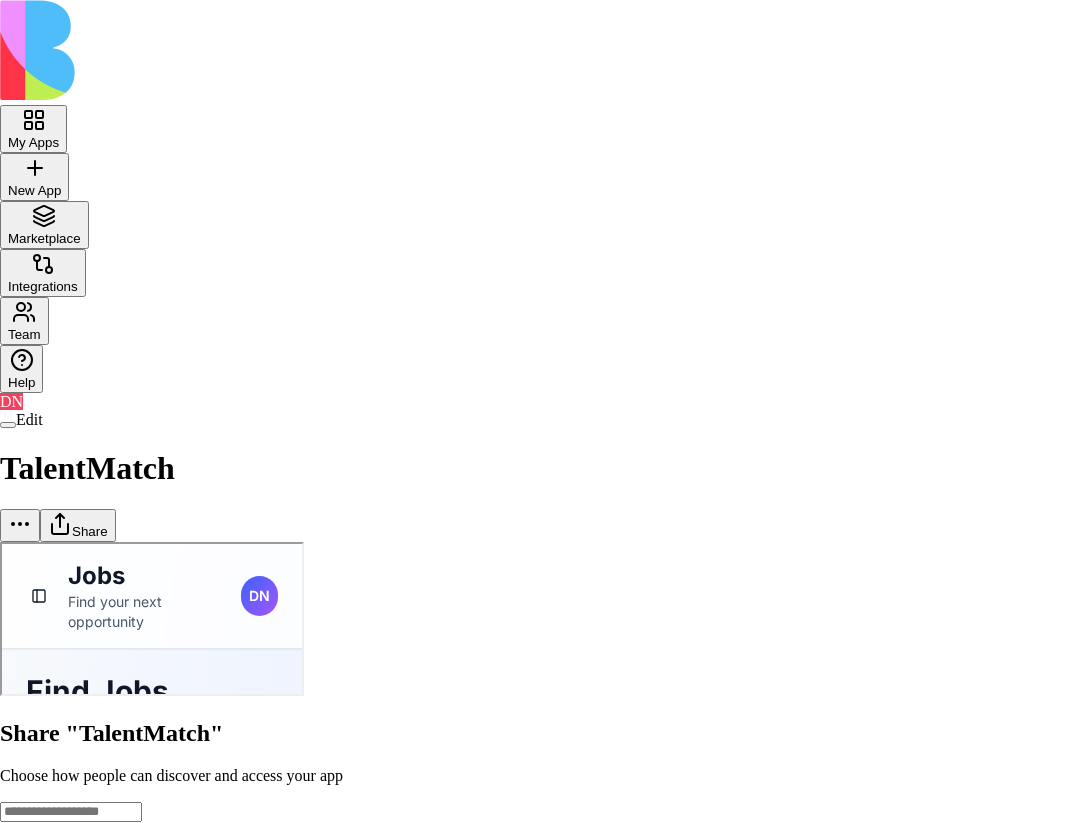 scroll, scrollTop: 0, scrollLeft: 0, axis: both 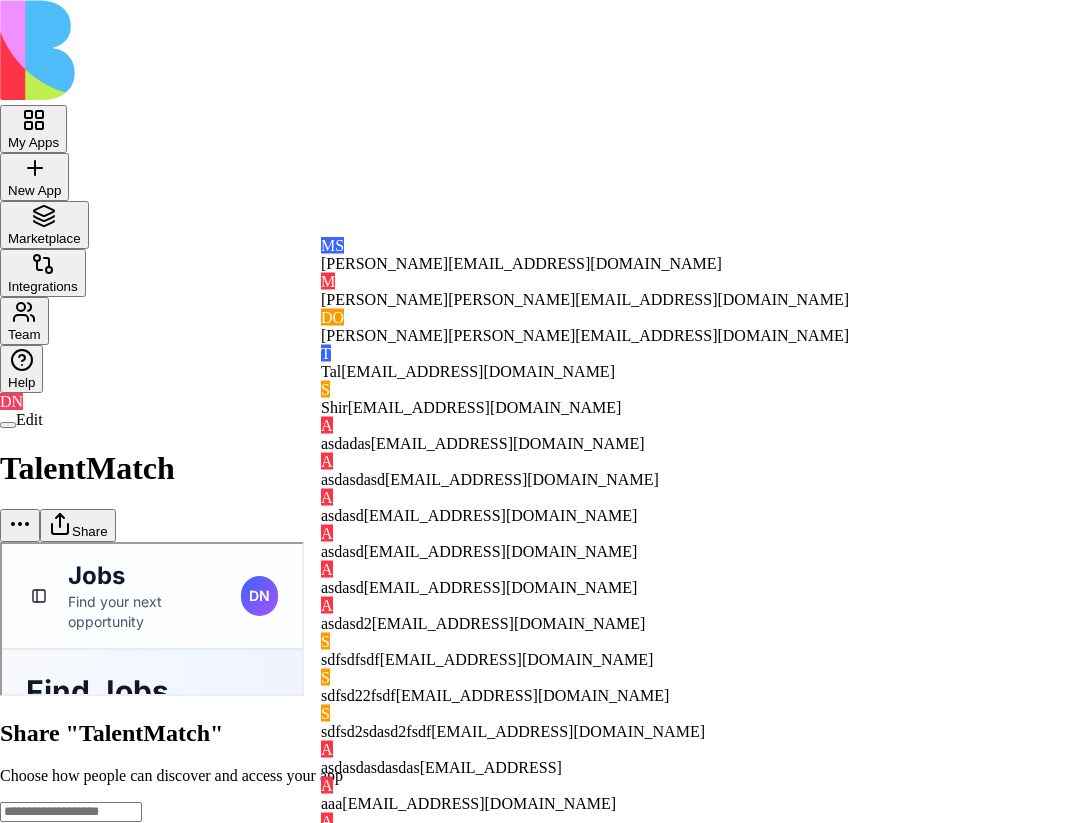 click on "My Apps New App
To pick up a draggable item, press the space bar.
While dragging, use the arrow keys to move the item.
Press space again to drop the item in its new position, or press escape to cancel.
Marketplace Integrations Team Help DN Edit TalentMatch Share Share "TalentMatch" Choose how people can discover and access your app General access Blocks Account members can view Can view Anyone with the link Anyone on the internet Can view App members (4) DN Don Neumark2 don+core@blocks.ws RS Rotem Shay rotem+core@blocks.ws G gilad gilad+core@blocks.ws O ofer ofer+core@blocks.ws Copy Link Done Close MS Marina Sokolov marina+core@blocks.ws M michal michal+core@blocks.ws DO Dan Ofir dan+core@blocks.ws T Tal tal+core@blocks.ws S Shir shir+core@blocks.ws A asdadas asdadas@asdasd.com A asdasdasd asdasdasd@assad.com A asdasd asdasd@asdasdasd.com A asdasd asdasd@asda222sdasd.com A asdasd asdasd@asdasd.com A asdasd2 asdasd2@asdasd.com S sdfsdfsdf sdfsdfsdf@asdasd.com S sdfsd22fsdf S sdfsd2sdasd2fsdf A" at bounding box center [544, 654] 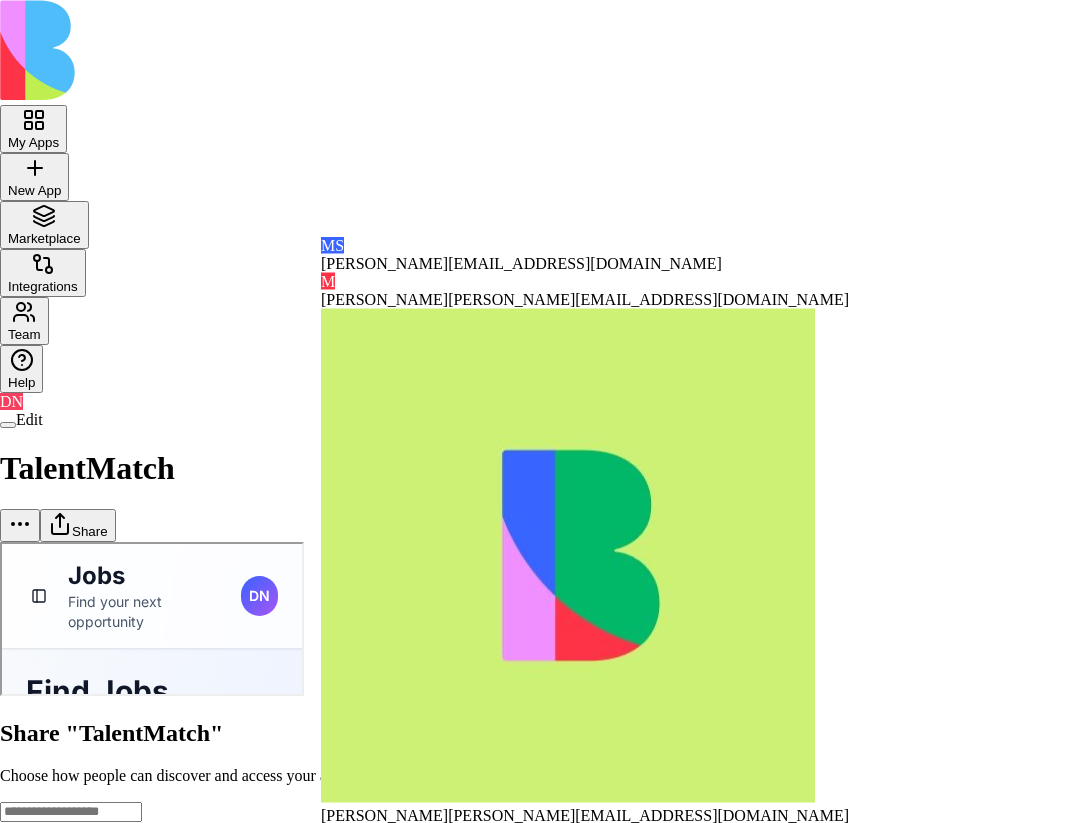 click on "My Apps New App
To pick up a draggable item, press the space bar.
While dragging, use the arrow keys to move the item.
Press space again to drop the item in its new position, or press escape to cancel.
Marketplace Integrations Team Help DN Edit TalentMatch Share Share "TalentMatch" Choose how people can discover and access your app General access Blocks Account members can view Can view Anyone with the link Anyone on the internet Can view App members (4) DN Don Neumark2 don+core@blocks.ws RS Rotem Shay rotem+core@blocks.ws G gilad gilad+core@blocks.ws O ofer ofer+core@blocks.ws Copy Link Done Close MS Marina Sokolov marina+core@blocks.ws M michal michal+core@blocks.ws Dan Ofir dan+core@blocks.ws T Tal tal+core@blocks.ws S Shir shir+core@blocks.ws A asdadas asdadas@asdasd.com A asdasdasd asdasdasd@assad.com A asdasd asdasd@asdasdasd.com A asdasd asdasd@asda222sdasd.com A asdasd asdasd@asdasd.com A asdasd2 asdasd2@asdasd.com S sdfsdfsdf sdfsdfsdf@asdasd.com S sdfsd22fsdf sdfsd22fsdf@asdasd.com S" at bounding box center [544, 654] 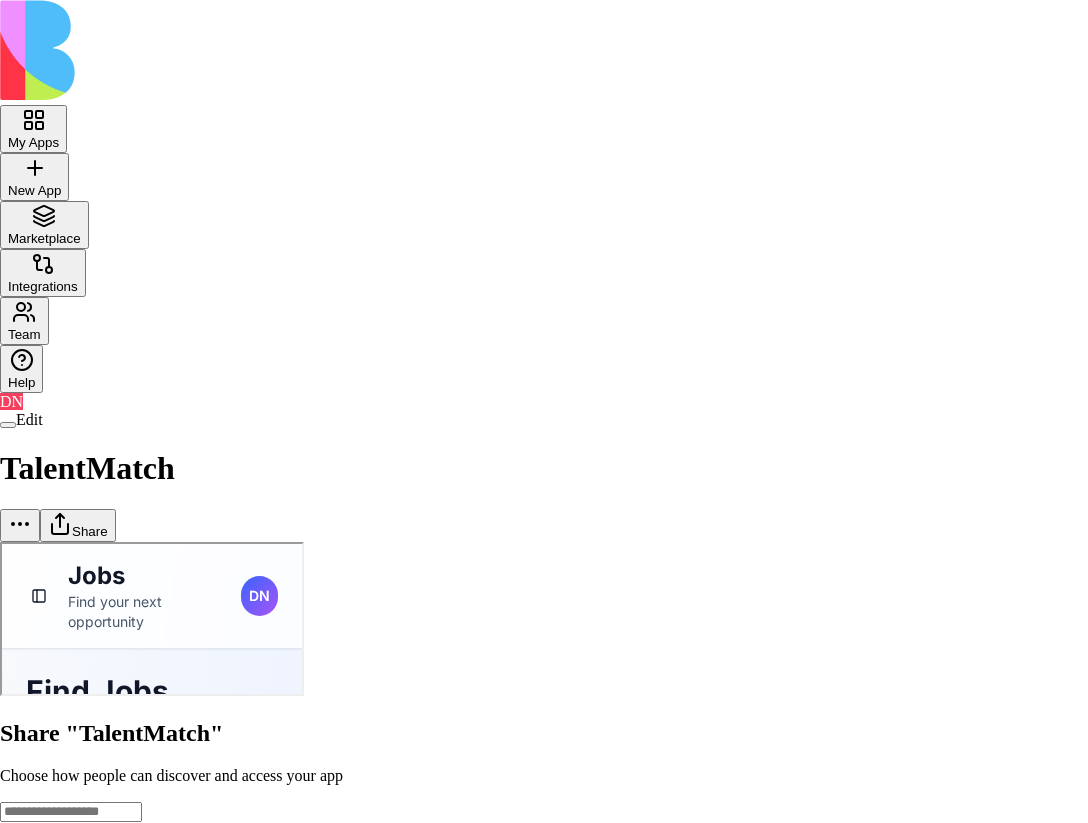 scroll, scrollTop: 0, scrollLeft: 0, axis: both 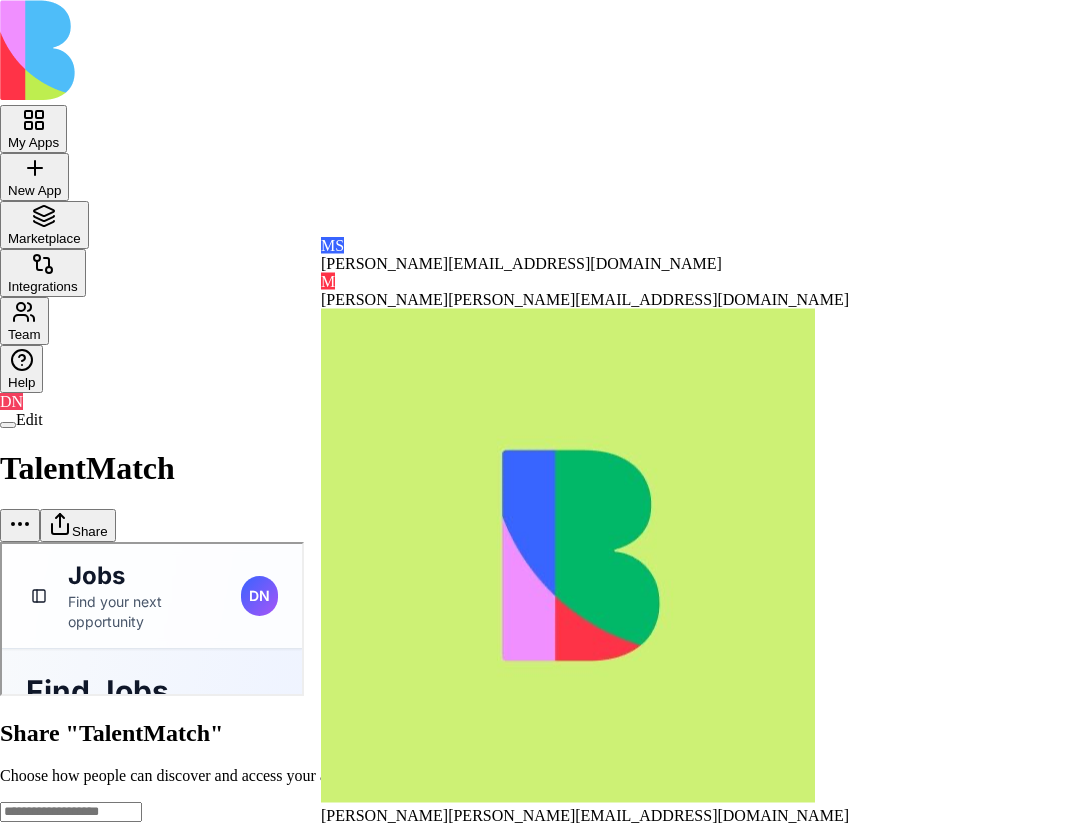 click on "[PERSON_NAME]" at bounding box center (384, 263) 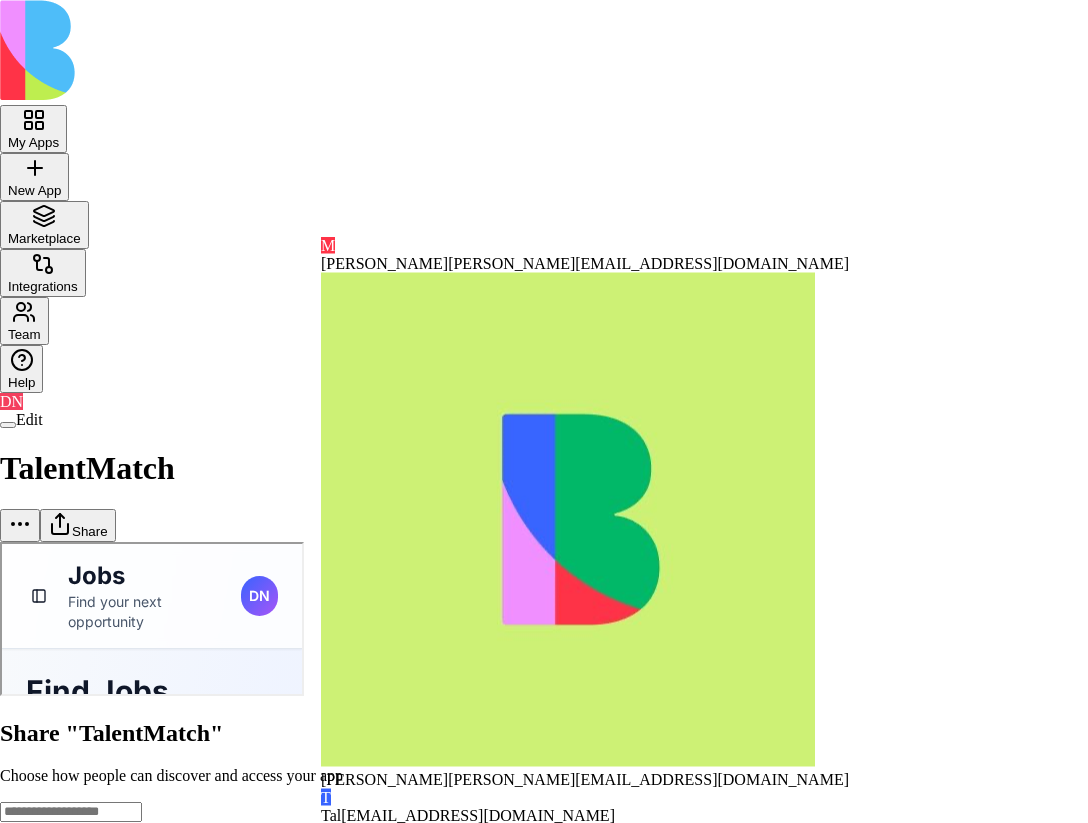 click on "Dan Ofir dan+core@blocks.ws" at bounding box center [585, 780] 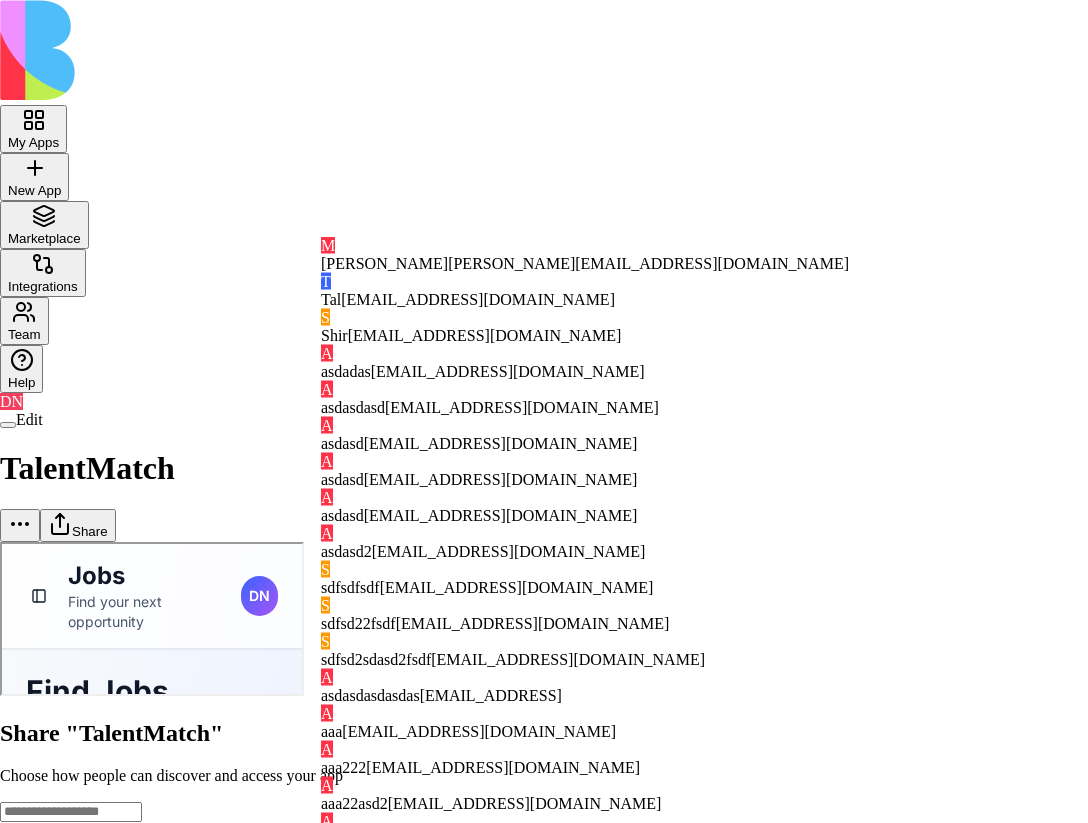 click on "[PERSON_NAME][EMAIL_ADDRESS][DOMAIN_NAME]" at bounding box center (648, 263) 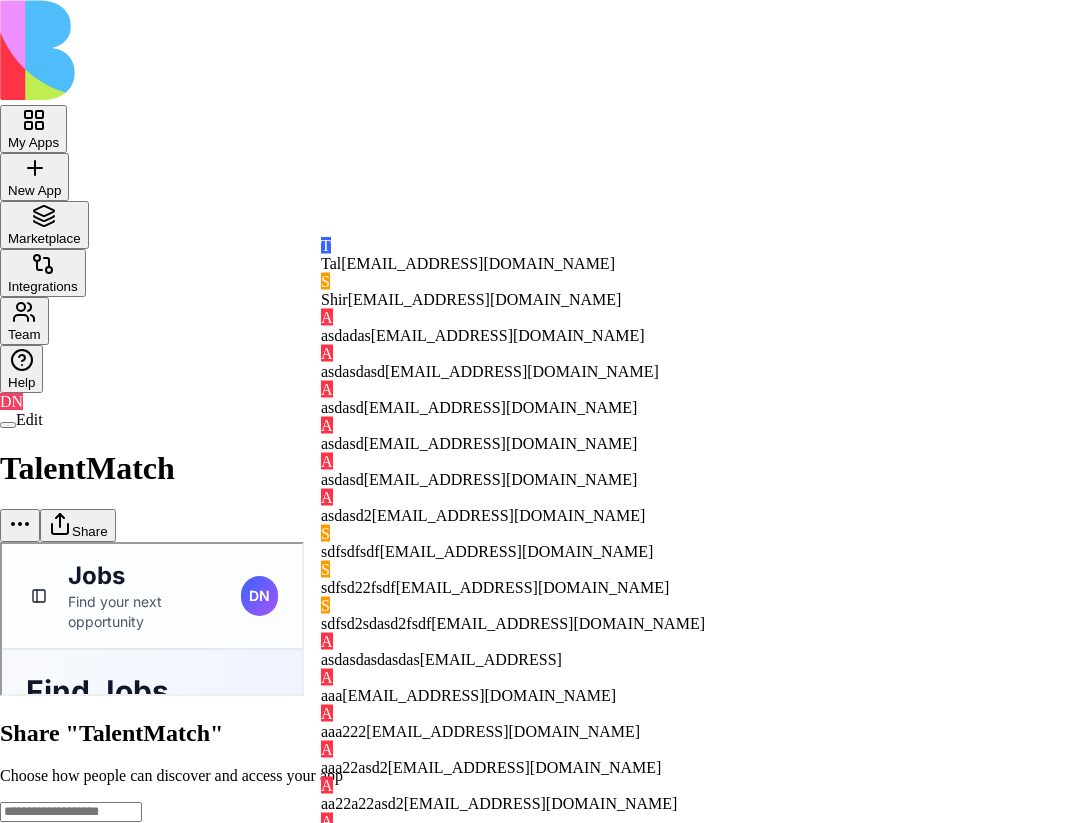 click on "[EMAIL_ADDRESS][DOMAIN_NAME]" at bounding box center [478, 263] 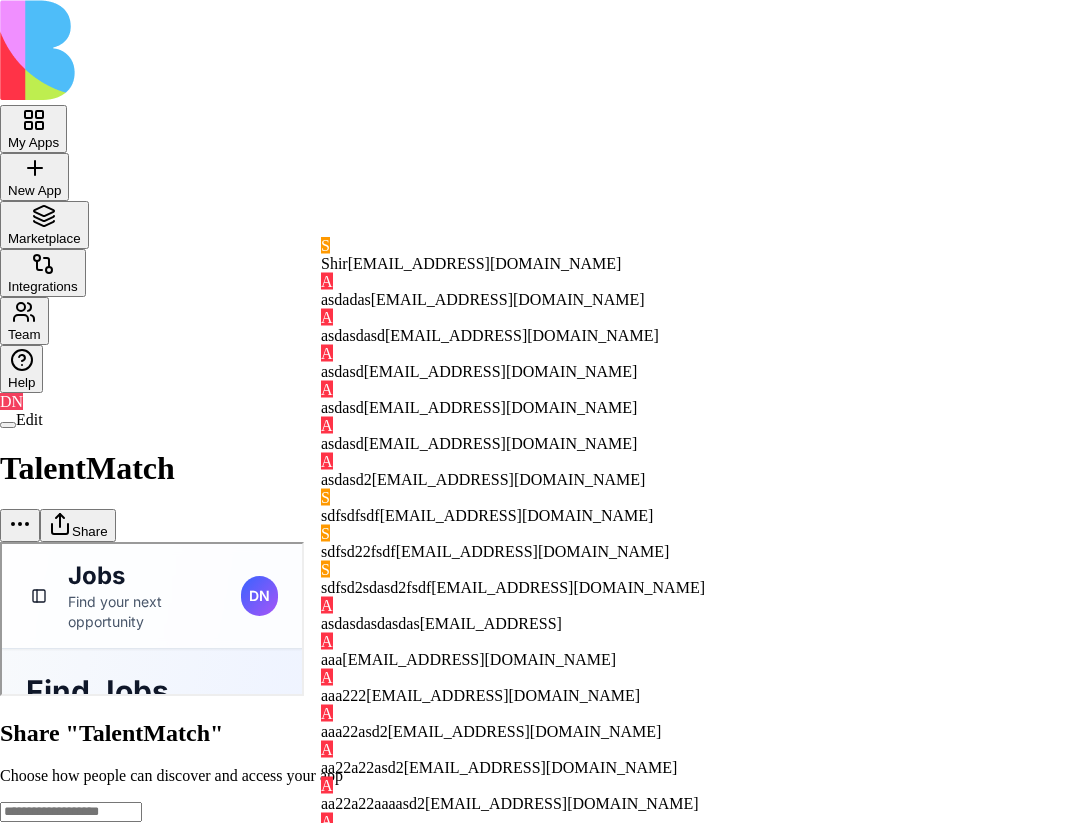 click on "[EMAIL_ADDRESS][DOMAIN_NAME]" at bounding box center [485, 263] 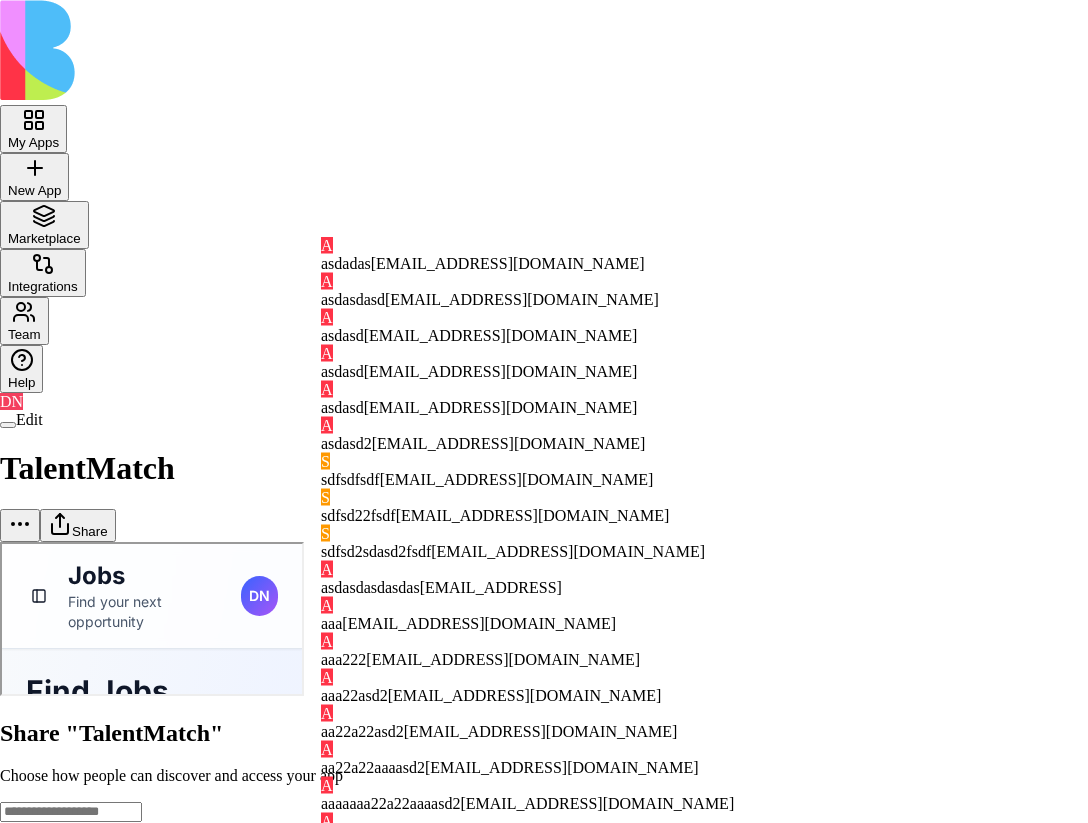 click on "[EMAIL_ADDRESS][DOMAIN_NAME]" at bounding box center [508, 263] 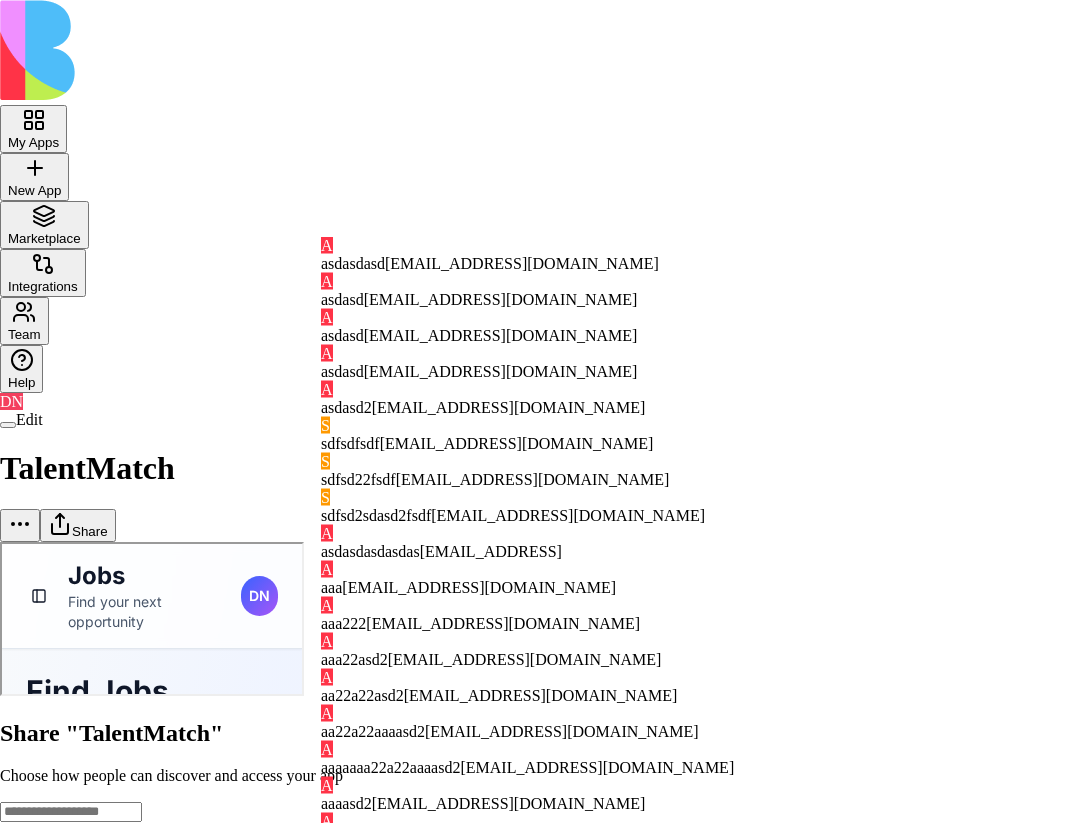 click on "[EMAIL_ADDRESS][DOMAIN_NAME]" at bounding box center [522, 263] 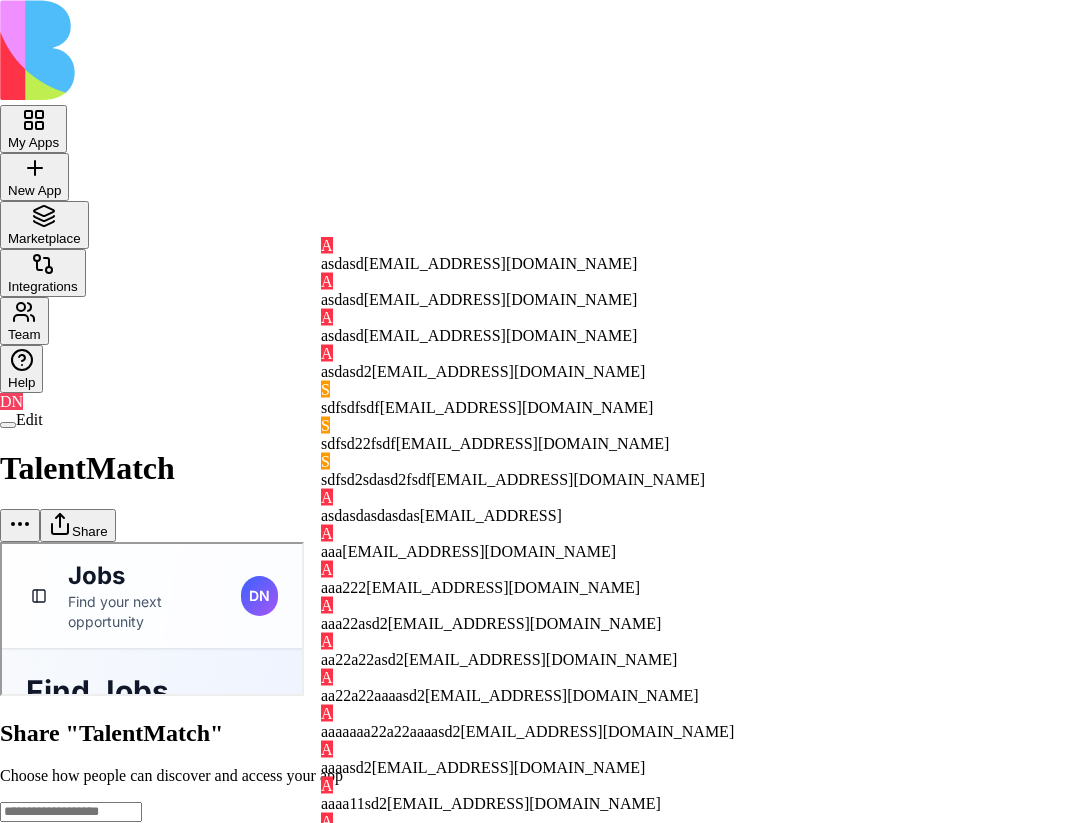 click on "[EMAIL_ADDRESS][DOMAIN_NAME]" at bounding box center (501, 263) 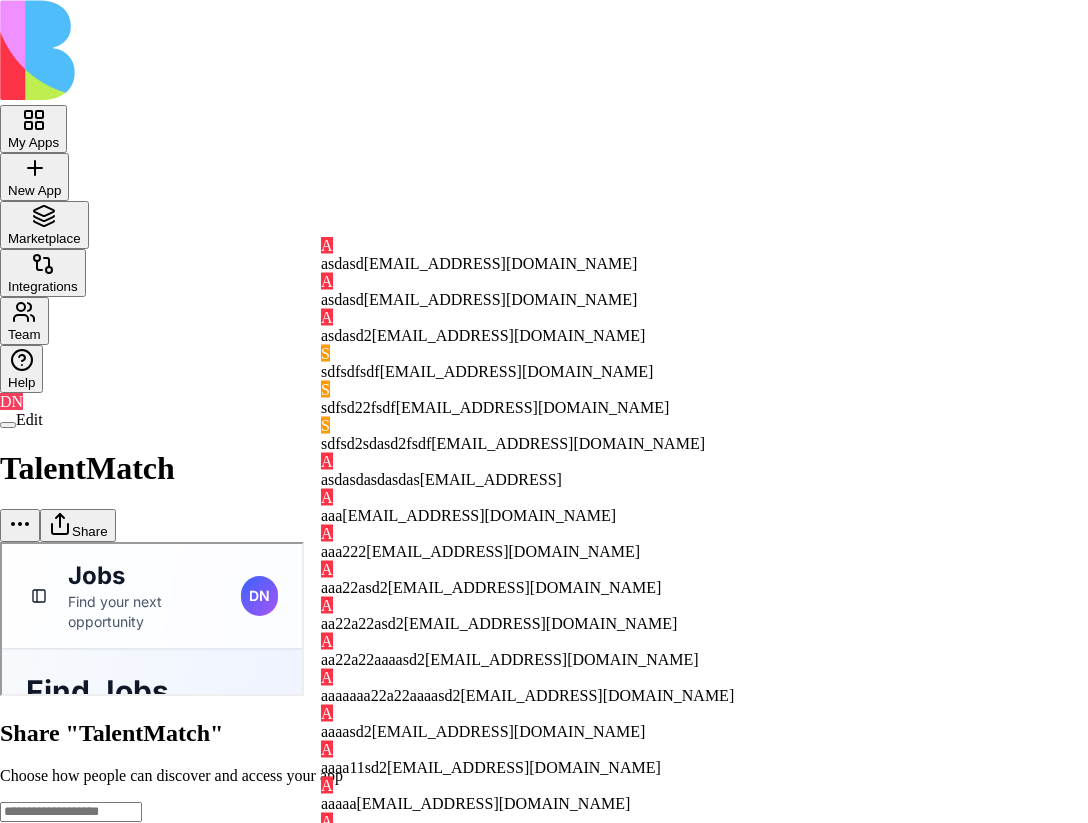click on "[EMAIL_ADDRESS][DOMAIN_NAME]" at bounding box center (501, 263) 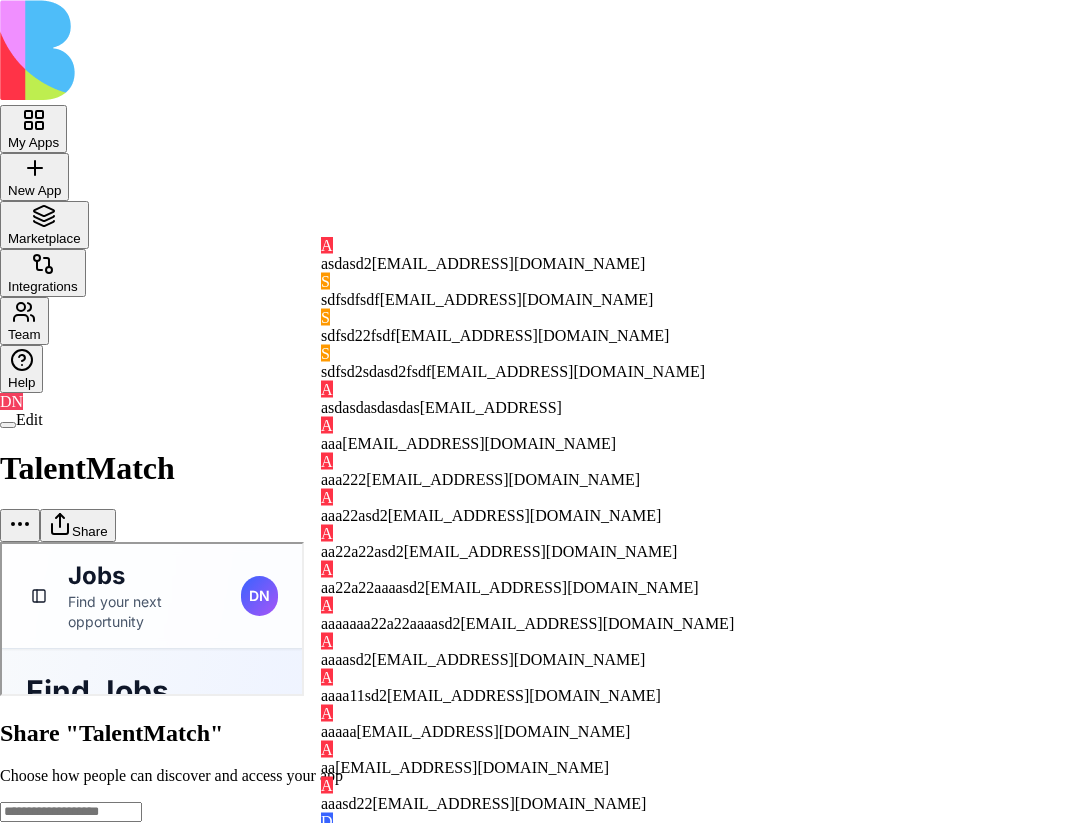 click on "[EMAIL_ADDRESS][DOMAIN_NAME]" at bounding box center (509, 263) 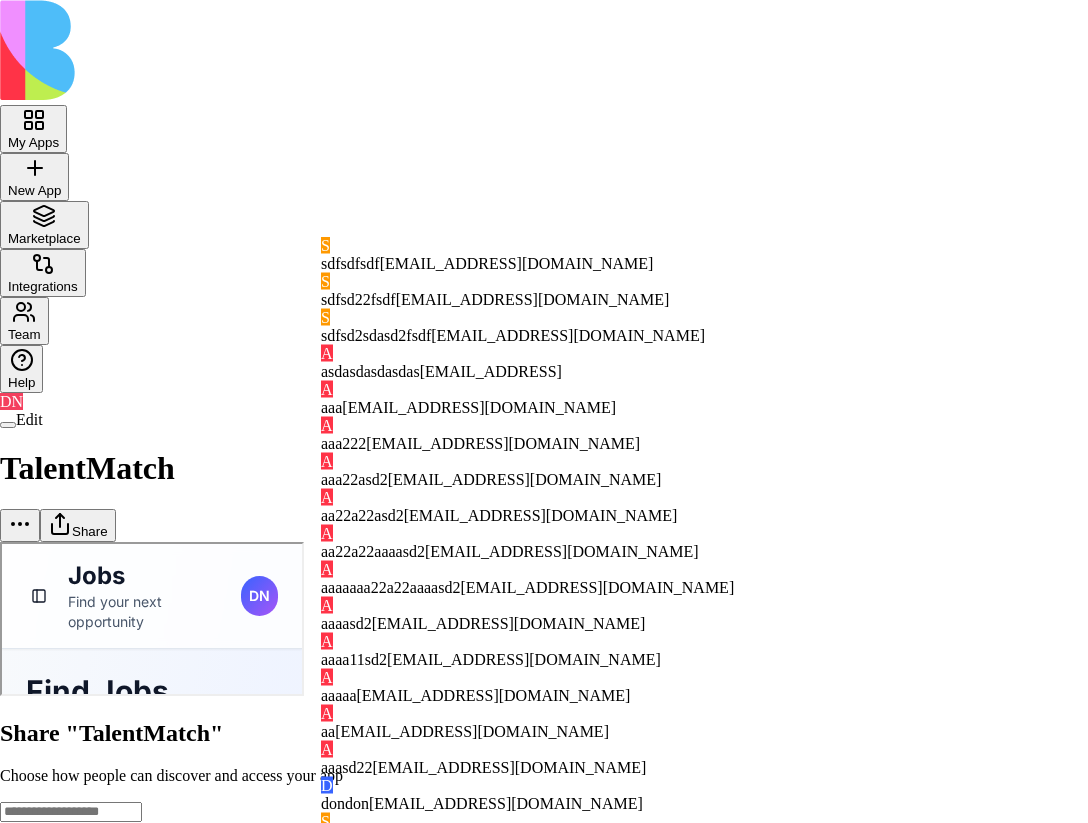 click on "[EMAIL_ADDRESS][DOMAIN_NAME]" at bounding box center (517, 263) 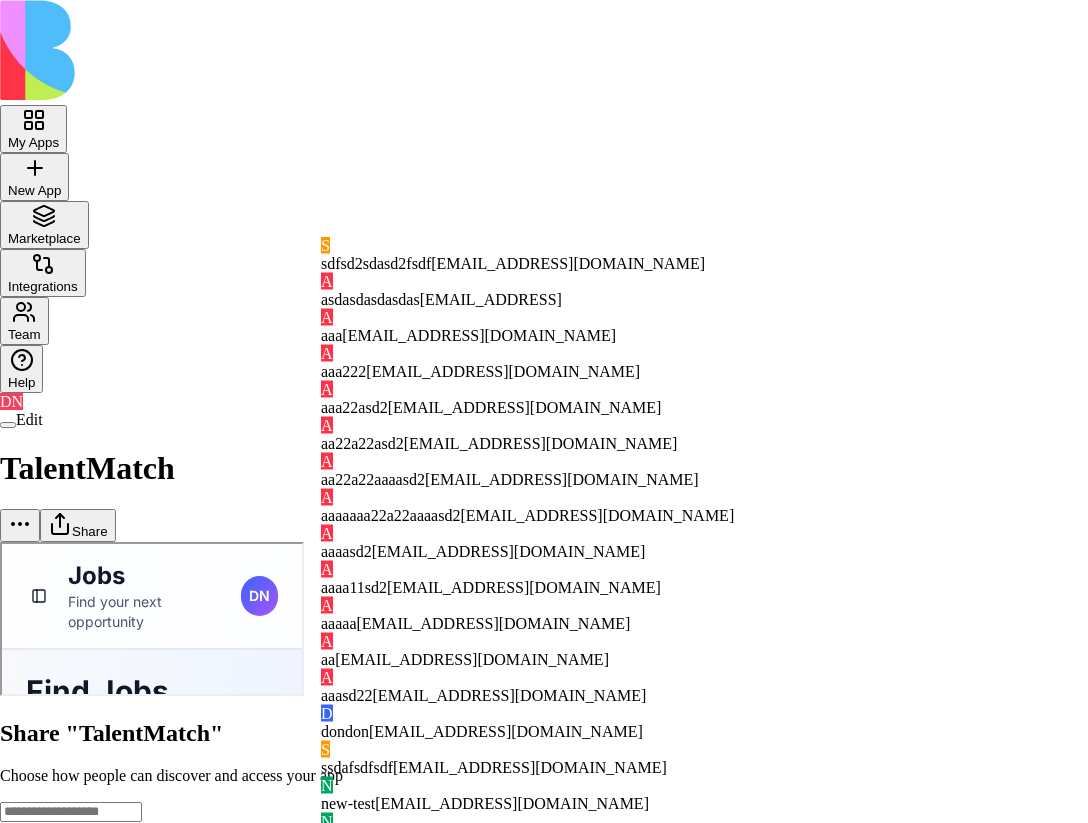 click on "[EMAIL_ADDRESS][DOMAIN_NAME]" at bounding box center [568, 263] 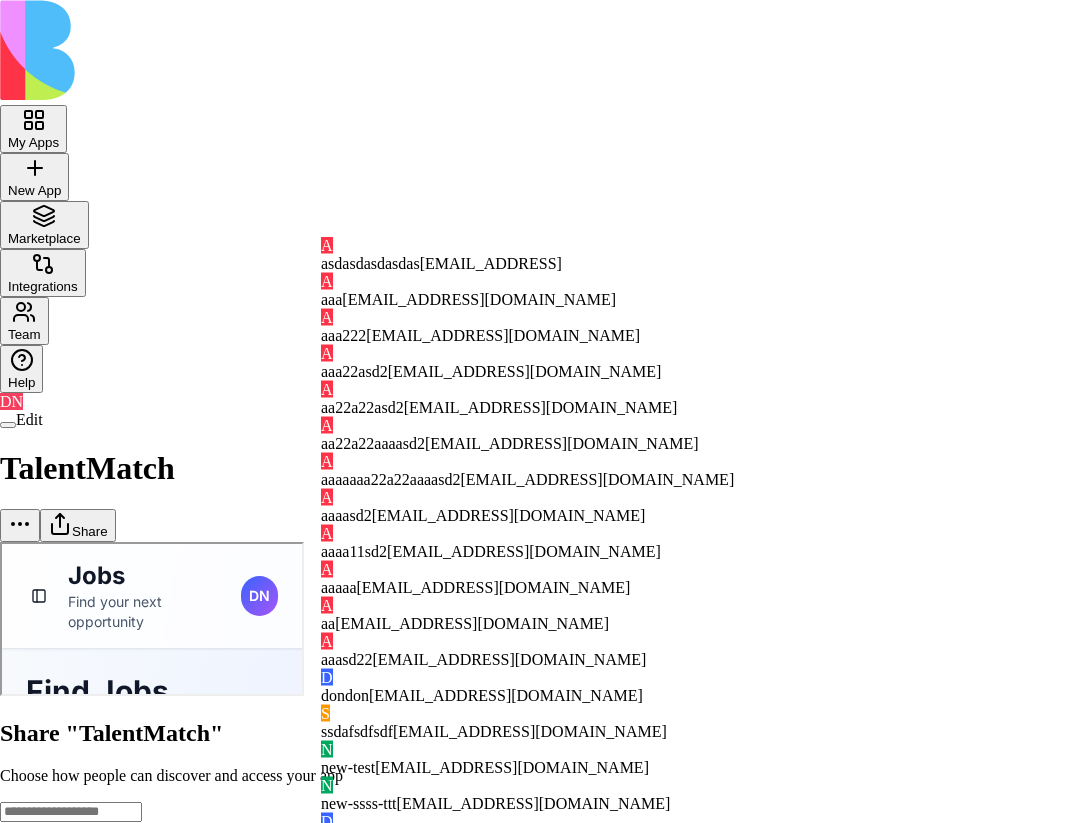 click on "[EMAIL_ADDRESS]" at bounding box center (491, 263) 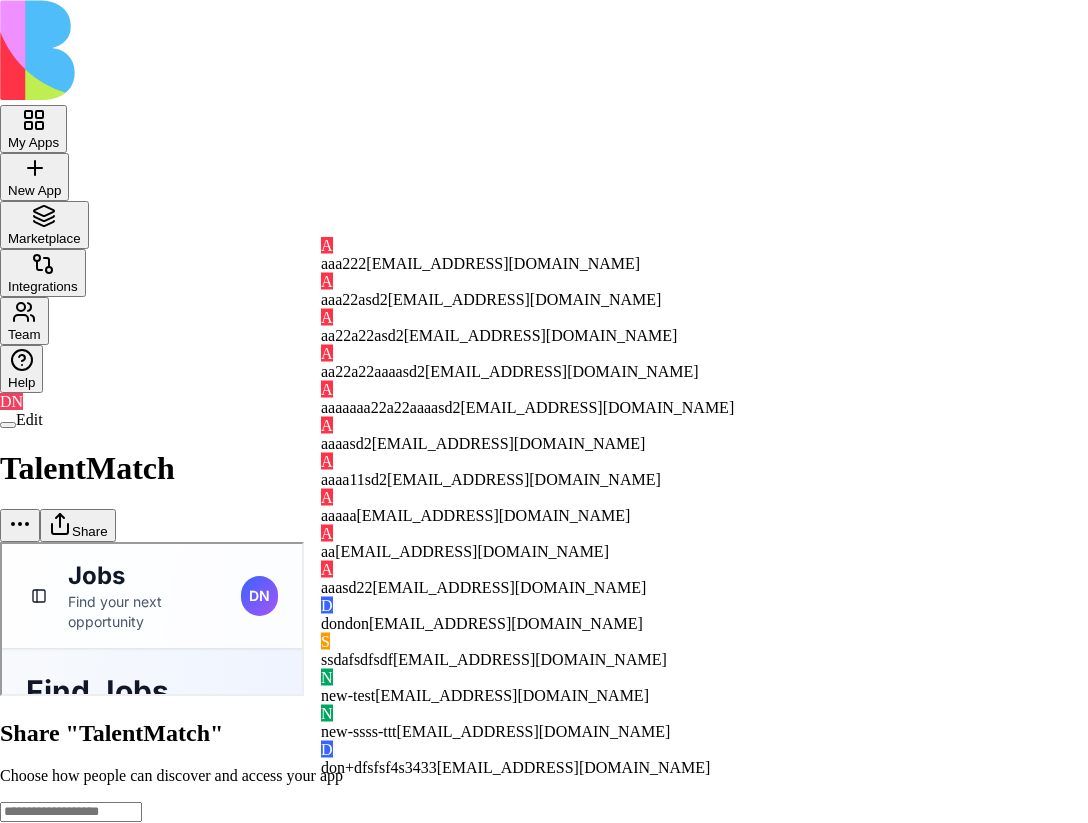 click on "[EMAIL_ADDRESS][DOMAIN_NAME]" at bounding box center [503, 263] 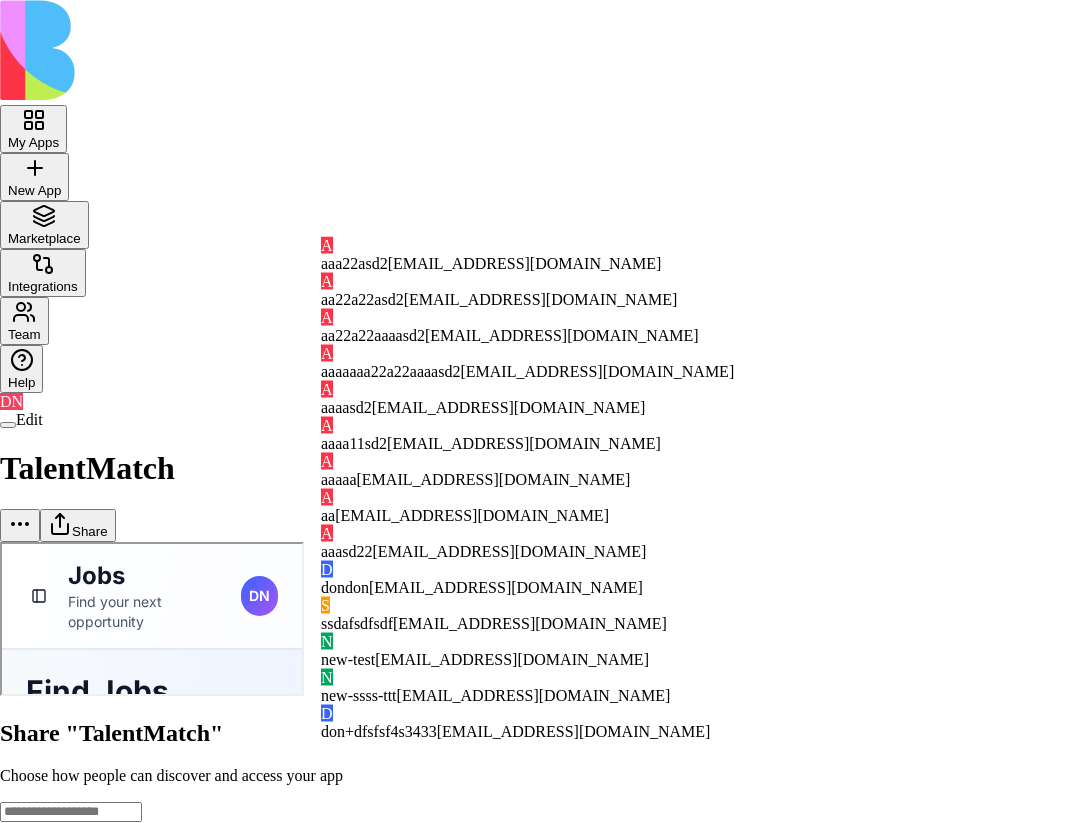 click on "[EMAIL_ADDRESS][DOMAIN_NAME]" at bounding box center (525, 263) 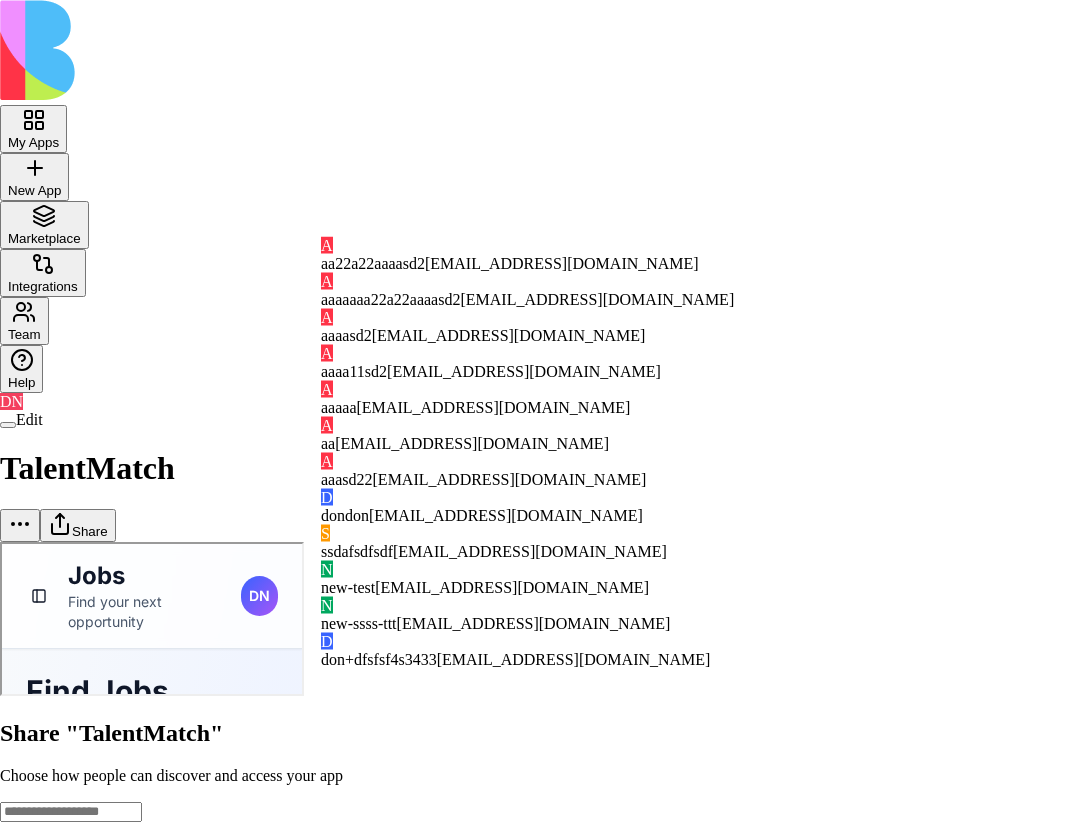 click on "[EMAIL_ADDRESS][DOMAIN_NAME]" at bounding box center (562, 263) 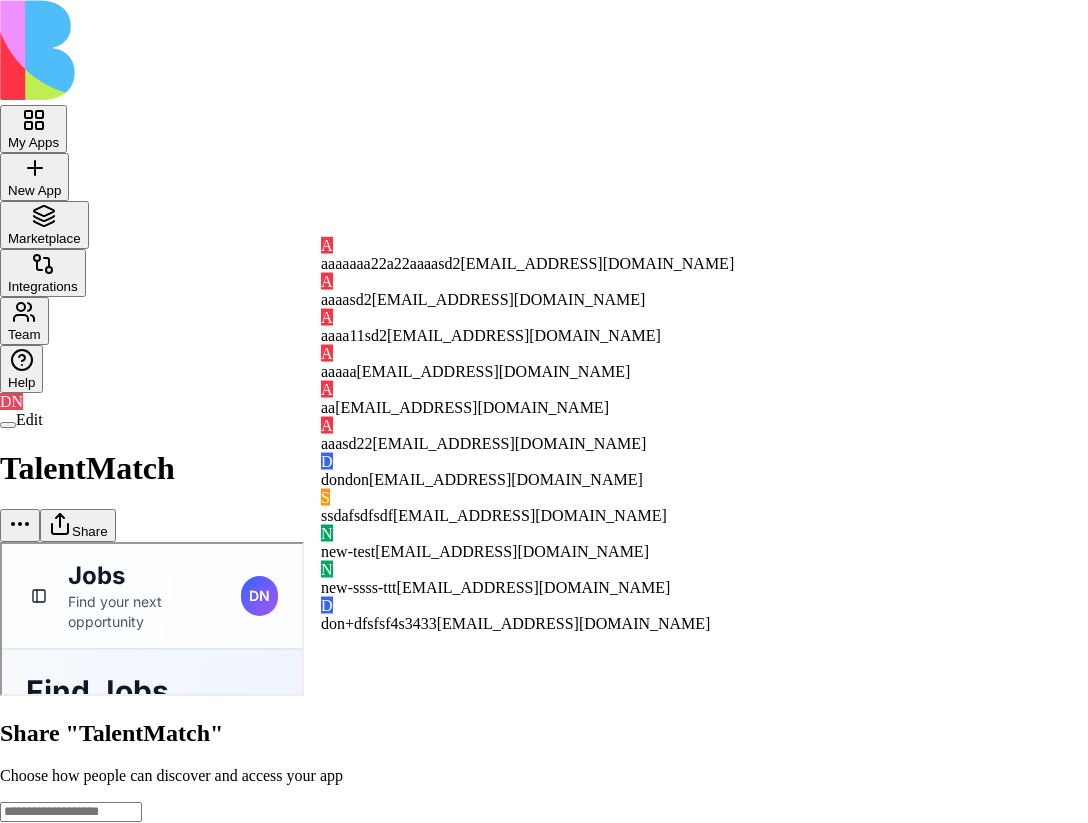 click on "[EMAIL_ADDRESS][DOMAIN_NAME]" at bounding box center [597, 263] 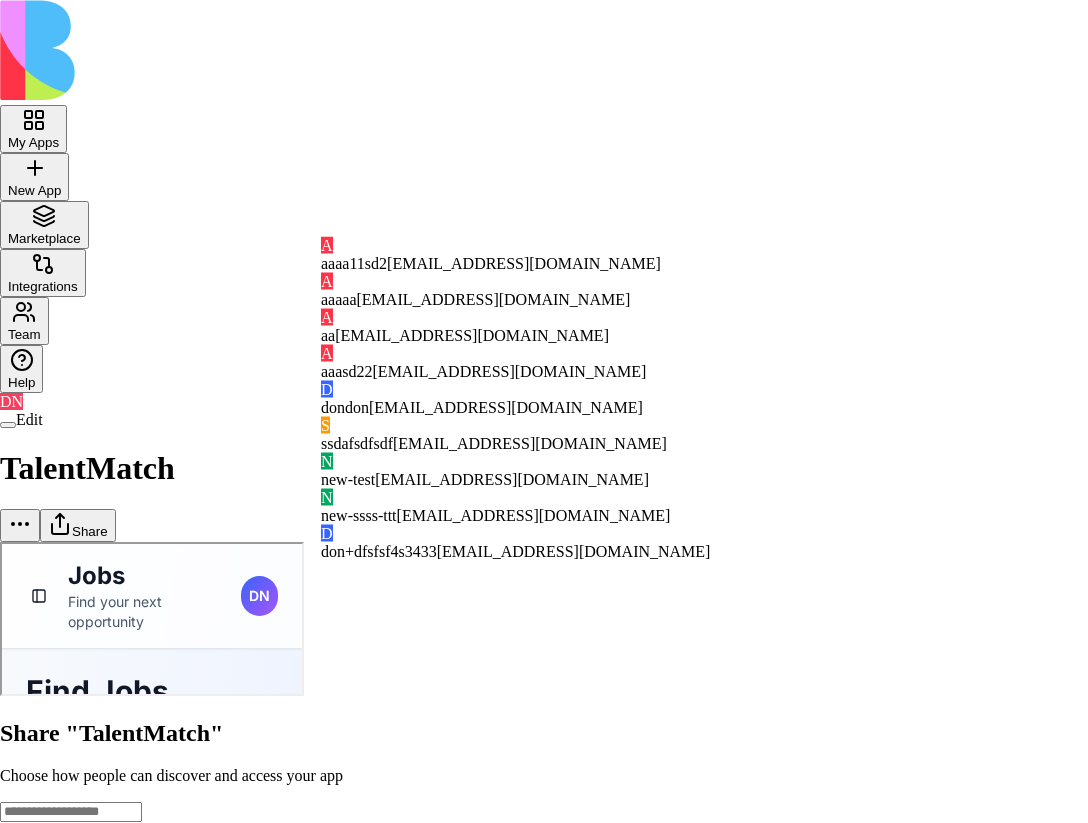click on "[EMAIL_ADDRESS][DOMAIN_NAME]" at bounding box center (524, 263) 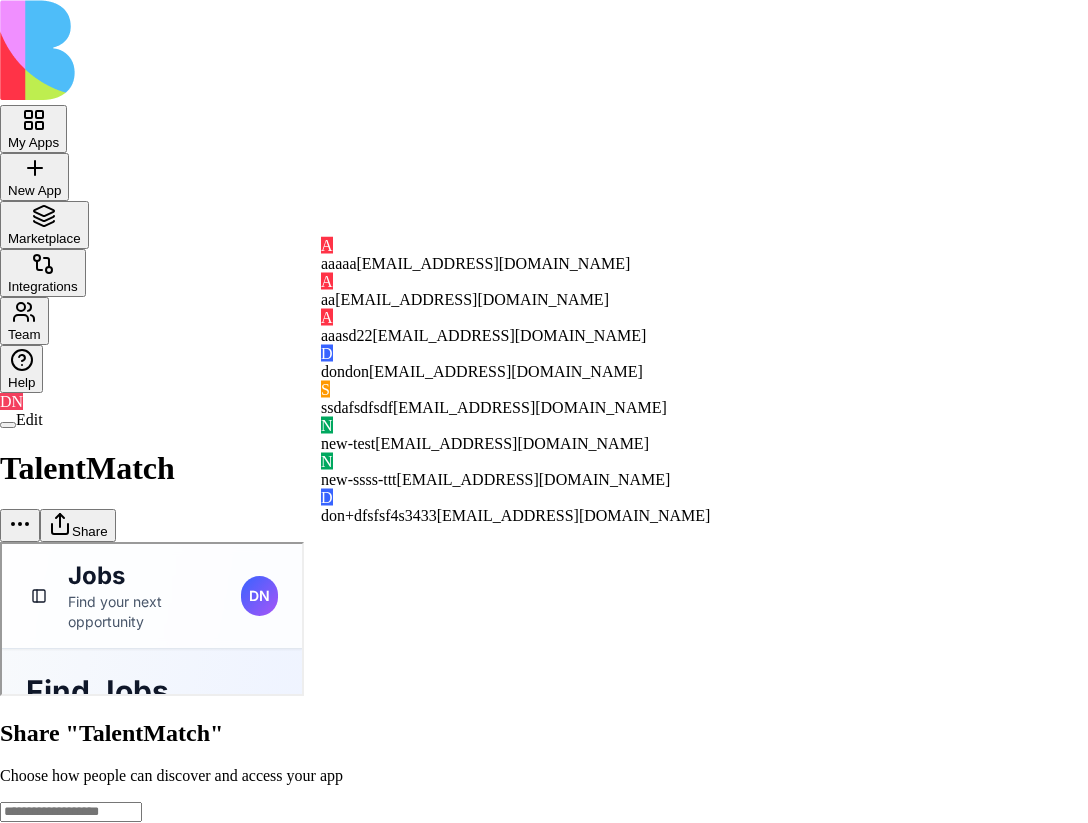 click on "[EMAIL_ADDRESS][DOMAIN_NAME]" at bounding box center [494, 263] 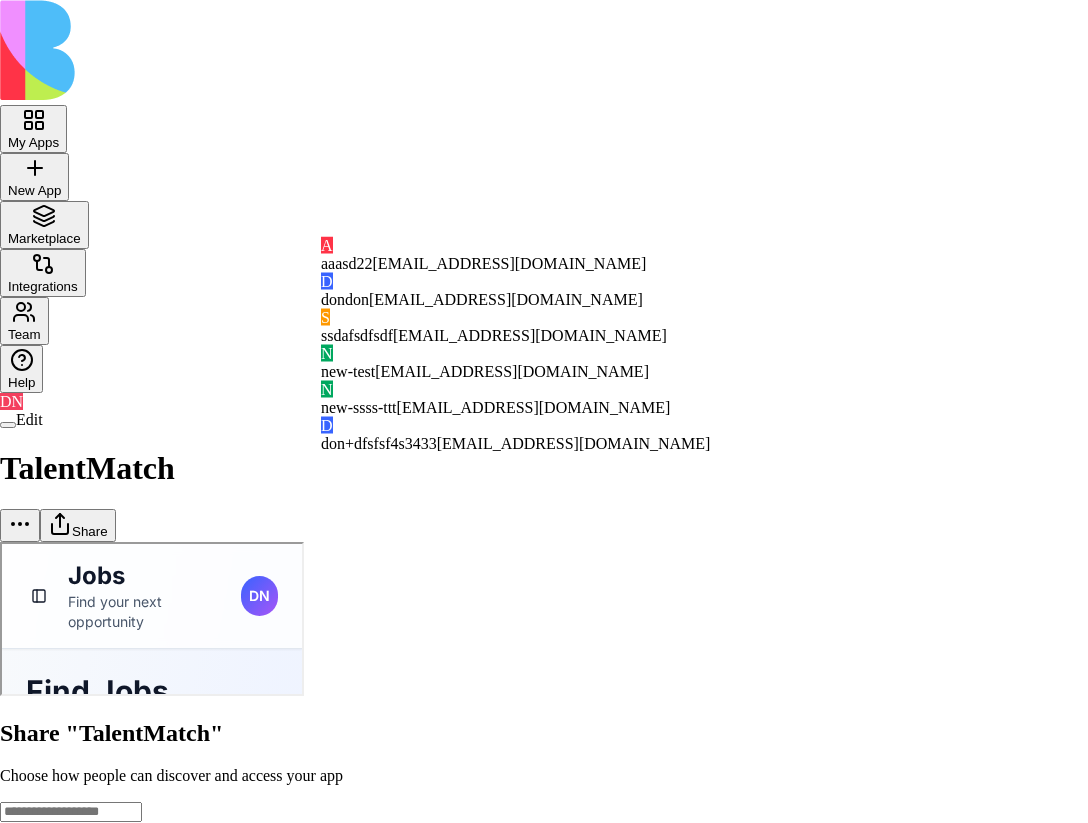 click on "[EMAIL_ADDRESS][DOMAIN_NAME]" at bounding box center (510, 263) 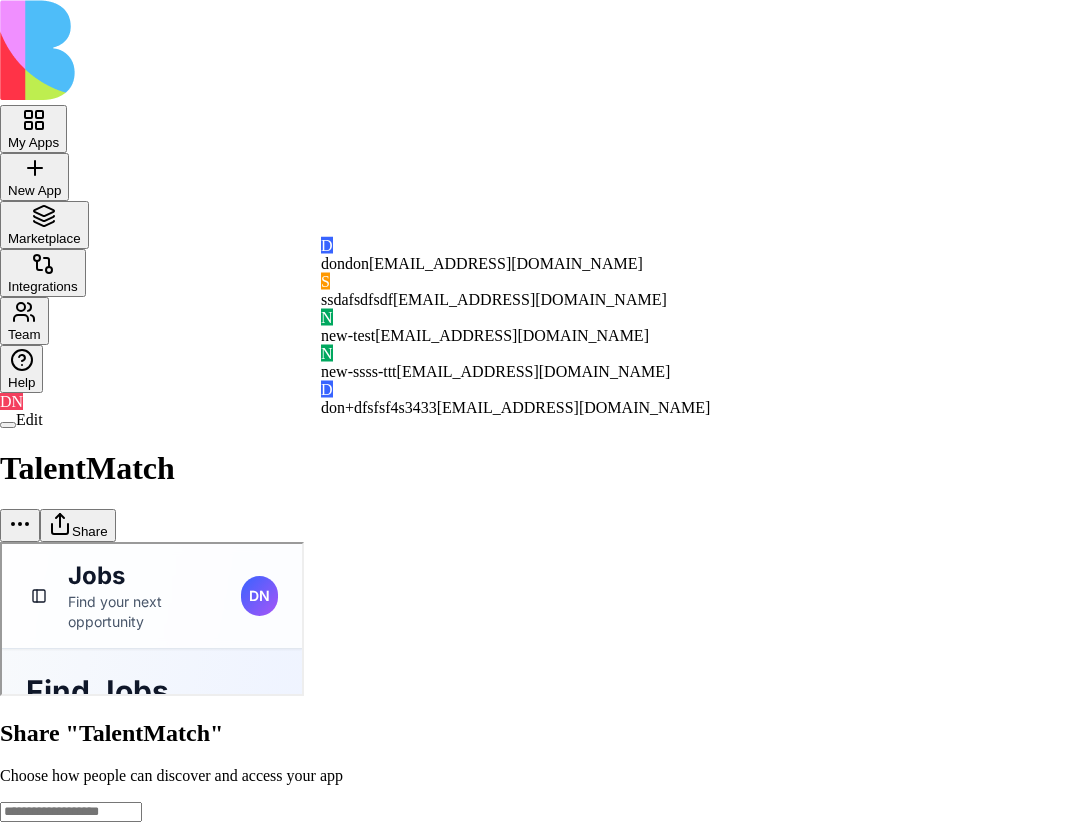 click on "[EMAIL_ADDRESS][DOMAIN_NAME]" at bounding box center (506, 263) 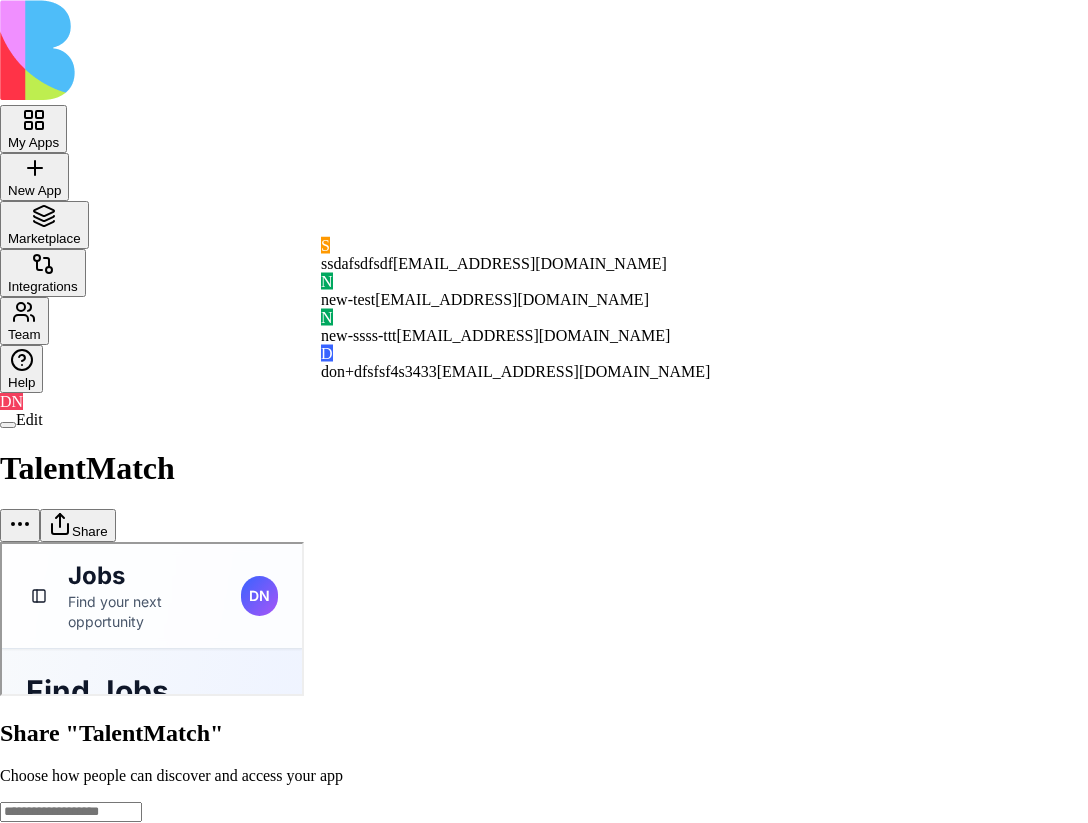 click on "[EMAIL_ADDRESS][DOMAIN_NAME]" at bounding box center (530, 263) 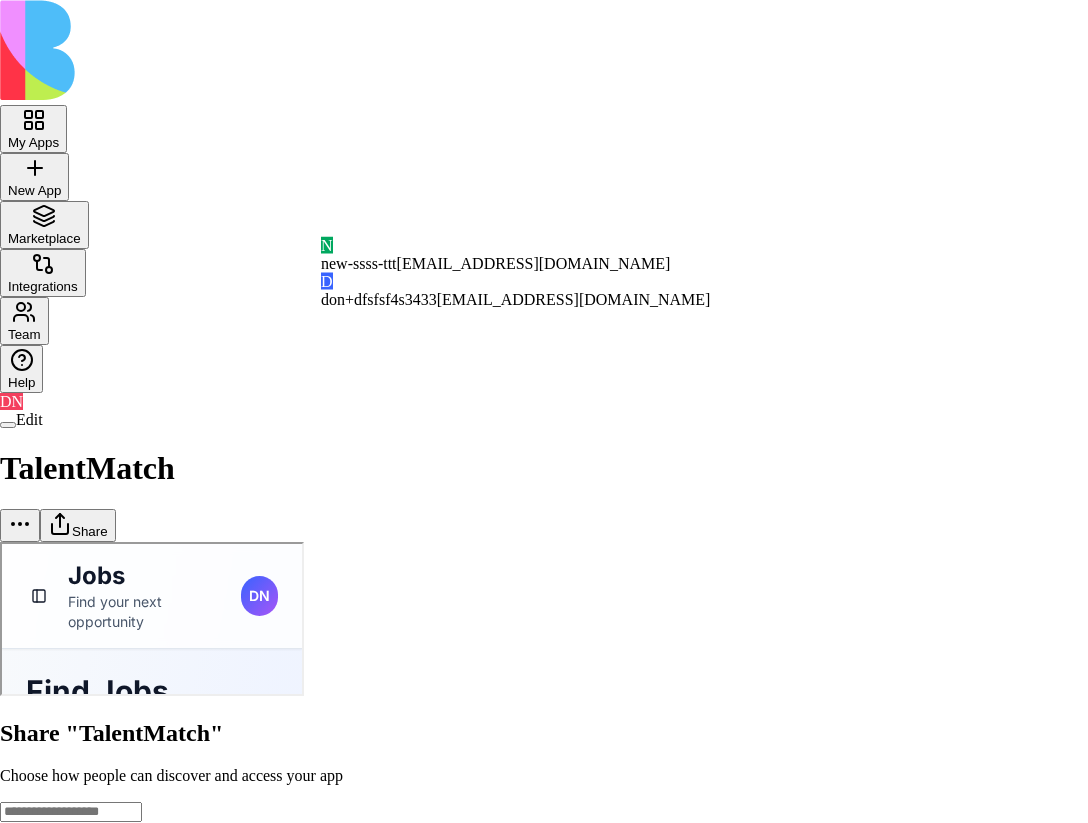 click on "[EMAIL_ADDRESS][DOMAIN_NAME]" at bounding box center (534, 263) 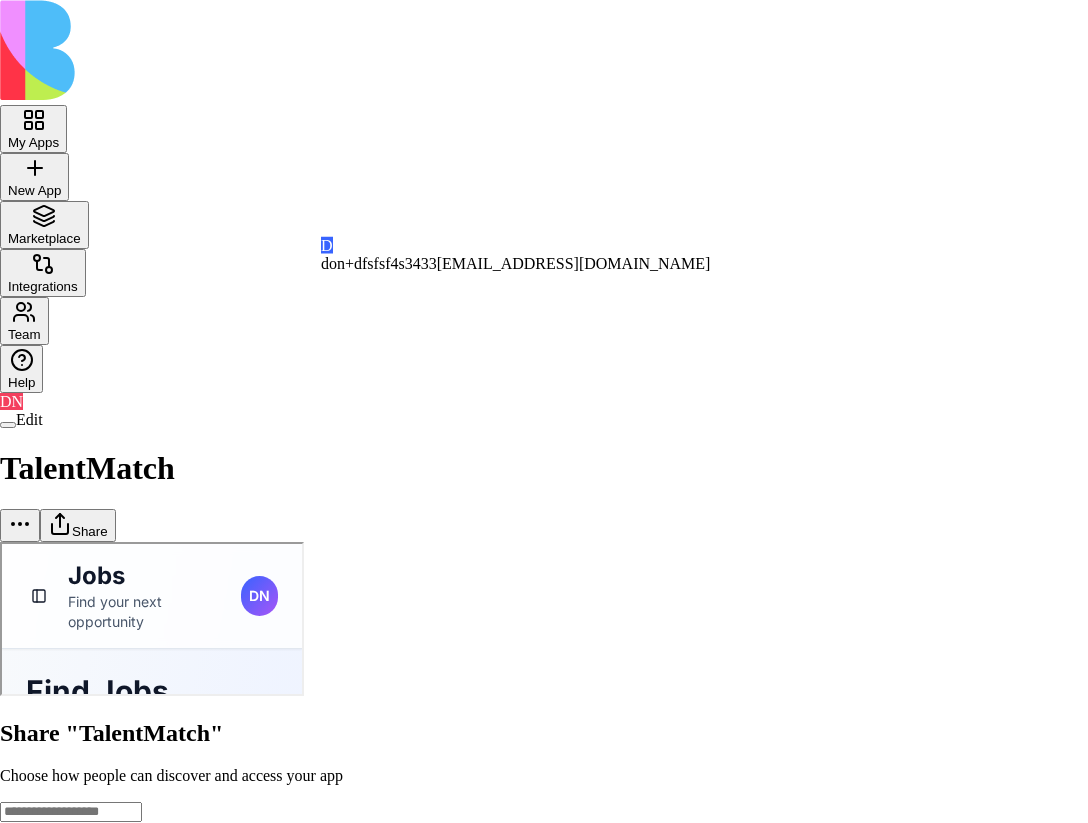 click on "[EMAIL_ADDRESS][DOMAIN_NAME]" at bounding box center (574, 263) 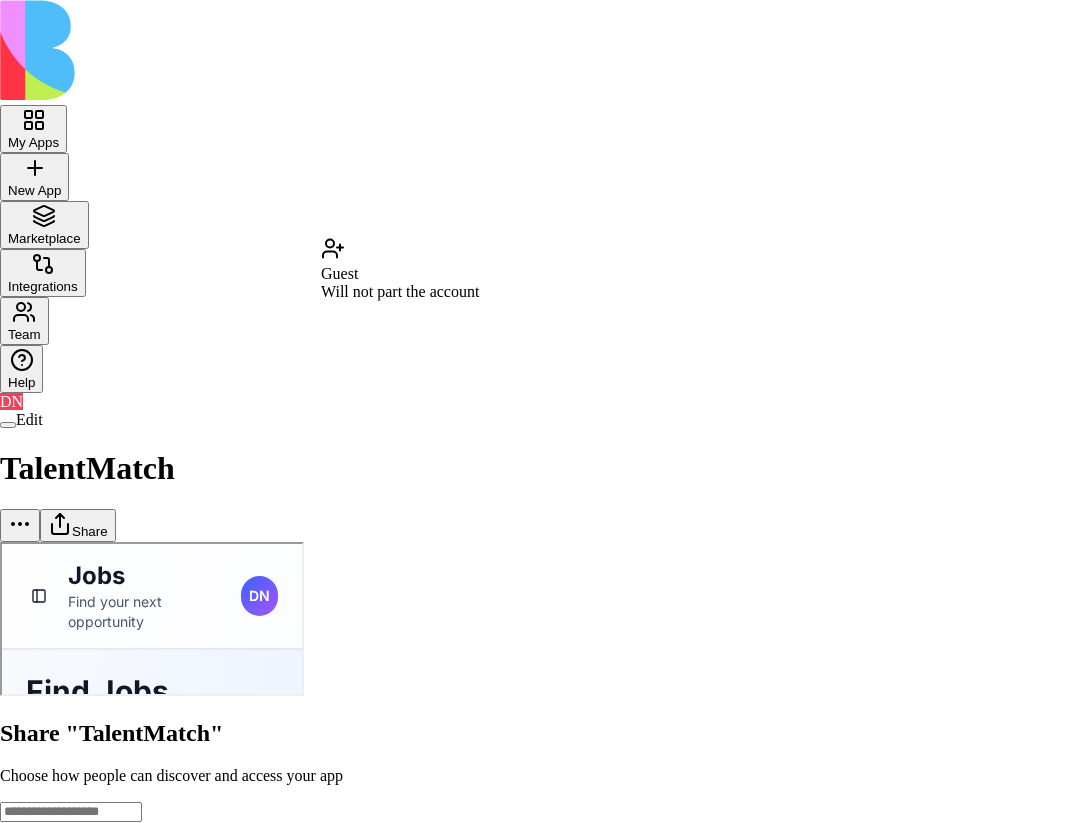 type on "*" 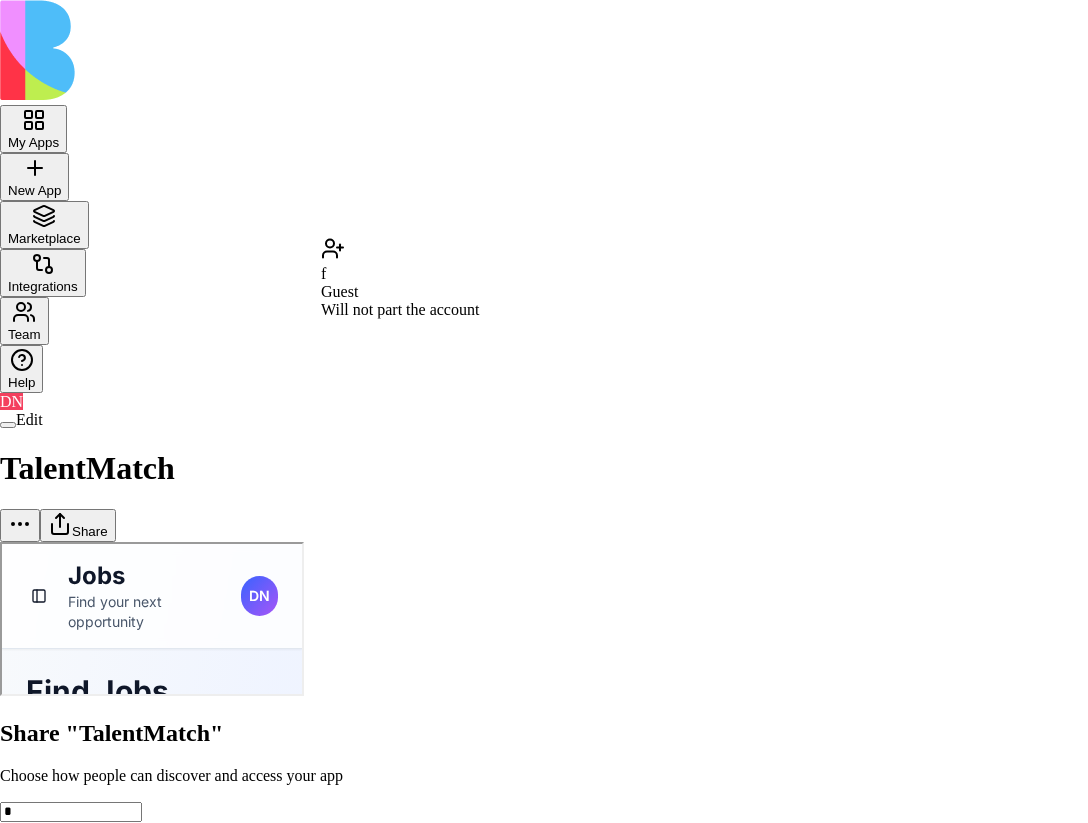 type 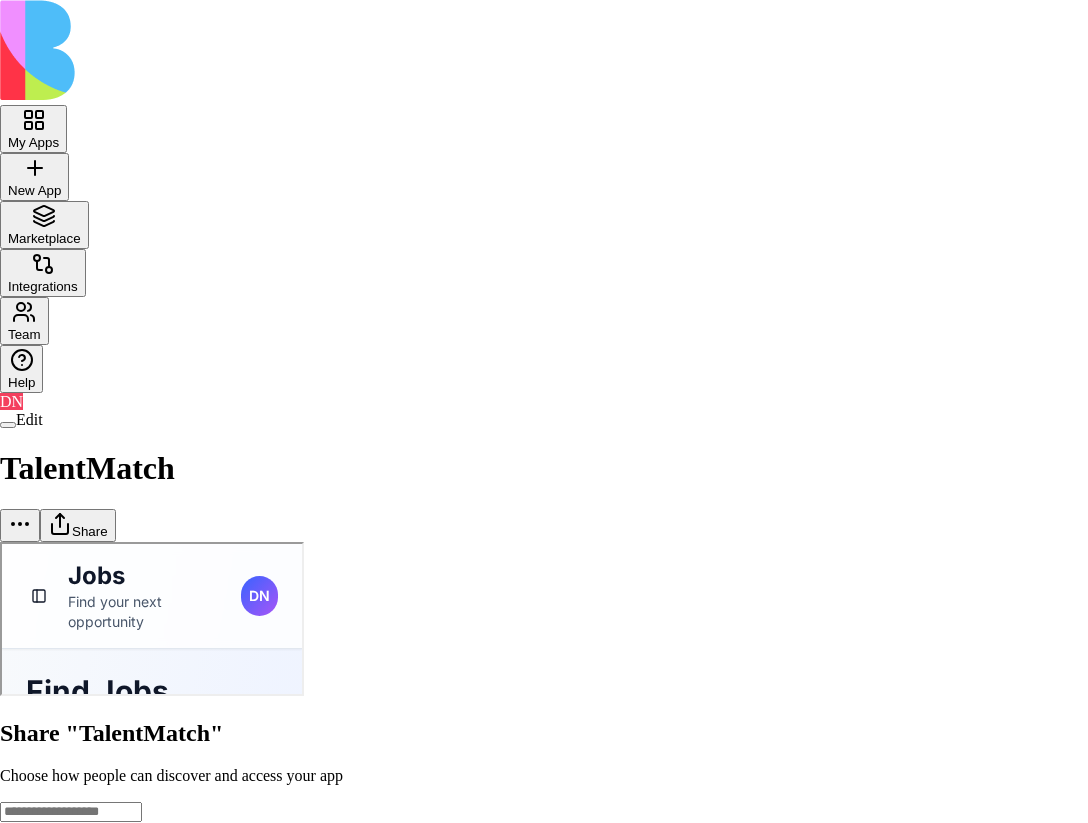 click at bounding box center [544, 700] 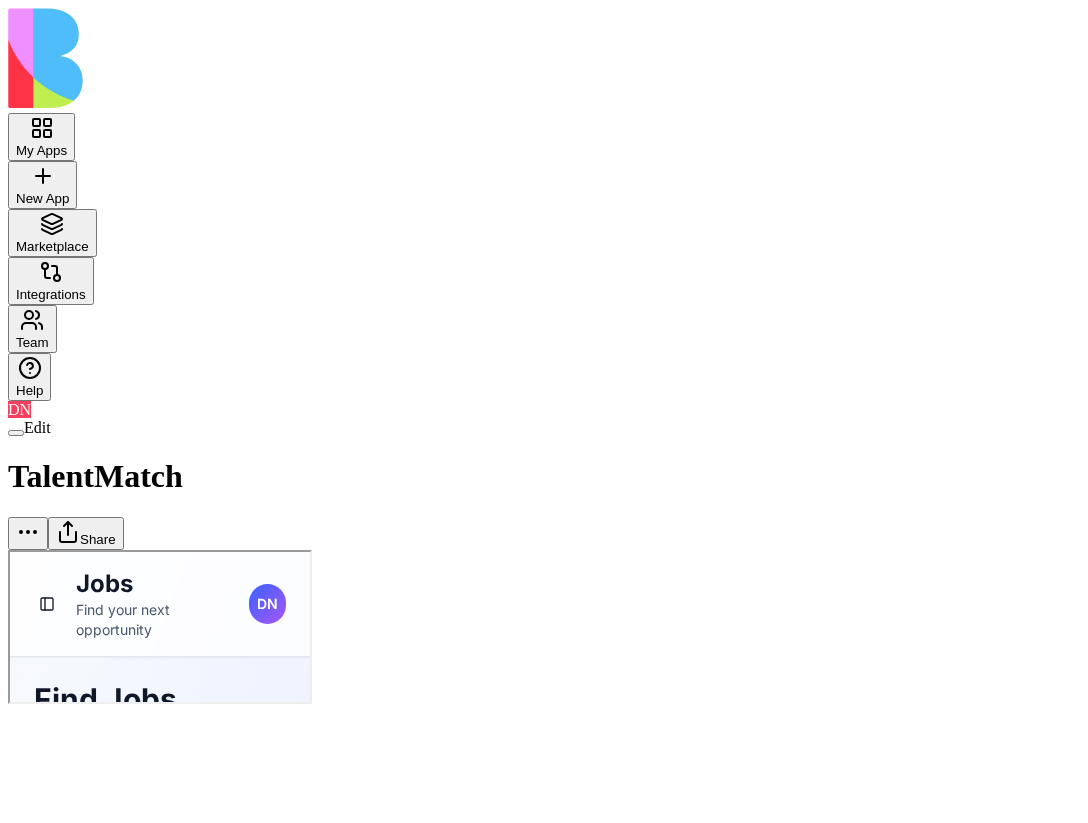 scroll, scrollTop: 0, scrollLeft: 0, axis: both 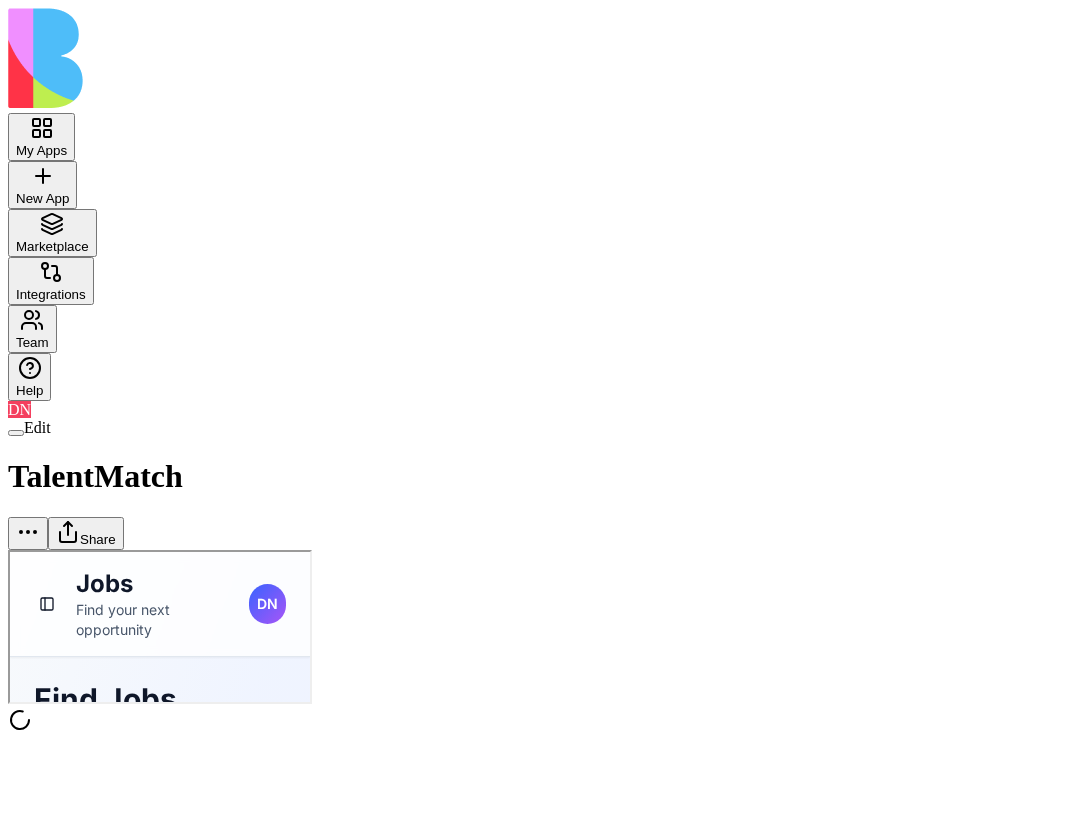 click on "Share" at bounding box center [86, 533] 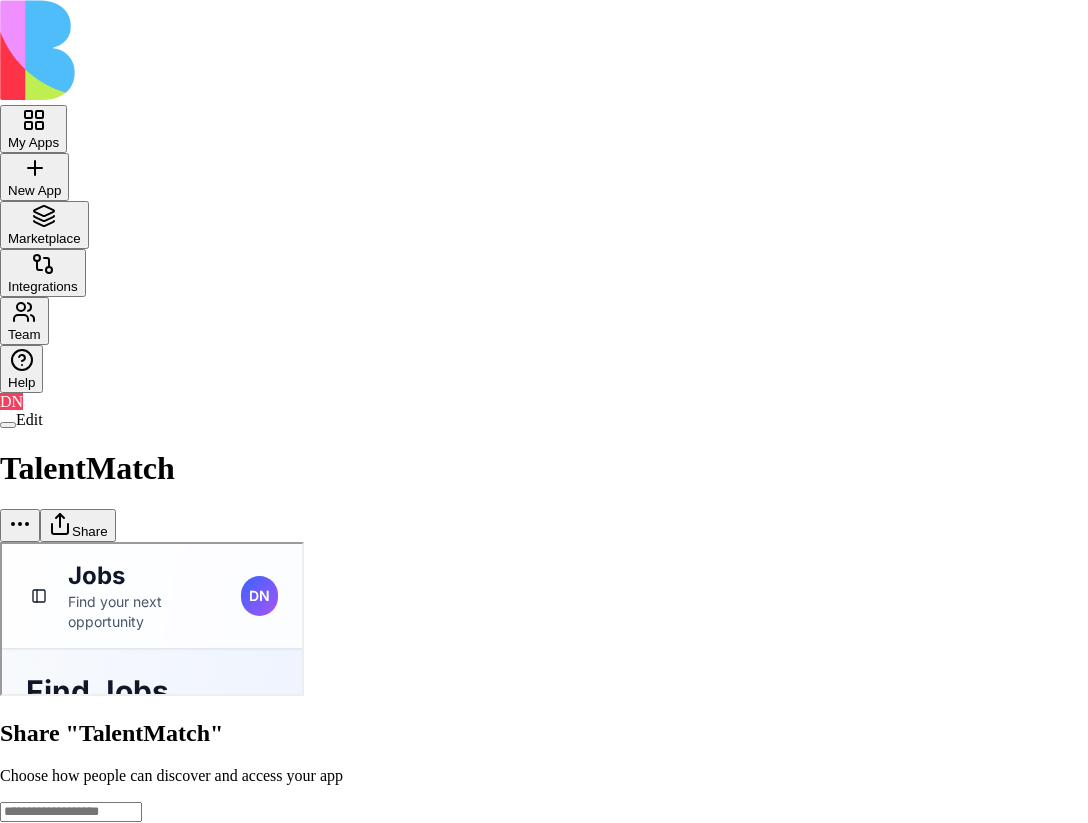 click at bounding box center [71, 812] 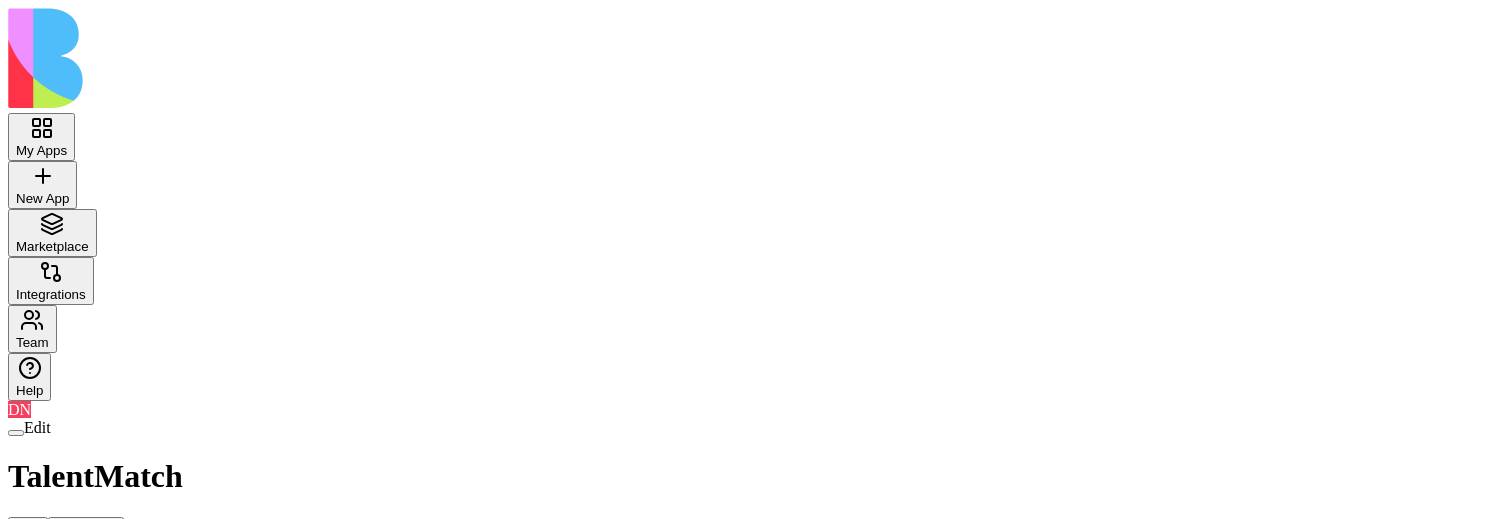 scroll, scrollTop: 0, scrollLeft: 0, axis: both 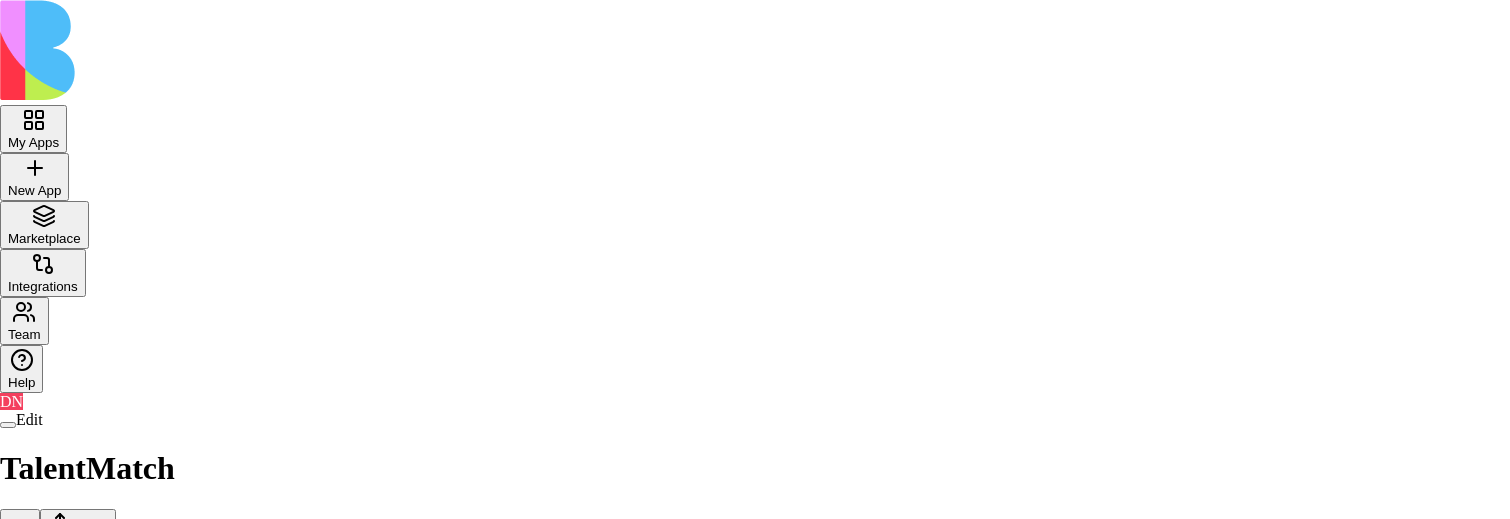 click at bounding box center [71, 812] 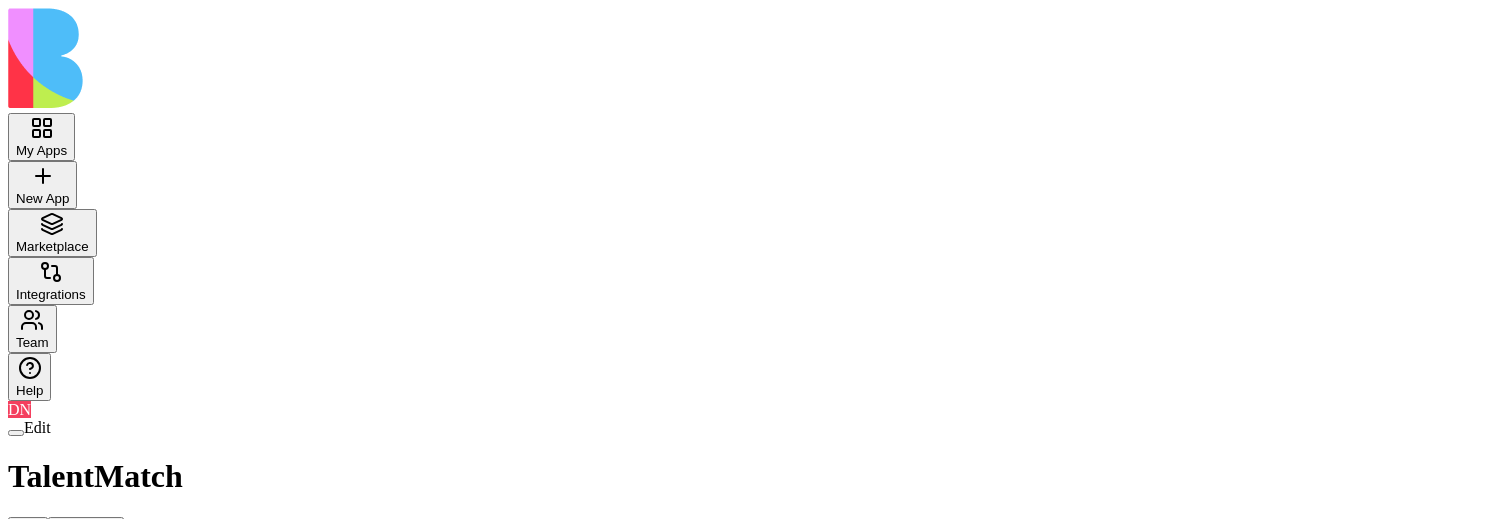 scroll, scrollTop: 0, scrollLeft: 0, axis: both 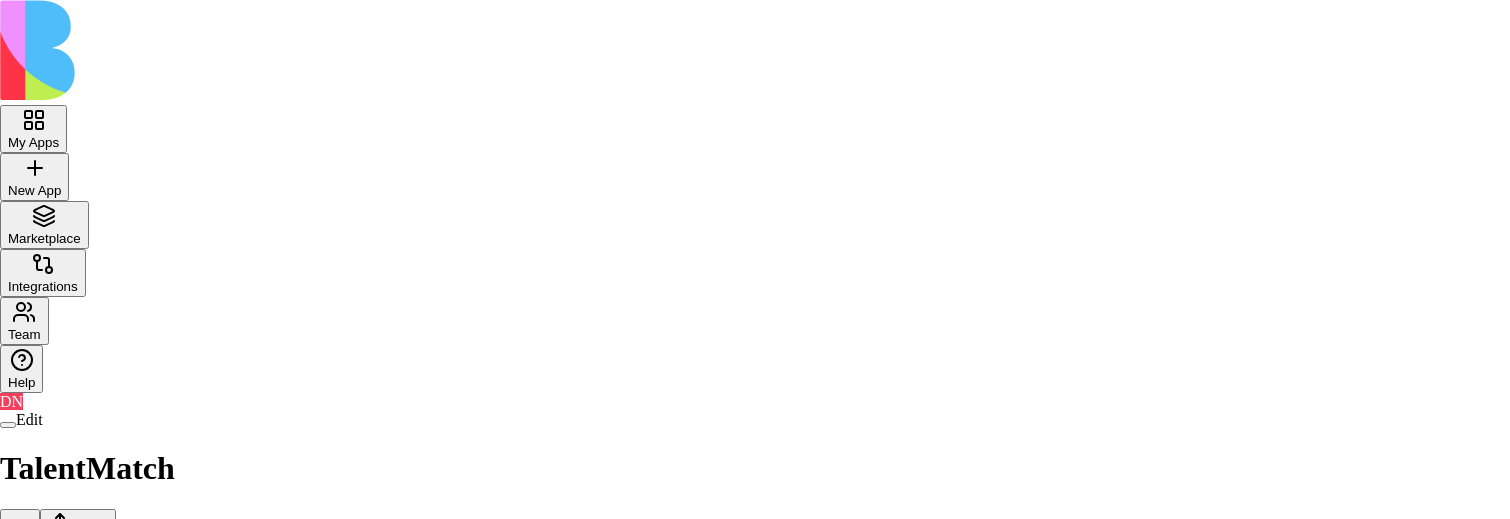 click at bounding box center [71, 812] 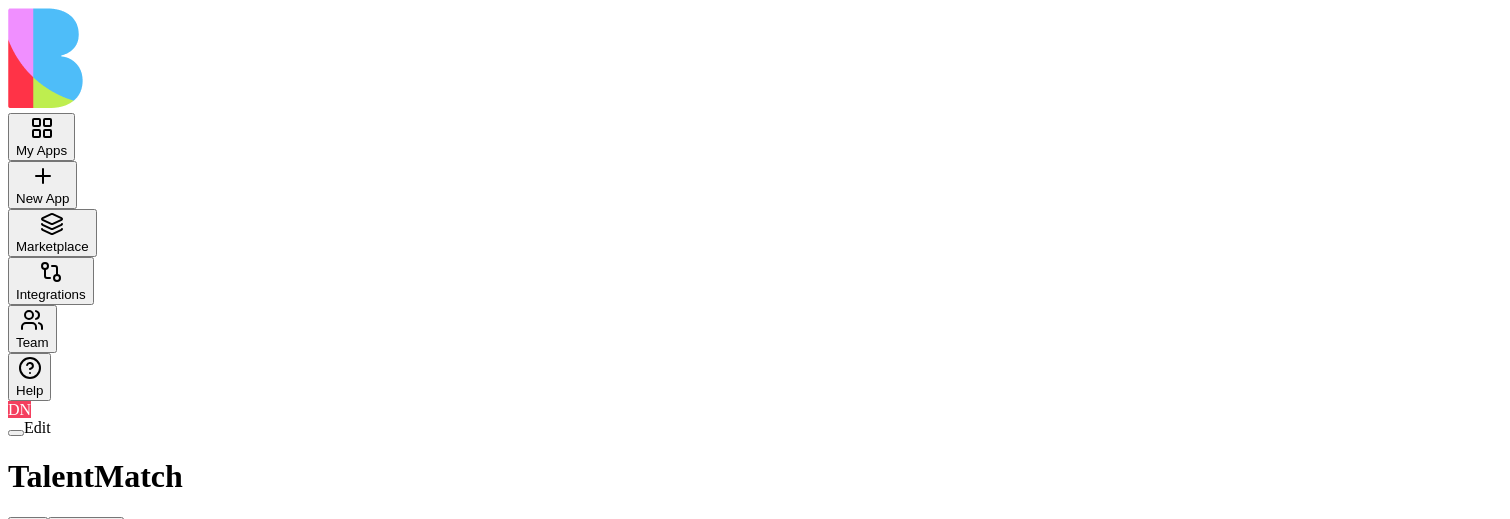 scroll, scrollTop: 0, scrollLeft: 0, axis: both 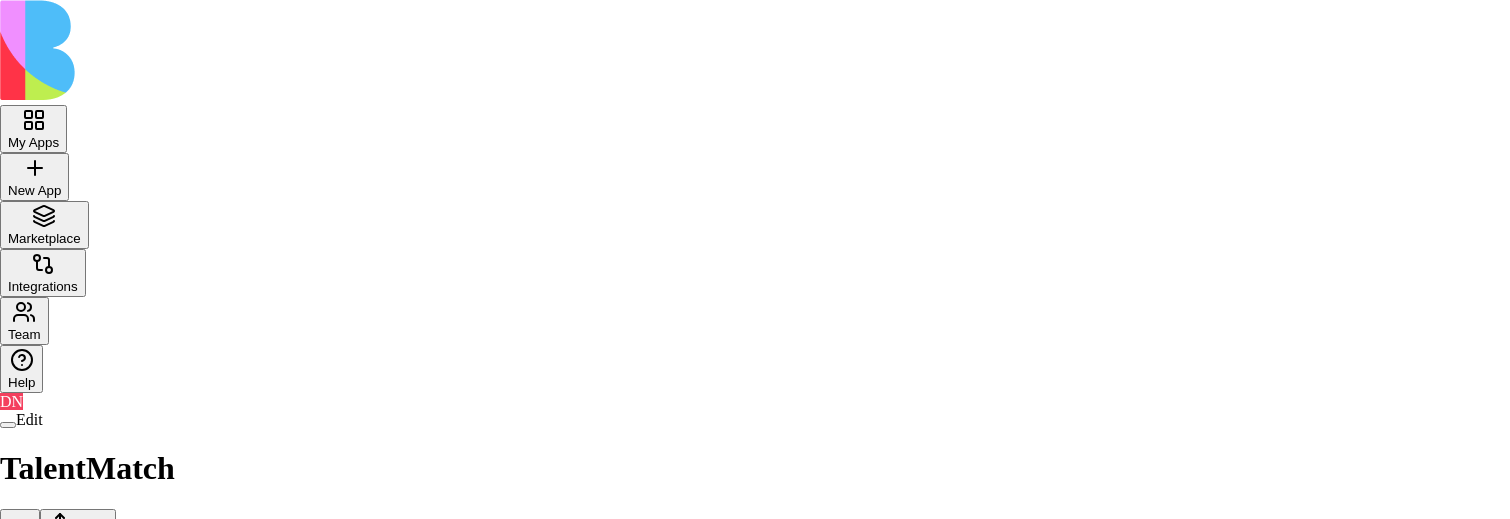 click on "General access Blocks Account members can view Can view Anyone with the link Anyone on the internet Can view" at bounding box center (755, 940) 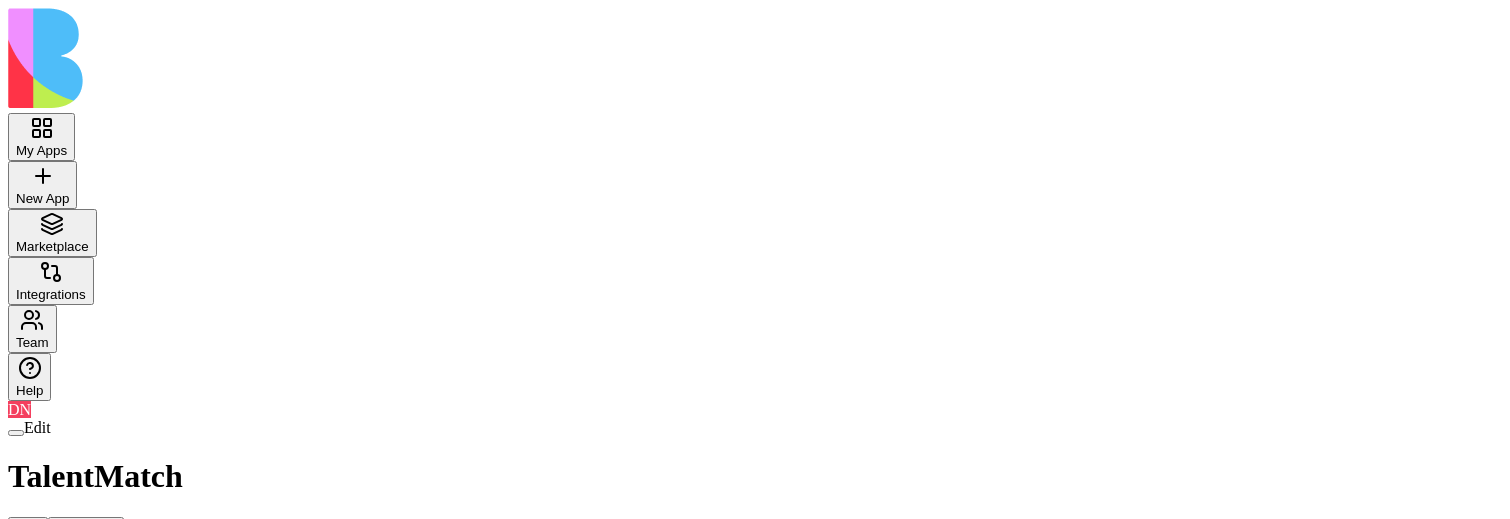 scroll, scrollTop: 0, scrollLeft: 0, axis: both 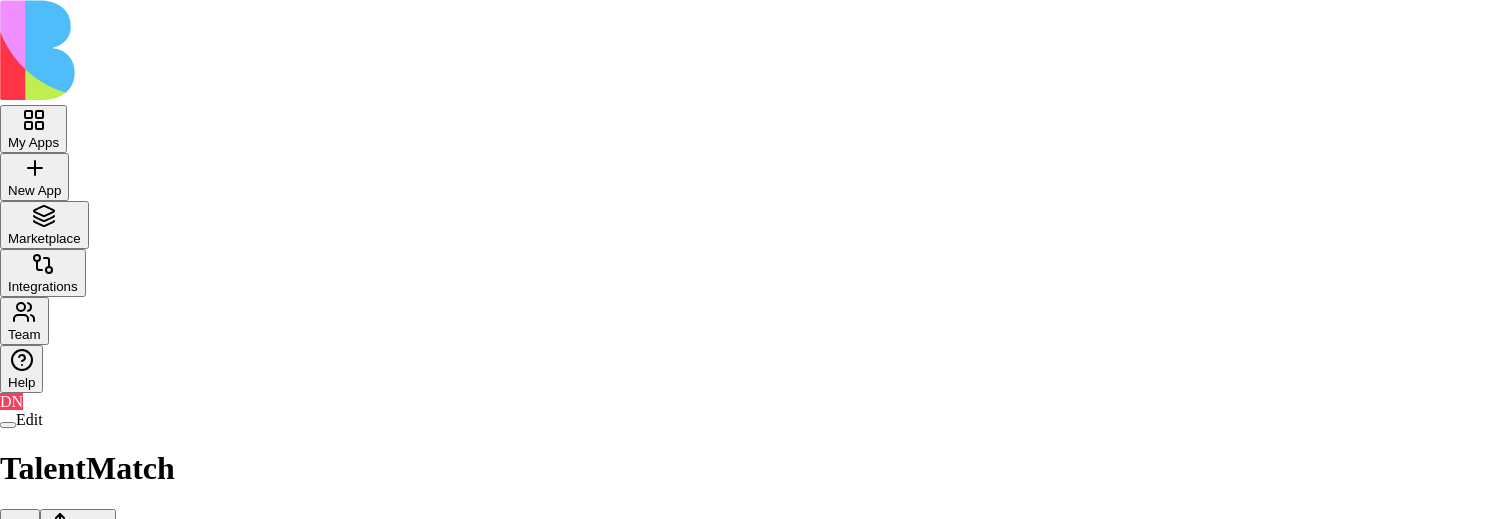 click on "My Apps New App
To pick up a draggable item, press the space bar.
While dragging, use the arrow keys to move the item.
Press space again to drop the item in its new position, or press escape to cancel.
Marketplace Integrations Team Help DN Edit TalentMatch Share Share "TalentMatch" Choose how people can discover and access your app General access Blocks Account members can view Can view Anyone with the link Anyone on the internet Can view App members (35) DN Don Neumark2 [EMAIL_ADDRESS][DOMAIN_NAME] RS [PERSON_NAME] [EMAIL_ADDRESS][DOMAIN_NAME] G gilad [EMAIL_ADDRESS][DOMAIN_NAME] O ofer [EMAIL_ADDRESS][DOMAIN_NAME] [PERSON_NAME] [PERSON_NAME][EMAIL_ADDRESS][DOMAIN_NAME] [PERSON_NAME] [PERSON_NAME][EMAIL_ADDRESS][DOMAIN_NAME] M michal [EMAIL_ADDRESS][DOMAIN_NAME] T Tal [EMAIL_ADDRESS][DOMAIN_NAME] S Shir [EMAIL_ADDRESS][DOMAIN_NAME] A asdadas [EMAIL_ADDRESS][DOMAIN_NAME] A asdasdasd [EMAIL_ADDRESS][DOMAIN_NAME] A asdasd [EMAIL_ADDRESS][DOMAIN_NAME] A asdasd [EMAIL_ADDRESS][DOMAIN_NAME] A asdasd [EMAIL_ADDRESS][DOMAIN_NAME] A asdasd2 [EMAIL_ADDRESS][DOMAIN_NAME] S sdfsdfsdf [EMAIL_ADDRESS][DOMAIN_NAME] S sdfsd22fsdf [EMAIL_ADDRESS][DOMAIN_NAME] S sdfsd2sdasd2fsdf A" at bounding box center (755, 1452) 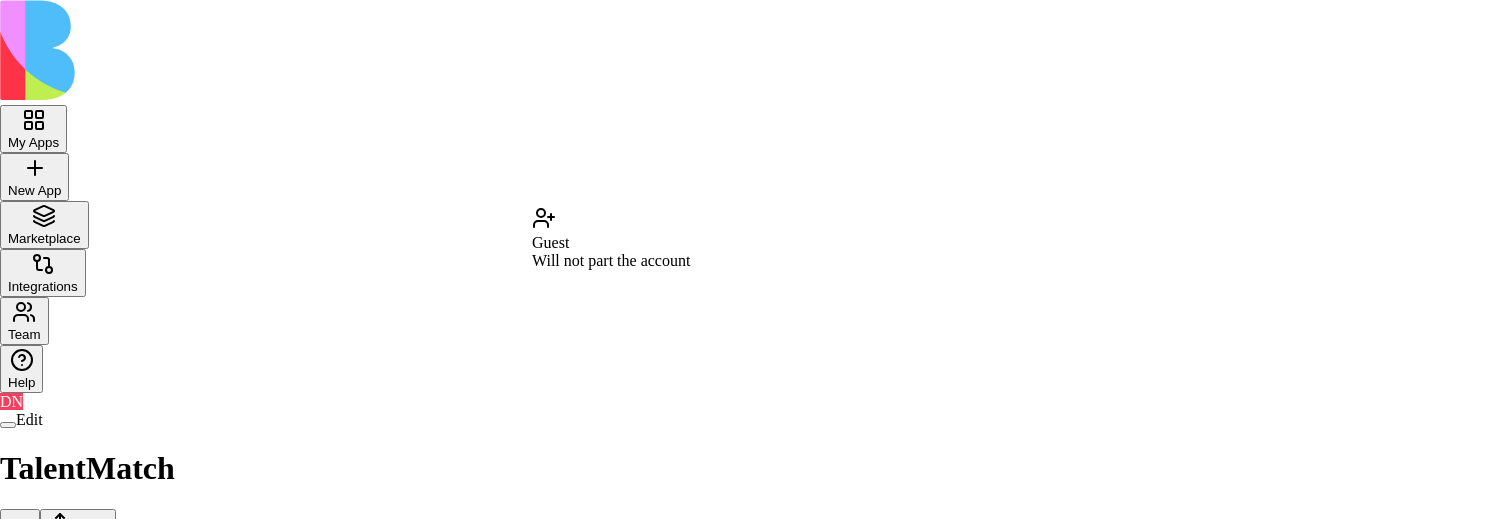 type on "*" 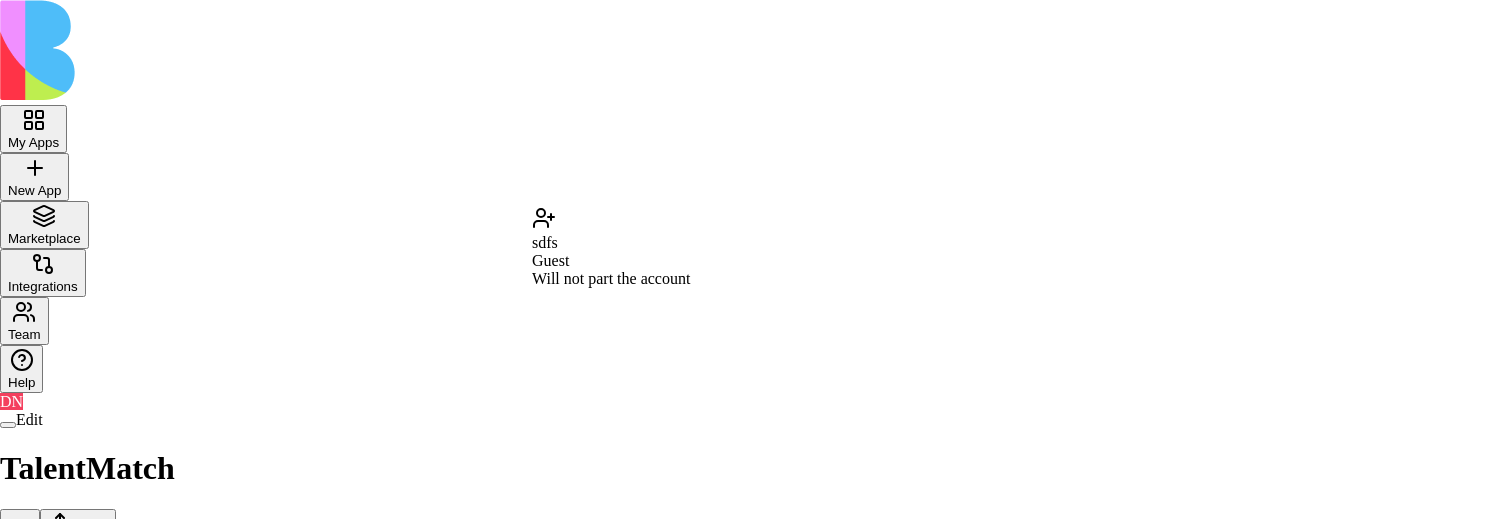 type on "******" 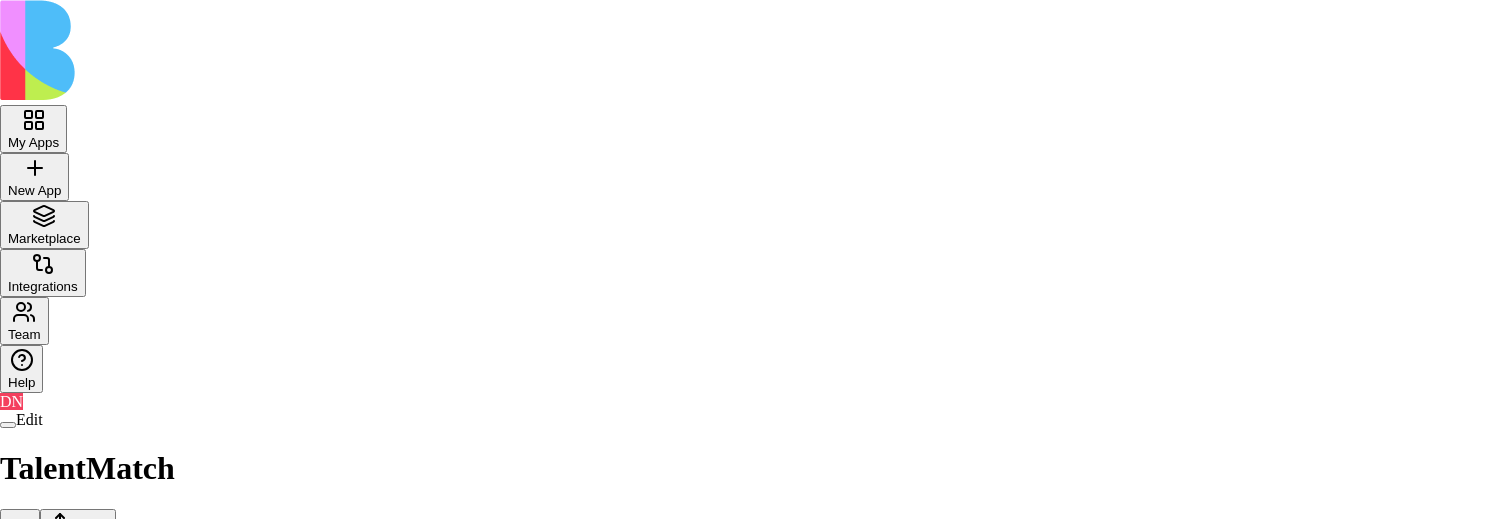 click at bounding box center [71, 812] 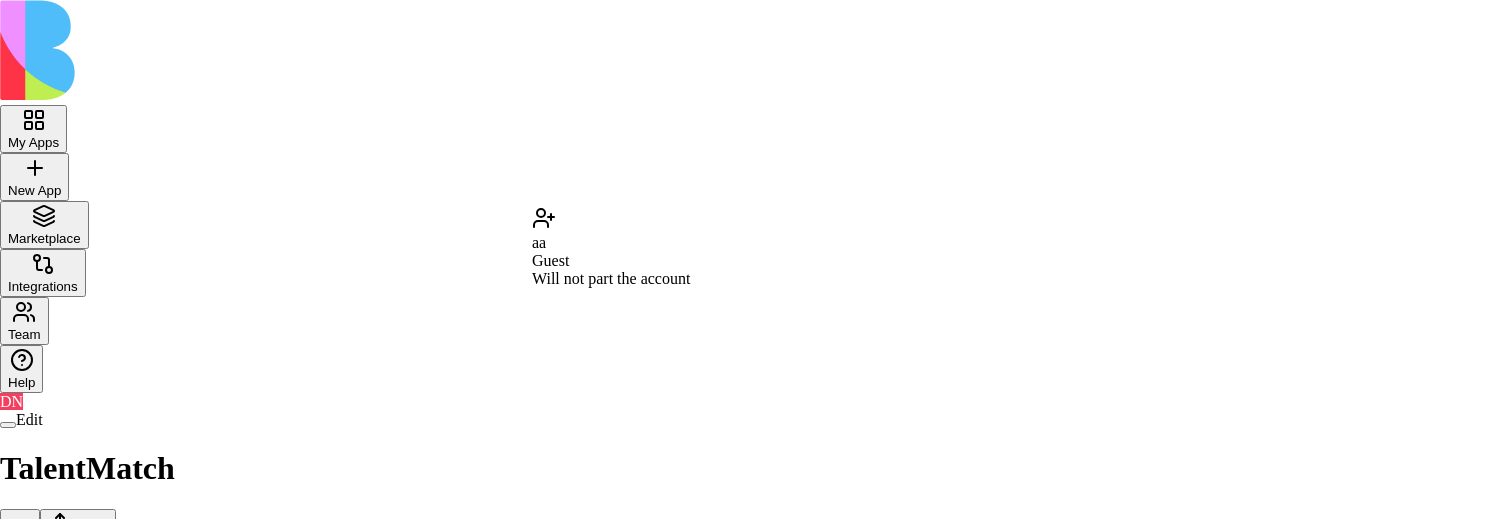 type on "****" 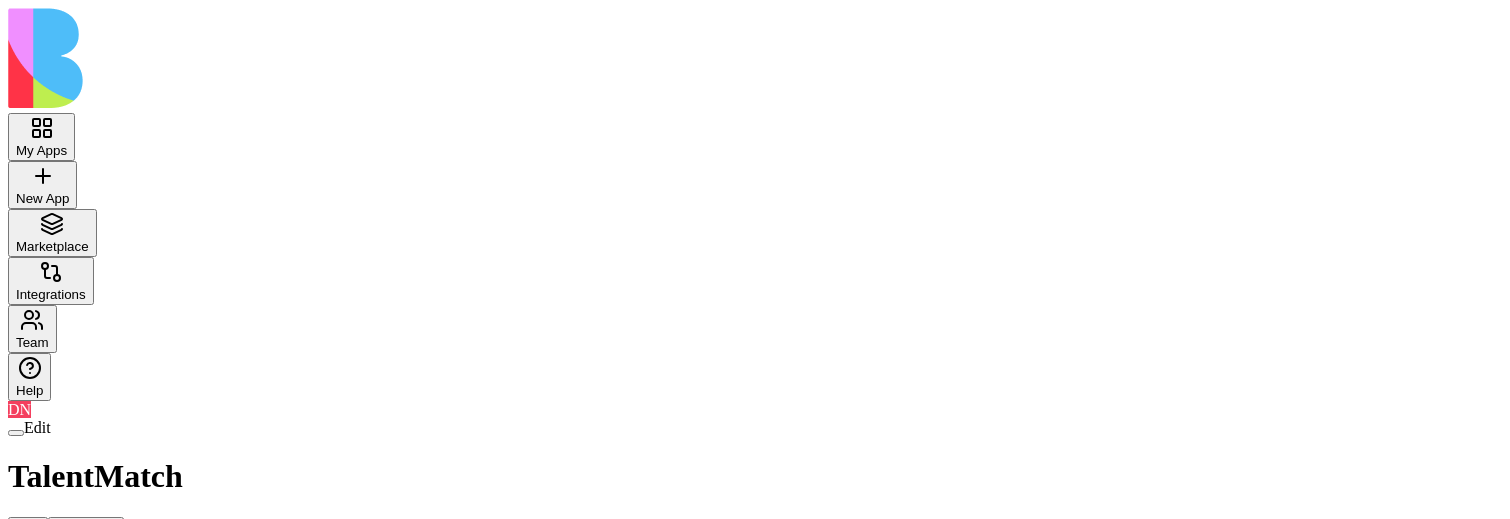 scroll, scrollTop: 0, scrollLeft: 0, axis: both 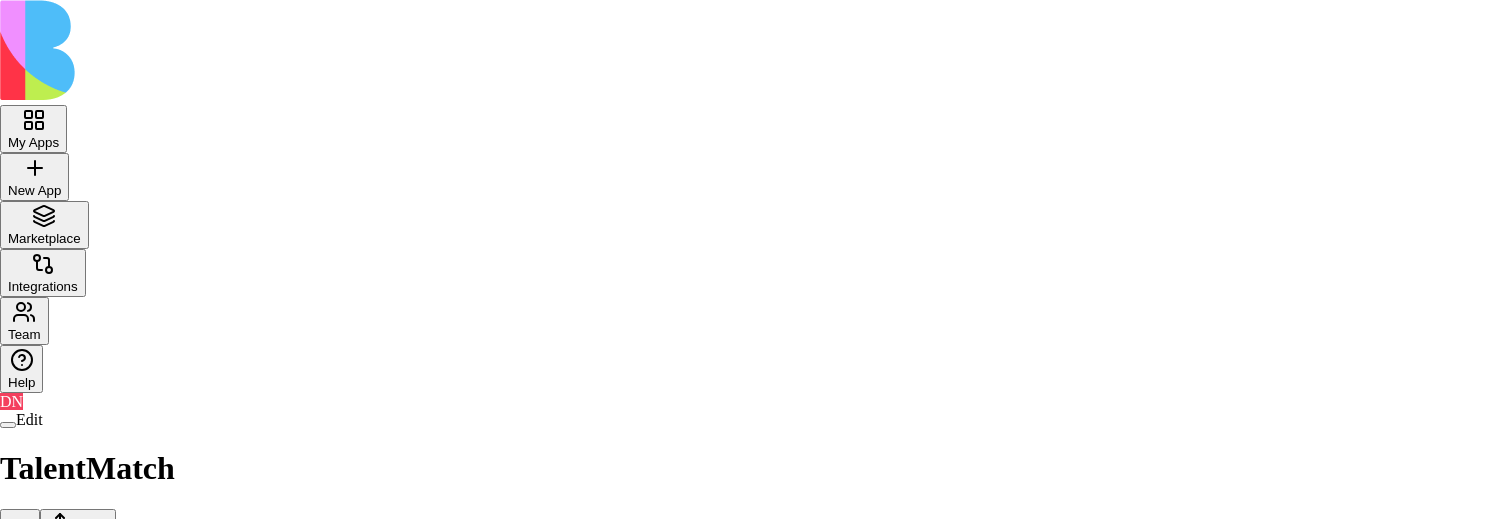 click at bounding box center (71, 812) 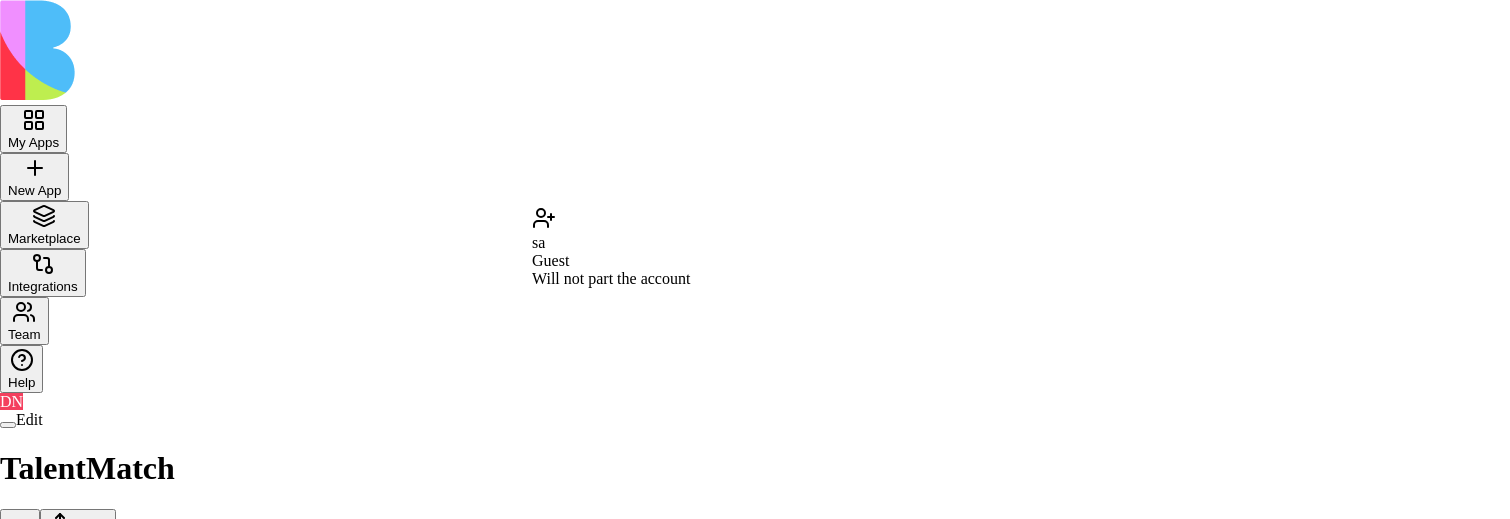 type on "*" 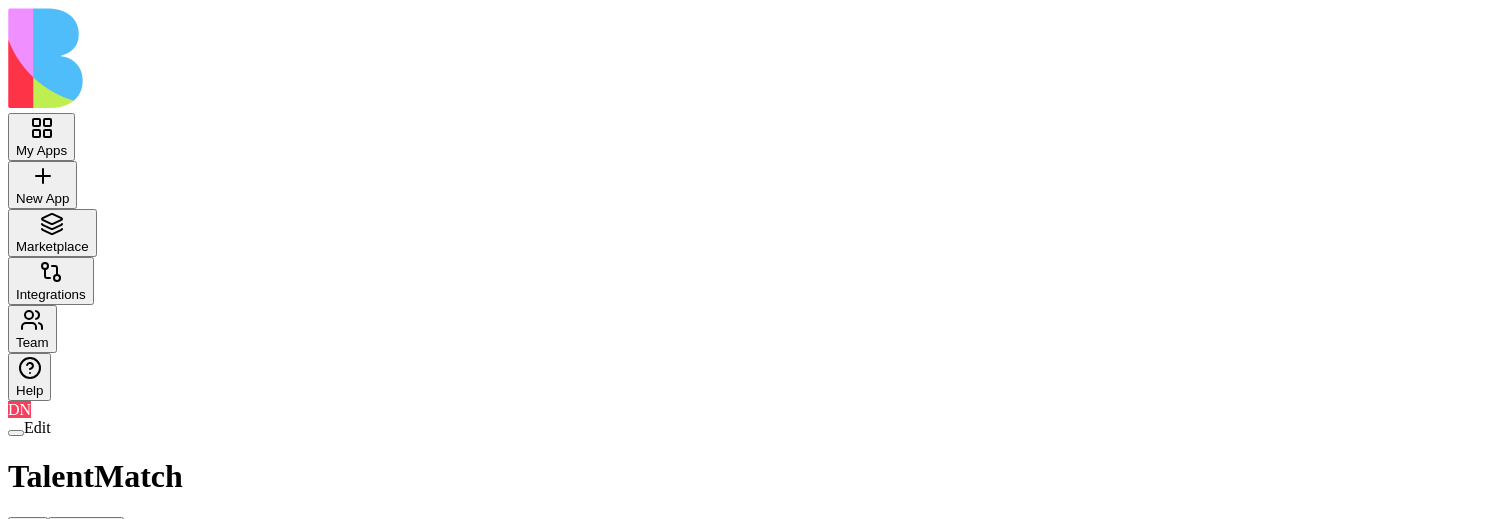 scroll, scrollTop: 0, scrollLeft: 0, axis: both 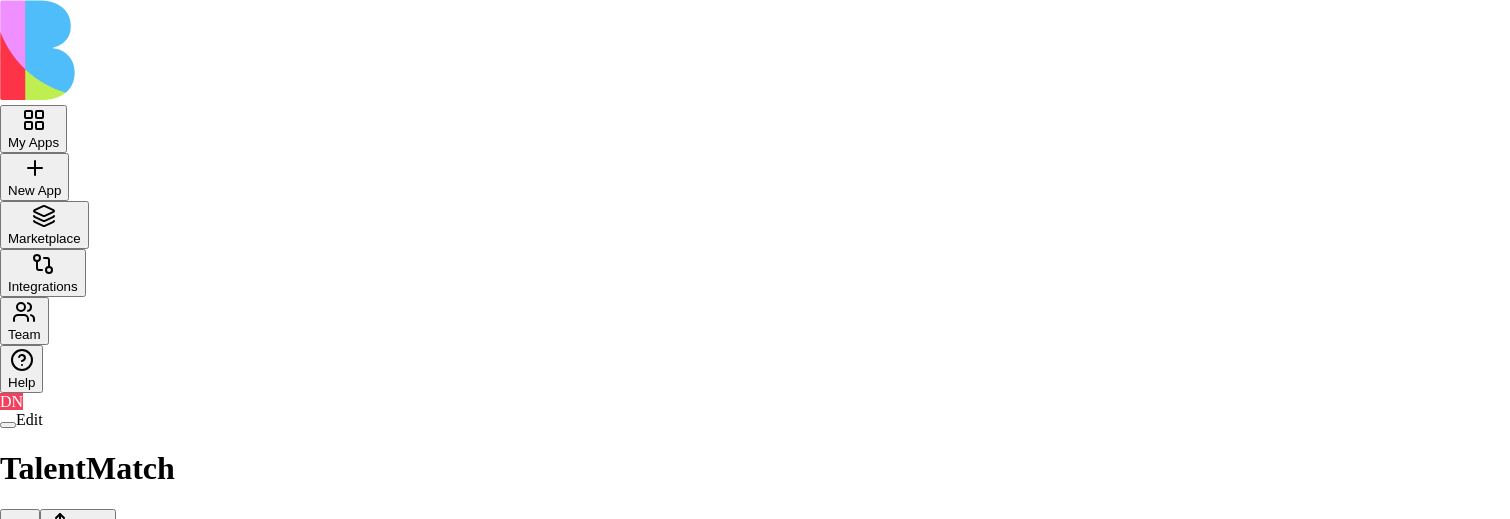 click at bounding box center (71, 812) 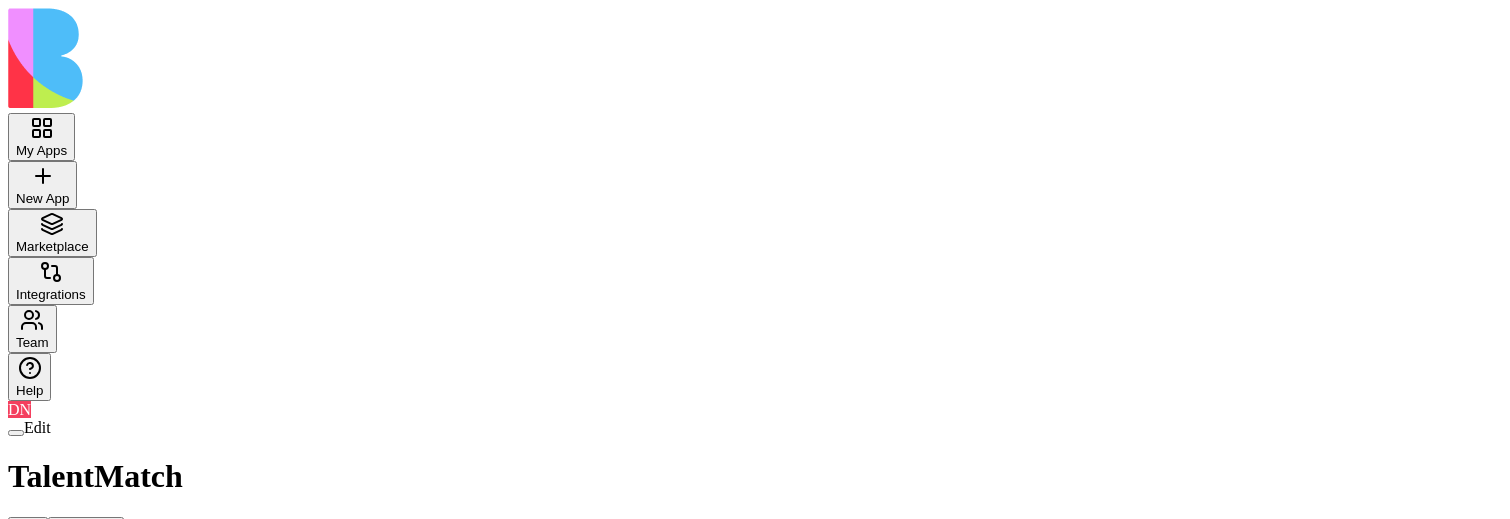 scroll, scrollTop: 0, scrollLeft: 0, axis: both 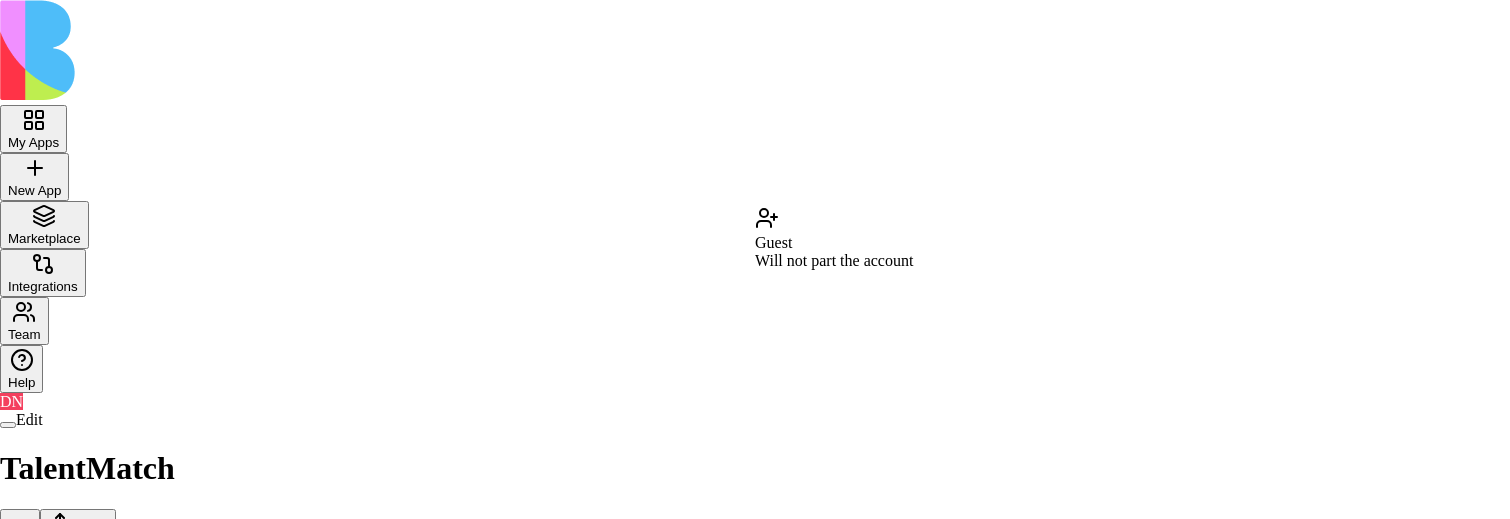 click on "My Apps New App
To pick up a draggable item, press the space bar.
While dragging, use the arrow keys to move the item.
Press space again to drop the item in its new position, or press escape to cancel.
Marketplace Integrations Team Help DN Edit TalentMatch Share Share "TalentMatch" Choose how people can discover and access your app General access Blocks Account members can view Can view Anyone with the link Anyone on the internet Can view App members (35) DN Don Neumark2 [EMAIL_ADDRESS][DOMAIN_NAME] RS [PERSON_NAME] [EMAIL_ADDRESS][DOMAIN_NAME] G gilad [EMAIL_ADDRESS][DOMAIN_NAME] O ofer [EMAIL_ADDRESS][DOMAIN_NAME] [PERSON_NAME] [PERSON_NAME][EMAIL_ADDRESS][DOMAIN_NAME] [PERSON_NAME] [PERSON_NAME][EMAIL_ADDRESS][DOMAIN_NAME] M michal [EMAIL_ADDRESS][DOMAIN_NAME] T Tal [EMAIL_ADDRESS][DOMAIN_NAME] S Shir [EMAIL_ADDRESS][DOMAIN_NAME] A asdadas [EMAIL_ADDRESS][DOMAIN_NAME] A asdasdasd [EMAIL_ADDRESS][DOMAIN_NAME] A asdasd [EMAIL_ADDRESS][DOMAIN_NAME] A asdasd [EMAIL_ADDRESS][DOMAIN_NAME] A asdasd [EMAIL_ADDRESS][DOMAIN_NAME] A asdasd2 [EMAIL_ADDRESS][DOMAIN_NAME] S sdfsdfsdf [EMAIL_ADDRESS][DOMAIN_NAME] S sdfsd22fsdf [EMAIL_ADDRESS][DOMAIN_NAME] S sdfsd2sdasd2fsdf A" at bounding box center (755, 1452) 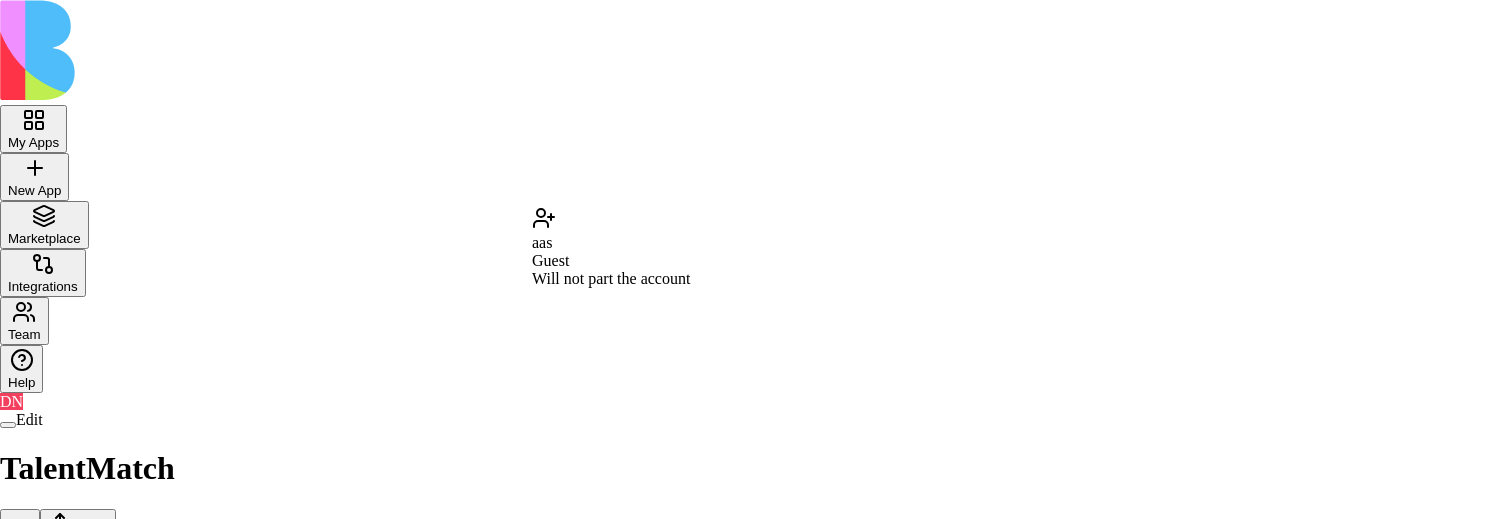 type on "***" 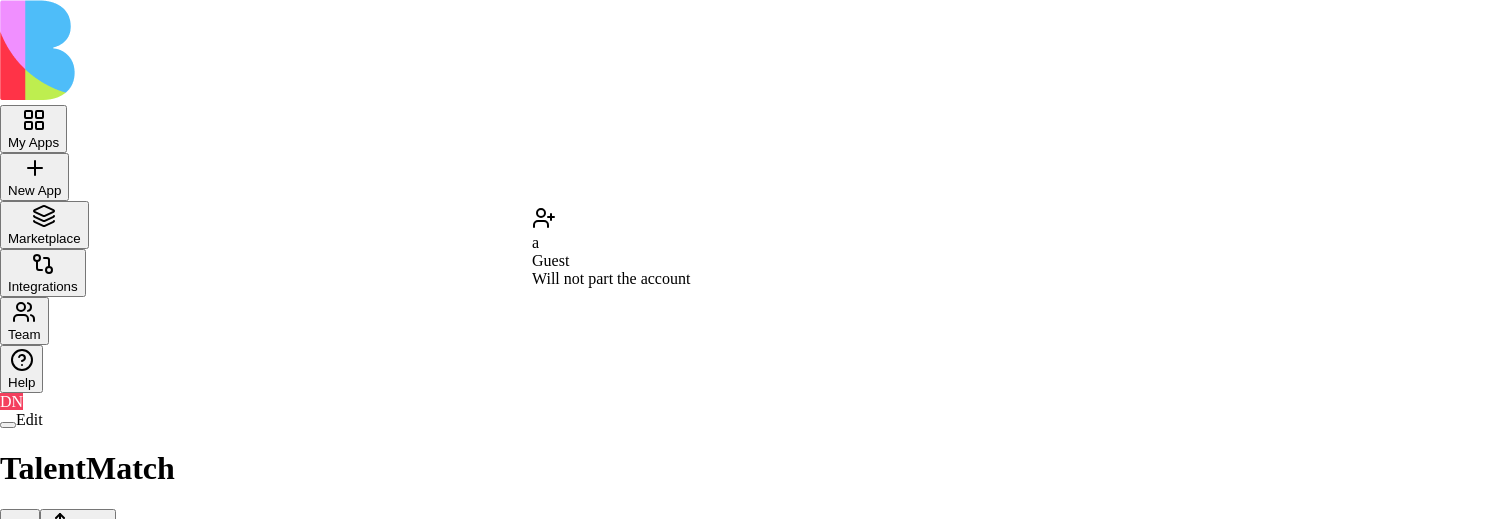 type on "***" 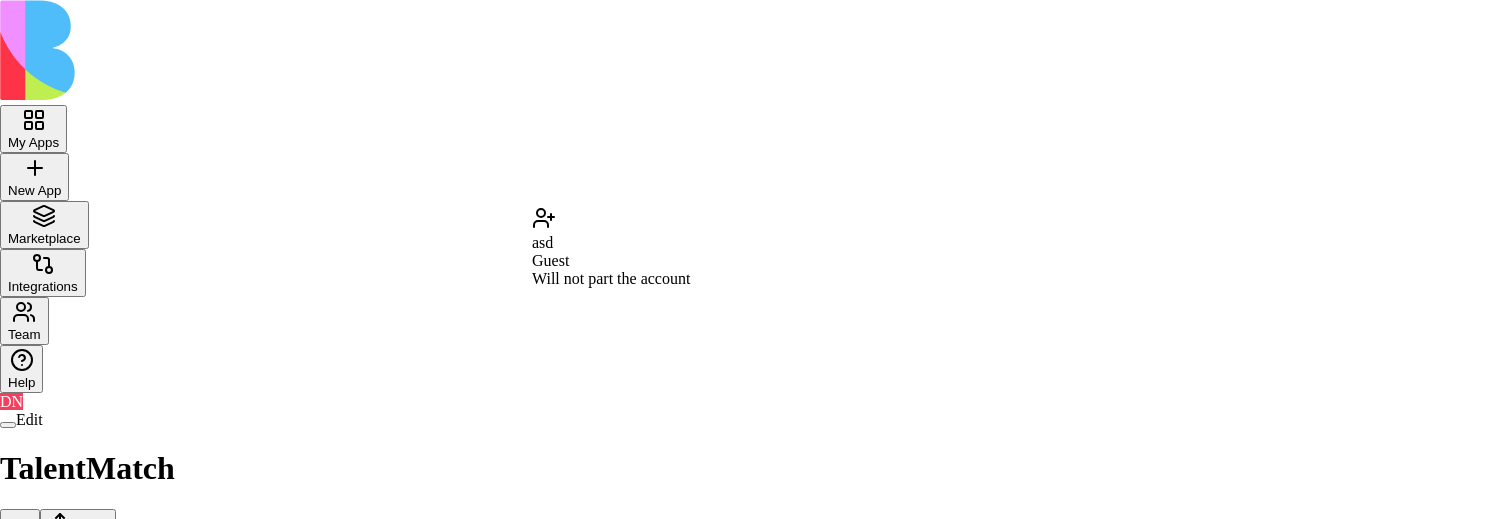 type 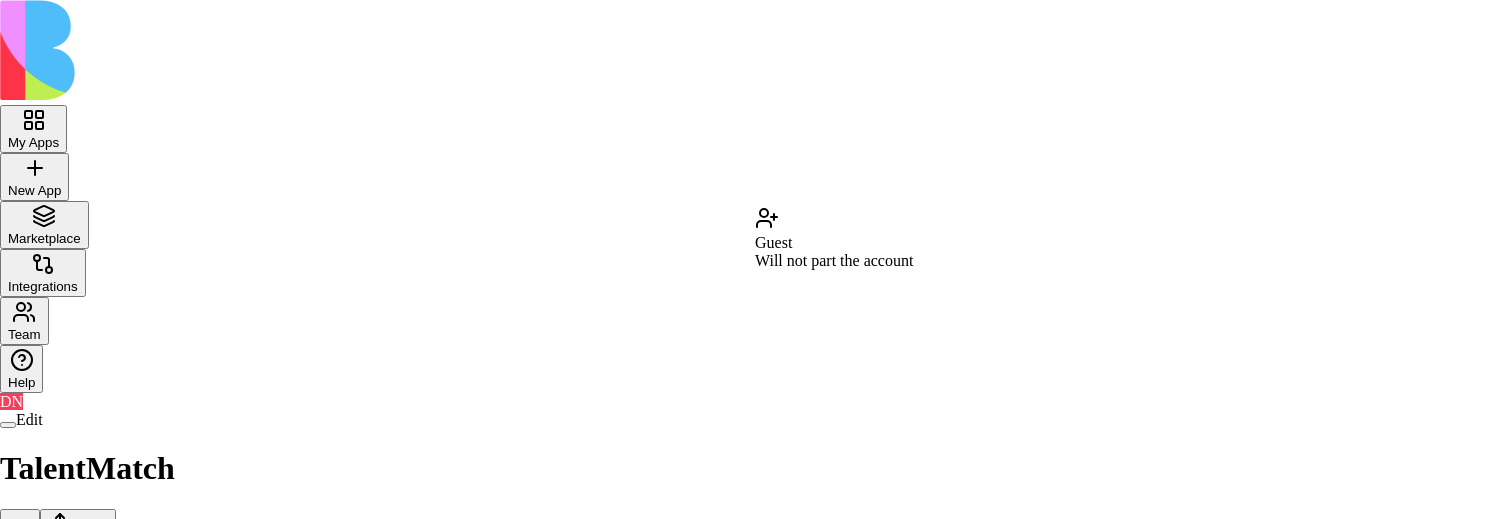 click on "My Apps New App
To pick up a draggable item, press the space bar.
While dragging, use the arrow keys to move the item.
Press space again to drop the item in its new position, or press escape to cancel.
Marketplace Integrations Team Help DN Edit TalentMatch Share Share "TalentMatch" Choose how people can discover and access your app General access Blocks Account members can view Can view Anyone with the link Anyone on the internet Can view App members (35) DN Don Neumark2 [EMAIL_ADDRESS][DOMAIN_NAME] RS [PERSON_NAME] [EMAIL_ADDRESS][DOMAIN_NAME] G gilad [EMAIL_ADDRESS][DOMAIN_NAME] O ofer [EMAIL_ADDRESS][DOMAIN_NAME] [PERSON_NAME] [PERSON_NAME][EMAIL_ADDRESS][DOMAIN_NAME] [PERSON_NAME] [PERSON_NAME][EMAIL_ADDRESS][DOMAIN_NAME] M michal [EMAIL_ADDRESS][DOMAIN_NAME] T Tal [EMAIL_ADDRESS][DOMAIN_NAME] S Shir [EMAIL_ADDRESS][DOMAIN_NAME] A asdadas [EMAIL_ADDRESS][DOMAIN_NAME] A asdasdasd [EMAIL_ADDRESS][DOMAIN_NAME] A asdasd [EMAIL_ADDRESS][DOMAIN_NAME] A asdasd [EMAIL_ADDRESS][DOMAIN_NAME] A asdasd [EMAIL_ADDRESS][DOMAIN_NAME] A asdasd2 [EMAIL_ADDRESS][DOMAIN_NAME] S sdfsdfsdf [EMAIL_ADDRESS][DOMAIN_NAME] S sdfsd22fsdf [EMAIL_ADDRESS][DOMAIN_NAME] S sdfsd2sdasd2fsdf A" at bounding box center [755, 1452] 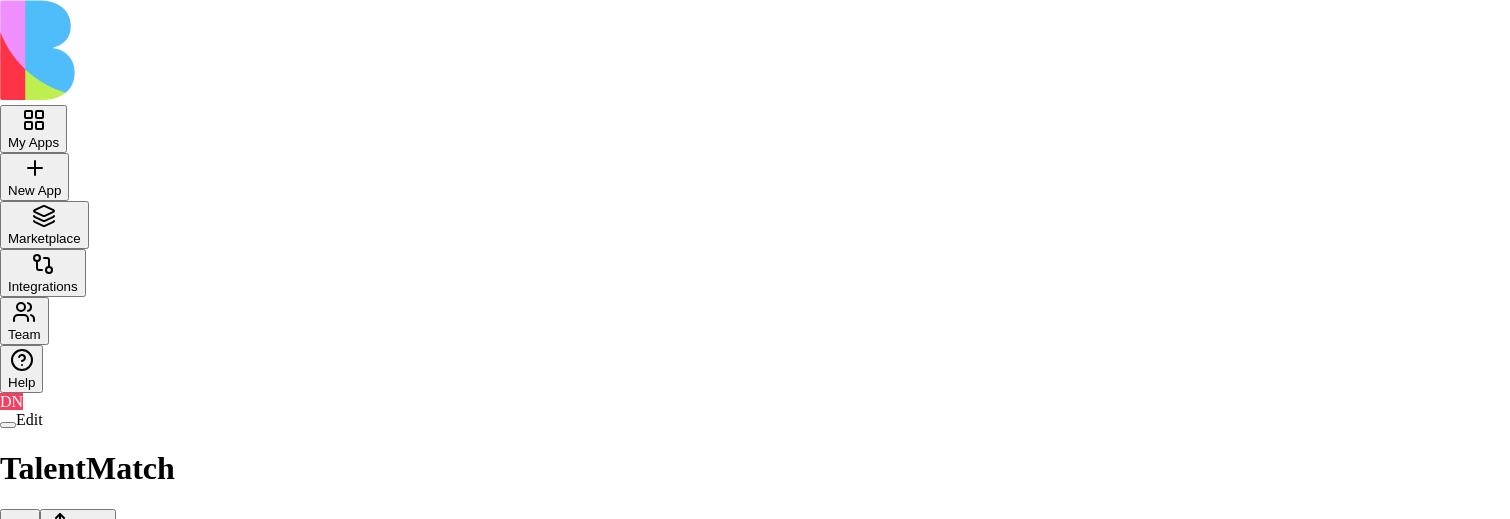 click 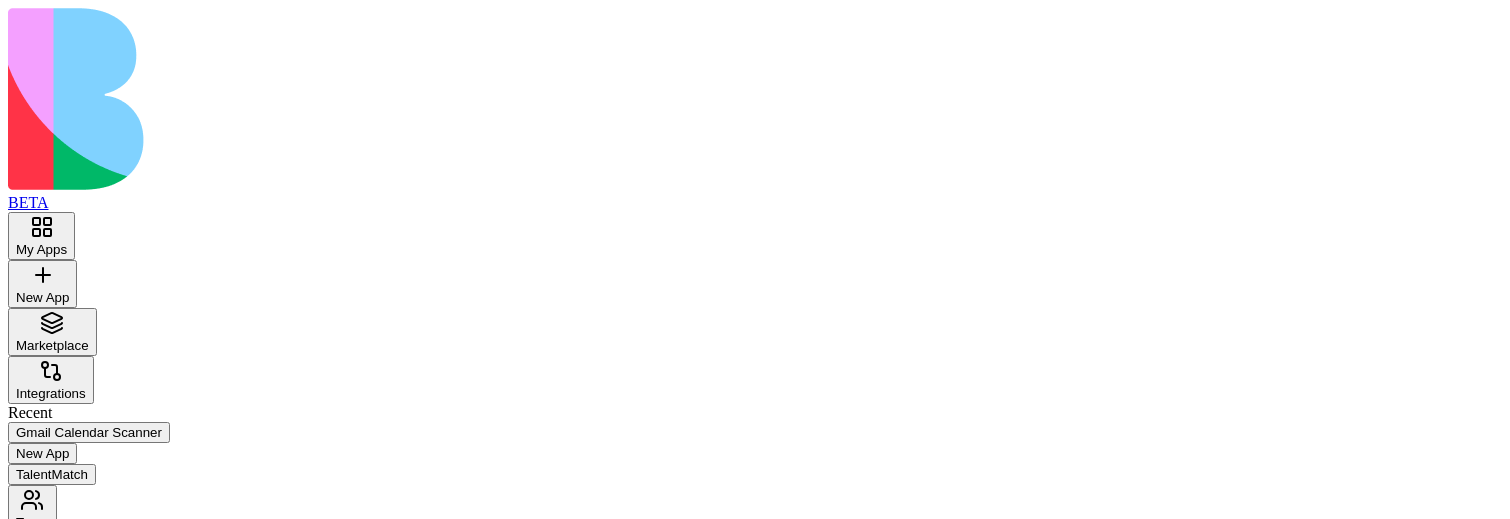 click on "Team" at bounding box center [32, 522] 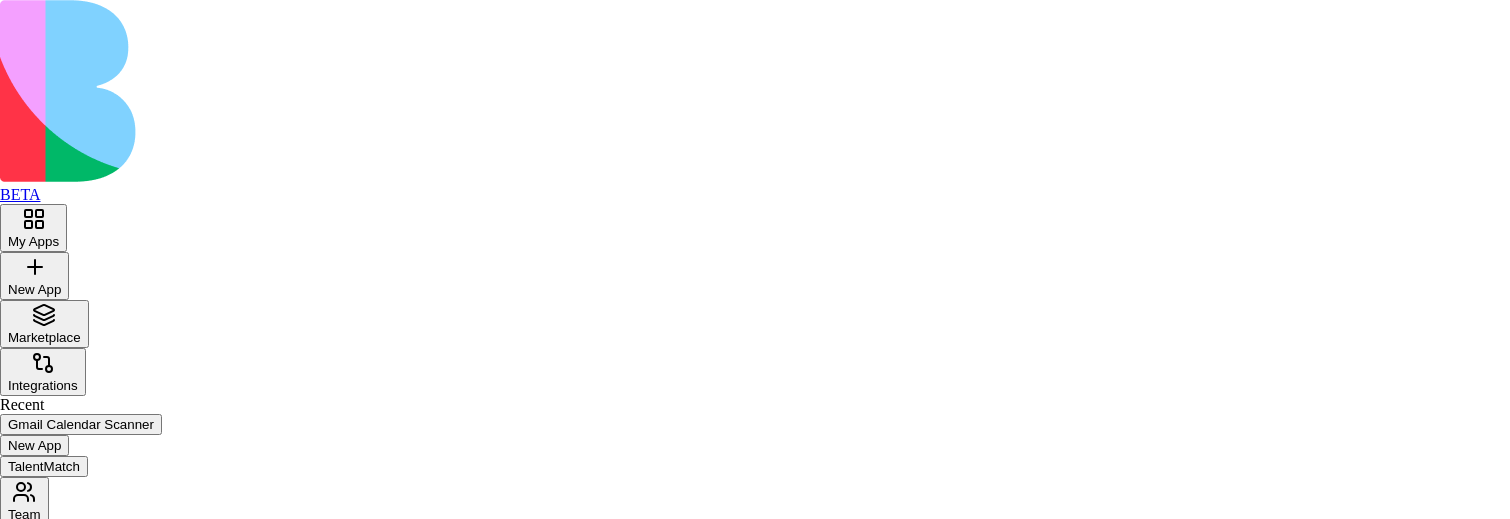 type on "**********" 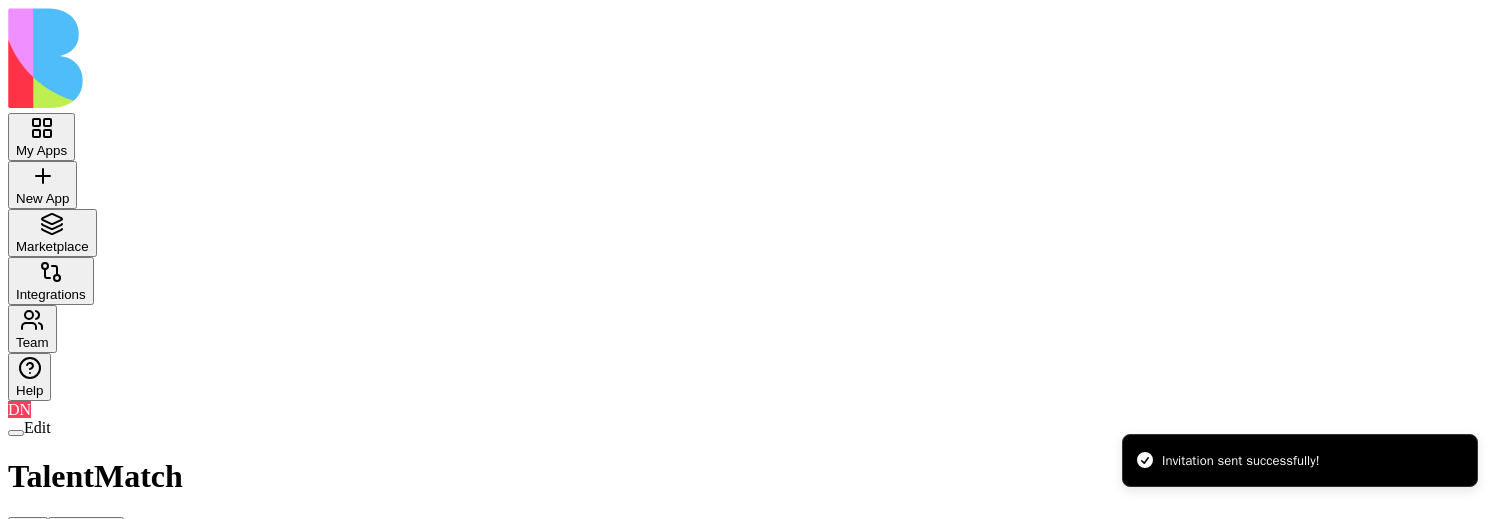 scroll, scrollTop: 0, scrollLeft: 0, axis: both 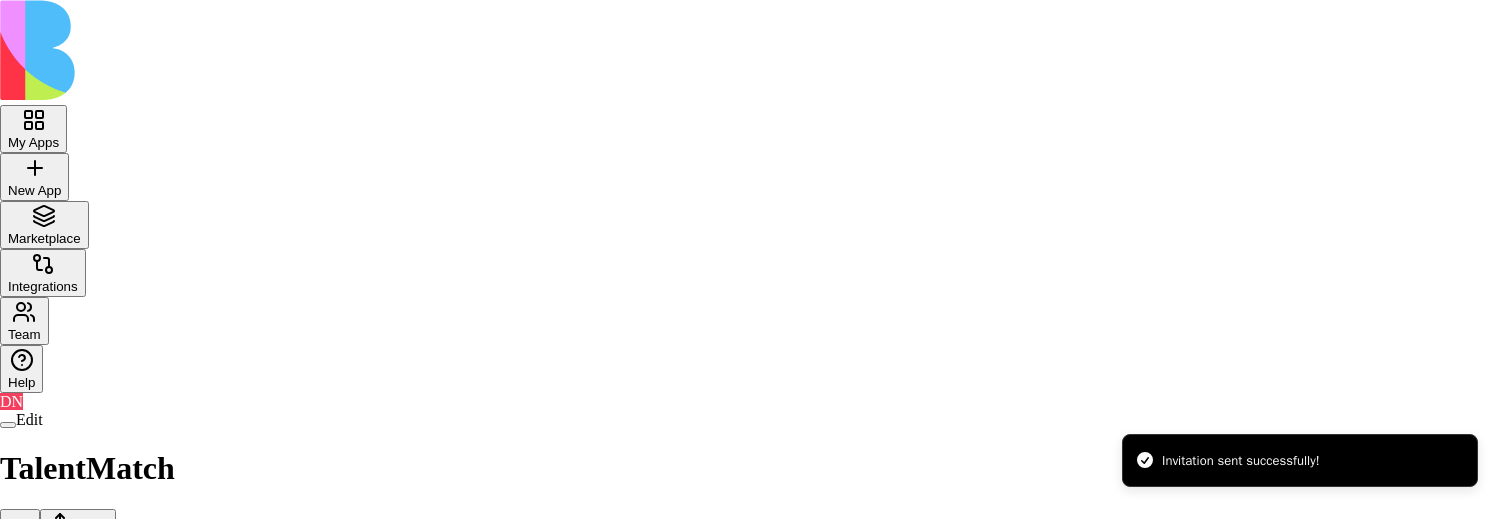 click on "My Apps New App
To pick up a draggable item, press the space bar.
While dragging, use the arrow keys to move the item.
Press space again to drop the item in its new position, or press escape to cancel.
Marketplace Integrations Team Help DN Edit TalentMatch Share Invitation sent successfully! Share "TalentMatch" Choose how people can discover and access your app General access Blocks Account members can view Can view Anyone with the link Anyone on the internet Can view App members (35) DN Don Neumark2 [EMAIL_ADDRESS][DOMAIN_NAME] RS [PERSON_NAME] [EMAIL_ADDRESS][DOMAIN_NAME] G gilad [EMAIL_ADDRESS][DOMAIN_NAME] O ofer [EMAIL_ADDRESS][DOMAIN_NAME] [PERSON_NAME] [PERSON_NAME][EMAIL_ADDRESS][DOMAIN_NAME] [PERSON_NAME] [PERSON_NAME][EMAIL_ADDRESS][DOMAIN_NAME] M michal [EMAIL_ADDRESS][DOMAIN_NAME] T Tal [EMAIL_ADDRESS][DOMAIN_NAME] S Shir [EMAIL_ADDRESS][DOMAIN_NAME] A asdadas [EMAIL_ADDRESS][DOMAIN_NAME] A asdasdasd [EMAIL_ADDRESS][DOMAIN_NAME] A asdasd [EMAIL_ADDRESS][DOMAIN_NAME] A asdasd [EMAIL_ADDRESS][DOMAIN_NAME] A asdasd [EMAIL_ADDRESS][DOMAIN_NAME] A asdasd2 [EMAIL_ADDRESS][DOMAIN_NAME] S sdfsdfsdf [EMAIL_ADDRESS][DOMAIN_NAME] S sdfsd22fsdf S A A aaa A A" at bounding box center (755, 1452) 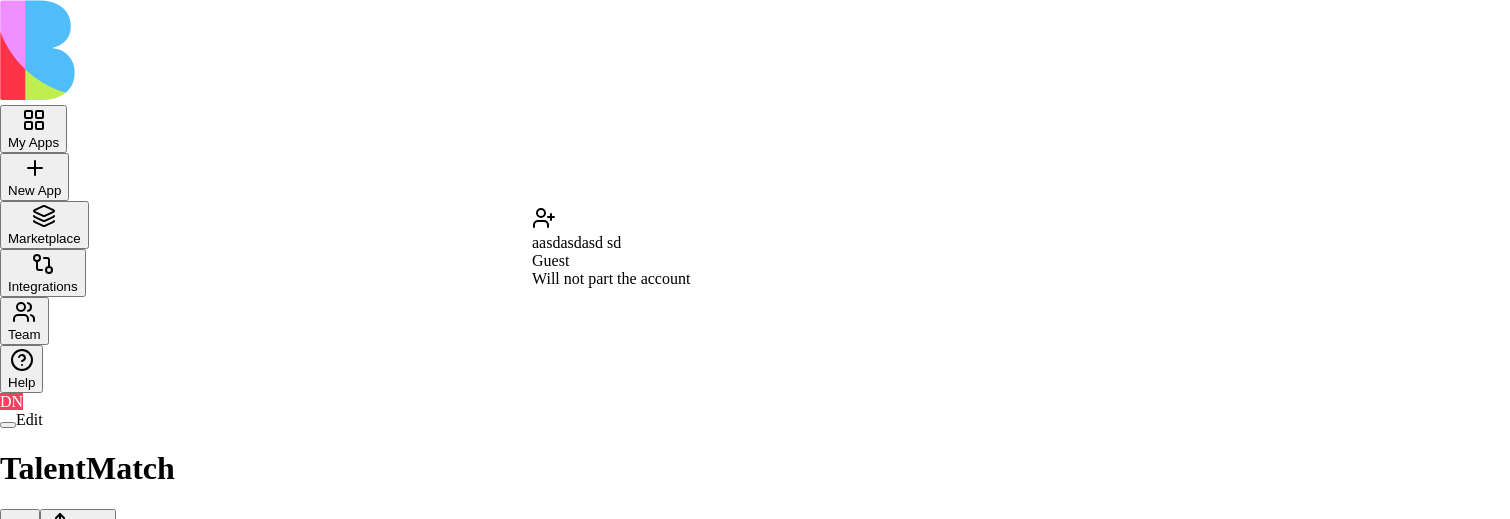 type on "**********" 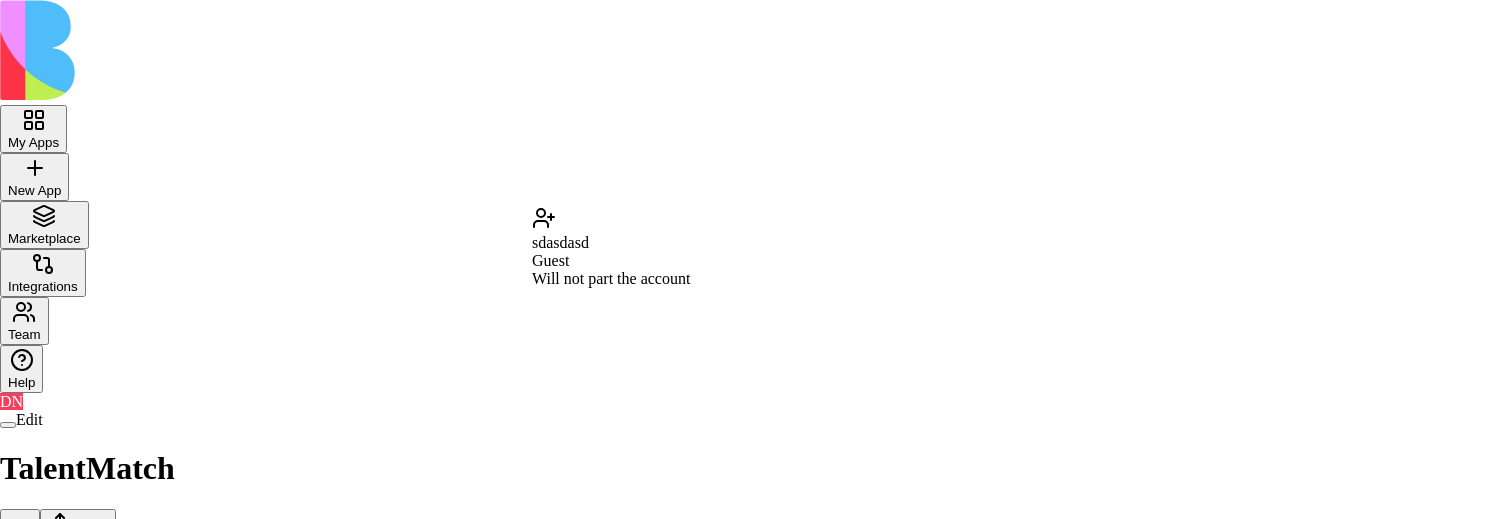 type on "**********" 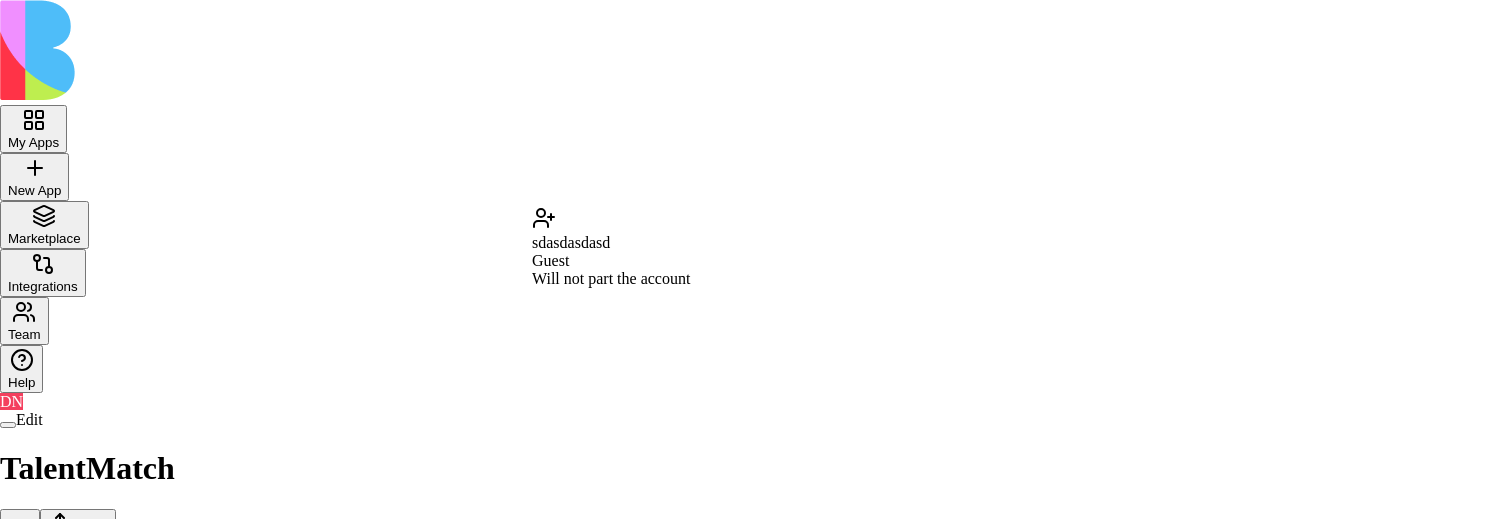 type 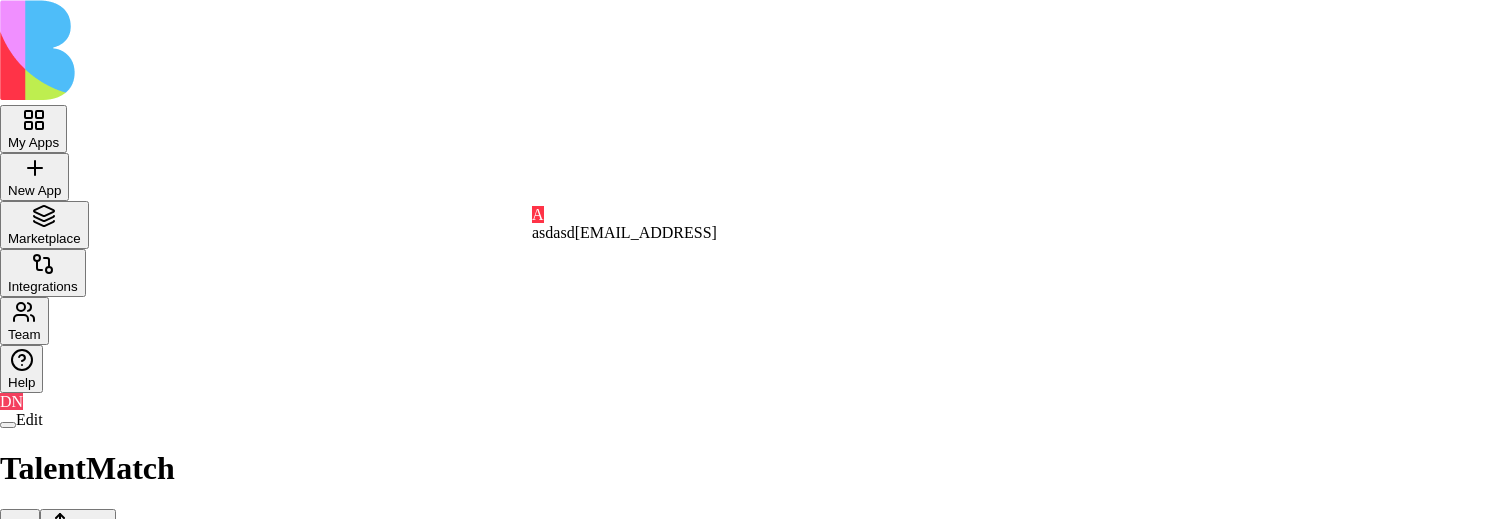 click at bounding box center [755, 700] 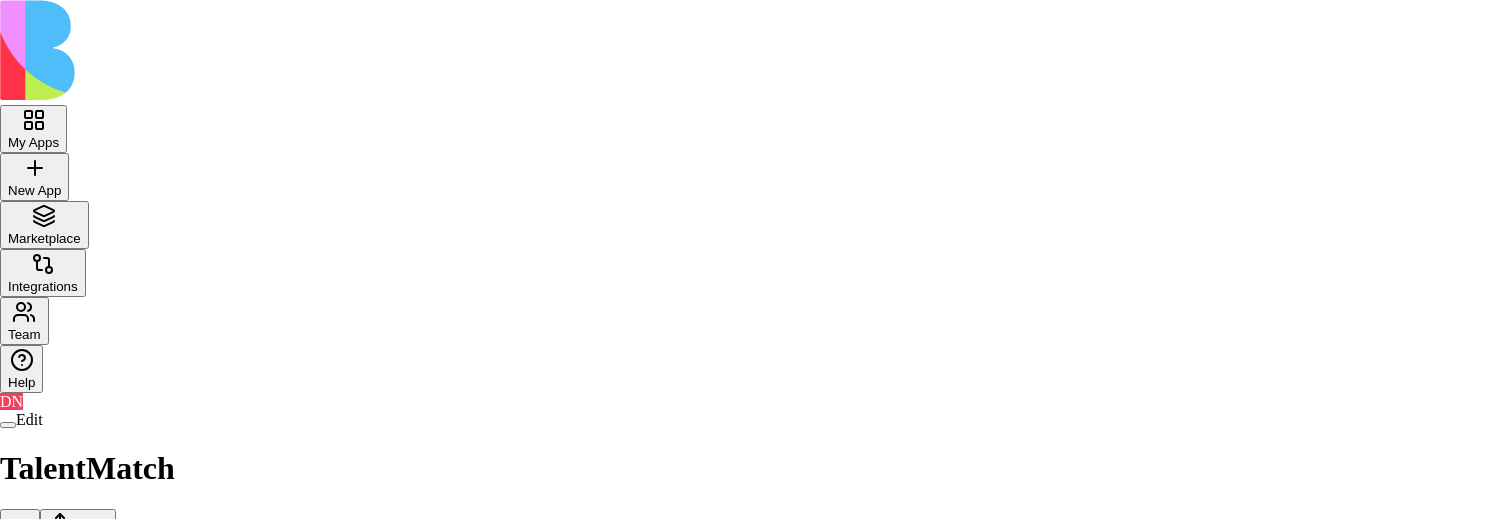 click on "My Apps New App
To pick up a draggable item, press the space bar.
While dragging, use the arrow keys to move the item.
Press space again to drop the item in its new position, or press escape to cancel.
Marketplace Integrations Team Help DN Edit TalentMatch Share Share "TalentMatch" Choose how people can discover and access your app General access Blocks Account members can view Can view Anyone with the link Anyone on the internet Can view App members (35) DN Don Neumark2 [EMAIL_ADDRESS][DOMAIN_NAME] RS [PERSON_NAME] [EMAIL_ADDRESS][DOMAIN_NAME] G gilad [EMAIL_ADDRESS][DOMAIN_NAME] O ofer [EMAIL_ADDRESS][DOMAIN_NAME] [PERSON_NAME] [PERSON_NAME][EMAIL_ADDRESS][DOMAIN_NAME] [PERSON_NAME] [PERSON_NAME][EMAIL_ADDRESS][DOMAIN_NAME] M michal [EMAIL_ADDRESS][DOMAIN_NAME] T Tal [EMAIL_ADDRESS][DOMAIN_NAME] S Shir [EMAIL_ADDRESS][DOMAIN_NAME] A asdadas [EMAIL_ADDRESS][DOMAIN_NAME] A asdasdasd [EMAIL_ADDRESS][DOMAIN_NAME] A asdasd [EMAIL_ADDRESS][DOMAIN_NAME] A asdasd [EMAIL_ADDRESS][DOMAIN_NAME] A asdasd [EMAIL_ADDRESS][DOMAIN_NAME] A asdasd2 [EMAIL_ADDRESS][DOMAIN_NAME] S sdfsdfsdf [EMAIL_ADDRESS][DOMAIN_NAME] S sdfsd22fsdf [EMAIL_ADDRESS][DOMAIN_NAME] S sdfsd2sdasd2fsdf A" at bounding box center [755, 1452] 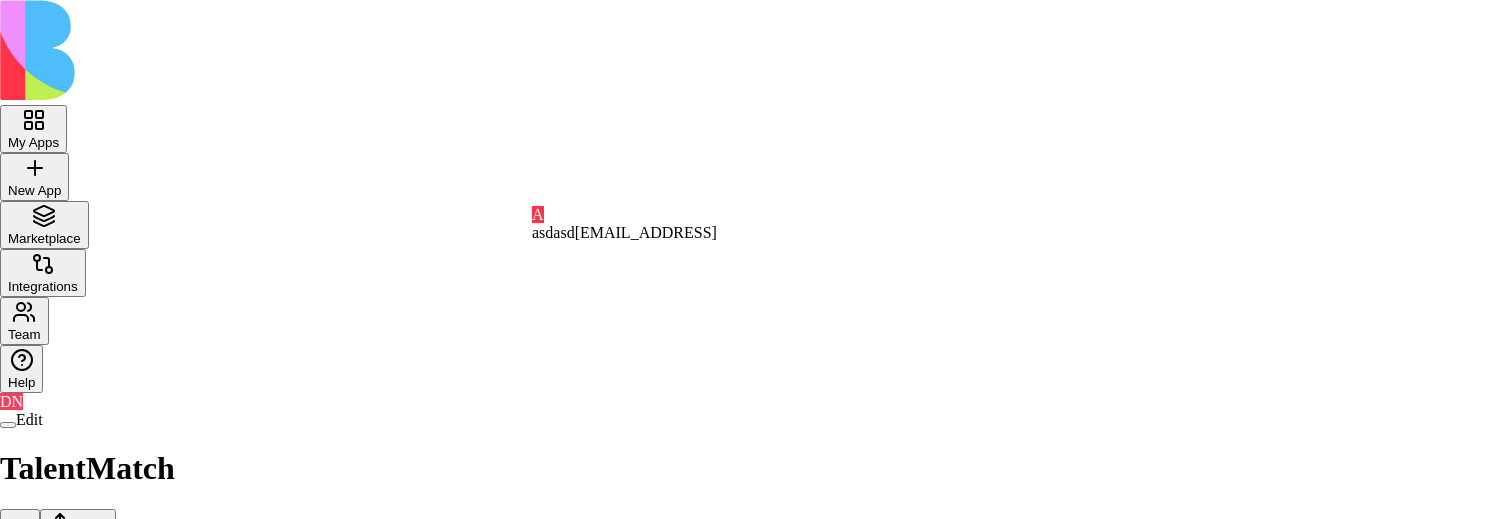 click at bounding box center [755, 700] 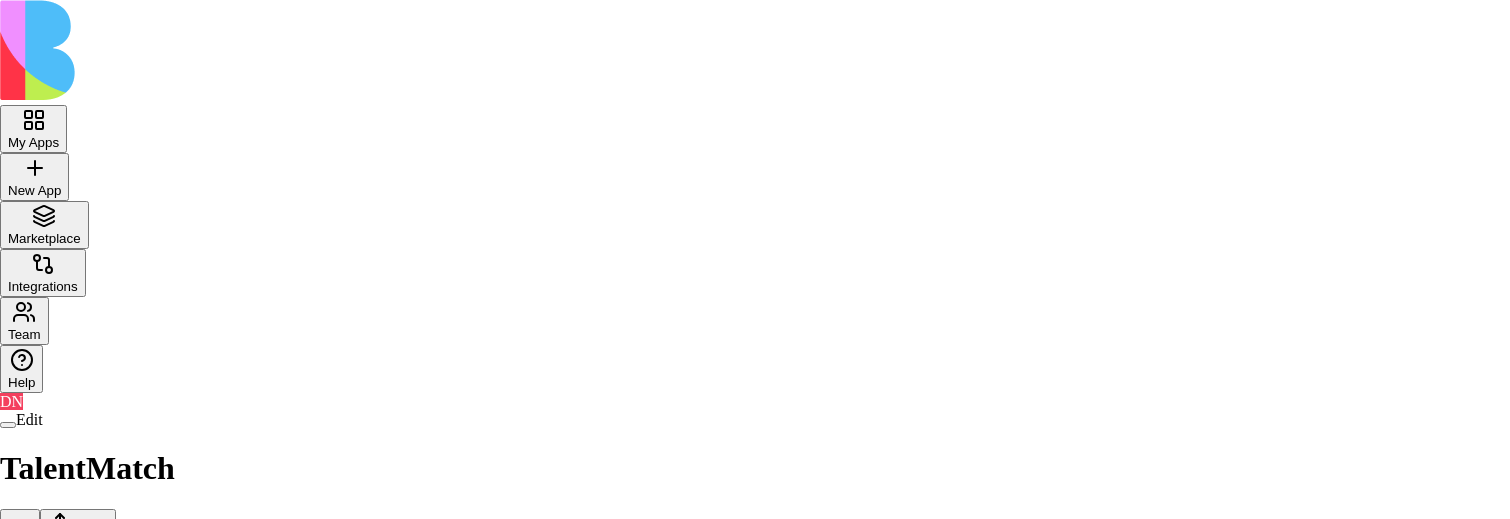 click on "My Apps New App
To pick up a draggable item, press the space bar.
While dragging, use the arrow keys to move the item.
Press space again to drop the item in its new position, or press escape to cancel.
Marketplace Integrations Team Help DN Edit TalentMatch Share Share "TalentMatch" Choose how people can discover and access your app General access Blocks Account members can view Can view Anyone with the link Anyone on the internet Can view App members (35) DN Don Neumark2 [EMAIL_ADDRESS][DOMAIN_NAME] RS [PERSON_NAME] [EMAIL_ADDRESS][DOMAIN_NAME] G gilad [EMAIL_ADDRESS][DOMAIN_NAME] O ofer [EMAIL_ADDRESS][DOMAIN_NAME] [PERSON_NAME] [PERSON_NAME][EMAIL_ADDRESS][DOMAIN_NAME] [PERSON_NAME] [PERSON_NAME][EMAIL_ADDRESS][DOMAIN_NAME] M michal [EMAIL_ADDRESS][DOMAIN_NAME] T Tal [EMAIL_ADDRESS][DOMAIN_NAME] S Shir [EMAIL_ADDRESS][DOMAIN_NAME] A asdadas [EMAIL_ADDRESS][DOMAIN_NAME] A asdasdasd [EMAIL_ADDRESS][DOMAIN_NAME] A asdasd [EMAIL_ADDRESS][DOMAIN_NAME] A asdasd [EMAIL_ADDRESS][DOMAIN_NAME] A asdasd [EMAIL_ADDRESS][DOMAIN_NAME] A asdasd2 [EMAIL_ADDRESS][DOMAIN_NAME] S sdfsdfsdf [EMAIL_ADDRESS][DOMAIN_NAME] S sdfsd22fsdf [EMAIL_ADDRESS][DOMAIN_NAME] S sdfsd2sdasd2fsdf A" at bounding box center [755, 1452] 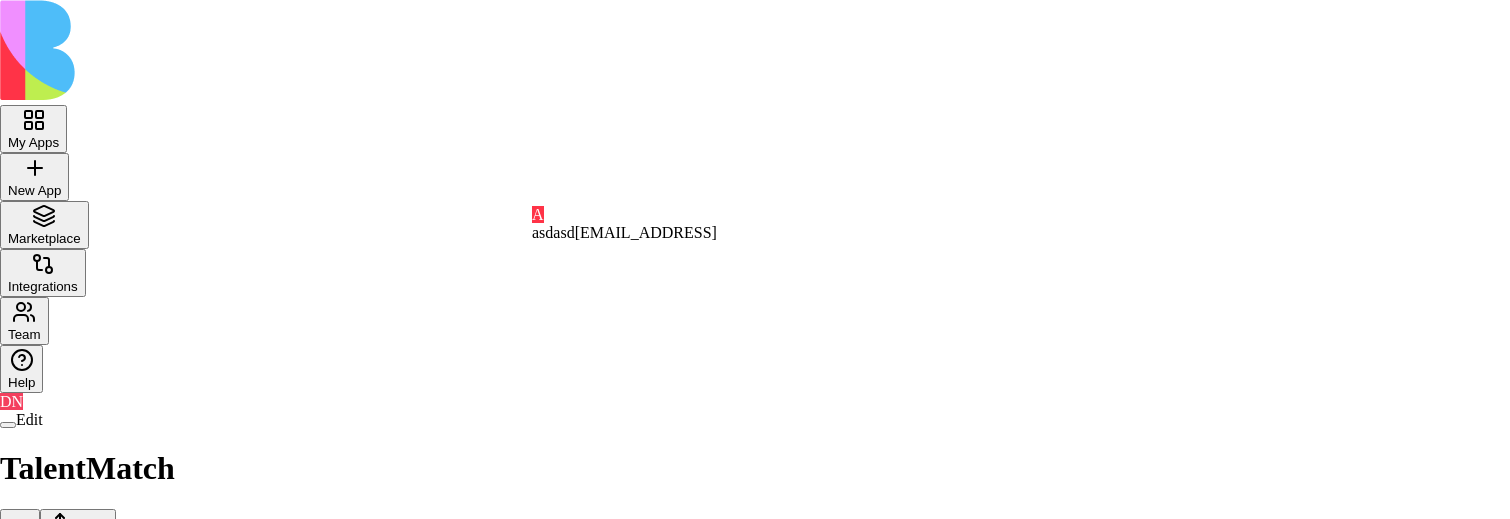 click at bounding box center (755, 700) 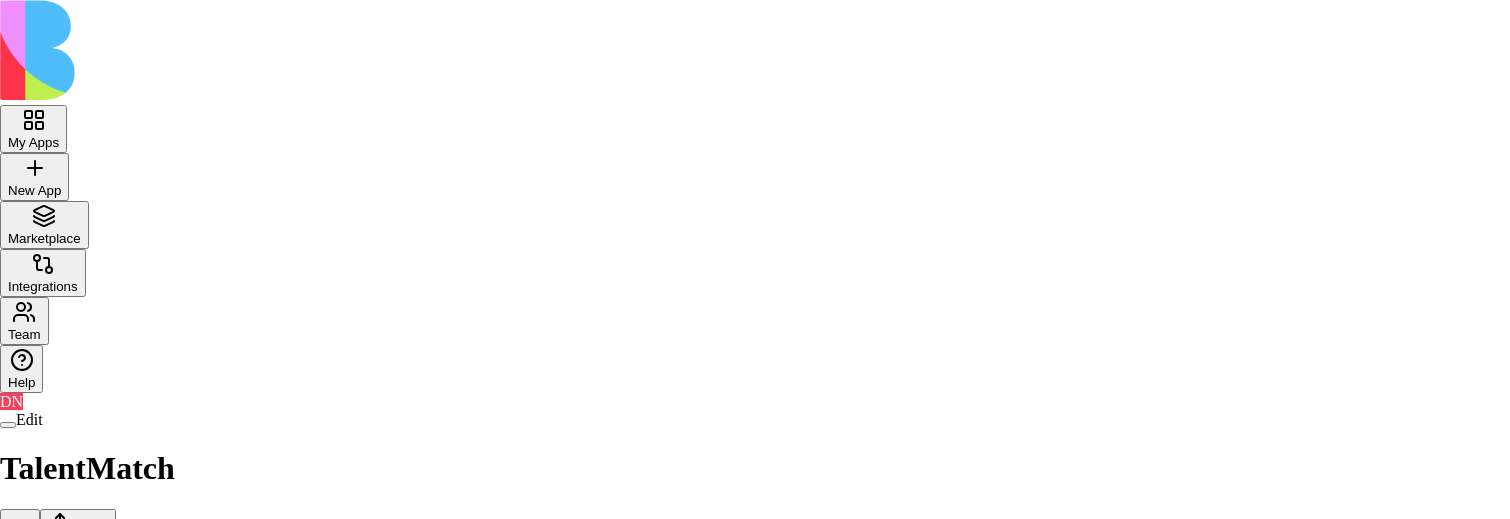 click on "Share "TalentMatch" Choose how people can discover and access your app" at bounding box center (755, 752) 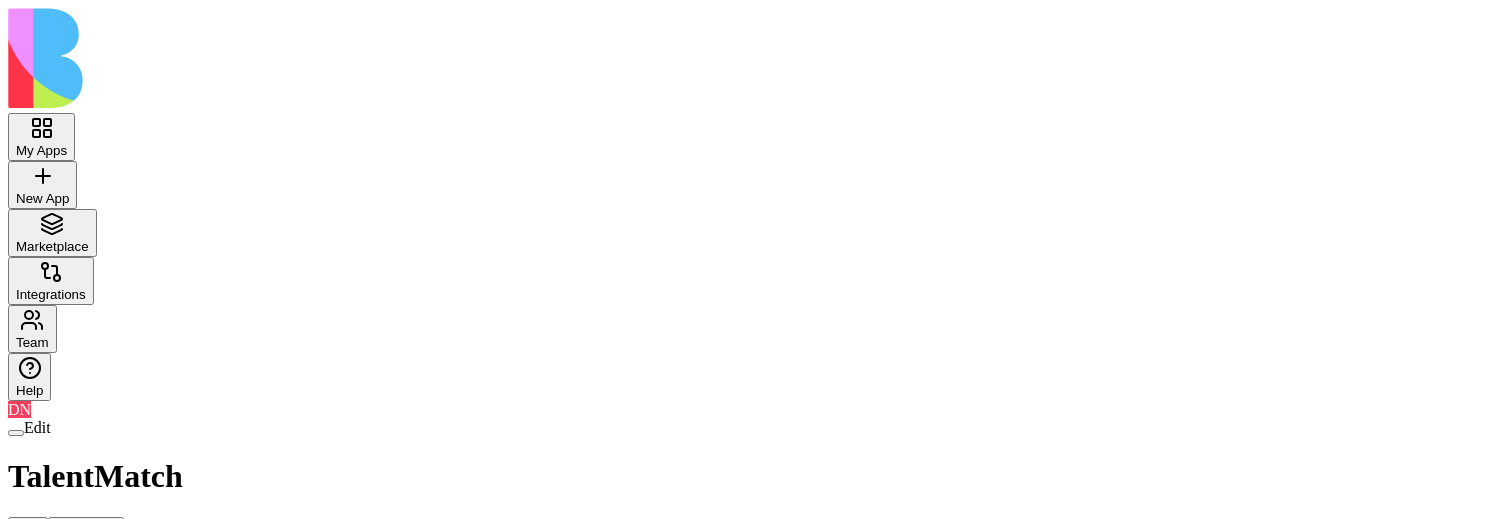 type 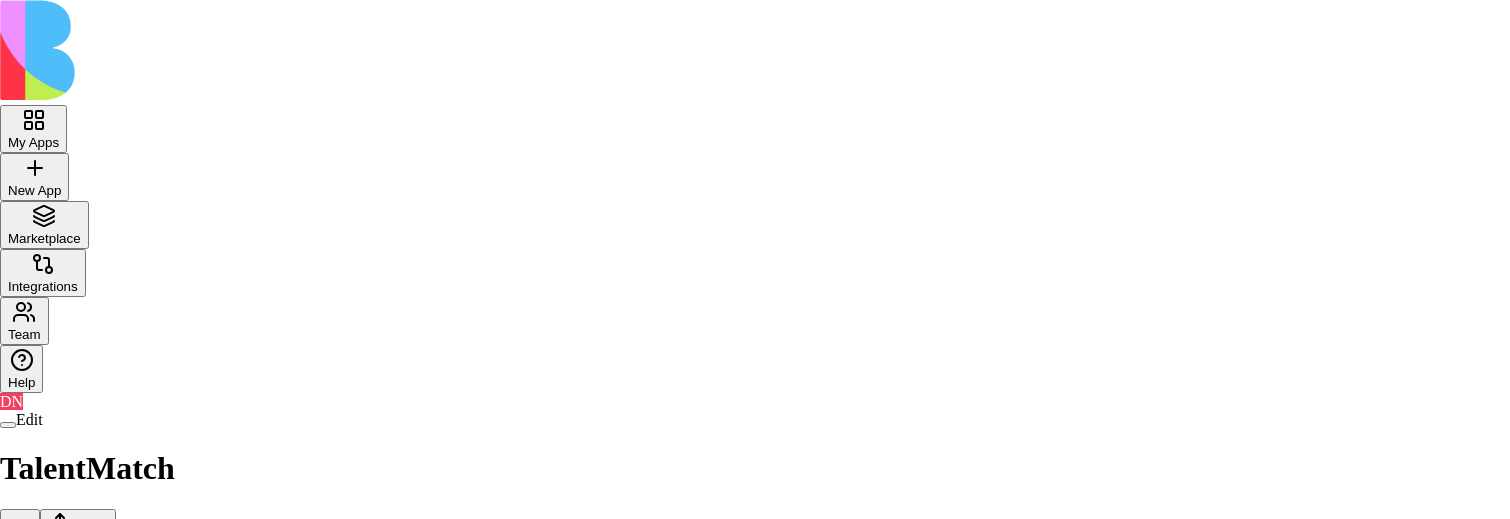 click 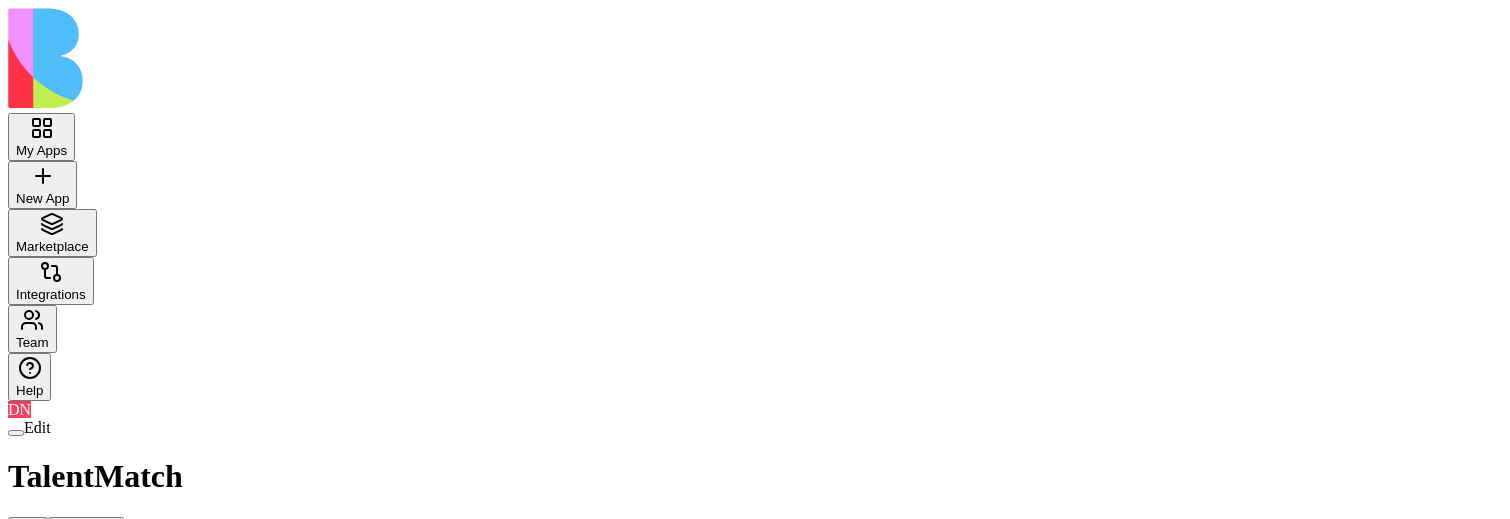 click on "Share" at bounding box center (86, 533) 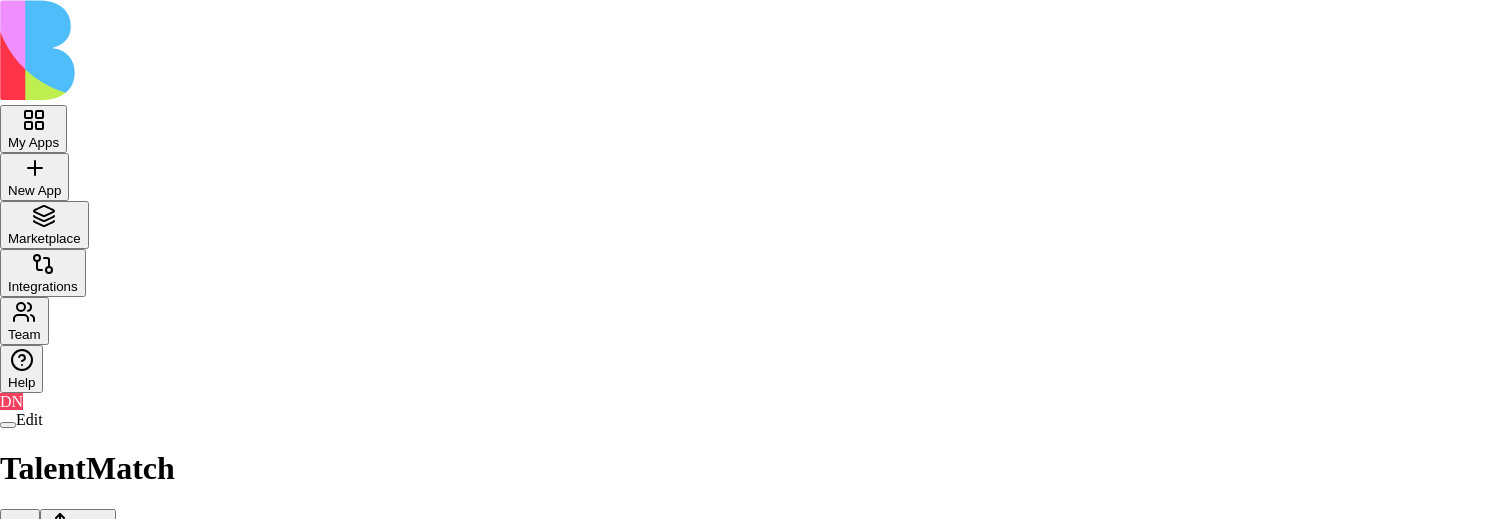 click 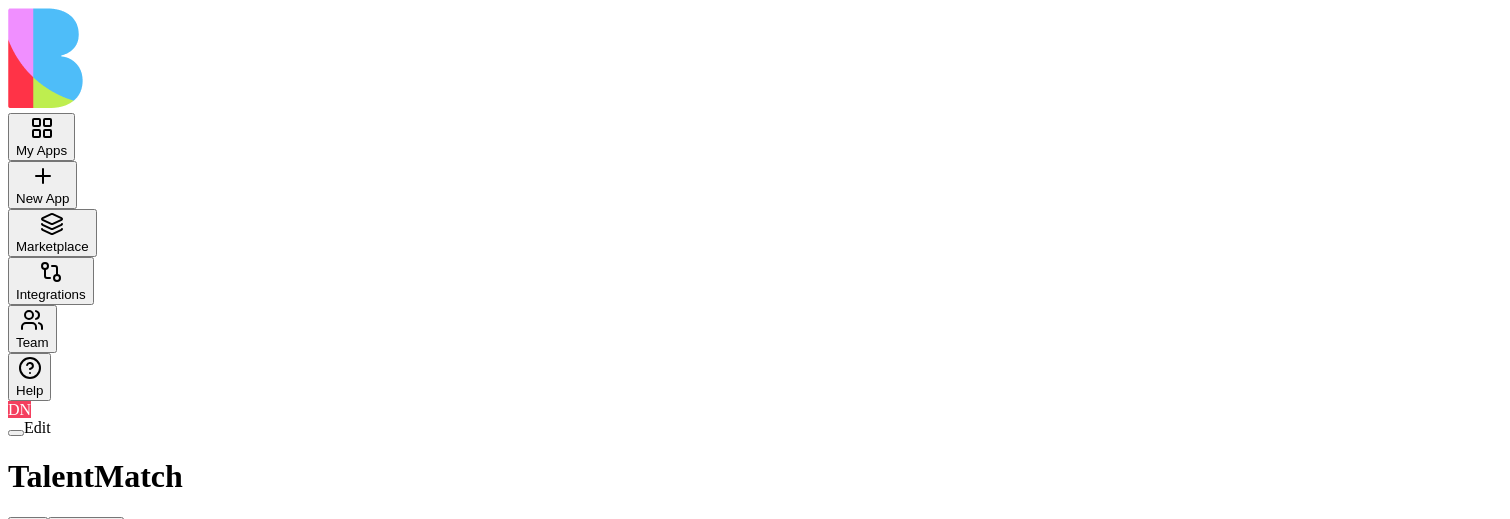 click on "Share" at bounding box center (86, 533) 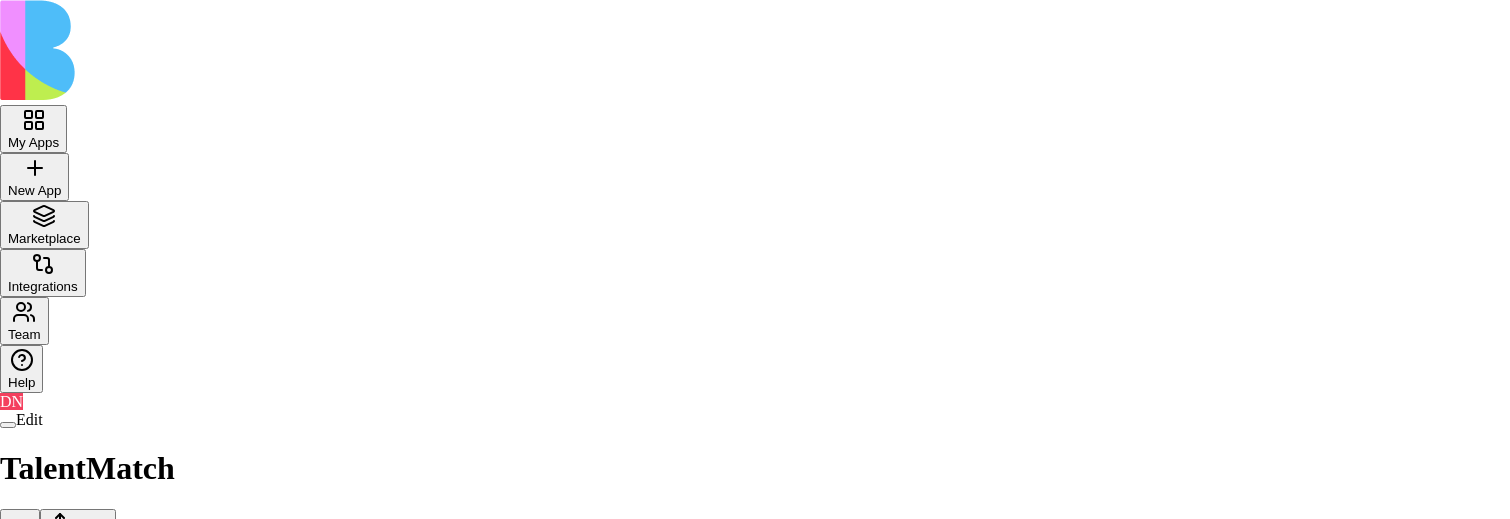click 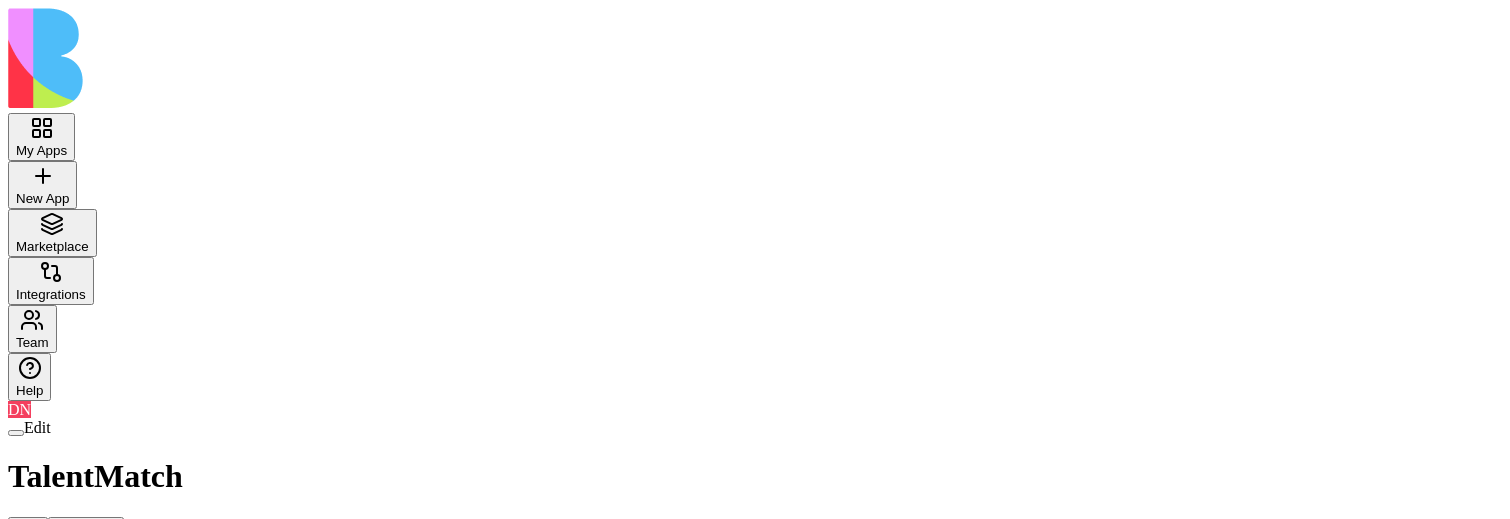 click on "Share" at bounding box center (86, 533) 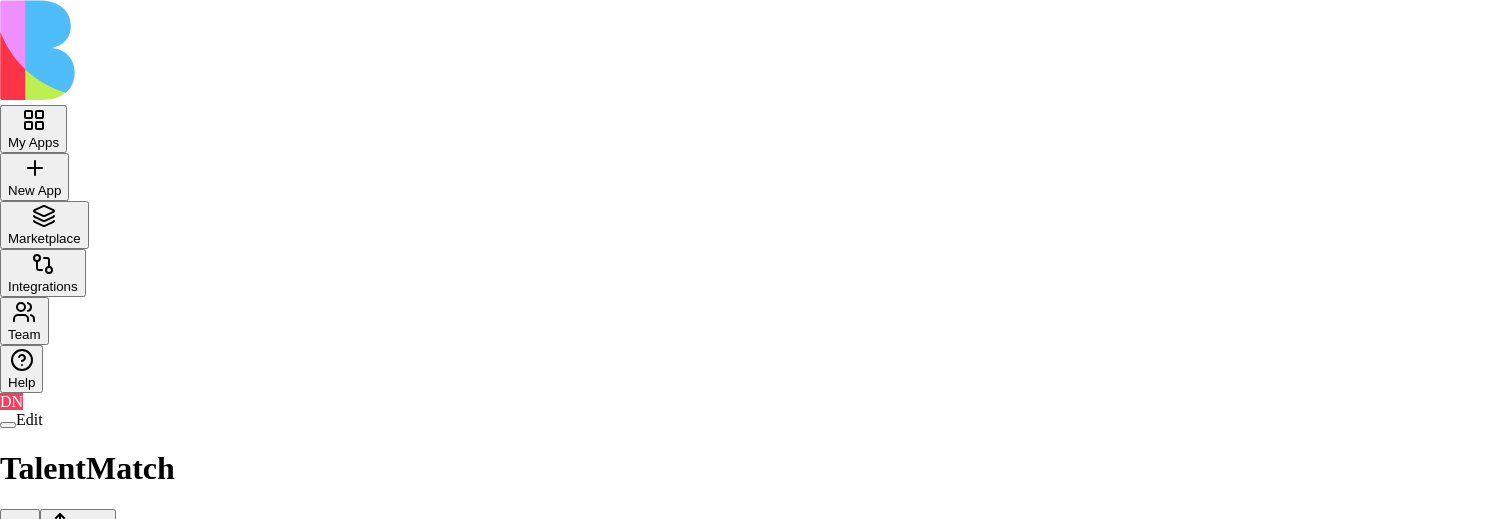 click 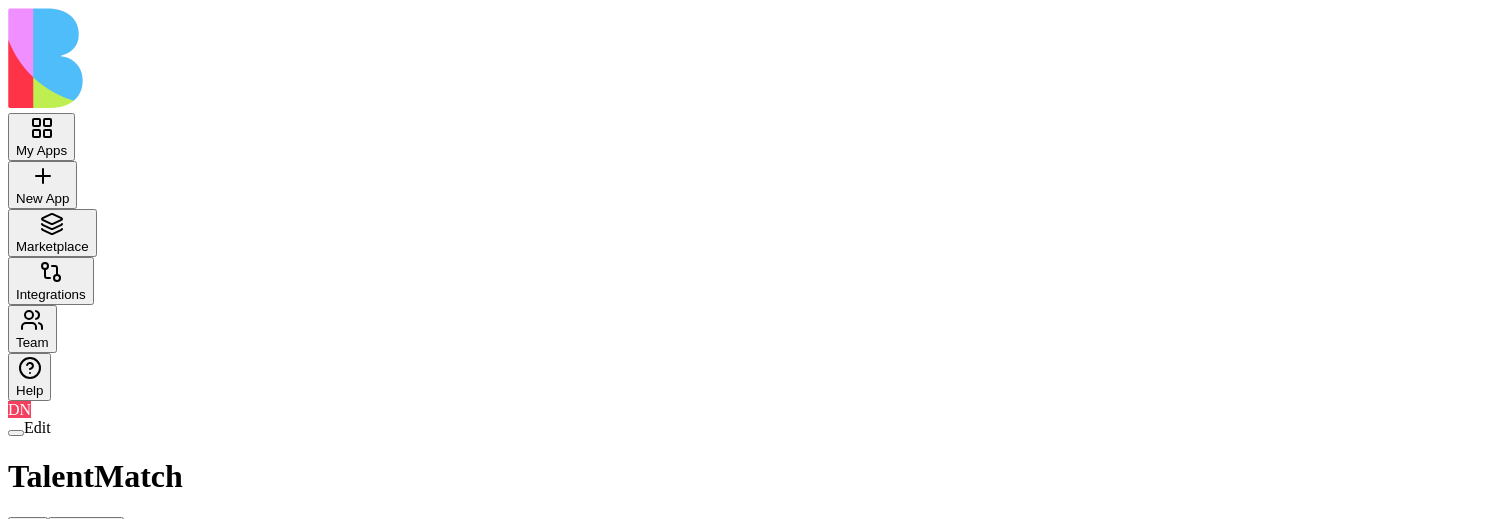 drag, startPoint x: 1324, startPoint y: 556, endPoint x: 1413, endPoint y: 609, distance: 103.58572 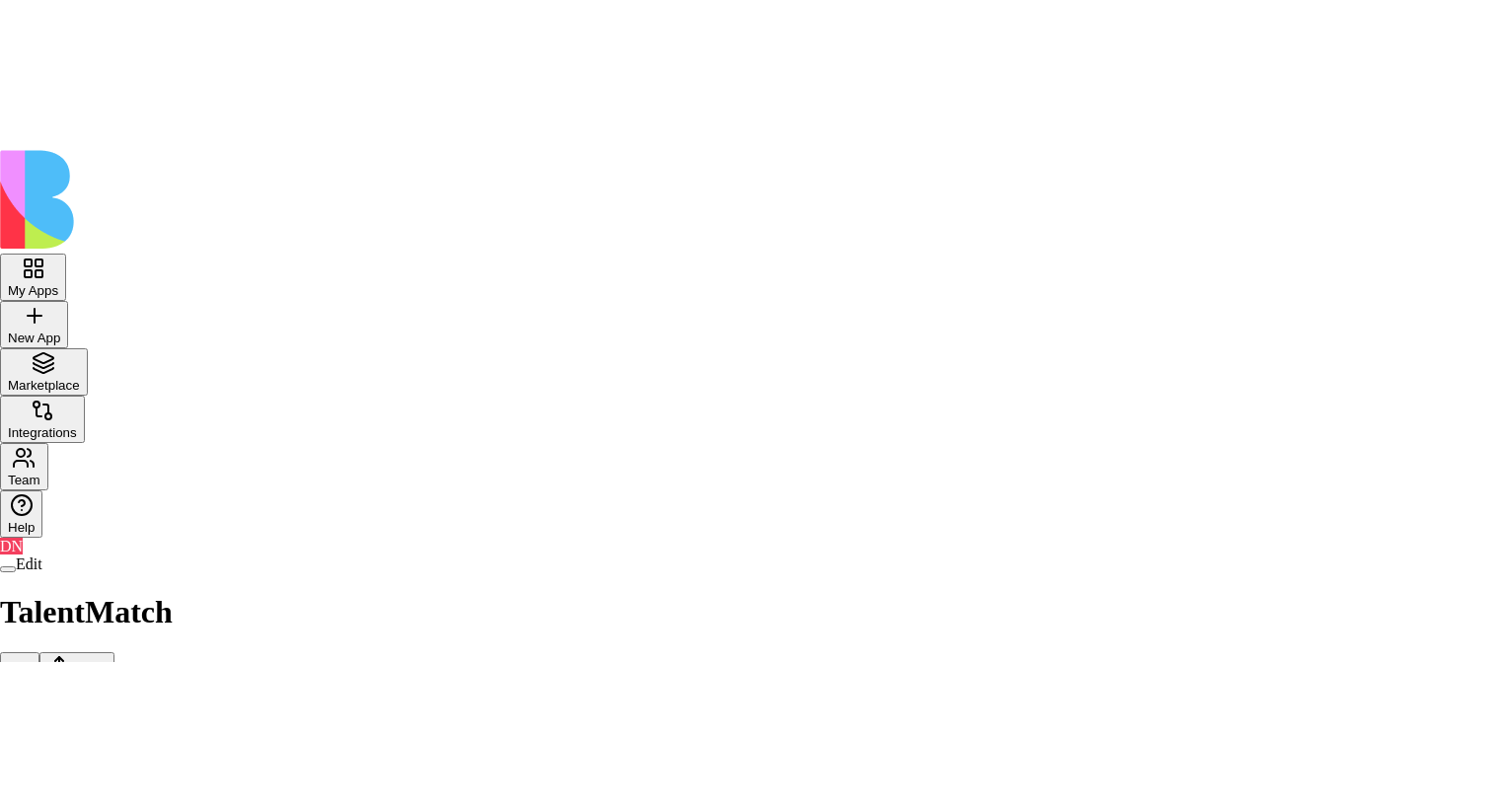 scroll, scrollTop: 0, scrollLeft: 0, axis: both 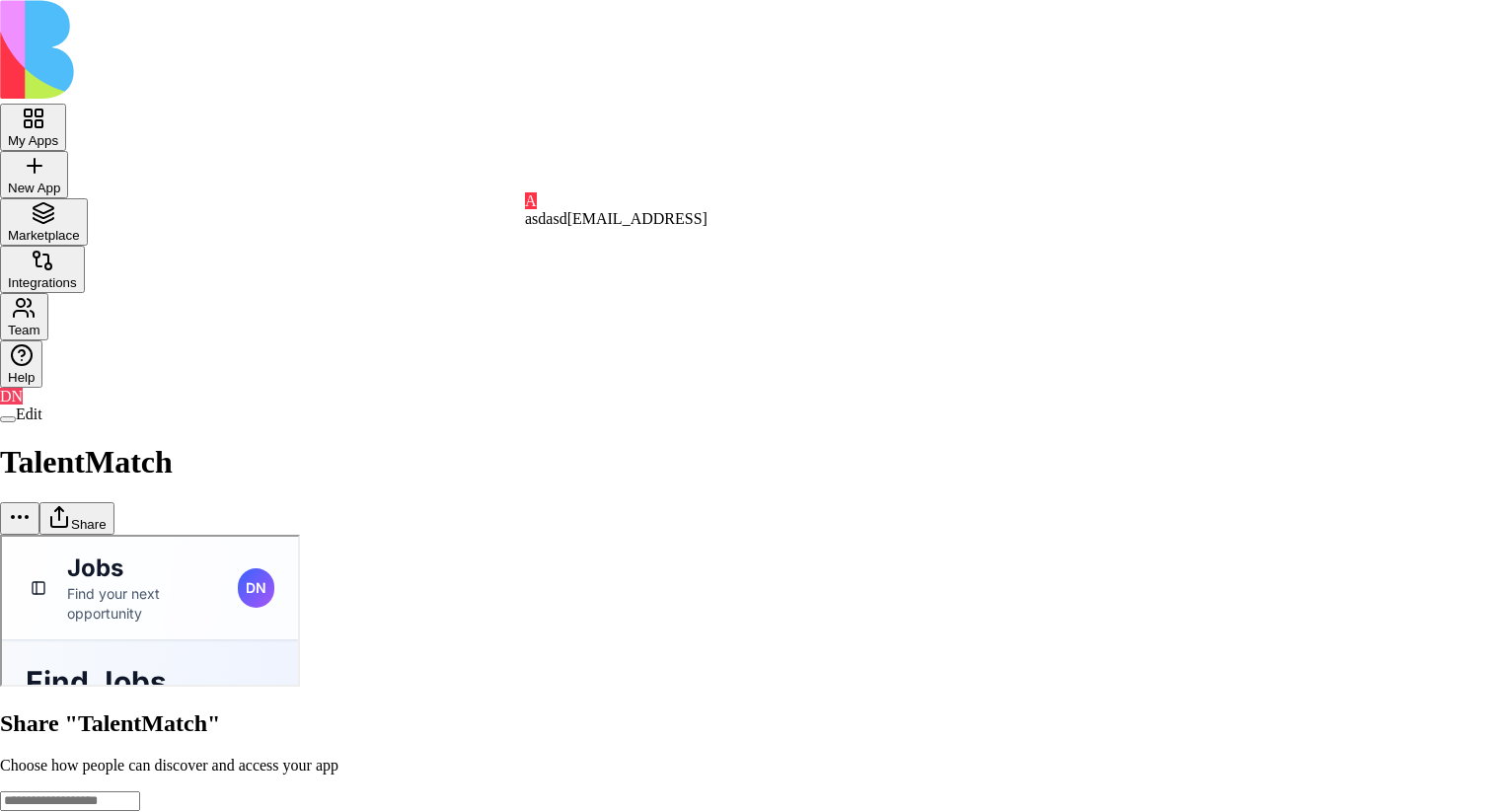 click on "My Apps New App
To pick up a draggable item, press the space bar.
While dragging, use the arrow keys to move the item.
Press space again to drop the item in its new position, or press escape to cancel.
Marketplace Integrations Team Help DN Edit TalentMatch Share Share "TalentMatch" Choose how people can discover and access your app General access Blocks Account members can view Can view Anyone with the link Anyone on the internet Can view App members (35) DN Don Neumark2 [EMAIL_ADDRESS][DOMAIN_NAME] RS [PERSON_NAME] [EMAIL_ADDRESS][DOMAIN_NAME] G gilad [EMAIL_ADDRESS][DOMAIN_NAME] O ofer [EMAIL_ADDRESS][DOMAIN_NAME] [PERSON_NAME] [PERSON_NAME][EMAIL_ADDRESS][DOMAIN_NAME] [PERSON_NAME] [PERSON_NAME][EMAIL_ADDRESS][DOMAIN_NAME] M michal [EMAIL_ADDRESS][DOMAIN_NAME] T Tal [EMAIL_ADDRESS][DOMAIN_NAME] S Shir [EMAIL_ADDRESS][DOMAIN_NAME] A asdadas [EMAIL_ADDRESS][DOMAIN_NAME] A asdasdasd [EMAIL_ADDRESS][DOMAIN_NAME] A asdasd [EMAIL_ADDRESS][DOMAIN_NAME] A asdasd [EMAIL_ADDRESS][DOMAIN_NAME] A asdasd [EMAIL_ADDRESS][DOMAIN_NAME] A asdasd2 [EMAIL_ADDRESS][DOMAIN_NAME] S sdfsdfsdf [EMAIL_ADDRESS][DOMAIN_NAME] S sdfsd22fsdf [EMAIL_ADDRESS][DOMAIN_NAME] S sdfsd2sdasd2fsdf A" at bounding box center [745, 1433] 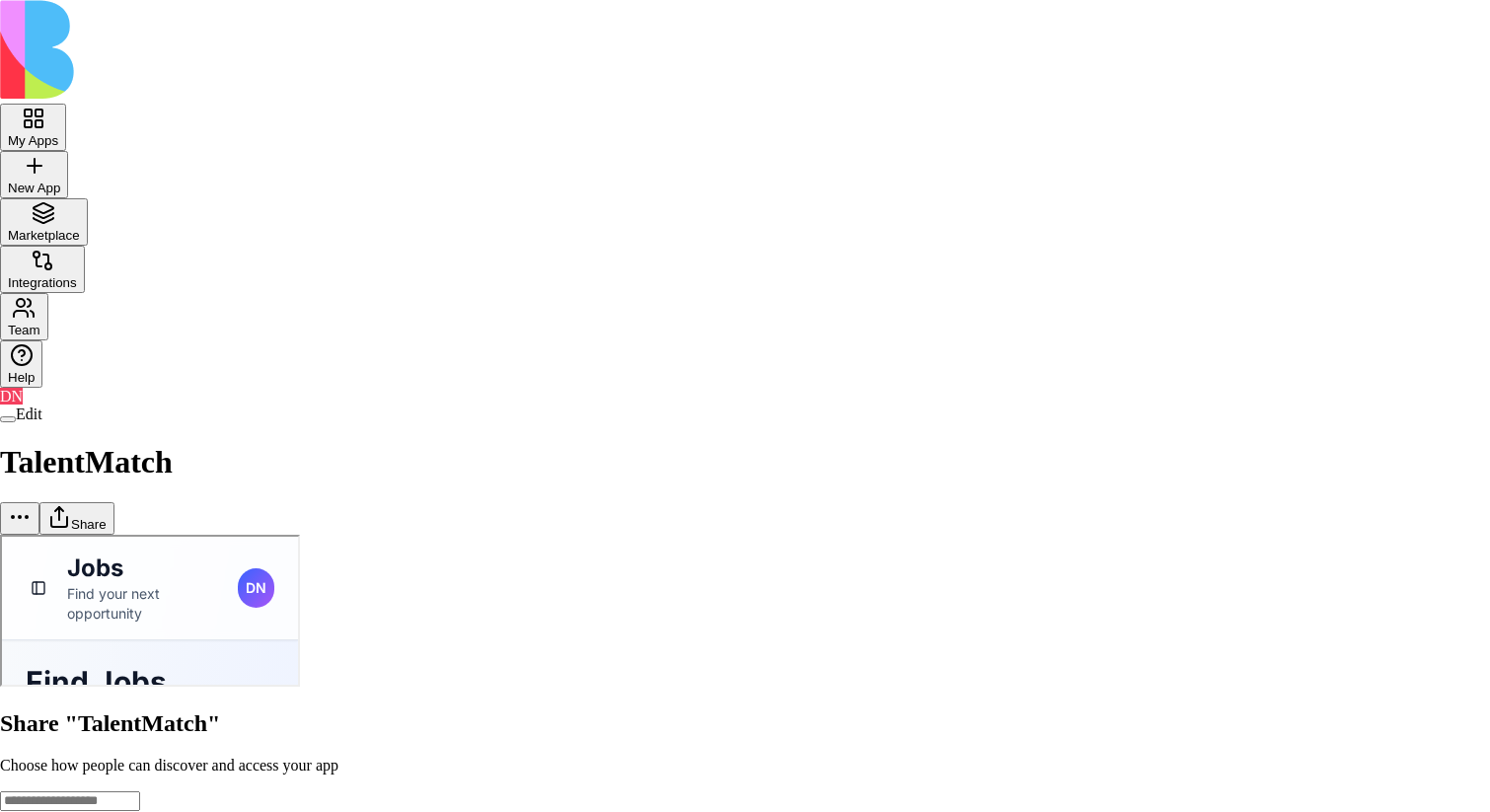 scroll, scrollTop: 0, scrollLeft: 0, axis: both 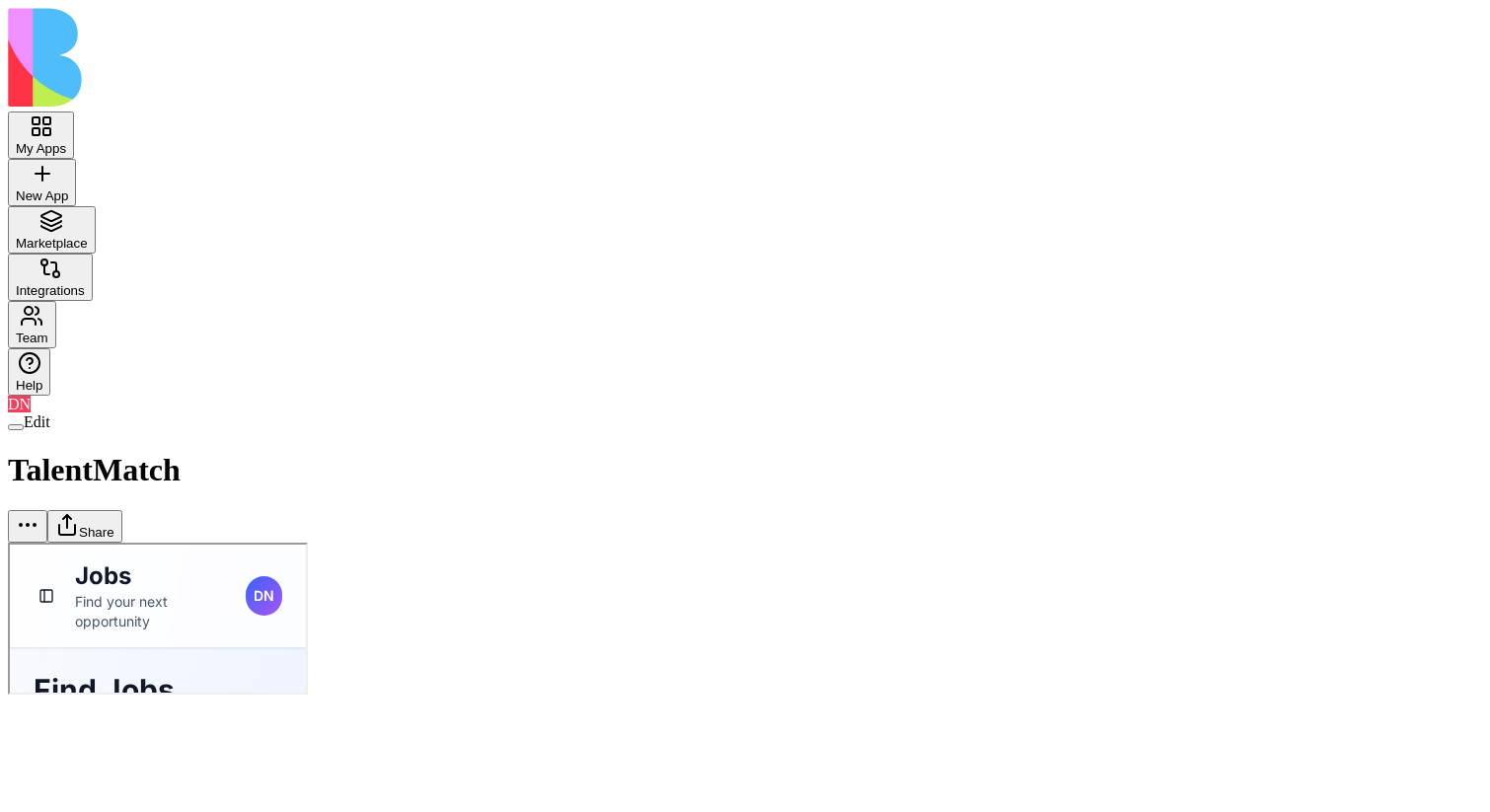 click on "Share" at bounding box center [85, 526] 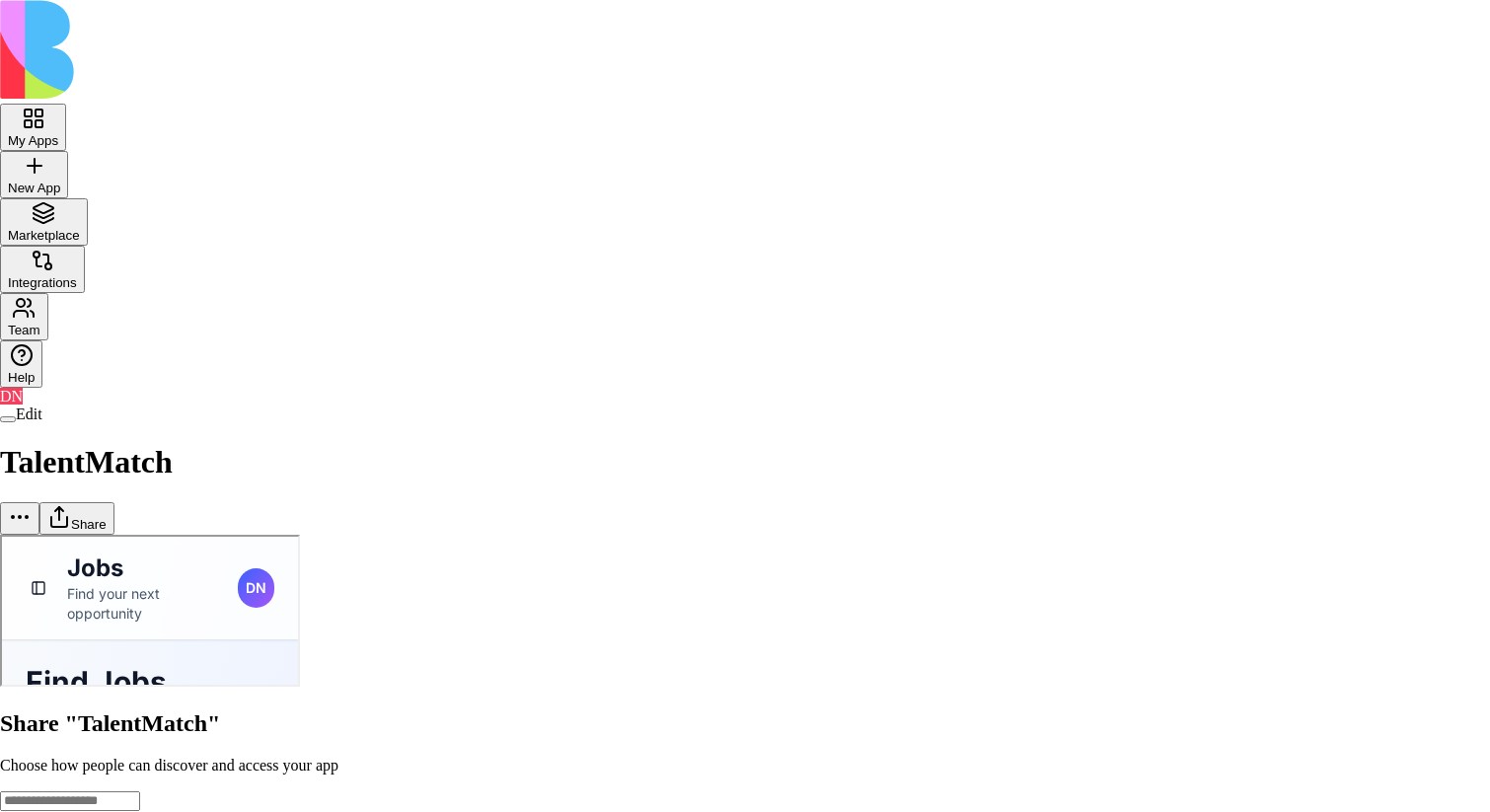 click on "Done" at bounding box center [121, 2822] 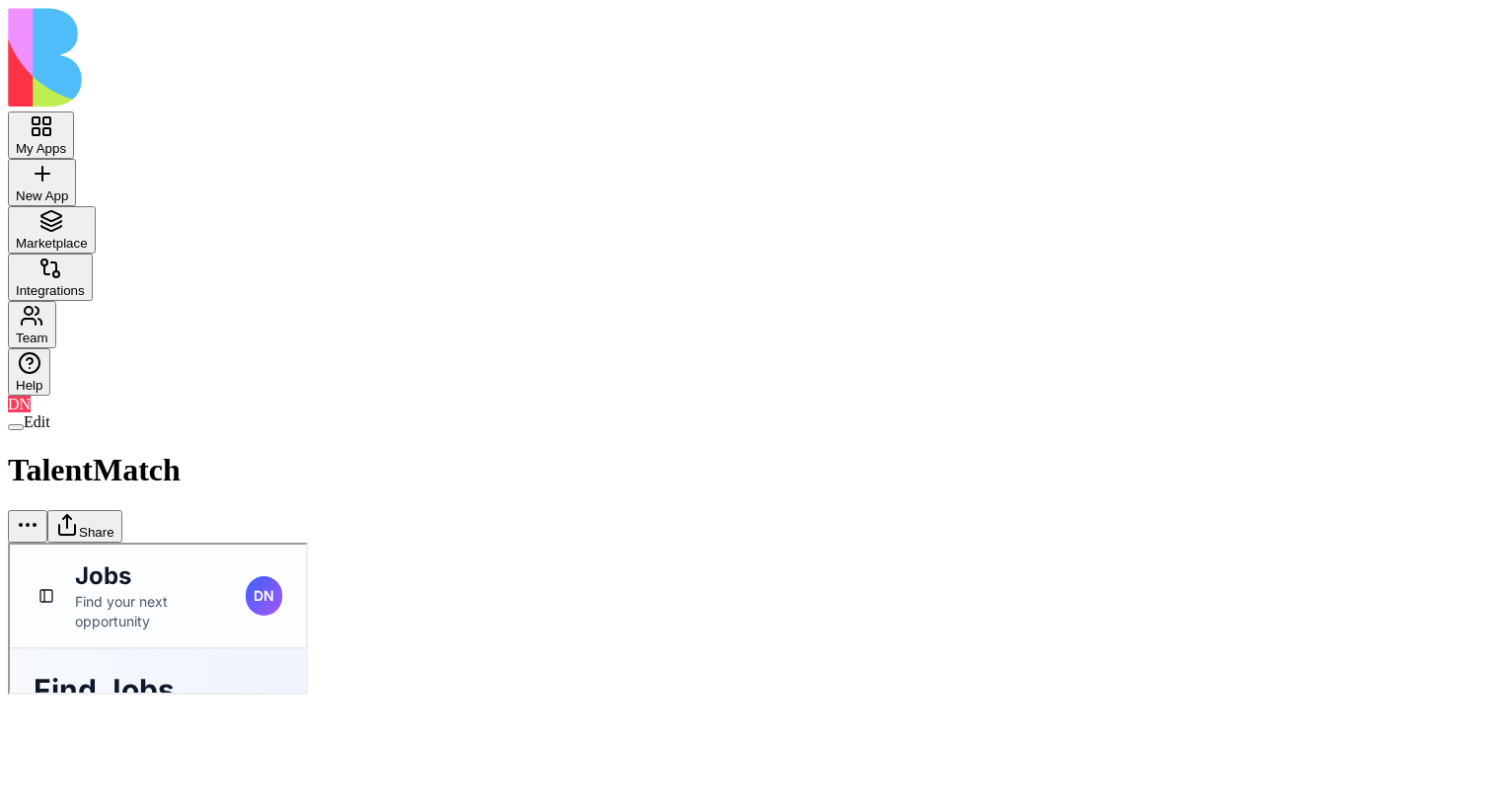 click on "Share" at bounding box center [85, 526] 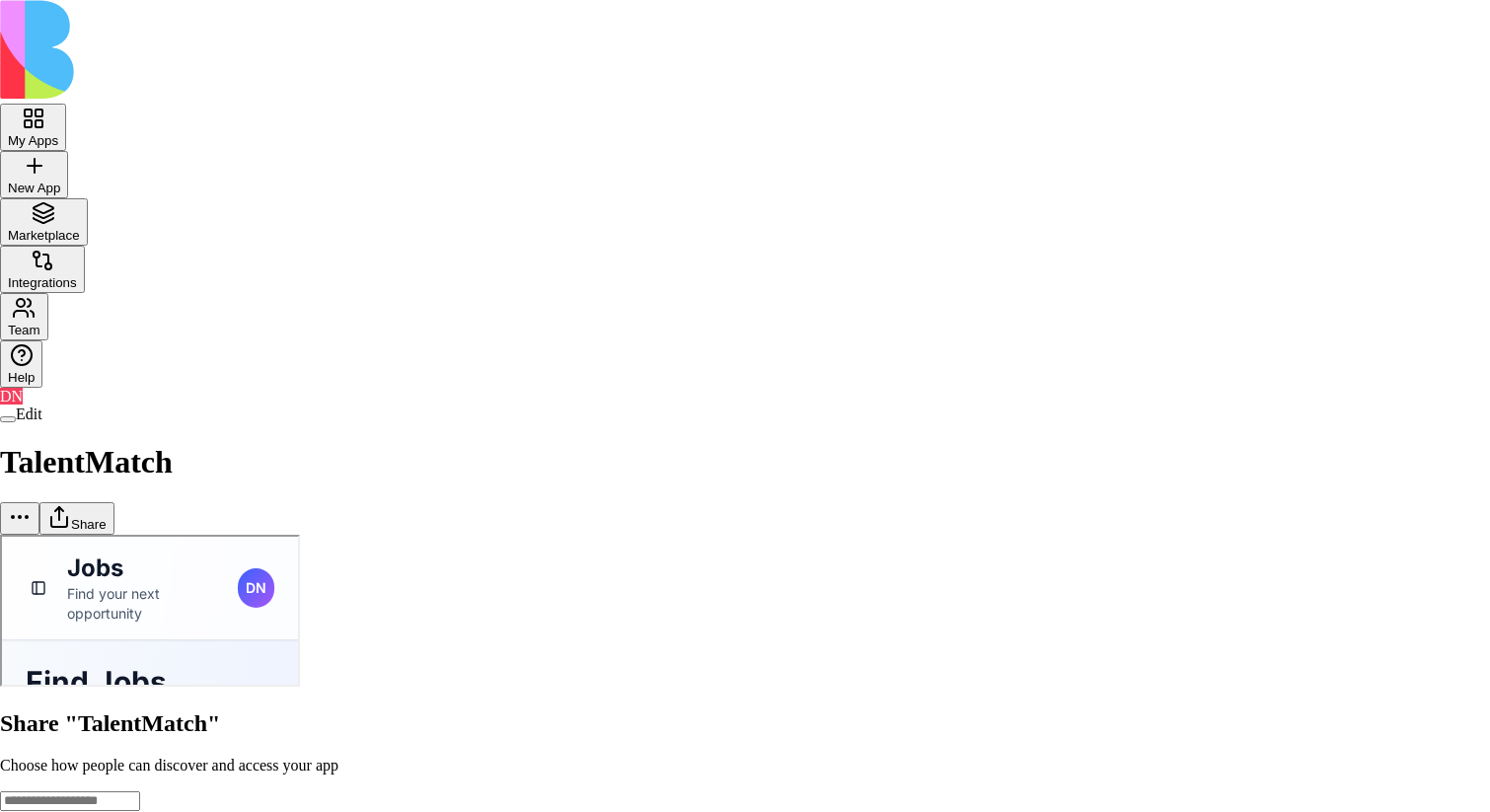 click on "My Apps New App
To pick up a draggable item, press the space bar.
While dragging, use the arrow keys to move the item.
Press space again to drop the item in its new position, or press escape to cancel.
Marketplace Integrations Team Help DN Edit TalentMatch Share Share "TalentMatch" Choose how people can discover and access your app General access Blocks Account members can view Can view Anyone with the link Anyone on the internet Can view App members (35) DN Don Neumark2 don+core@blocks.ws RS Rotem Shay rotem+core@blocks.ws G gilad gilad+core@blocks.ws O ofer ofer+core@blocks.ws MS Marina Sokolov marina+core@blocks.ws Dan Ofir dan+core@blocks.ws M michal michal+core@blocks.ws T Tal tal+core@blocks.ws S Shir shir+core@blocks.ws A asdadas asdadas@asdasd.com A asdasdasd asdasdasd@assad.com A asdasd asdasd@asdasdasd.com A asdasd asdasd@asda222sdasd.com A asdasd asdasd@asdasd.com A asdasd2 asdasd2@asdasd.com S sdfsdfsdf sdfsdfsdf@asdasd.com S sdfsd22fsdf sdfsd22fsdf@asdasd.com S sdfsd2sdasd2fsdf A" at bounding box center (745, 1433) 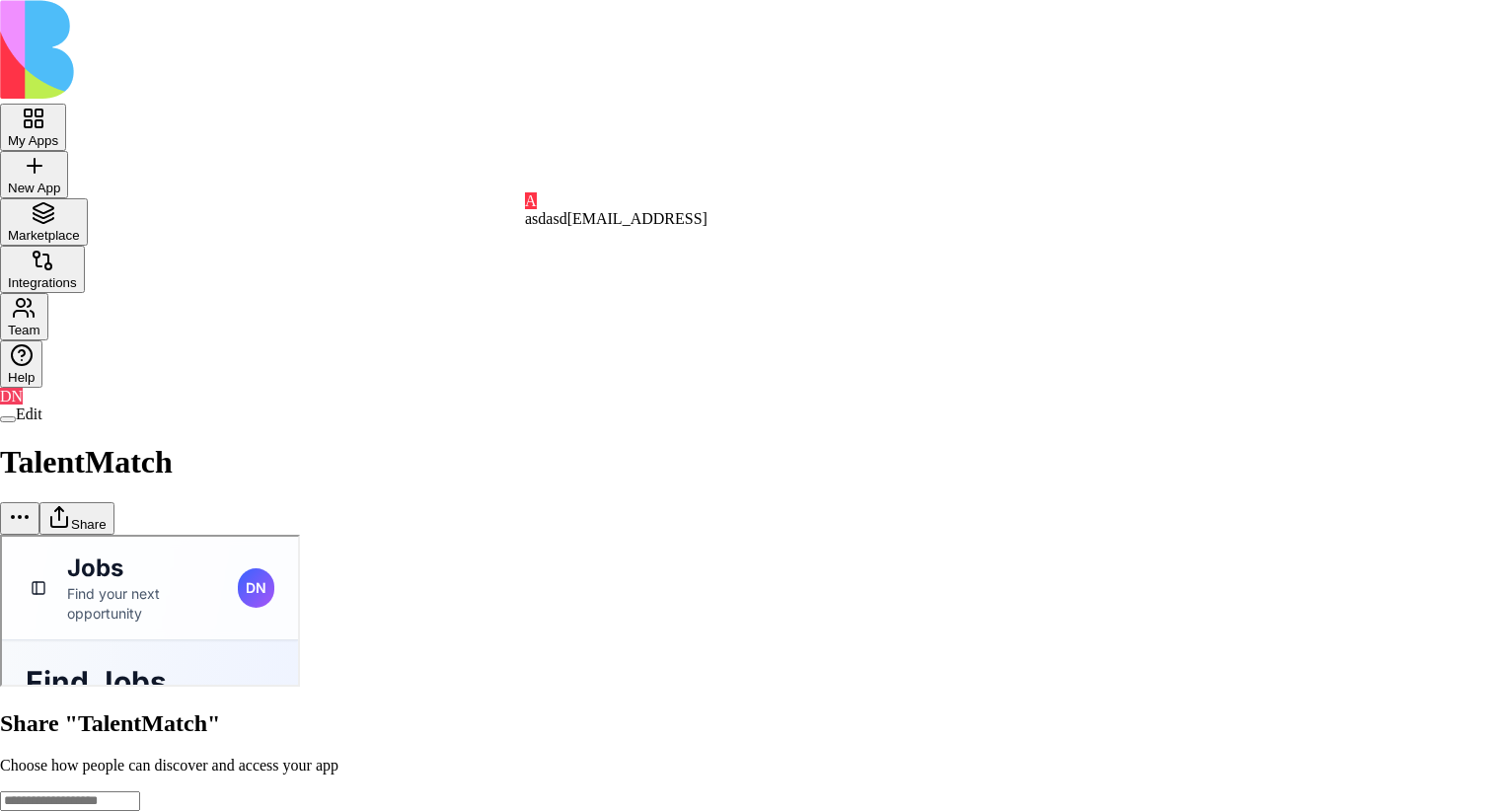 click at bounding box center [745, 691] 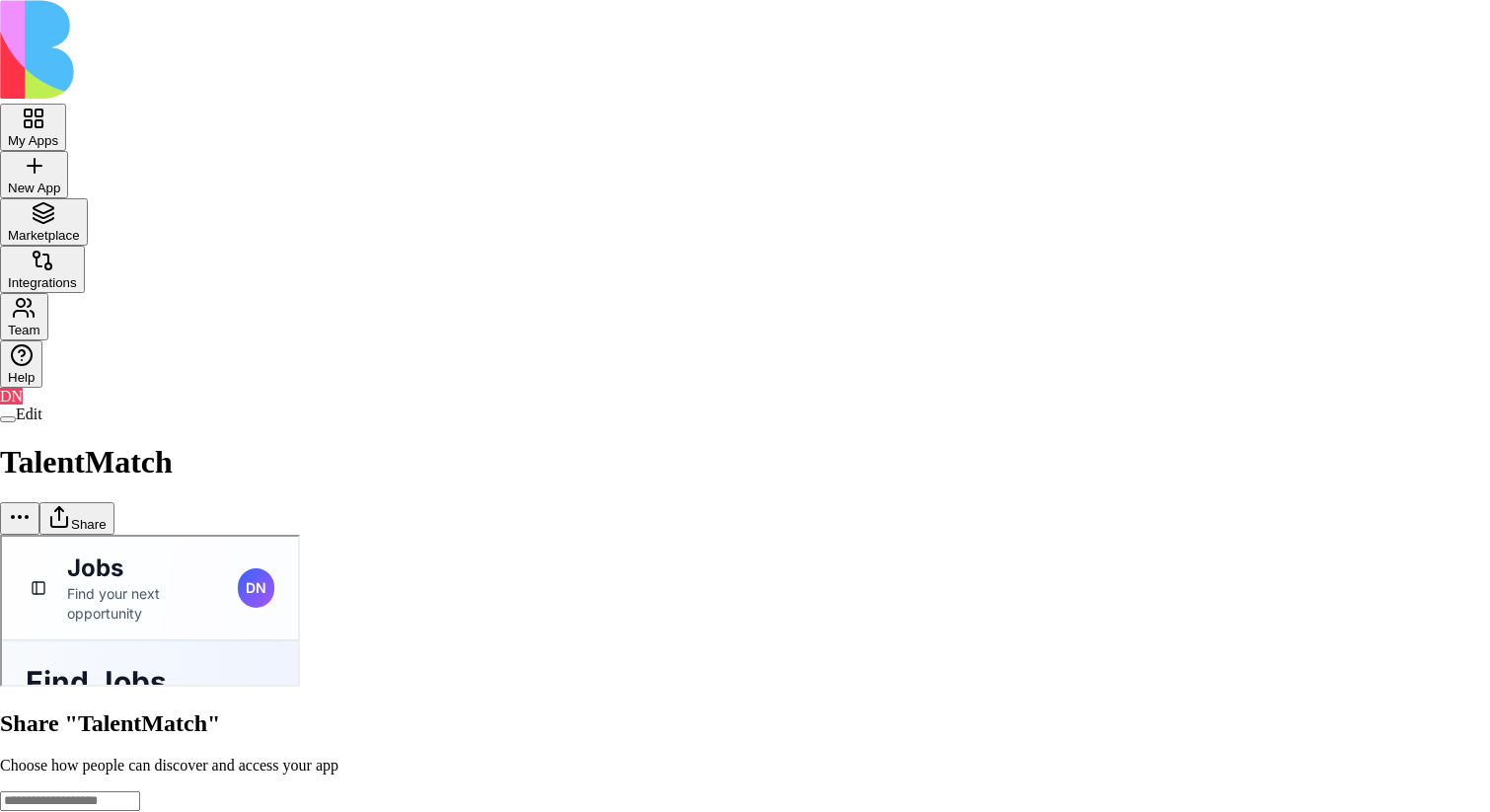 scroll, scrollTop: 0, scrollLeft: 0, axis: both 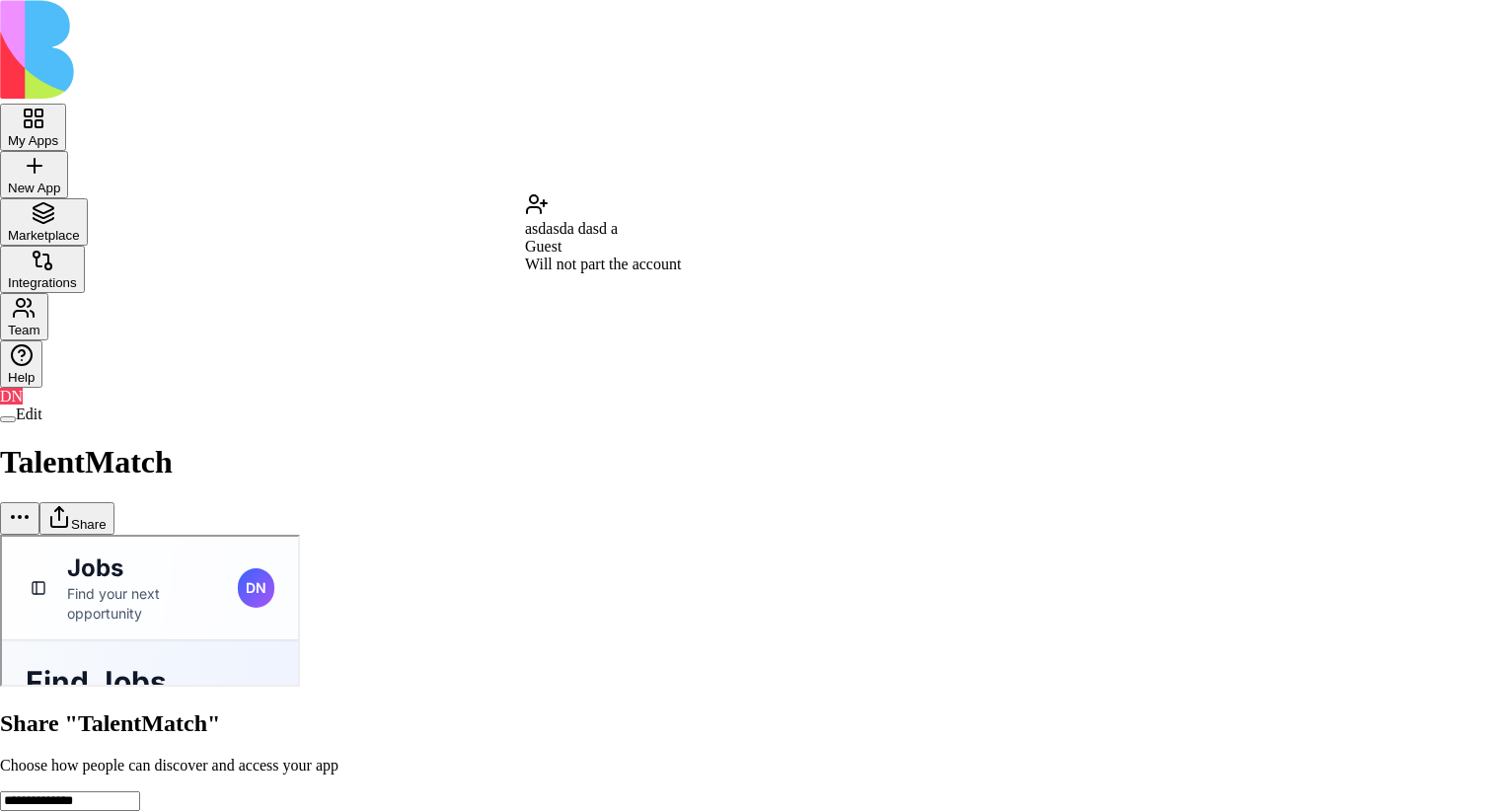 type on "**********" 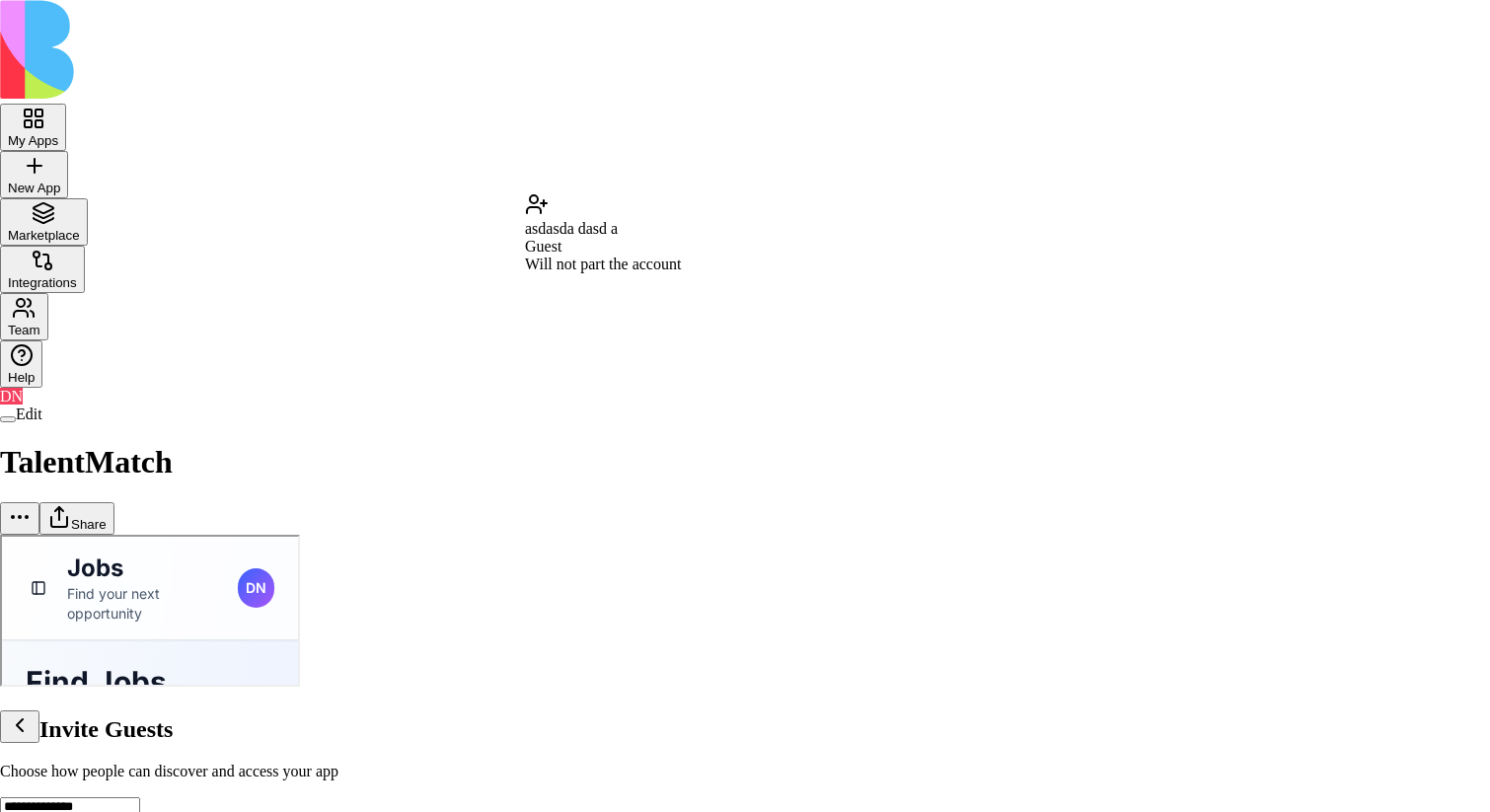 click on "**********" at bounding box center [745, 1541] 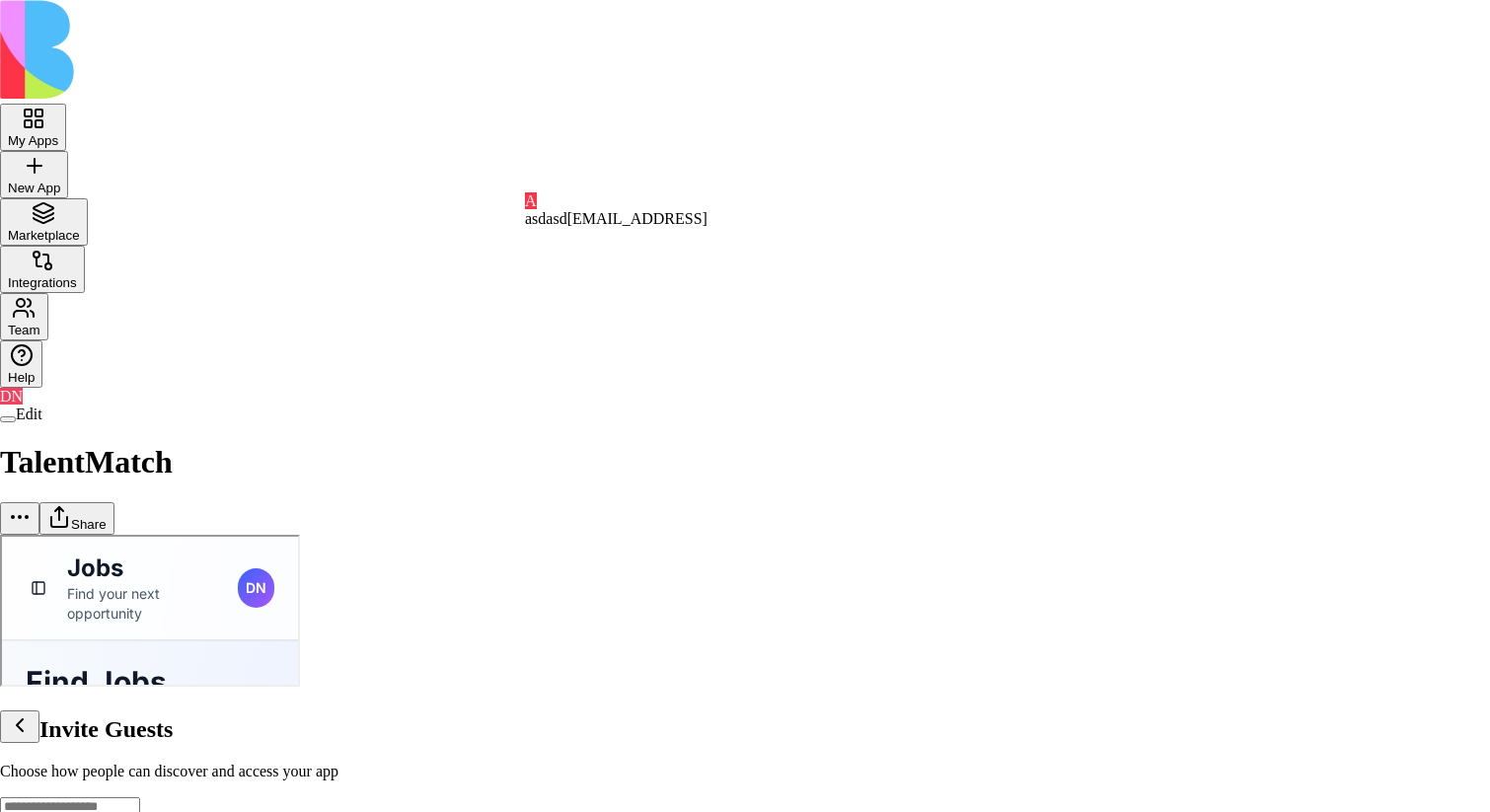 click at bounding box center (745, 691) 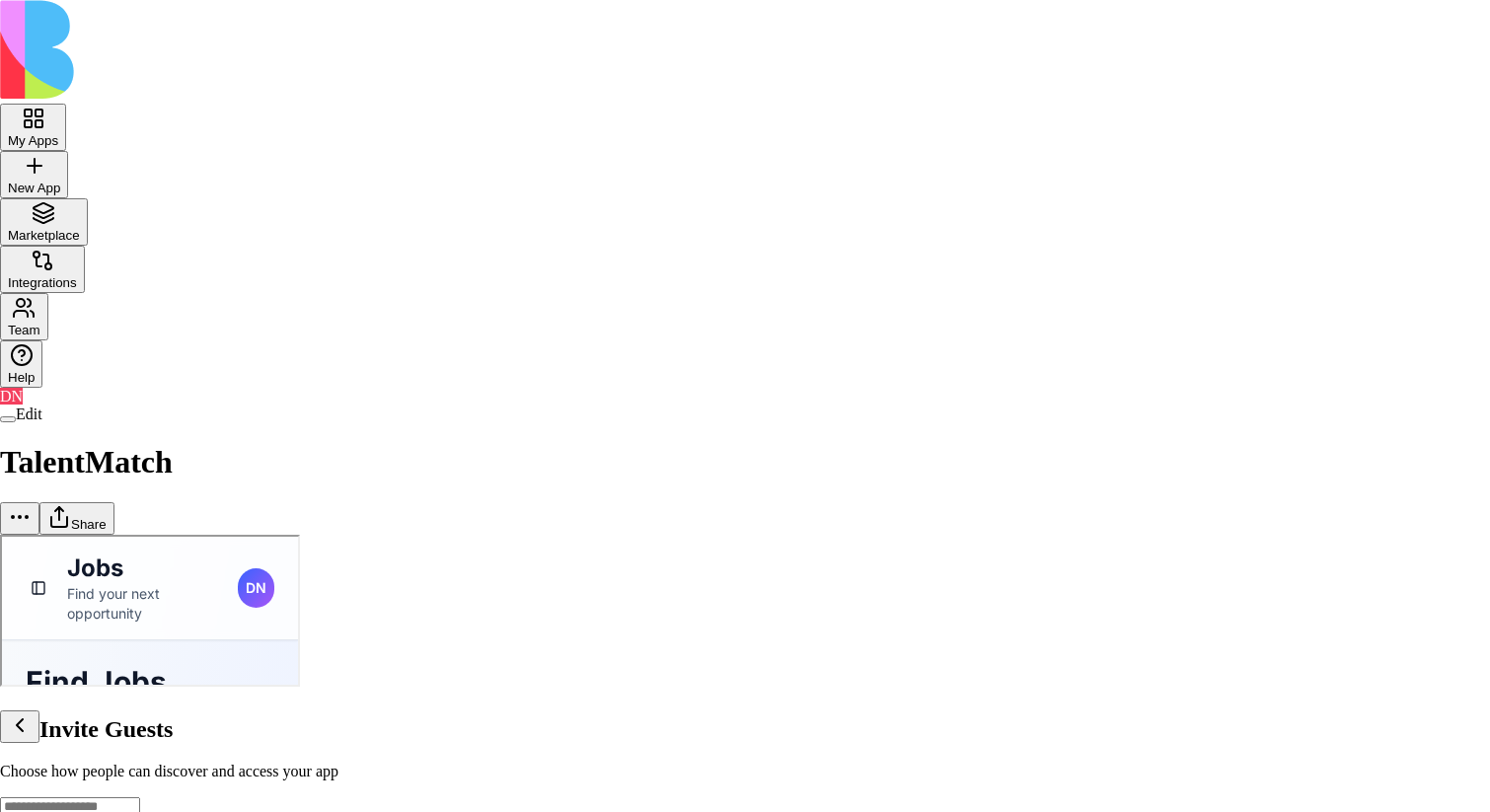 scroll, scrollTop: 43, scrollLeft: 0, axis: vertical 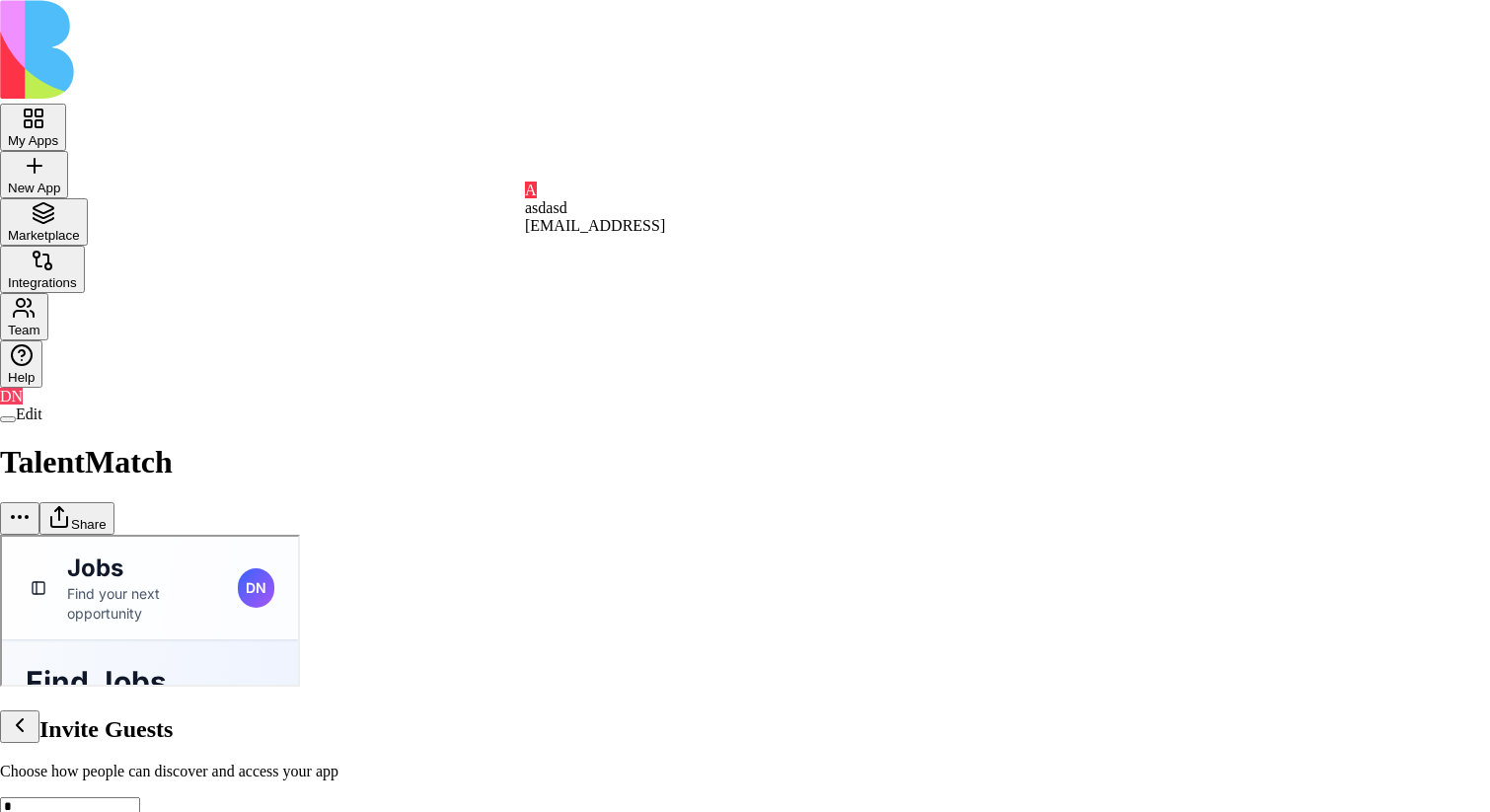 type on "**" 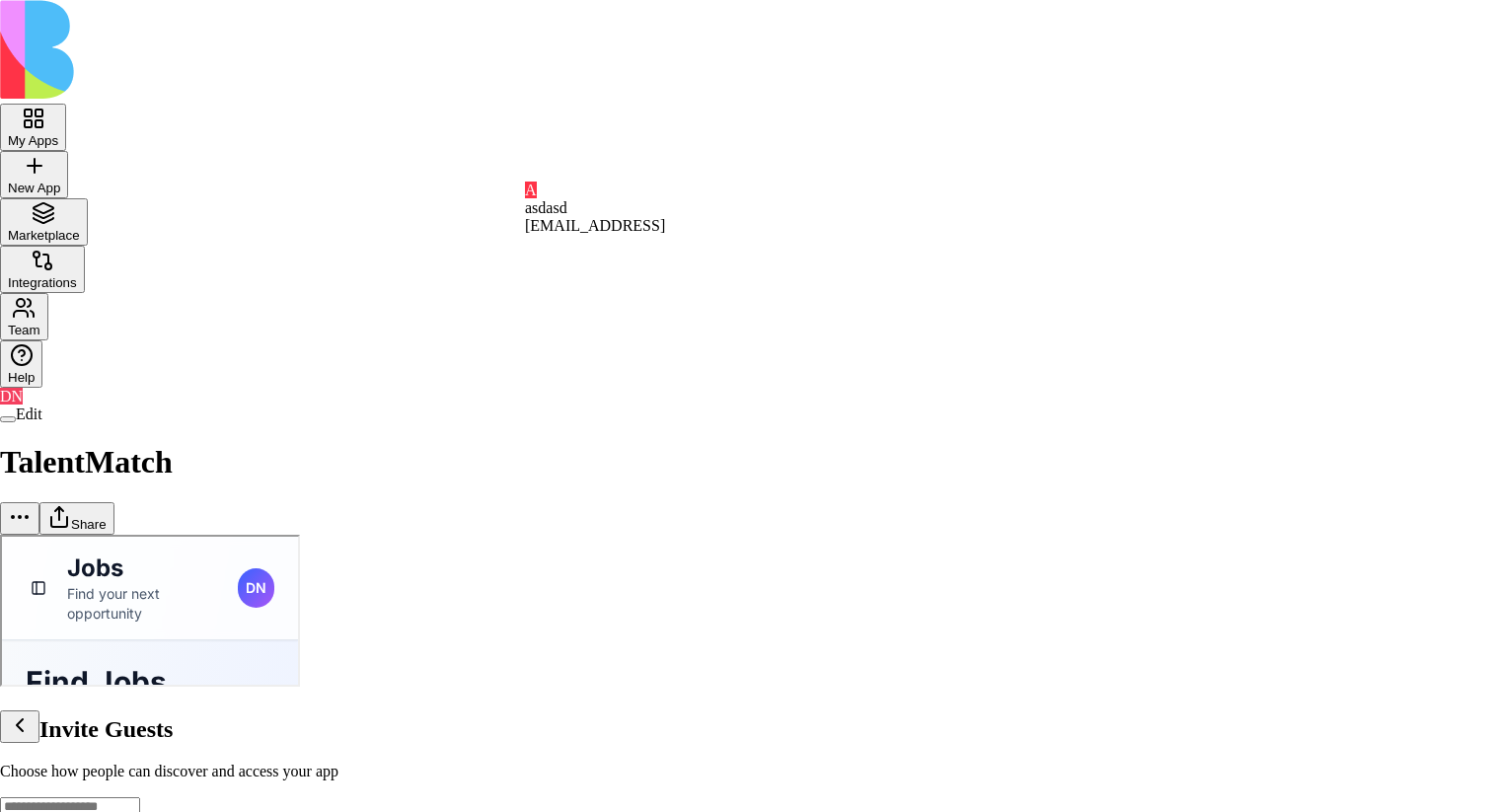 click at bounding box center [745, 691] 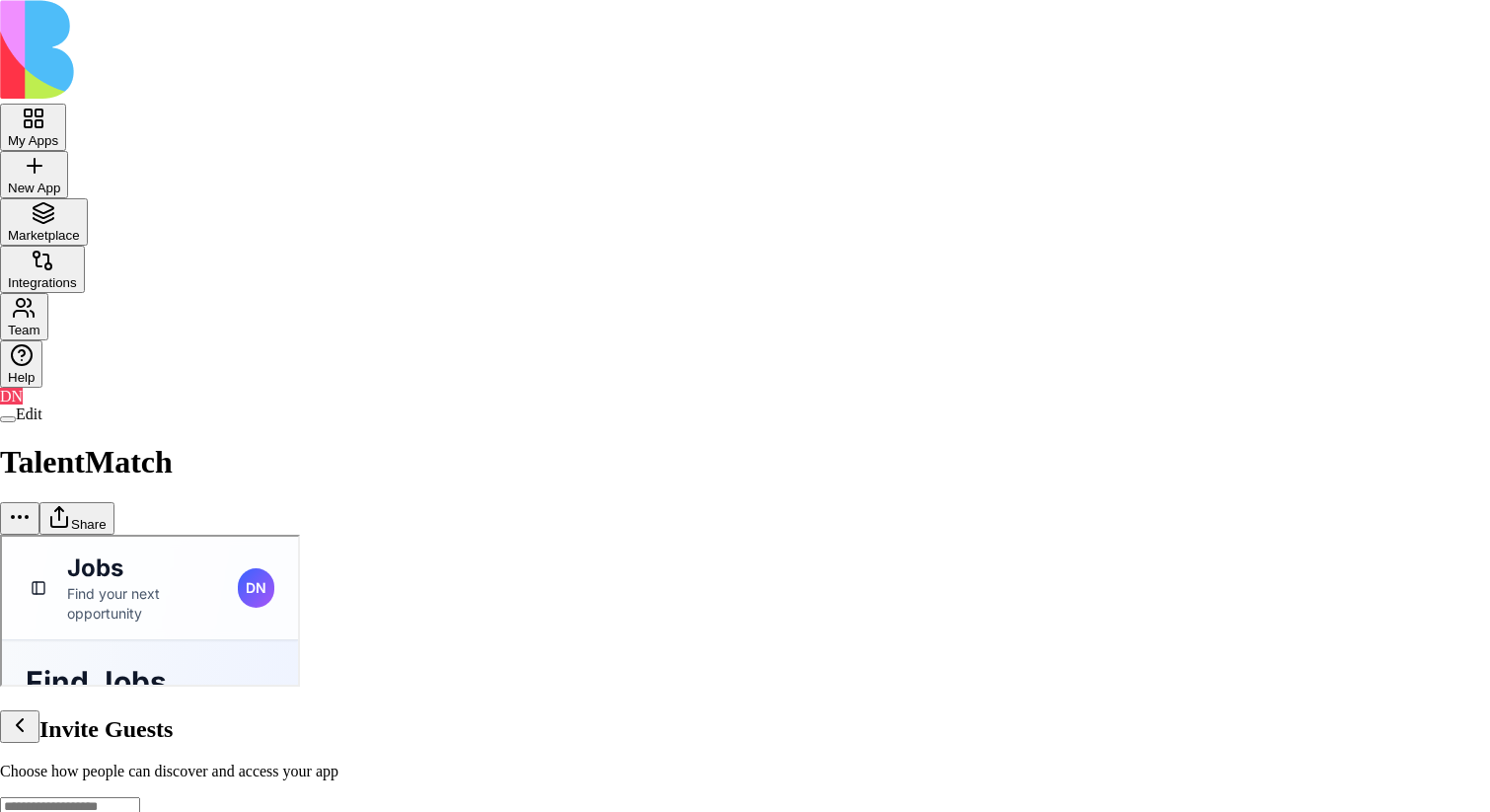 scroll, scrollTop: 0, scrollLeft: 0, axis: both 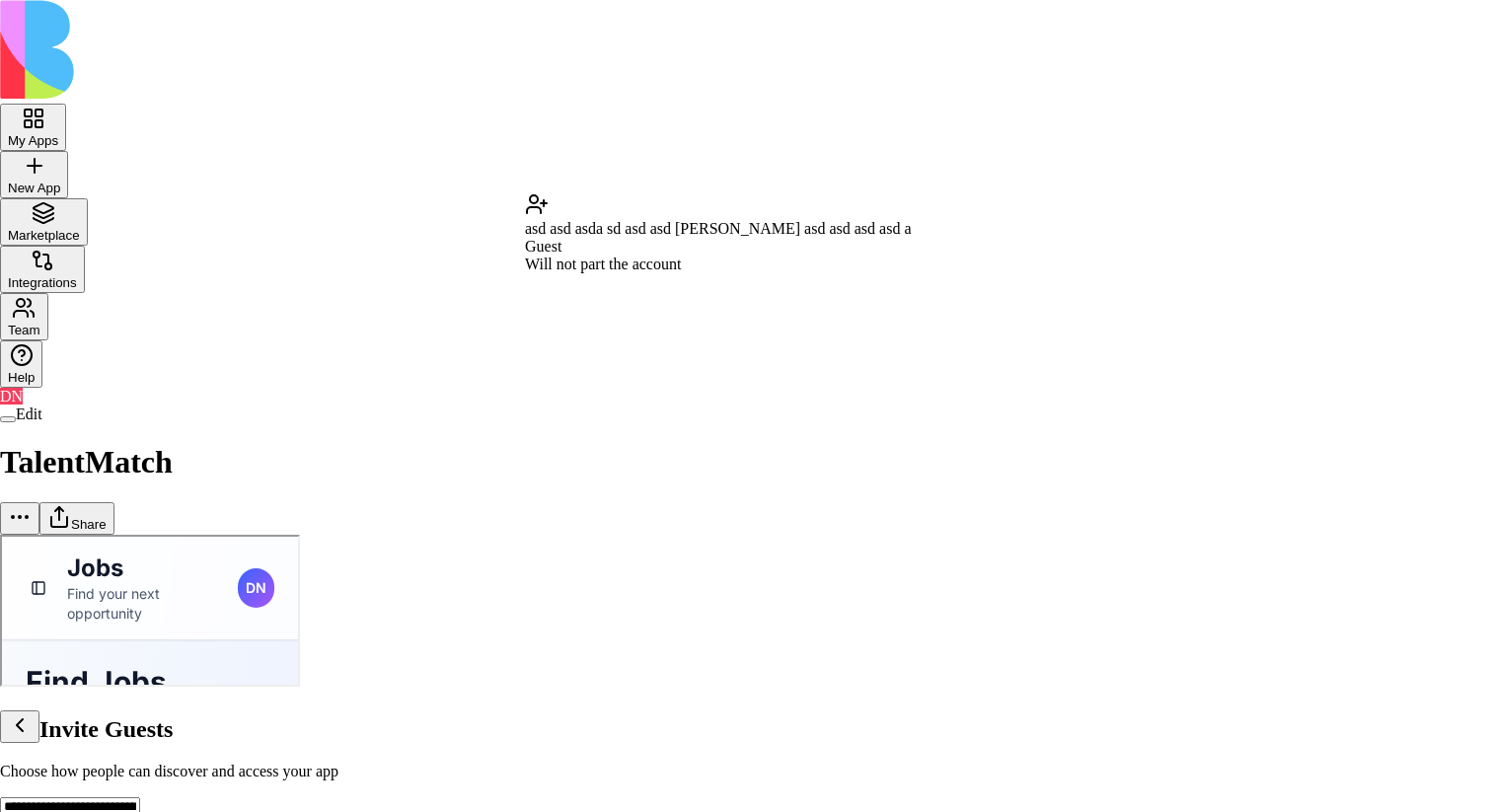 type on "**********" 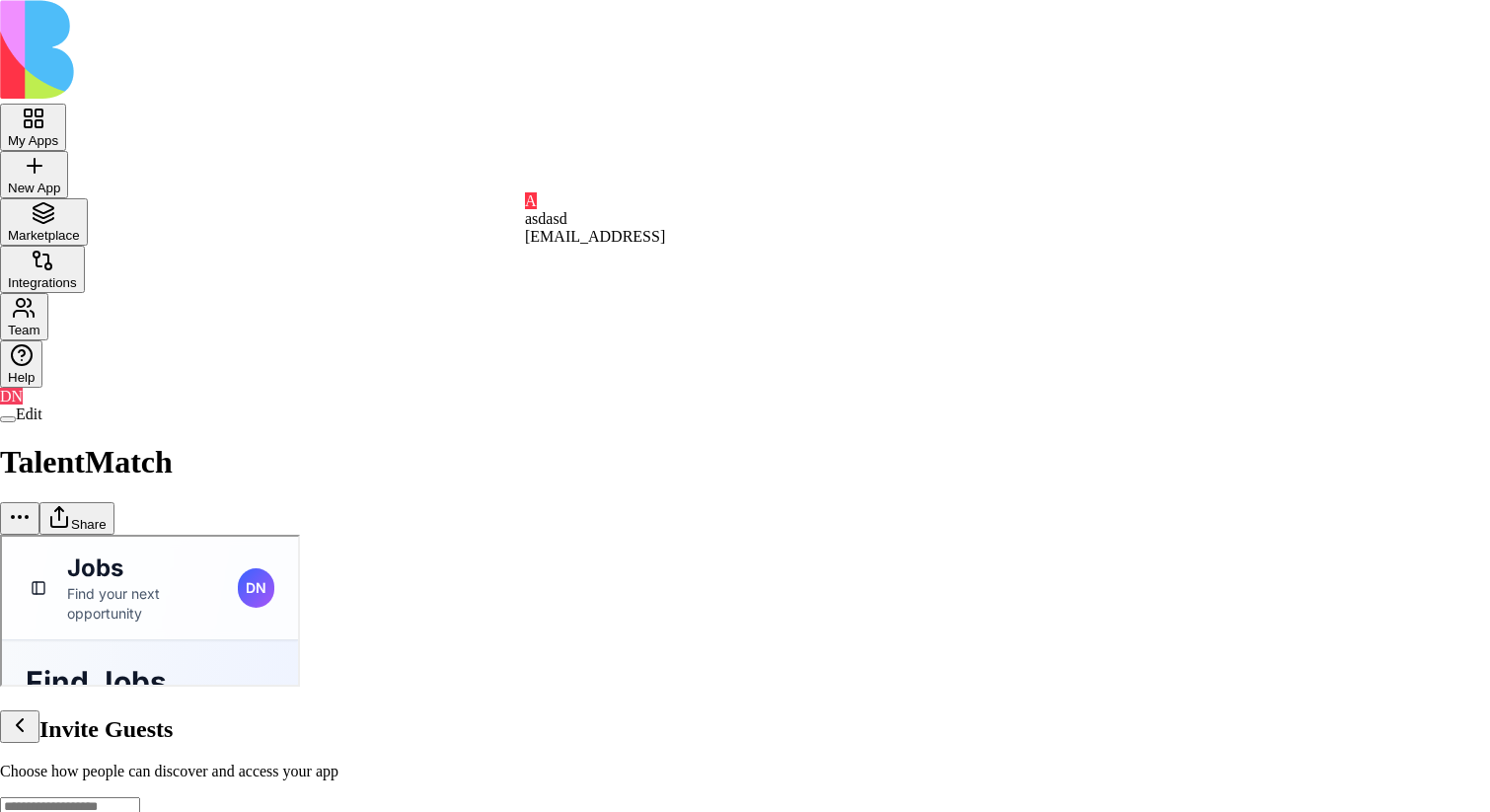click at bounding box center (745, 691) 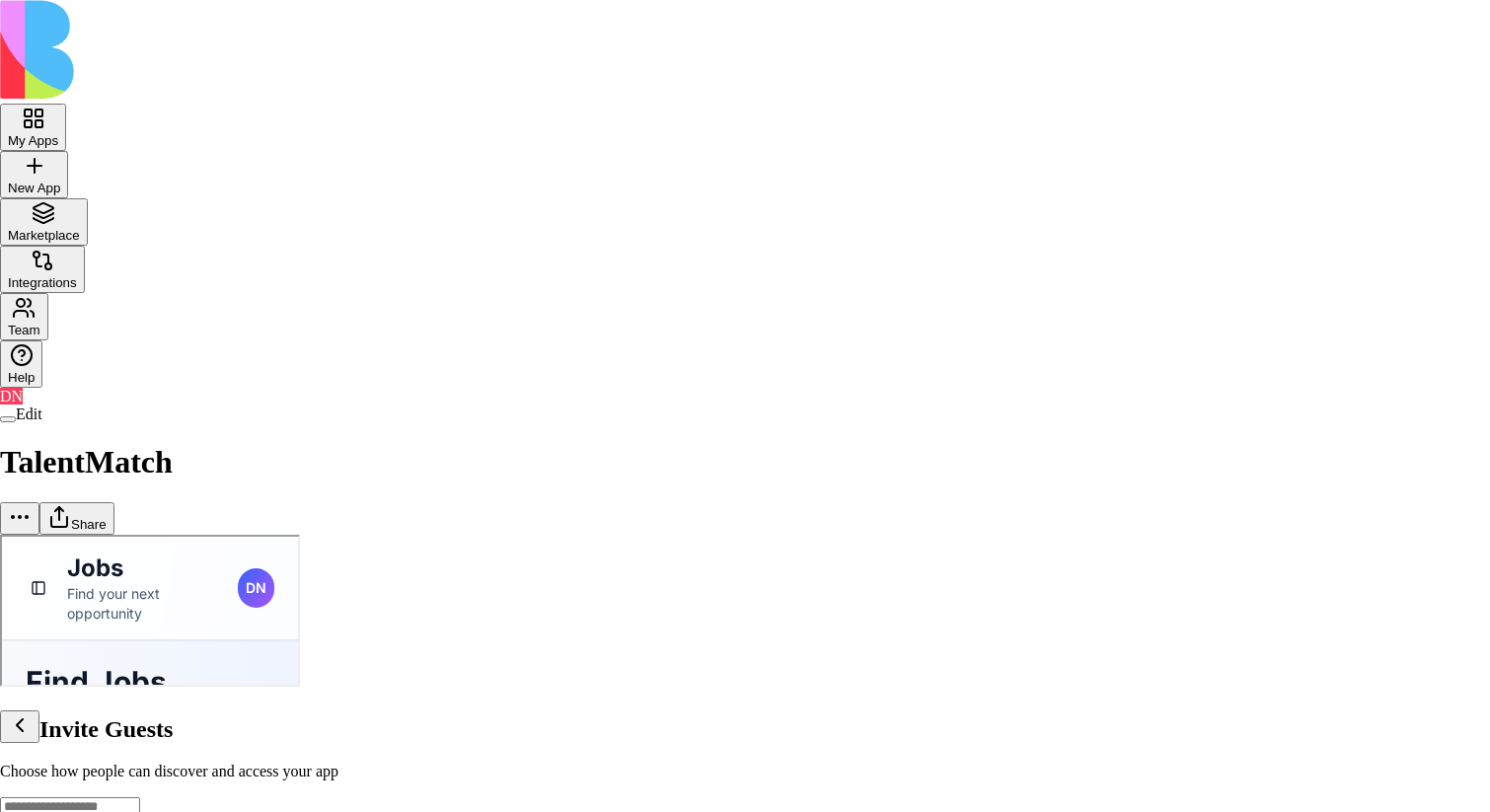 click on "My Apps New App
To pick up a draggable item, press the space bar.
While dragging, use the arrow keys to move the item.
Press space again to drop the item in its new position, or press escape to cancel.
Marketplace Integrations Team Help DN Edit TalentMatch Share Invite Guests Choose how people can discover and access your app Access type Add to Blocks account They'll join your account and can access other apps you share with them Invite as Guest They'll only see this app and won't join your account Blocks Account members can view Can view Anyone with the link Anyone on the internet Can view App members (35) DN Don Neumark2 don+core@blocks.ws RS Rotem Shay rotem+core@blocks.ws G gilad gilad+core@blocks.ws O ofer ofer+core@blocks.ws MS Marina Sokolov marina+core@blocks.ws Dan Ofir dan+core@blocks.ws M michal michal+core@blocks.ws T Tal tal+core@blocks.ws S Shir shir+core@blocks.ws A asdadas asdadas@asdasd.com A asdasdasd asdasdasd@assad.com A asdasd asdasd@asdasdasd.com A asdasd A asdasd A S S S" at bounding box center (745, 1852) 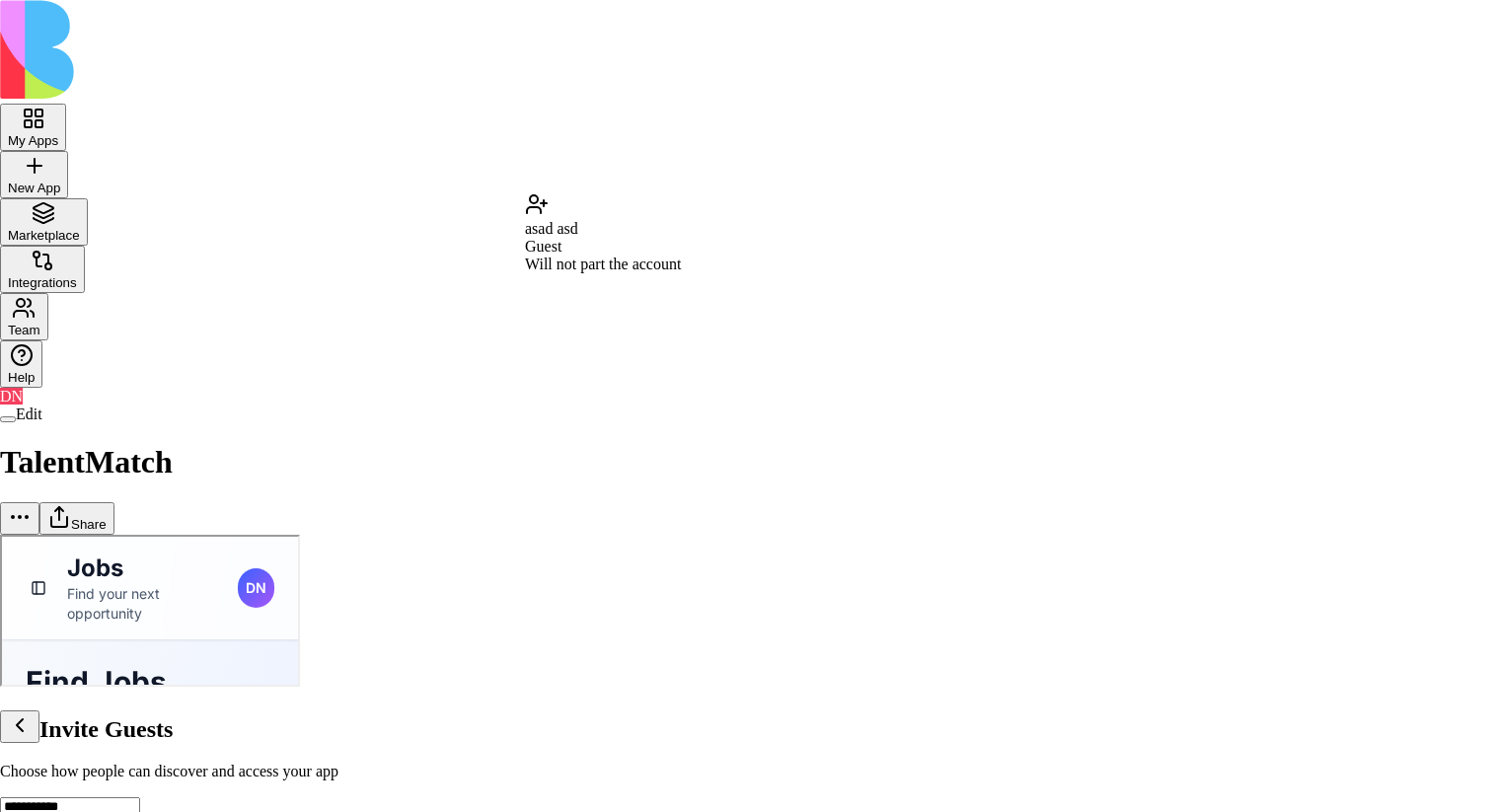 type on "**********" 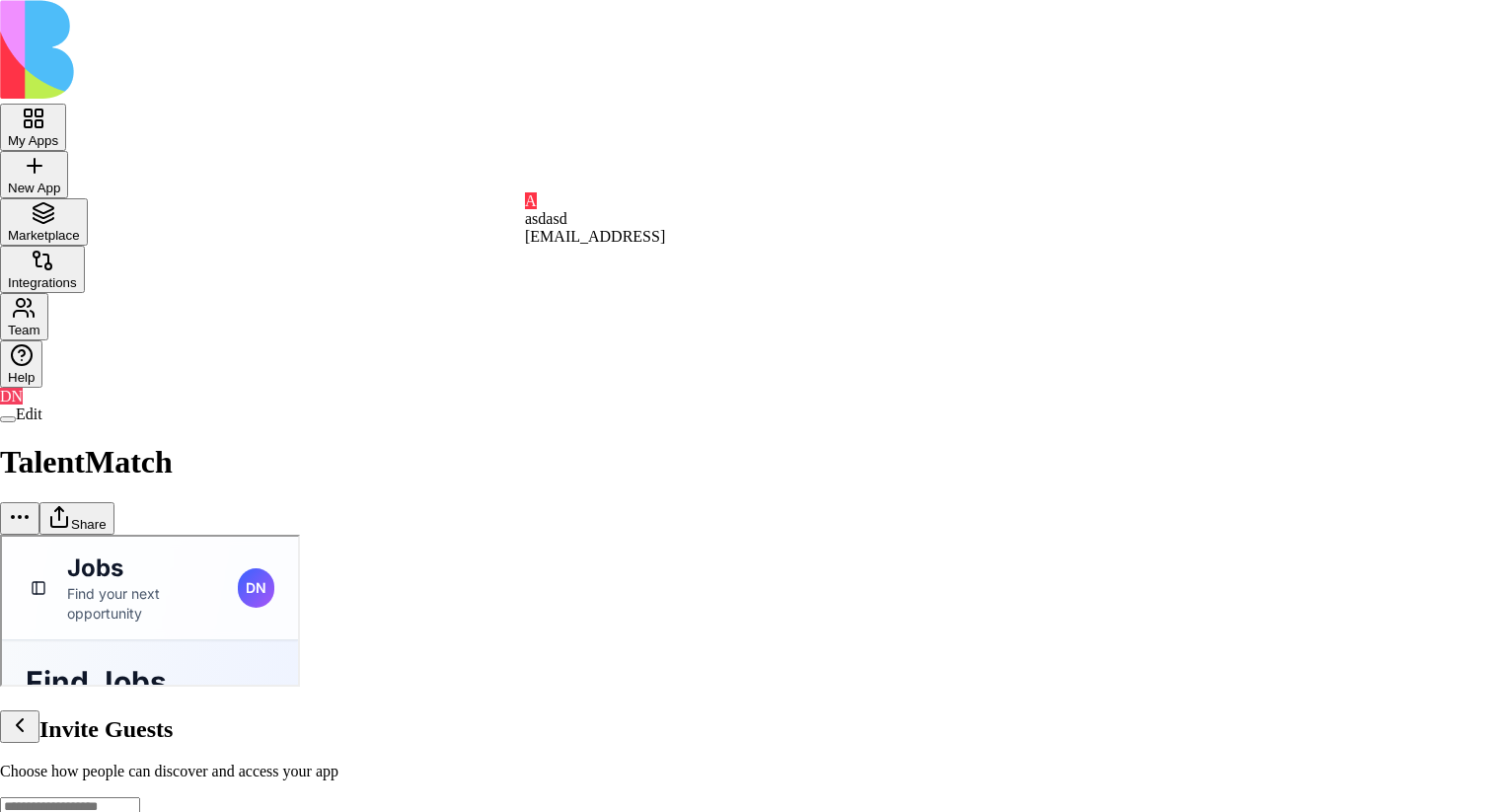 click at bounding box center (745, 691) 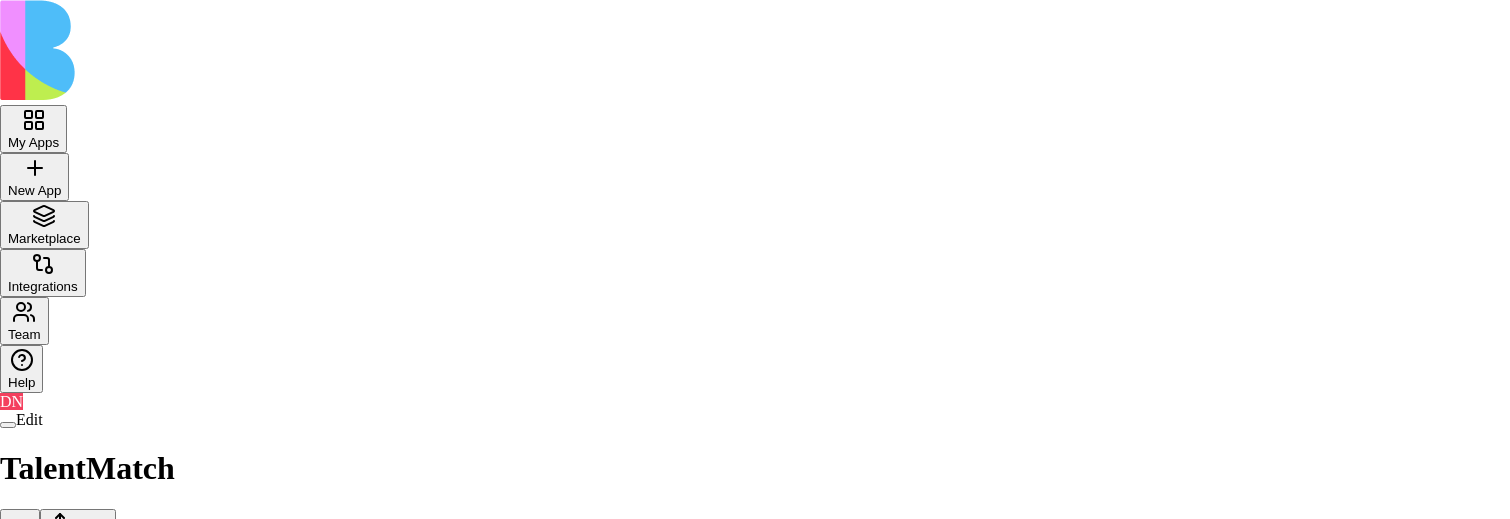 scroll, scrollTop: 320, scrollLeft: 0, axis: vertical 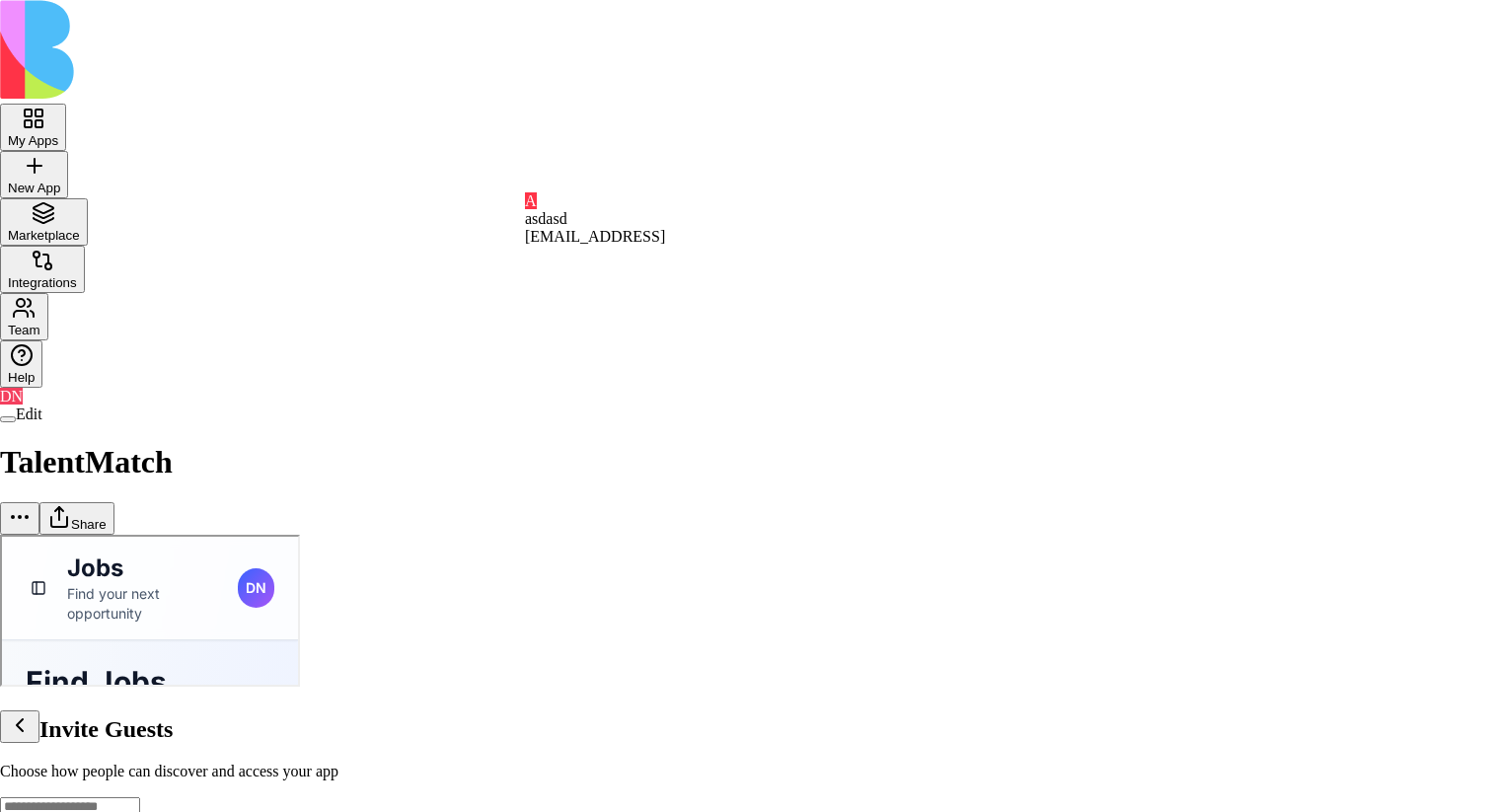 click on "My Apps New App
To pick up a draggable item, press the space bar.
While dragging, use the arrow keys to move the item.
Press space again to drop the item in its new position, or press escape to cancel.
Marketplace Integrations Team Help DN Edit TalentMatch Share Invite Guests Choose how people can discover and access your app Access type Add to Blocks account They'll join your account and can access other apps you share with them Invite as Guest They'll only see this app and won't join your account Blocks Account members can view Can view Anyone with the link Anyone on the internet Can view App members (35) DN Don Neumark2 don+core@blocks.ws RS Rotem Shay rotem+core@blocks.ws G gilad gilad+core@blocks.ws O ofer ofer+core@blocks.ws MS Marina Sokolov marina+core@blocks.ws Dan Ofir dan+core@blocks.ws M michal michal+core@blocks.ws T Tal tal+core@blocks.ws S Shir shir+core@blocks.ws A asdadas asdadas@asdasd.com A asdasdasd asdasdasd@assad.com A asdasd asdasd@asdasdasd.com A asdasd A asdasd A S S S" at bounding box center [745, 1852] 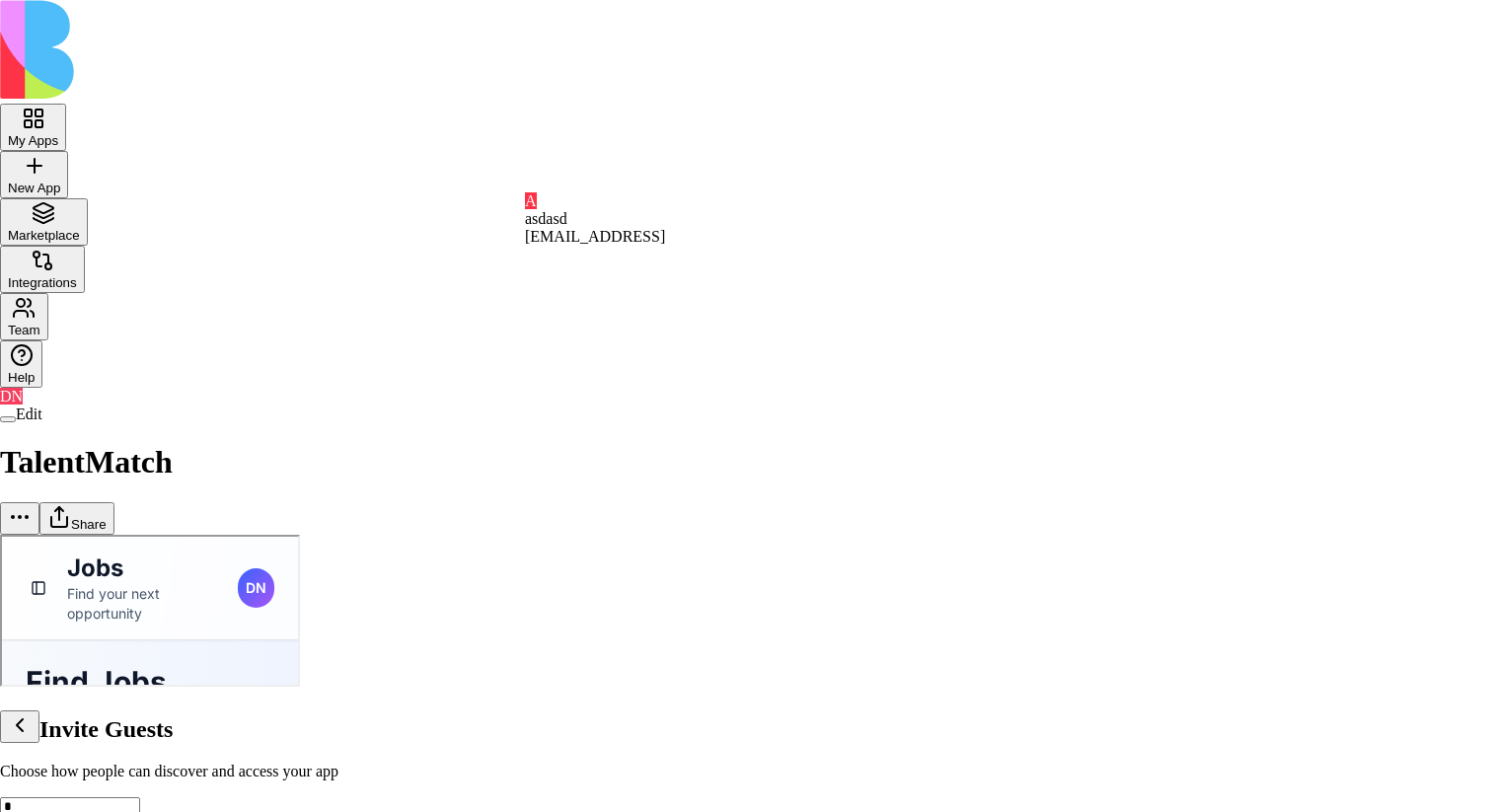 type 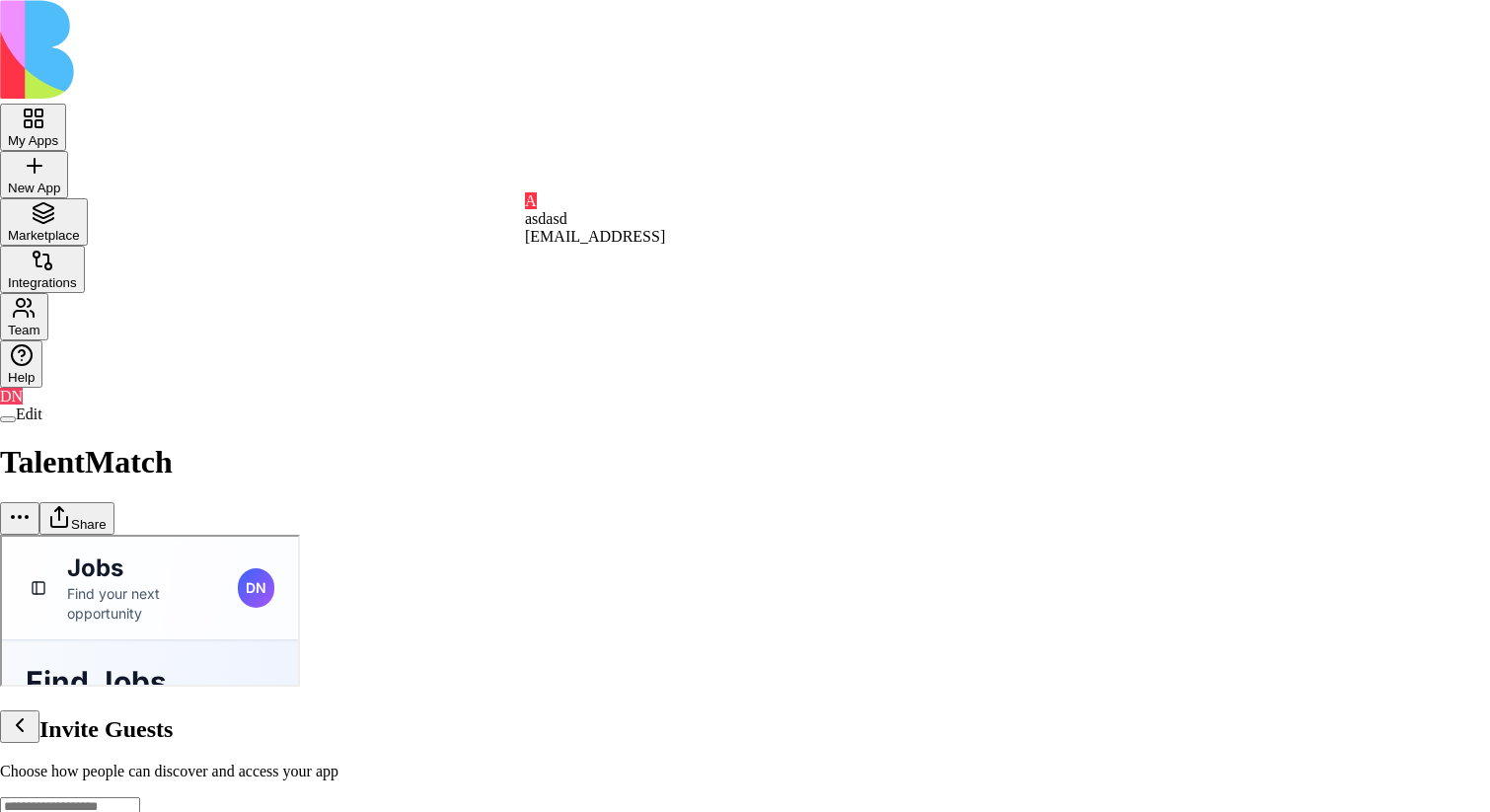 click at bounding box center [745, 691] 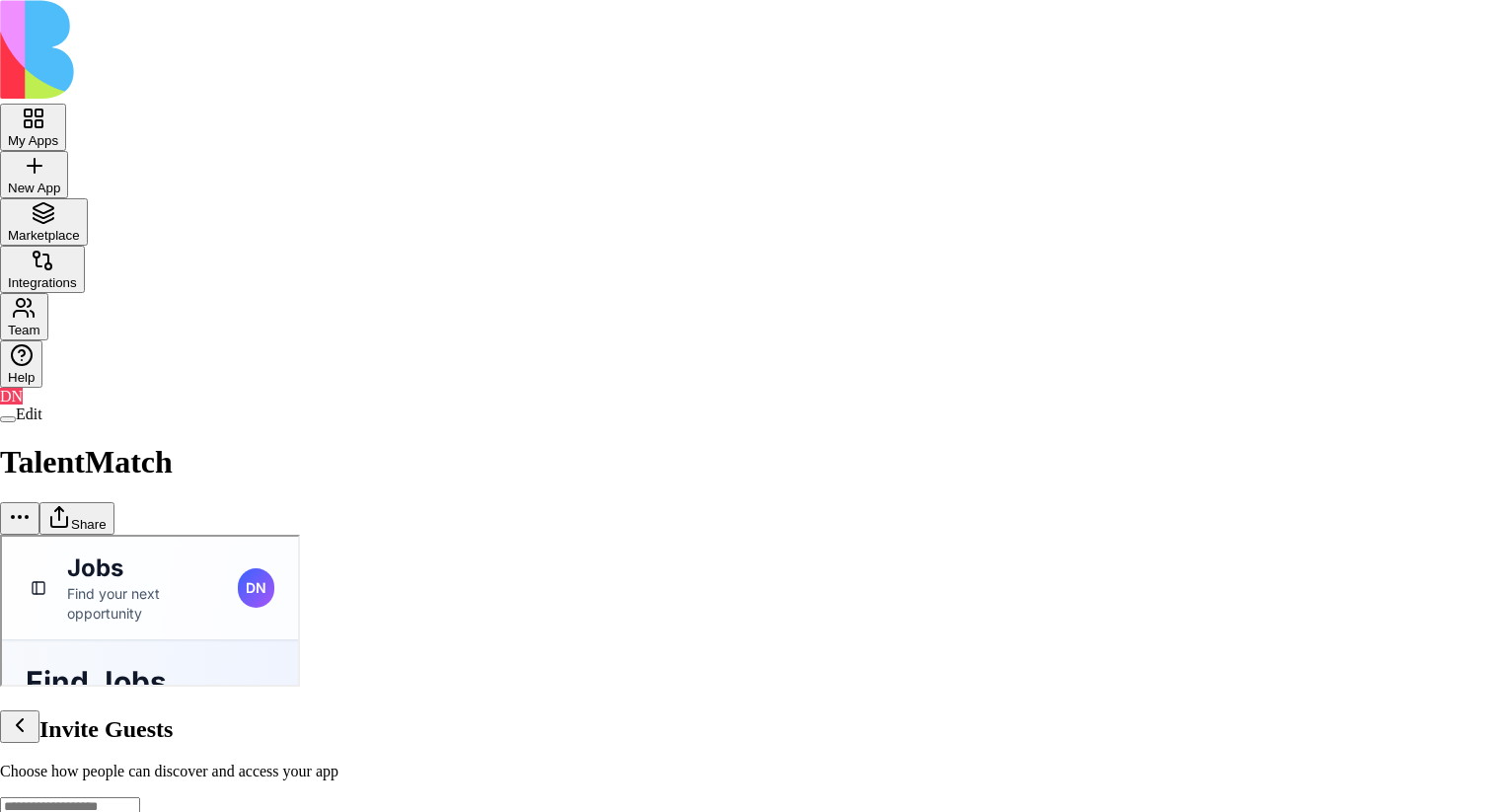 scroll, scrollTop: 0, scrollLeft: 0, axis: both 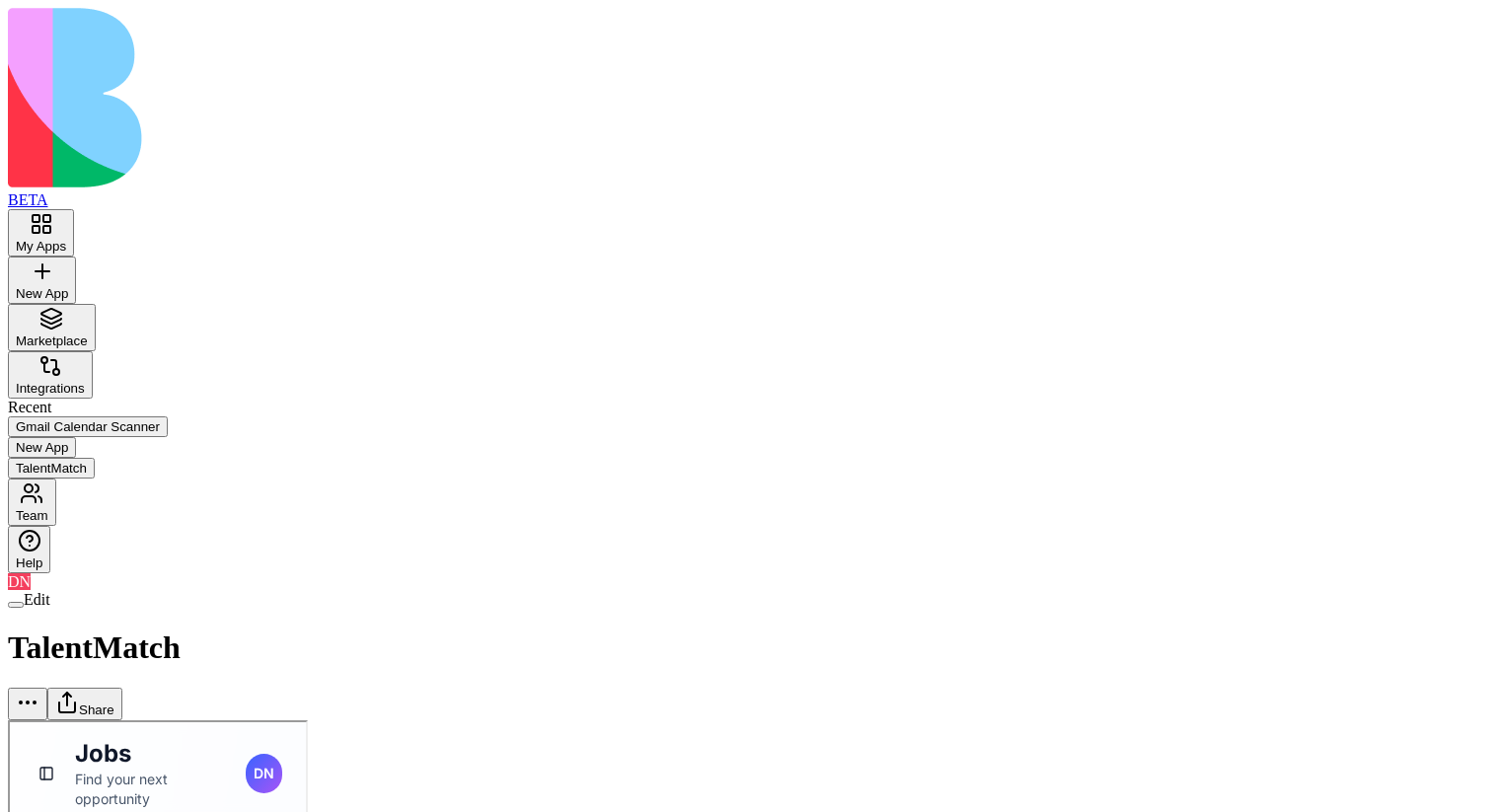 click on "Team" at bounding box center (32, 515) 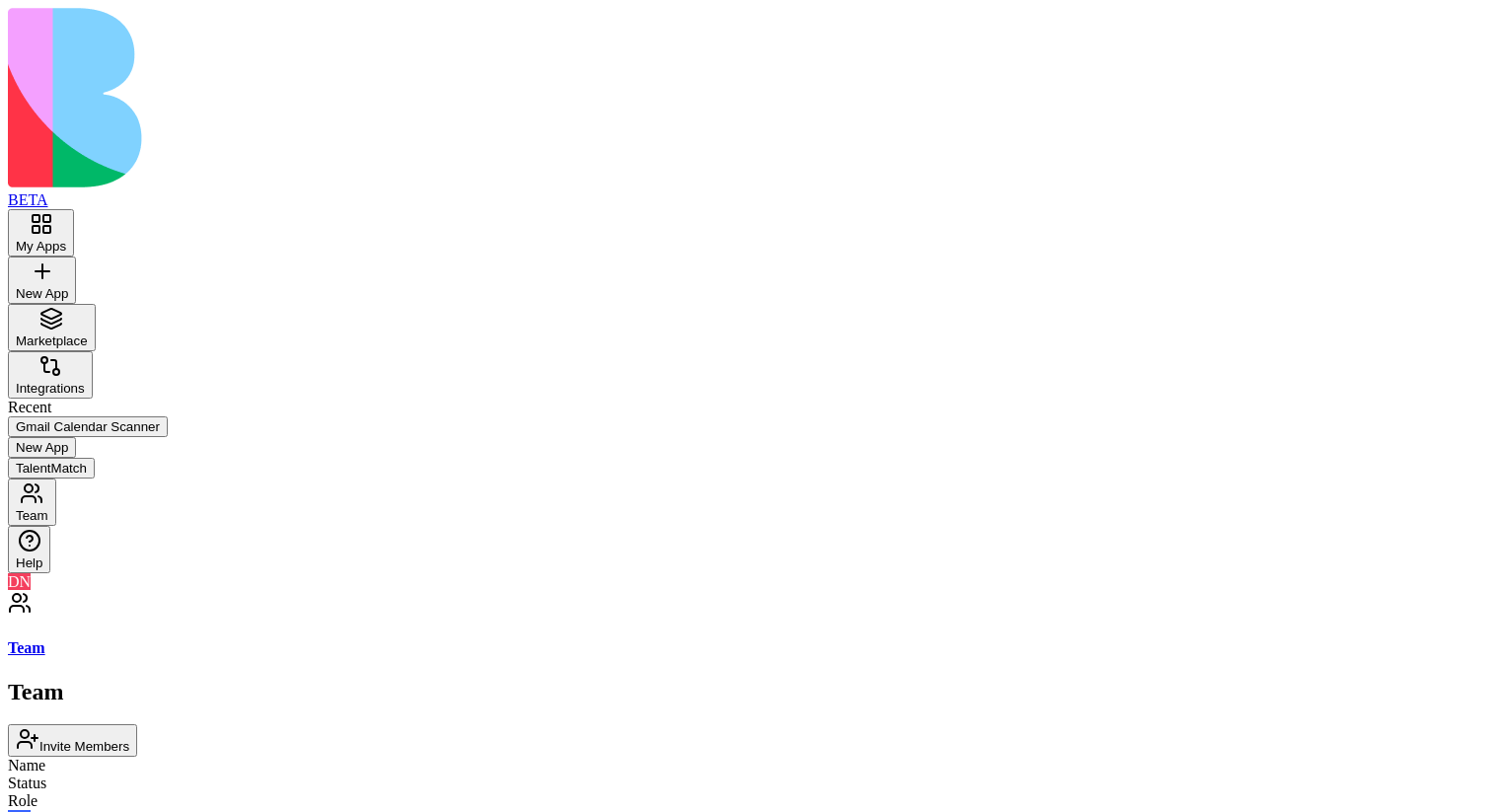 type 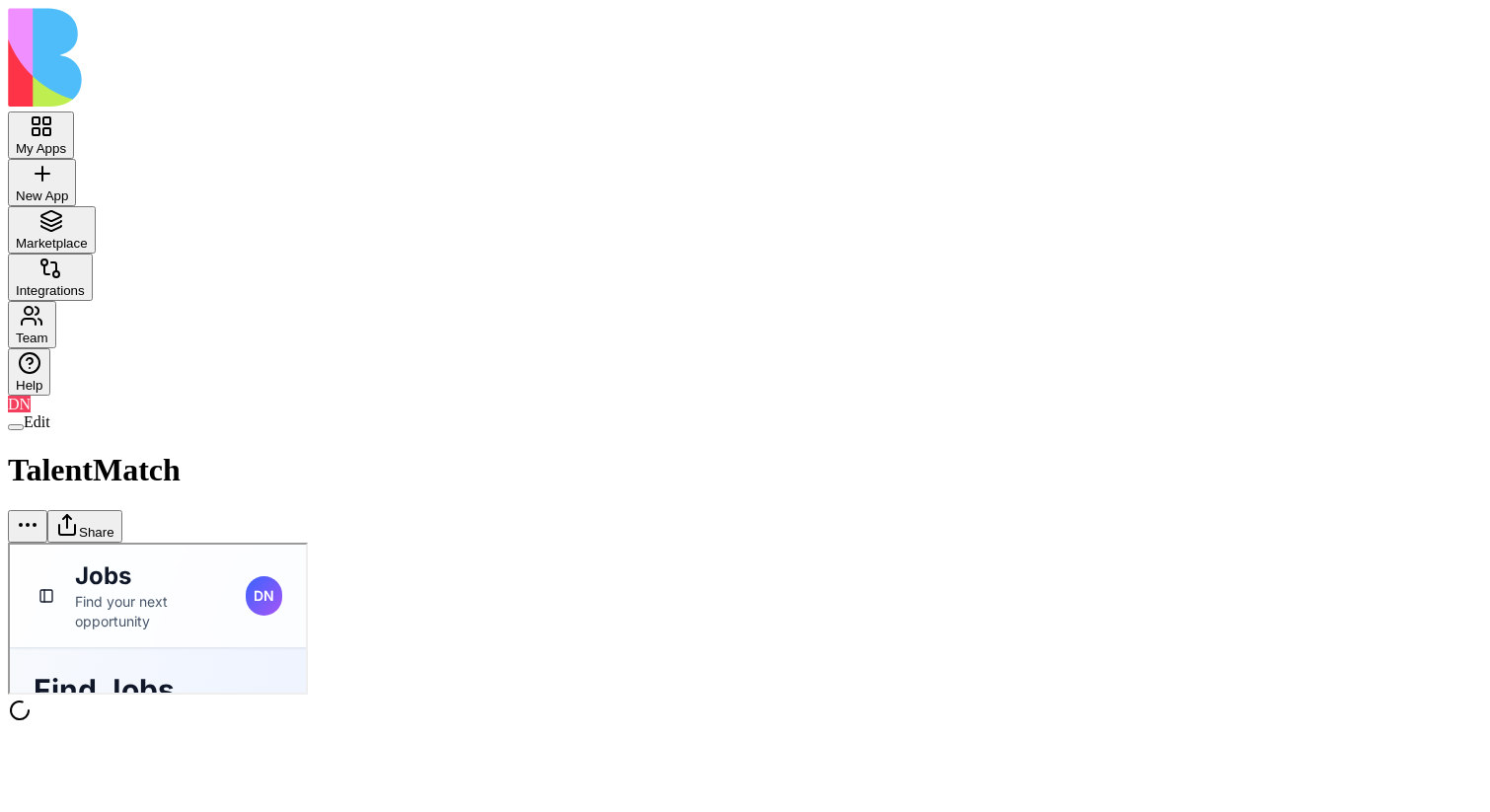 scroll, scrollTop: 0, scrollLeft: 0, axis: both 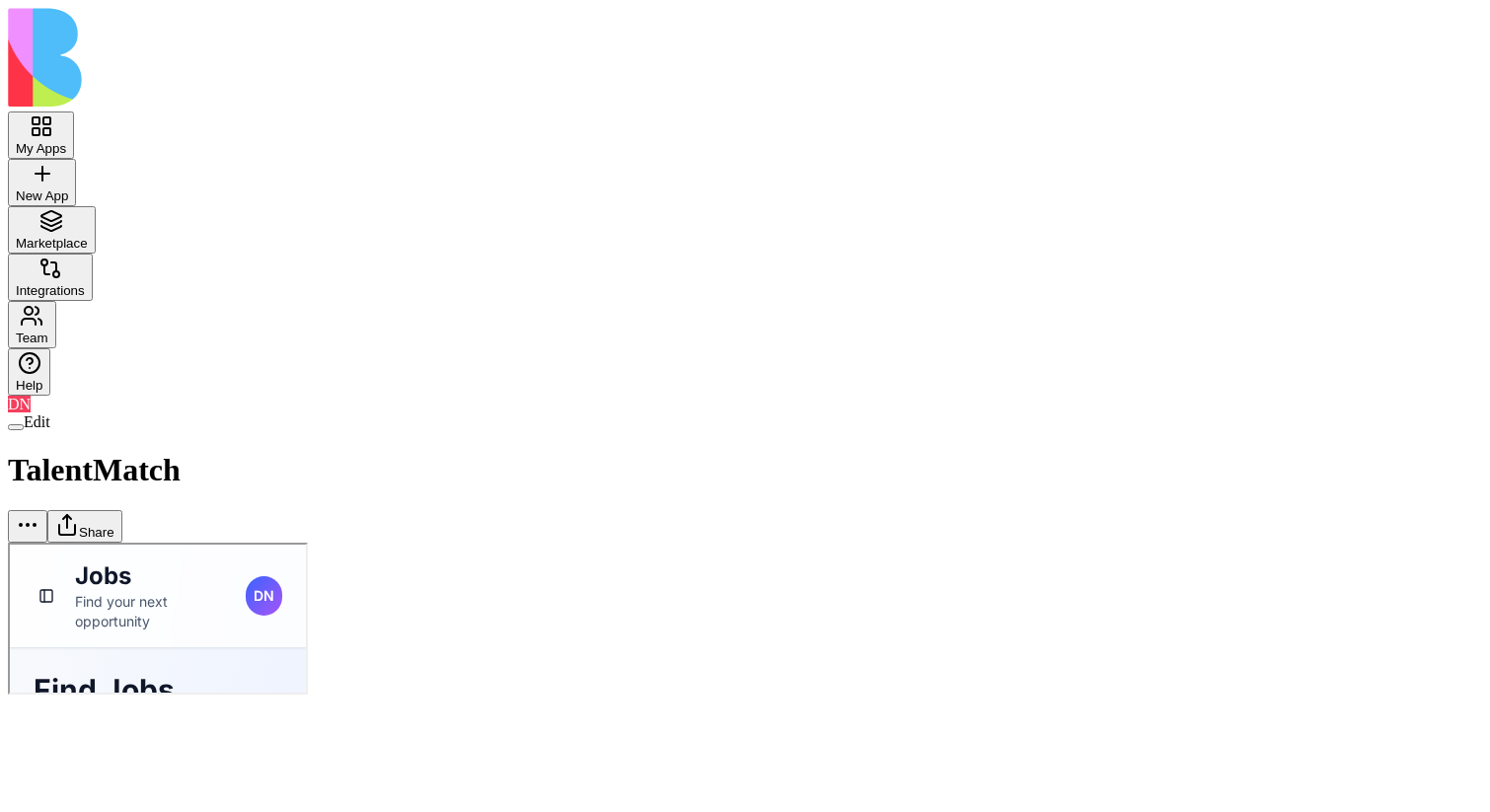 click on "Share" at bounding box center [85, 526] 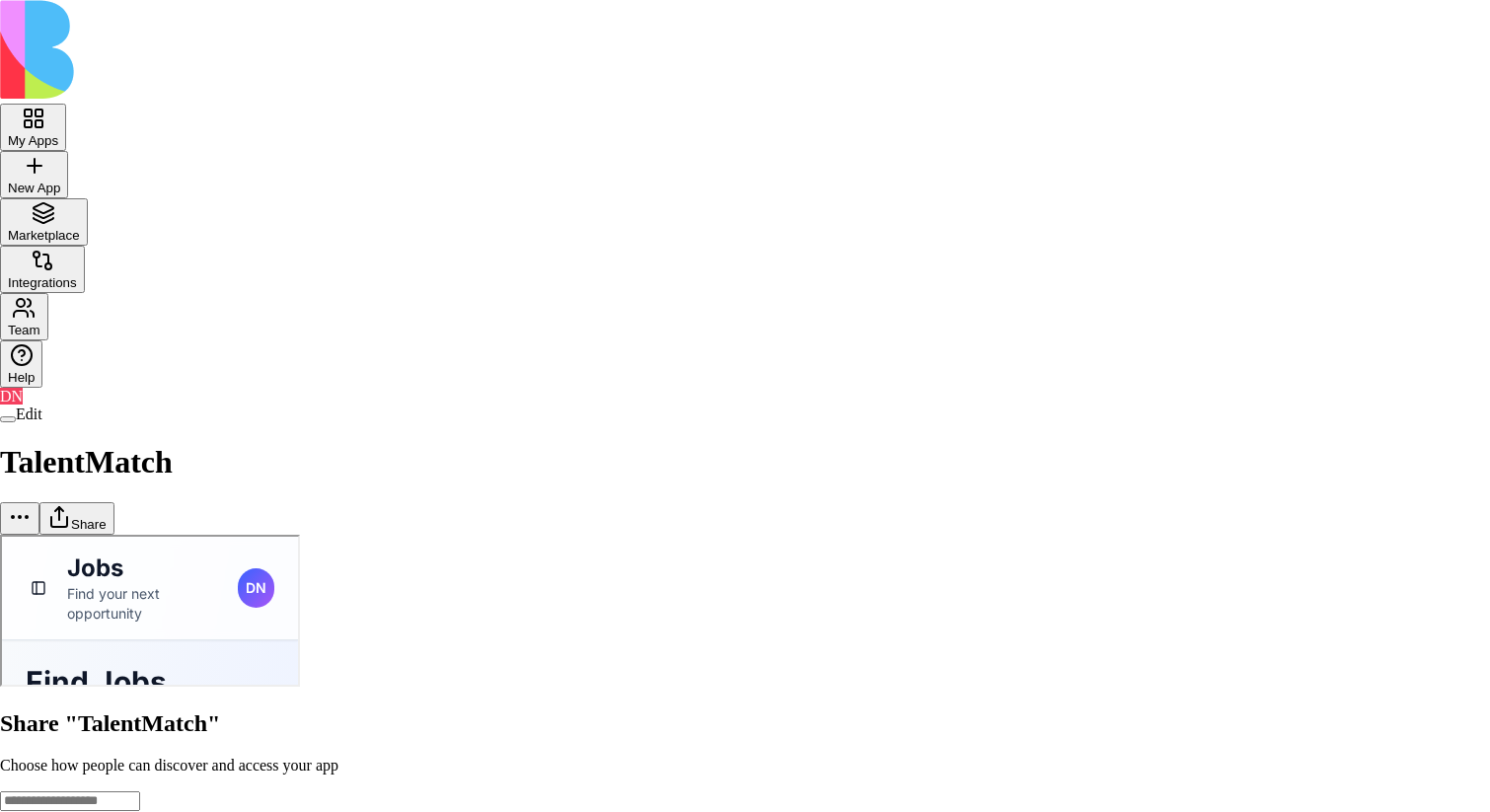 click on "My Apps New App
To pick up a draggable item, press the space bar.
While dragging, use the arrow keys to move the item.
Press space again to drop the item in its new position, or press escape to cancel.
Marketplace Integrations Team Help DN Edit TalentMatch Share Share "TalentMatch" Choose how people can discover and access your app General access Blocks Account members can view Can view Anyone with the link Anyone on the internet Can view App members (35) DN Don Neumark2 don+core@blocks.ws RS Rotem Shay rotem+core@blocks.ws G gilad gilad+core@blocks.ws O ofer ofer+core@blocks.ws MS Marina Sokolov marina+core@blocks.ws Dan Ofir dan+core@blocks.ws M michal michal+core@blocks.ws T Tal tal+core@blocks.ws S Shir shir+core@blocks.ws A asdadas asdadas@asdasd.com A asdasdasd asdasdasd@assad.com A asdasd asdasd@asdasdasd.com A asdasd asdasd@asda222sdasd.com A asdasd asdasd@asdasd.com A asdasd2 asdasd2@asdasd.com S sdfsdfsdf sdfsdfsdf@asdasd.com S sdfsd22fsdf sdfsd22fsdf@asdasd.com S sdfsd2sdasd2fsdf A" at bounding box center [745, 1761] 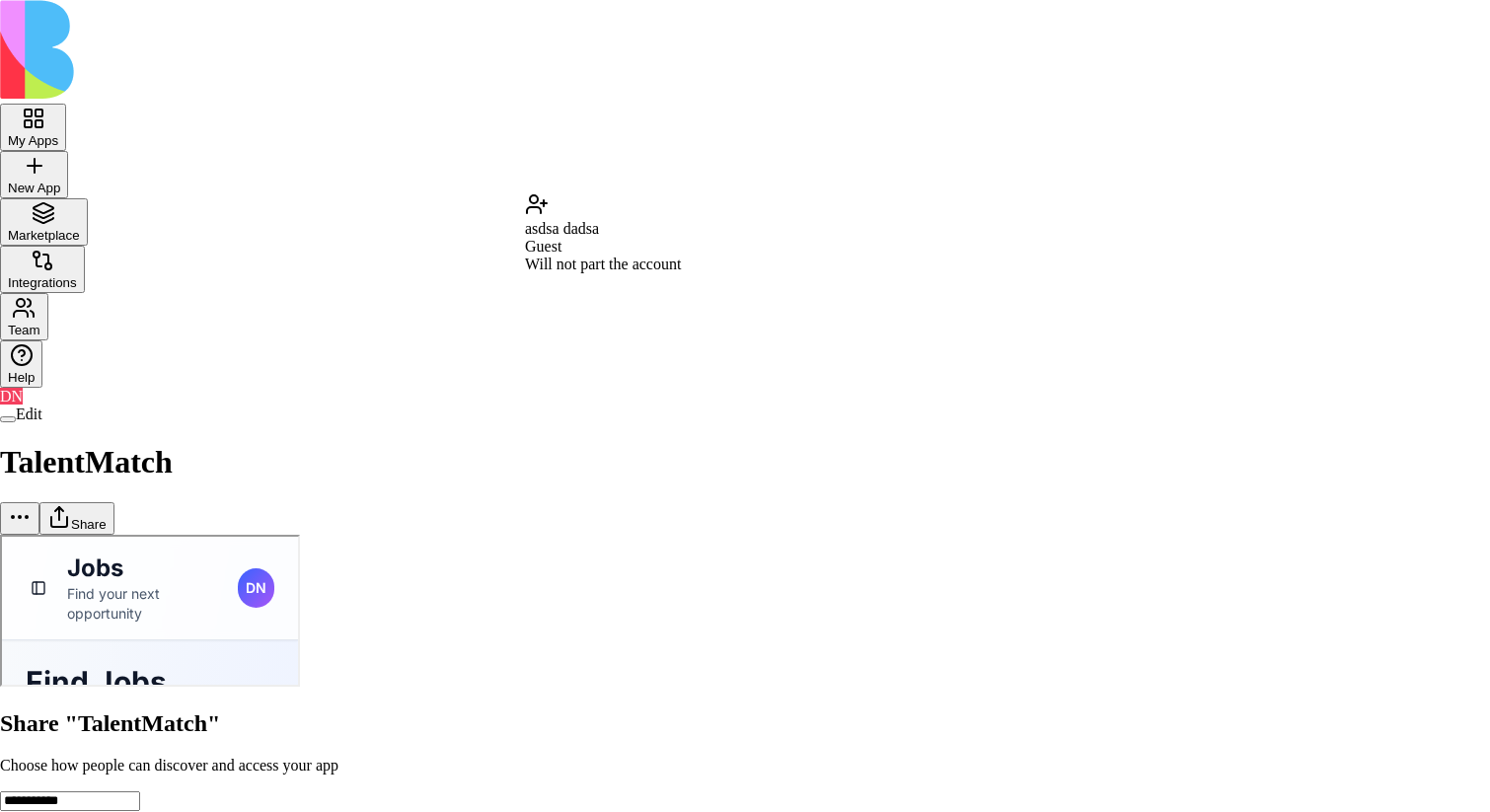 type on "**********" 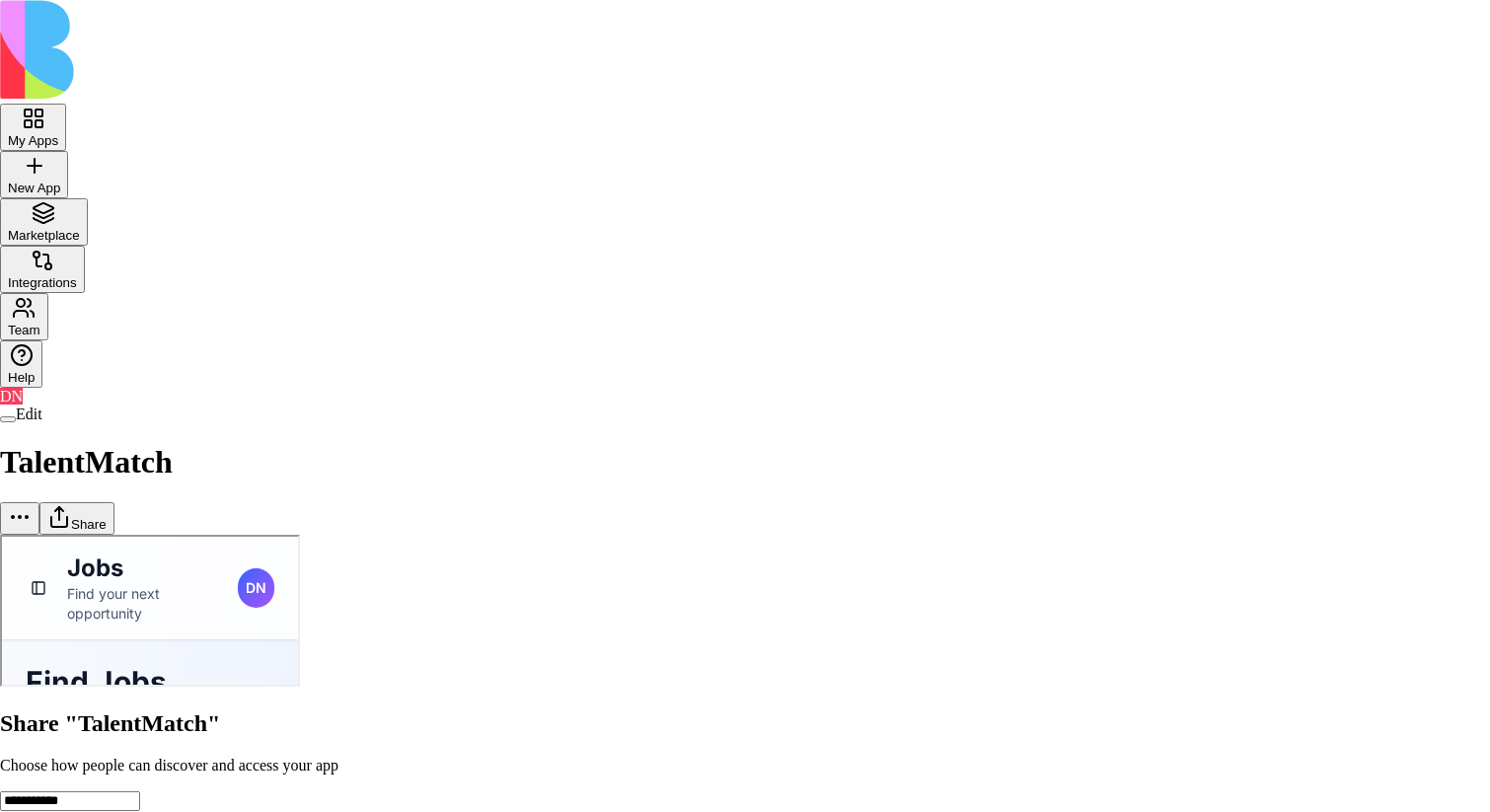 scroll, scrollTop: 0, scrollLeft: 0, axis: both 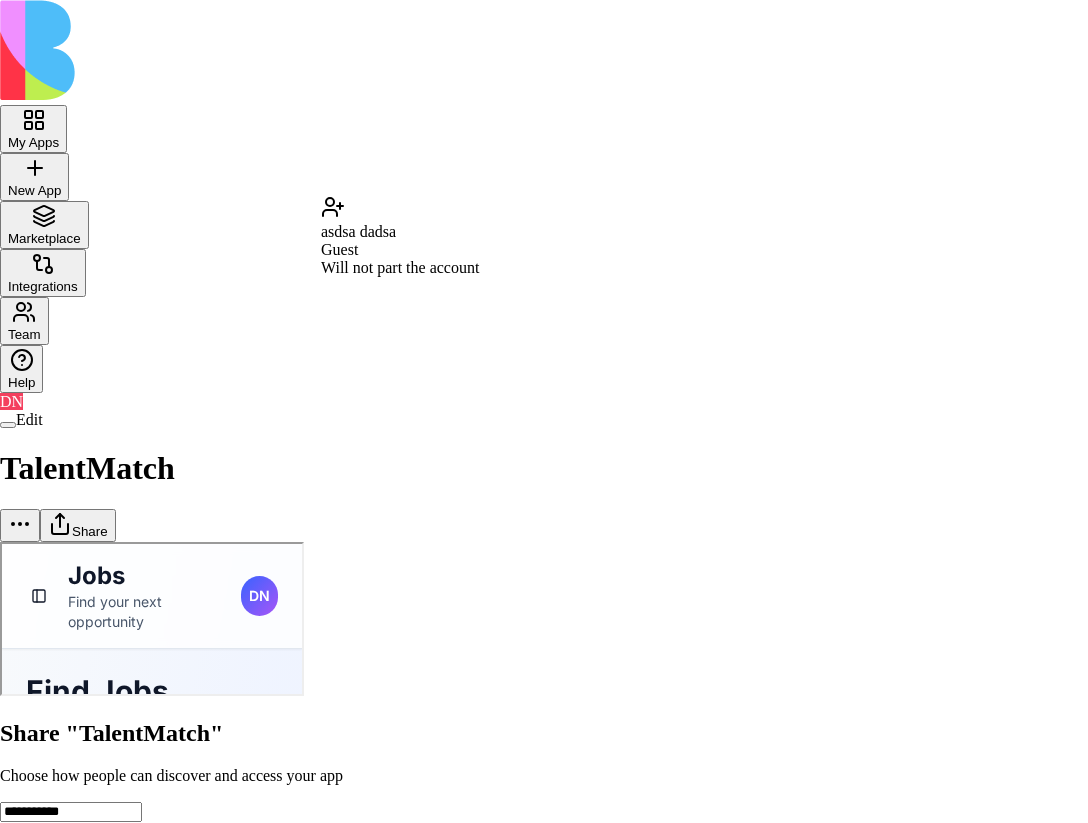 click on "**********" at bounding box center [544, 1785] 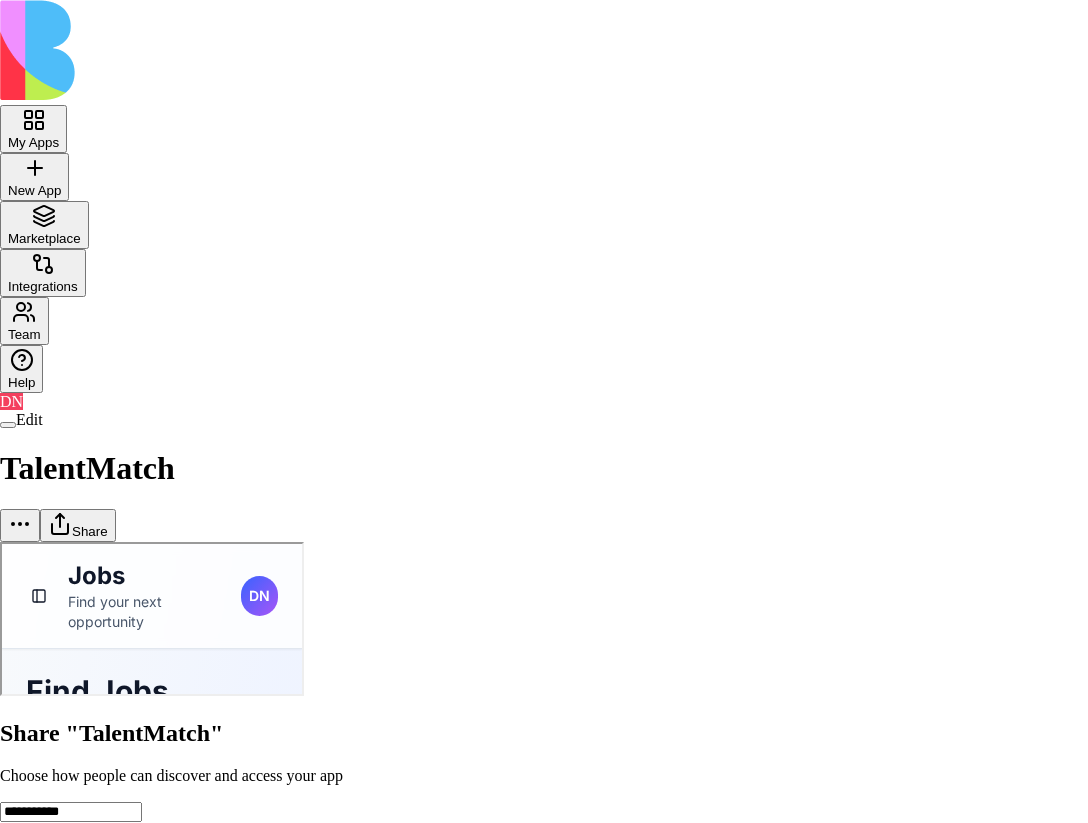 scroll, scrollTop: 0, scrollLeft: 0, axis: both 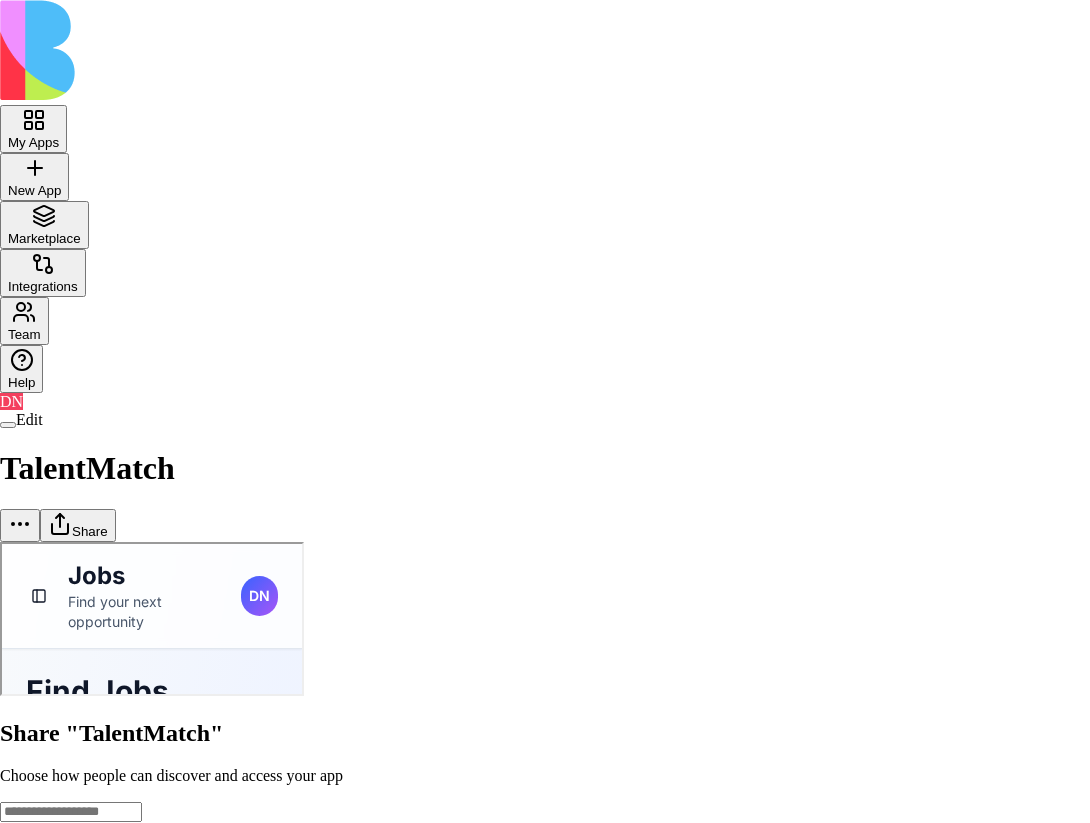 click on "My Apps New App
To pick up a draggable item, press the space bar.
While dragging, use the arrow keys to move the item.
Press space again to drop the item in its new position, or press escape to cancel.
Marketplace Integrations Team Help DN Edit TalentMatch Share Share "TalentMatch" Choose how people can discover and access your app General access Blocks Account members can view Can view Anyone with the link Anyone on the internet Can view App members (35) DN Don Neumark2 don+core@blocks.ws RS Rotem Shay rotem+core@blocks.ws G gilad gilad+core@blocks.ws O ofer ofer+core@blocks.ws MS Marina Sokolov marina+core@blocks.ws Dan Ofir dan+core@blocks.ws M michal michal+core@blocks.ws T Tal tal+core@blocks.ws S Shir shir+core@blocks.ws A asdadas asdadas@asdasd.com A asdasdasd asdasdasd@assad.com A asdasd asdasd@asdasdasd.com A asdasd asdasd@asda222sdasd.com A asdasd asdasd@asdasd.com A asdasd2 asdasd2@asdasd.com S sdfsdfsdf sdfsdfsdf@asdasd.com S sdfsd22fsdf sdfsd22fsdf@asdasd.com S sdfsd2sdasd2fsdf A" at bounding box center (545, 1785) 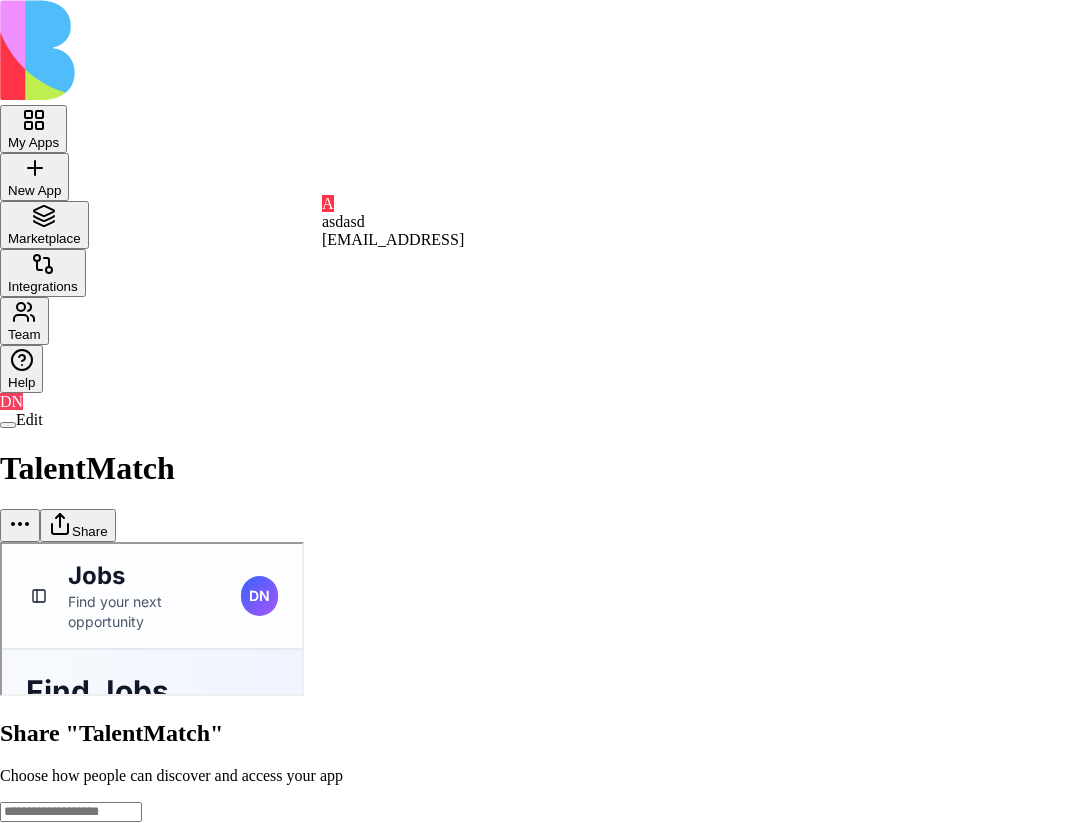 click on "asdasd" at bounding box center (393, 222) 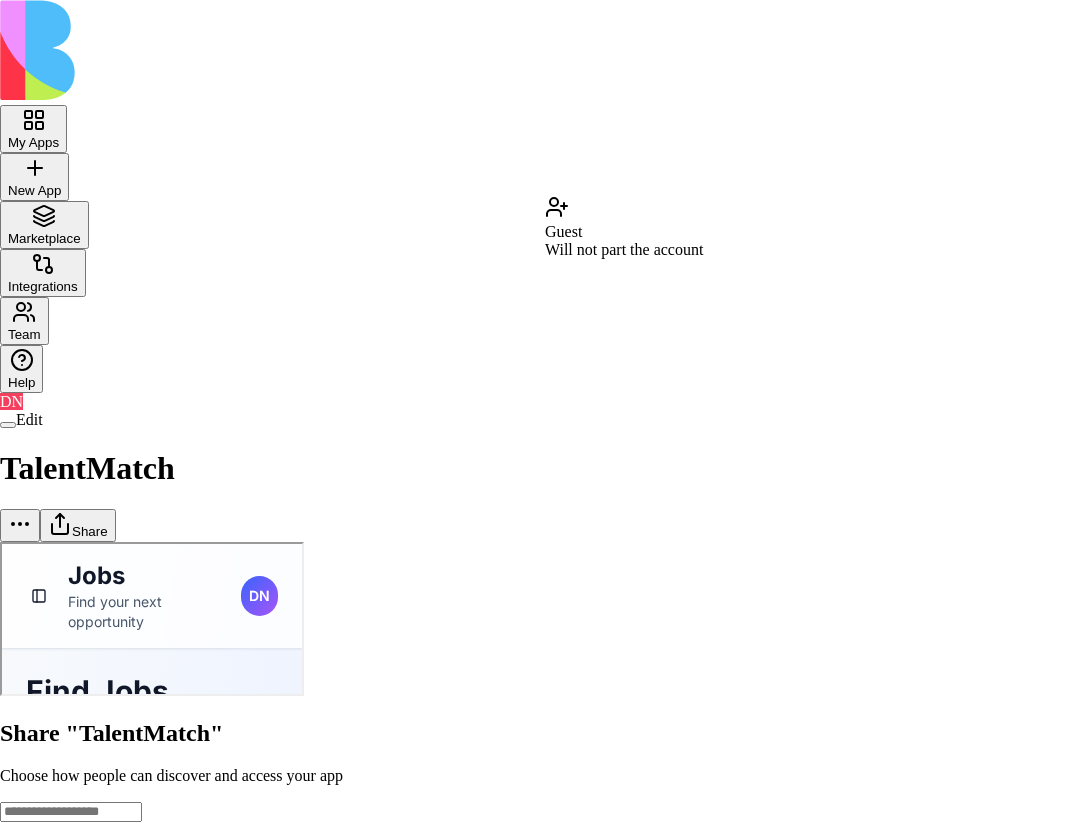 click on "My Apps New App
To pick up a draggable item, press the space bar.
While dragging, use the arrow keys to move the item.
Press space again to drop the item in its new position, or press escape to cancel.
Marketplace Integrations Team Help DN Edit TalentMatch Share Share "TalentMatch" Choose how people can discover and access your app General access Blocks Account members can view Can view Anyone with the link Anyone on the internet Can view App members (36) DN Don Neumark2 don+core@blocks.ws RS Rotem Shay rotem+core@blocks.ws G gilad gilad+core@blocks.ws O ofer ofer+core@blocks.ws MS Marina Sokolov marina+core@blocks.ws Dan Ofir dan+core@blocks.ws M michal michal+core@blocks.ws T Tal tal+core@blocks.ws S Shir shir+core@blocks.ws A asdadas asdadas@asdasd.com A asdasdasd asdasdasd@assad.com A asdasd asdasd@asdasdasd.com A asdasd asdasd@asda222sdasd.com A asdasd asdasd@asdasd.com A asdasd2 asdasd2@asdasd.com S sdfsdfsdf sdfsdfsdf@asdasd.com S sdfsd22fsdf sdfsd22fsdf@asdasd.com S sdfsd2sdasd2fsdf A" at bounding box center [545, 1812] 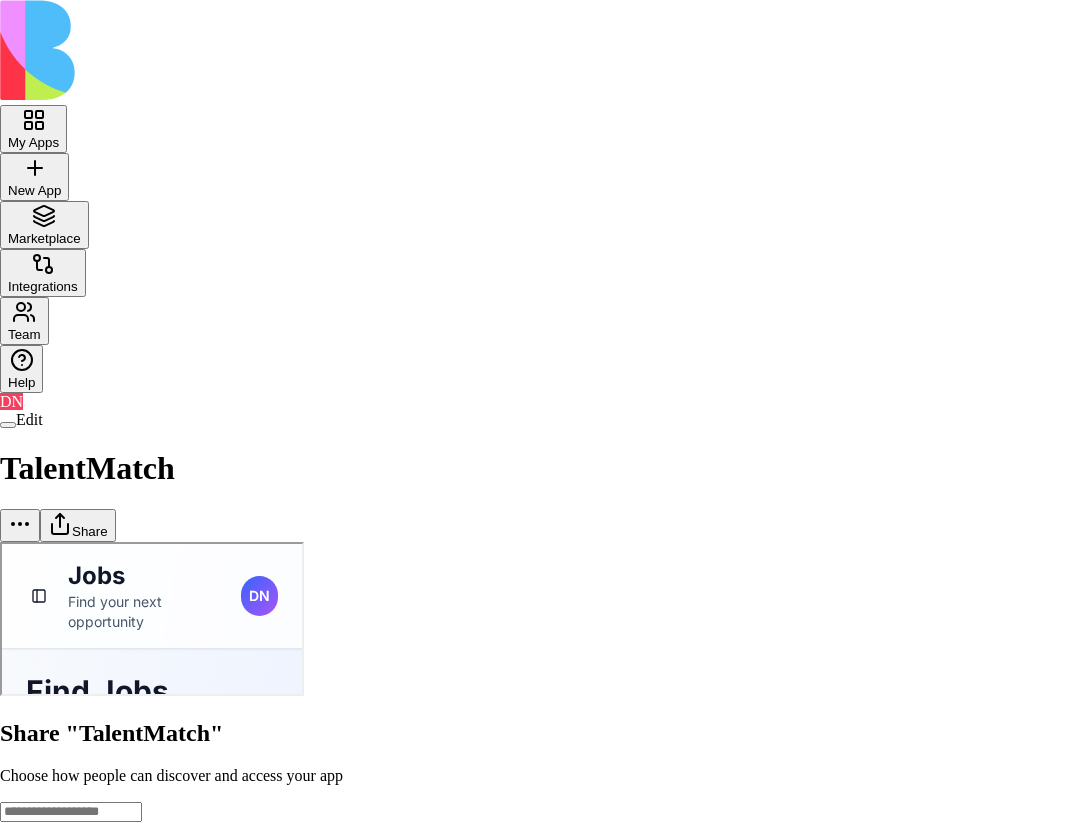 click on "My Apps New App
To pick up a draggable item, press the space bar.
While dragging, use the arrow keys to move the item.
Press space again to drop the item in its new position, or press escape to cancel.
Marketplace Integrations Team Help DN Edit TalentMatch Share Share "TalentMatch" Choose how people can discover and access your app General access Blocks Account members can view Can view Anyone with the link Anyone on the internet Can view App members (36) DN Don Neumark2 don+core@blocks.ws RS Rotem Shay rotem+core@blocks.ws G gilad gilad+core@blocks.ws O ofer ofer+core@blocks.ws MS Marina Sokolov marina+core@blocks.ws Dan Ofir dan+core@blocks.ws M michal michal+core@blocks.ws T Tal tal+core@blocks.ws S Shir shir+core@blocks.ws A asdadas asdadas@asdasd.com A asdasdasd asdasdasd@assad.com A asdasd asdasd@asdasdasd.com A asdasd asdasd@asda222sdasd.com A asdasd asdasd@asdasd.com A asdasd2 asdasd2@asdasd.com S sdfsdfsdf sdfsdfsdf@asdasd.com S sdfsd22fsdf sdfsd22fsdf@asdasd.com S sdfsd2sdasd2fsdf A" at bounding box center (545, 1812) 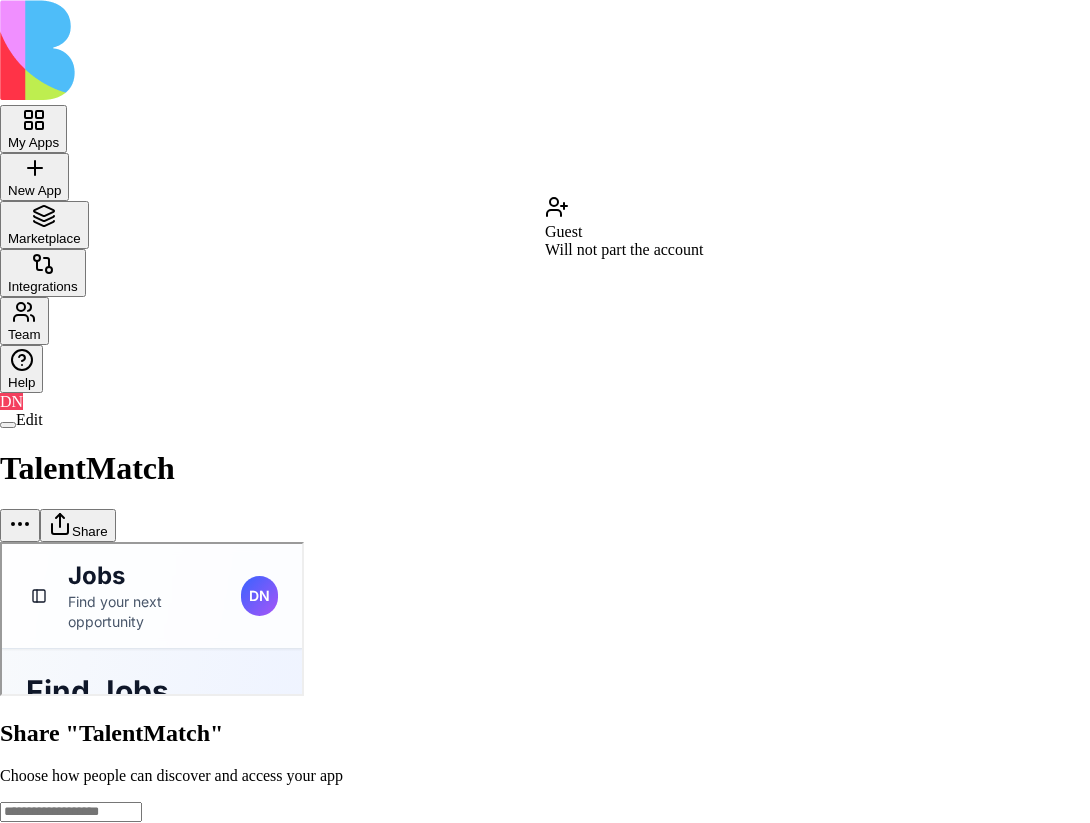 click on "My Apps New App
To pick up a draggable item, press the space bar.
While dragging, use the arrow keys to move the item.
Press space again to drop the item in its new position, or press escape to cancel.
Marketplace Integrations Team Help DN Edit TalentMatch Share Share "TalentMatch" Choose how people can discover and access your app General access Blocks Account members can view Can view Anyone with the link Anyone on the internet Can view App members (36) DN Don Neumark2 don+core@blocks.ws RS Rotem Shay rotem+core@blocks.ws G gilad gilad+core@blocks.ws O ofer ofer+core@blocks.ws MS Marina Sokolov marina+core@blocks.ws Dan Ofir dan+core@blocks.ws M michal michal+core@blocks.ws T Tal tal+core@blocks.ws S Shir shir+core@blocks.ws A asdadas asdadas@asdasd.com A asdasdasd asdasdasd@assad.com A asdasd asdasd@asdasdasd.com A asdasd asdasd@asda222sdasd.com A asdasd asdasd@asdasd.com A asdasd2 asdasd2@asdasd.com S sdfsdfsdf sdfsdfsdf@asdasd.com S sdfsd22fsdf sdfsd22fsdf@asdasd.com S sdfsd2sdasd2fsdf A" at bounding box center (545, 1812) 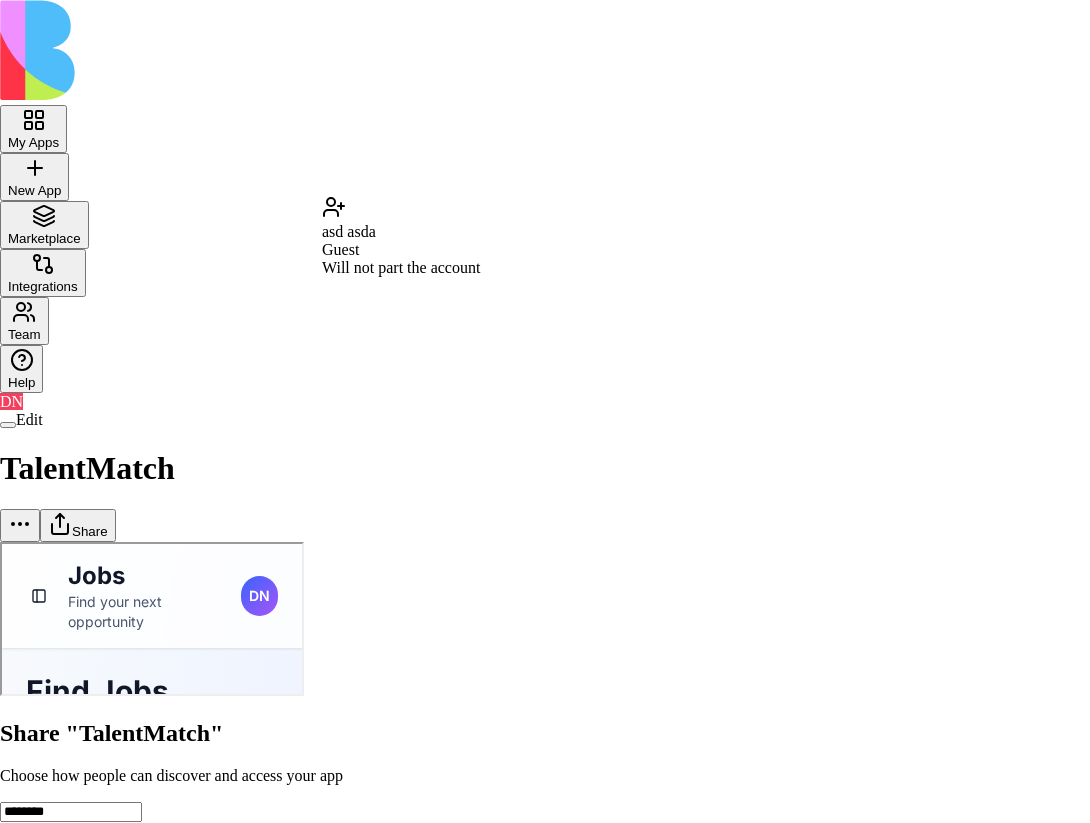 click at bounding box center [545, 700] 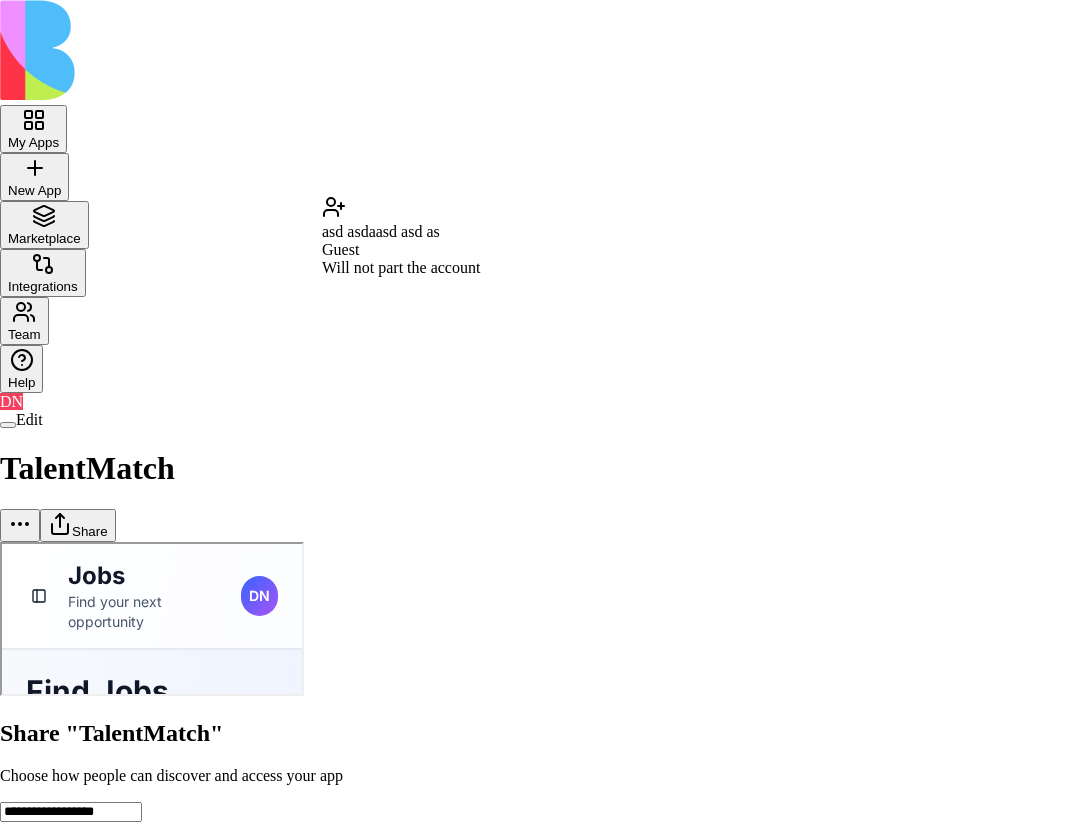 type on "**********" 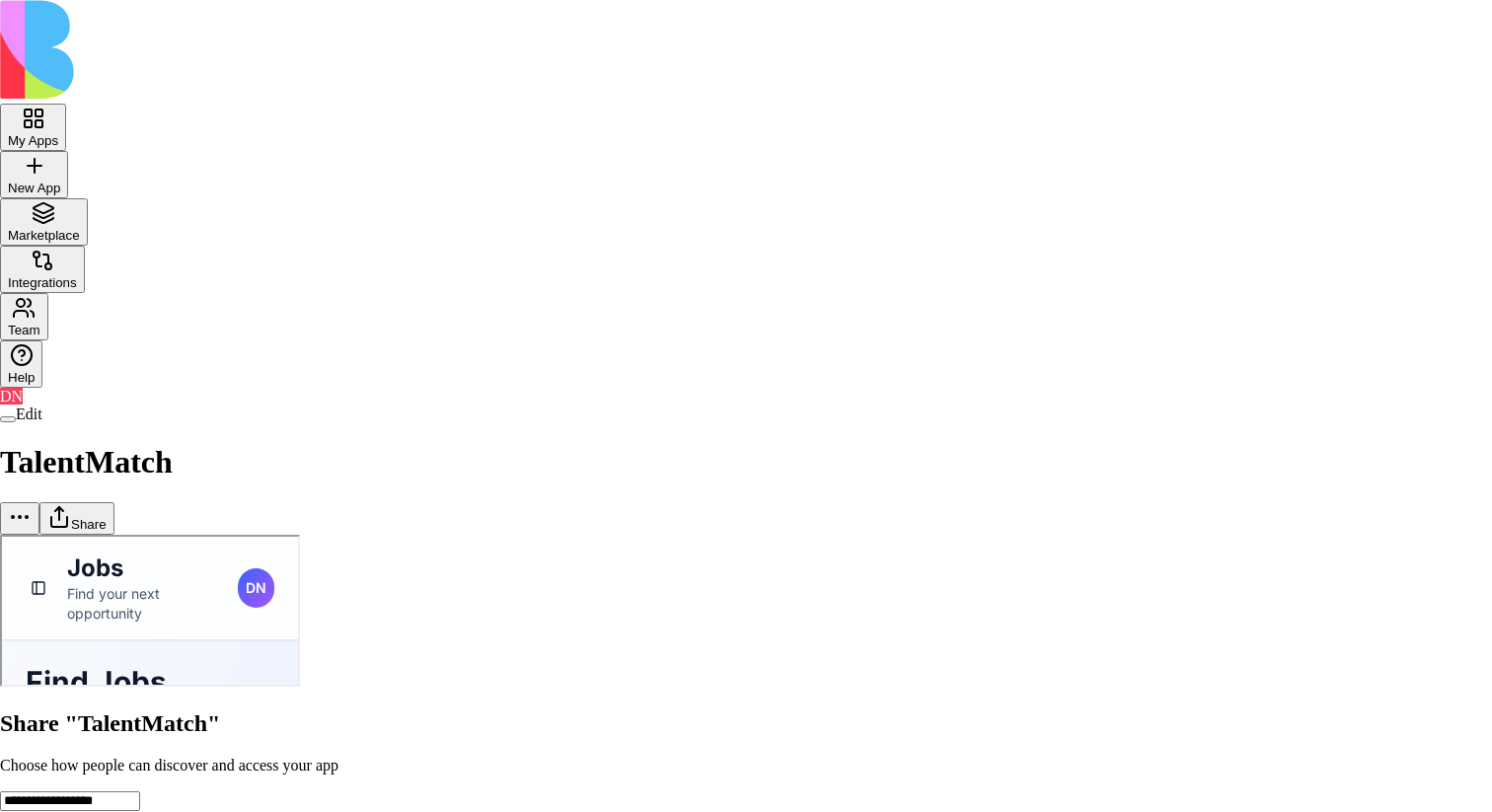 click on "**********" at bounding box center (746, 945) 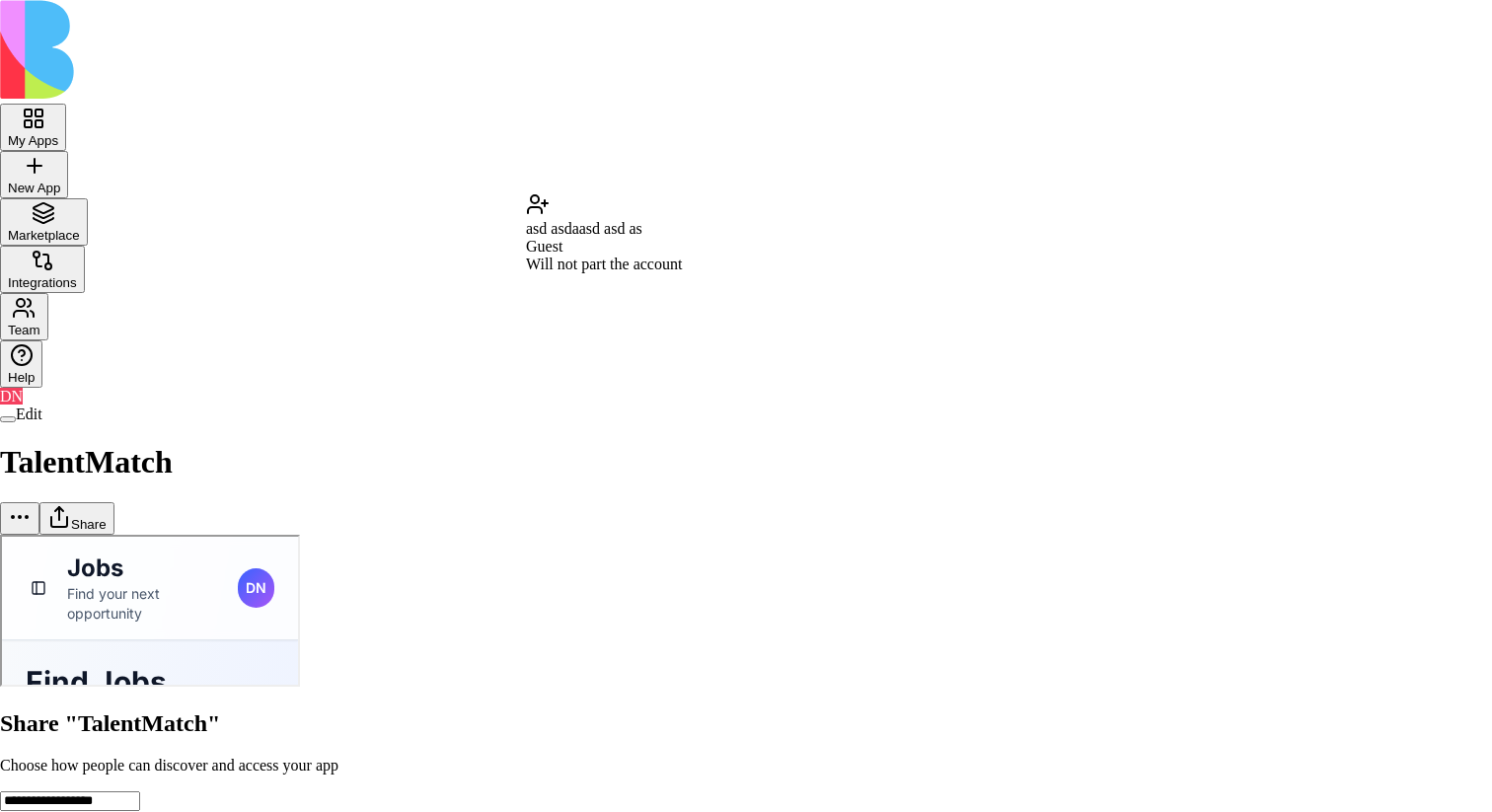 click on "**********" at bounding box center [746, 1788] 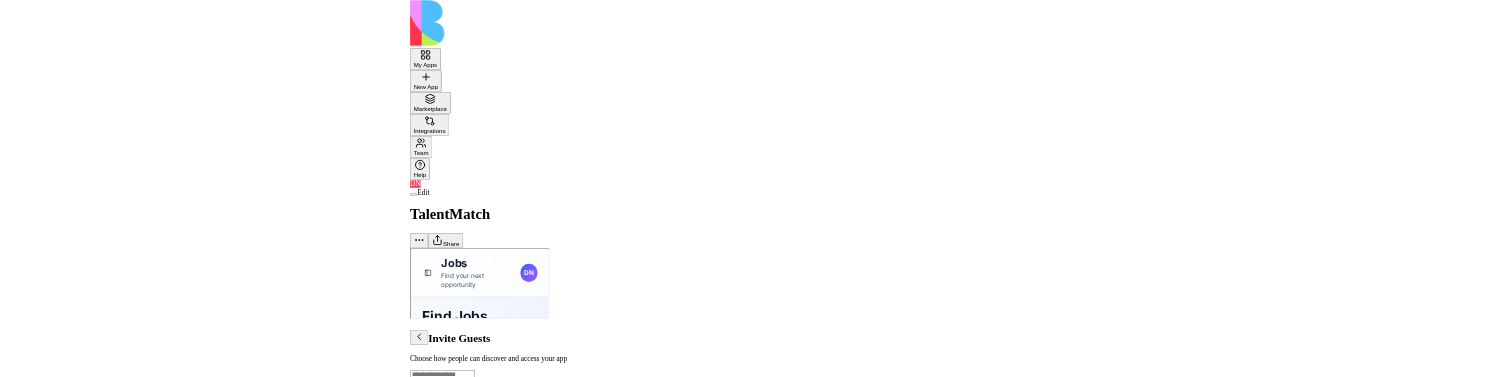scroll, scrollTop: 0, scrollLeft: 0, axis: both 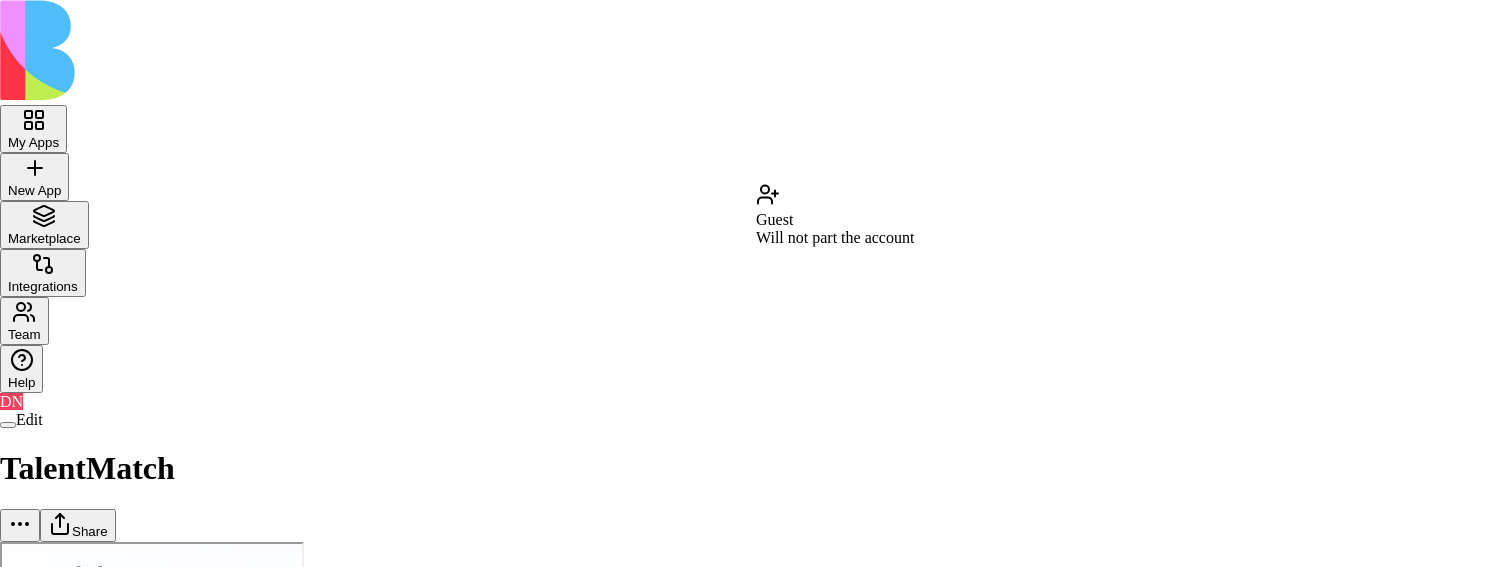 click on "My Apps New App
To pick up a draggable item, press the space bar.
While dragging, use the arrow keys to move the item.
Press space again to drop the item in its new position, or press escape to cancel.
Marketplace Integrations Team Help DN Edit TalentMatch Share Invite Guests Choose how people can discover and access your app Access type Add to Blocks account They'll join your account and can access other apps you share with them Invite as Guest They'll only see this app and won't join your account Copy Link Done Close Guest Will not part the account" at bounding box center [756, 545] 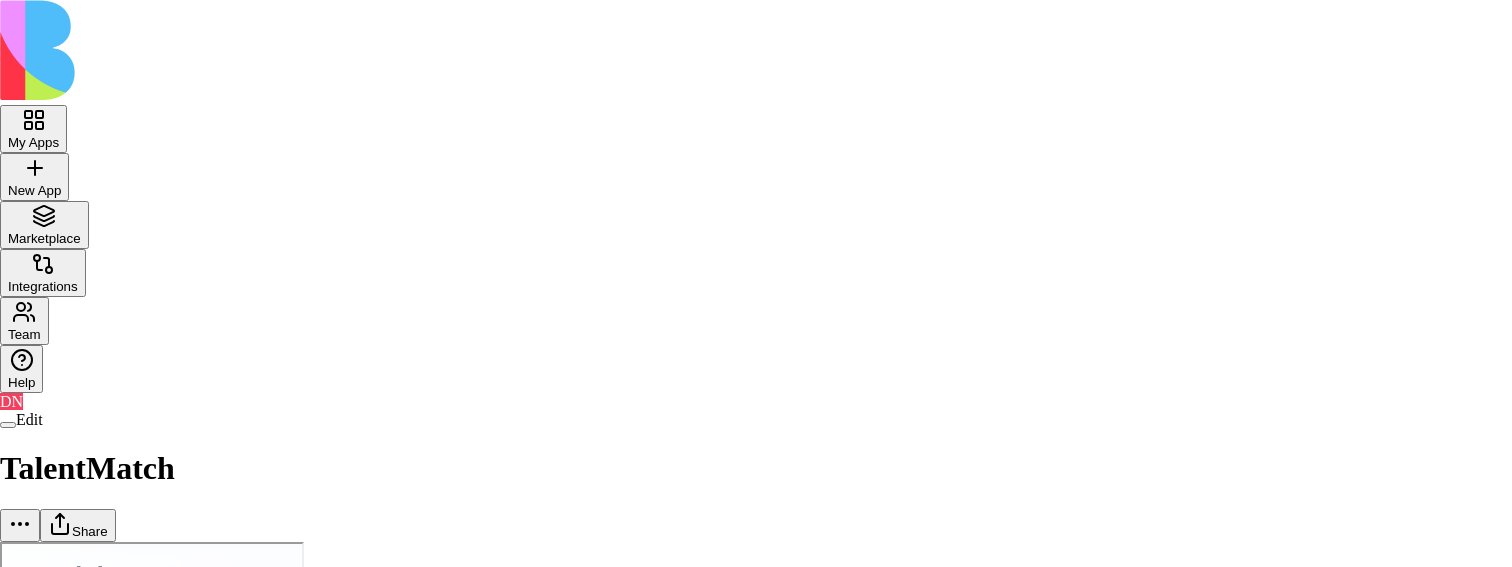 scroll, scrollTop: 0, scrollLeft: 0, axis: both 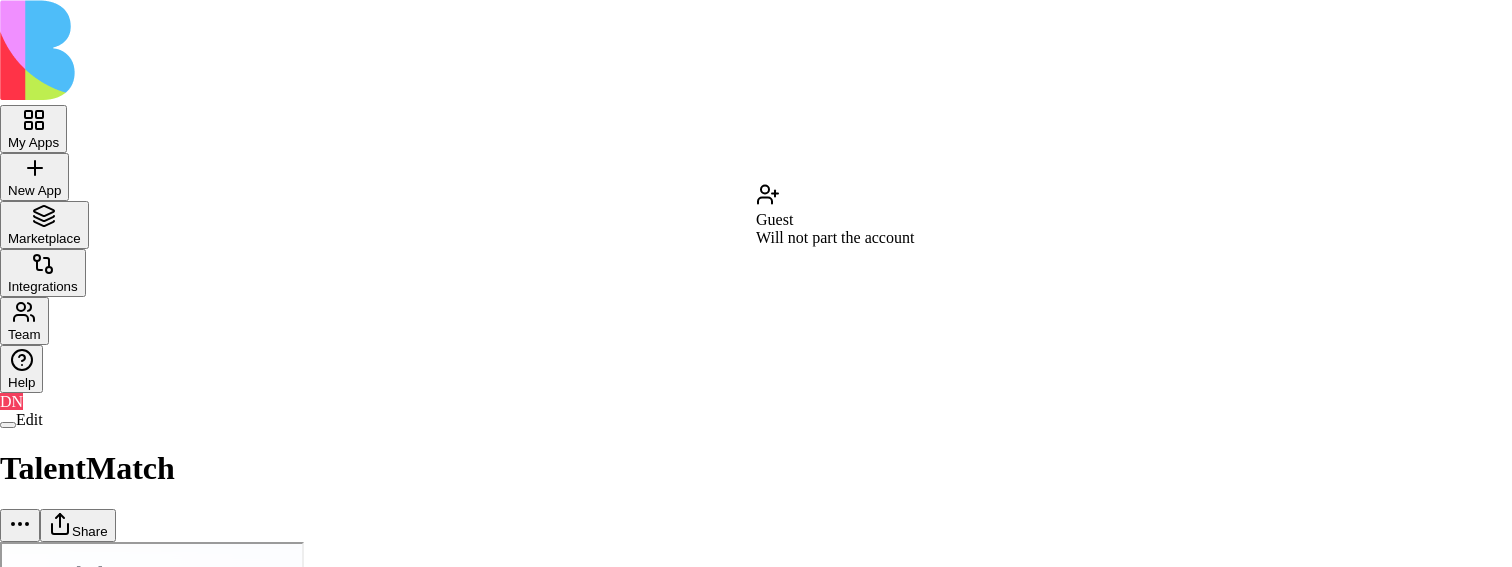 click on "My Apps New App
To pick up a draggable item, press the space bar.
While dragging, use the arrow keys to move the item.
Press space again to drop the item in its new position, or press escape to cancel.
Marketplace Integrations Team Help DN Edit TalentMatch Share Share "TalentMatch" Choose how people can discover and access your app General access Blocks Account members can view Can view Anyone with the link Anyone on the internet Can view App members (36) DN Don Neumark2 don+core@blocks.ws RS Rotem Shay rotem+core@blocks.ws G gilad gilad+core@blocks.ws O ofer ofer+core@blocks.ws MS Marina Sokolov marina+core@blocks.ws Dan Ofir dan+core@blocks.ws M michal michal+core@blocks.ws T Tal tal+core@blocks.ws S Shir shir+core@blocks.ws A asdadas asdadas@asdasd.com A asdasdasd asdasdasd@assad.com A asdasd asdasd@asdasdasd.com A asdasd asdasd@asda222sdasd.com A asdasd asdasd@asdasd.com A asdasd2 asdasd2@asdasd.com S sdfsdfsdf sdfsdfsdf@asdasd.com S sdfsd22fsdf sdfsd22fsdf@asdasd.com S sdfsd2sdasd2fsdf A" at bounding box center [756, 1812] 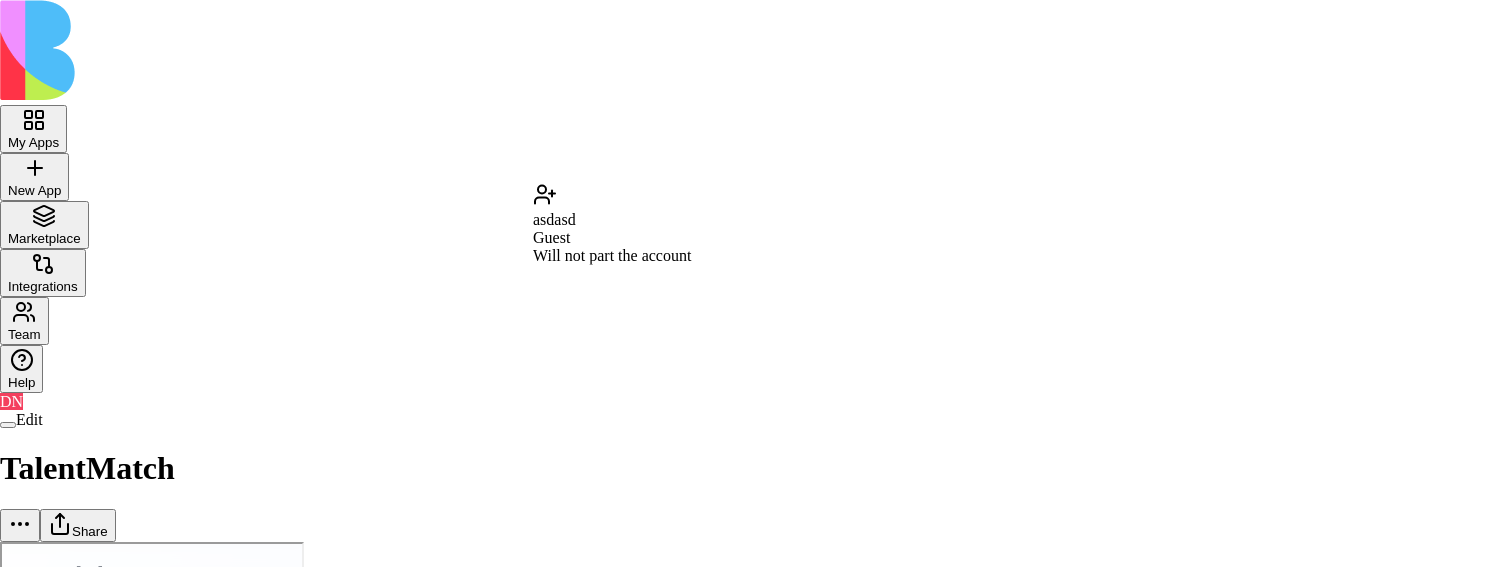 click on "Guest" at bounding box center (612, 238) 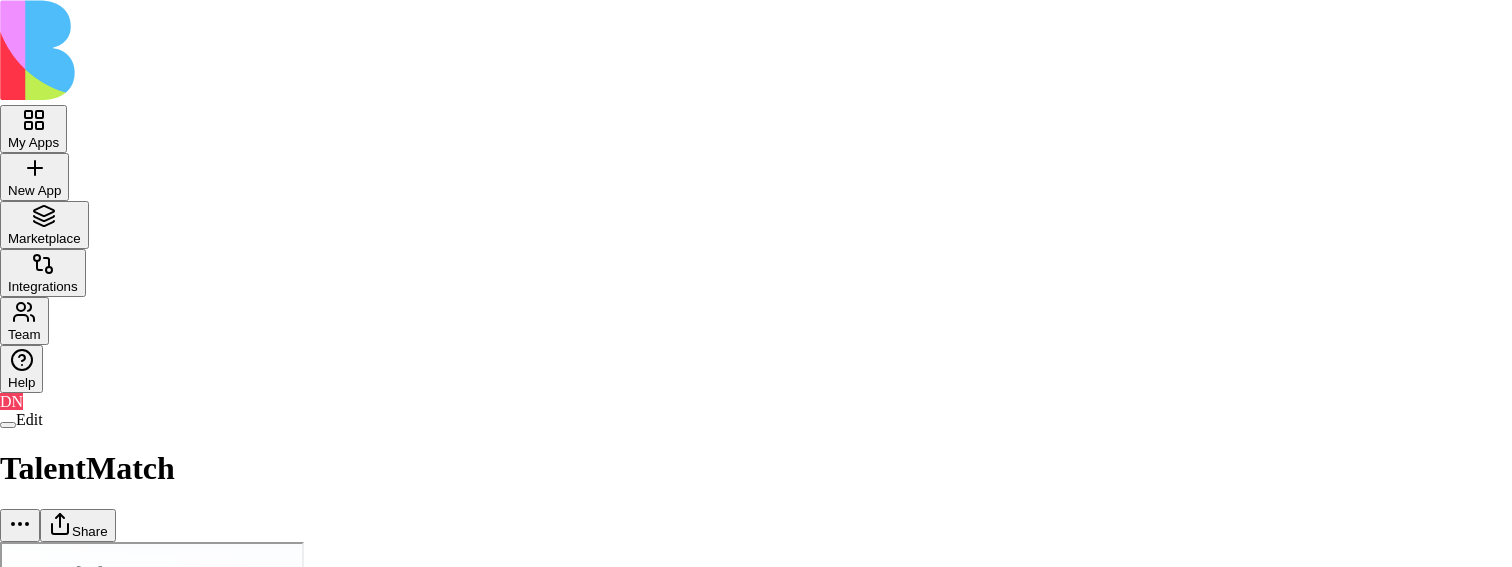 click on "My Apps New App
To pick up a draggable item, press the space bar.
While dragging, use the arrow keys to move the item.
Press space again to drop the item in its new position, or press escape to cancel.
Marketplace Integrations Team Help DN Edit TalentMatch Share Invite Guests Choose how people can discover and access your app ****** Access type Add to Blocks account They'll join your account and can access other apps you share with them Invite as Guest They'll only see this app and won't join your account Copy Link Done Close" at bounding box center [756, 545] 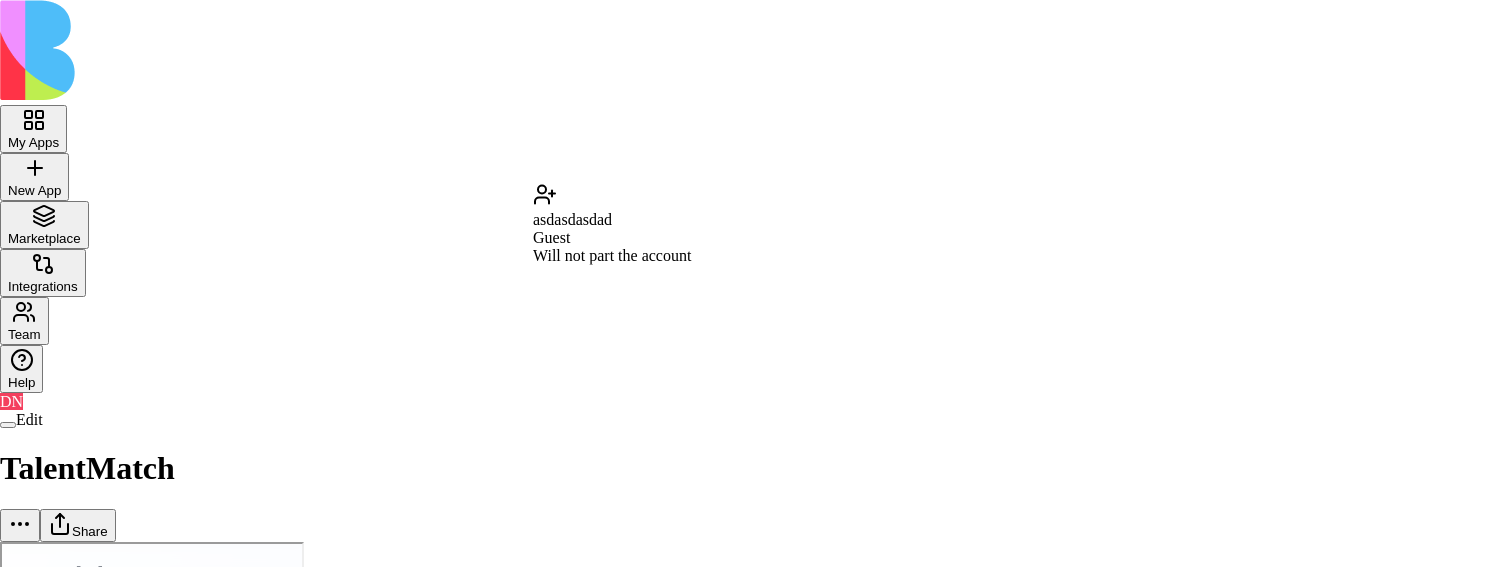 type on "**********" 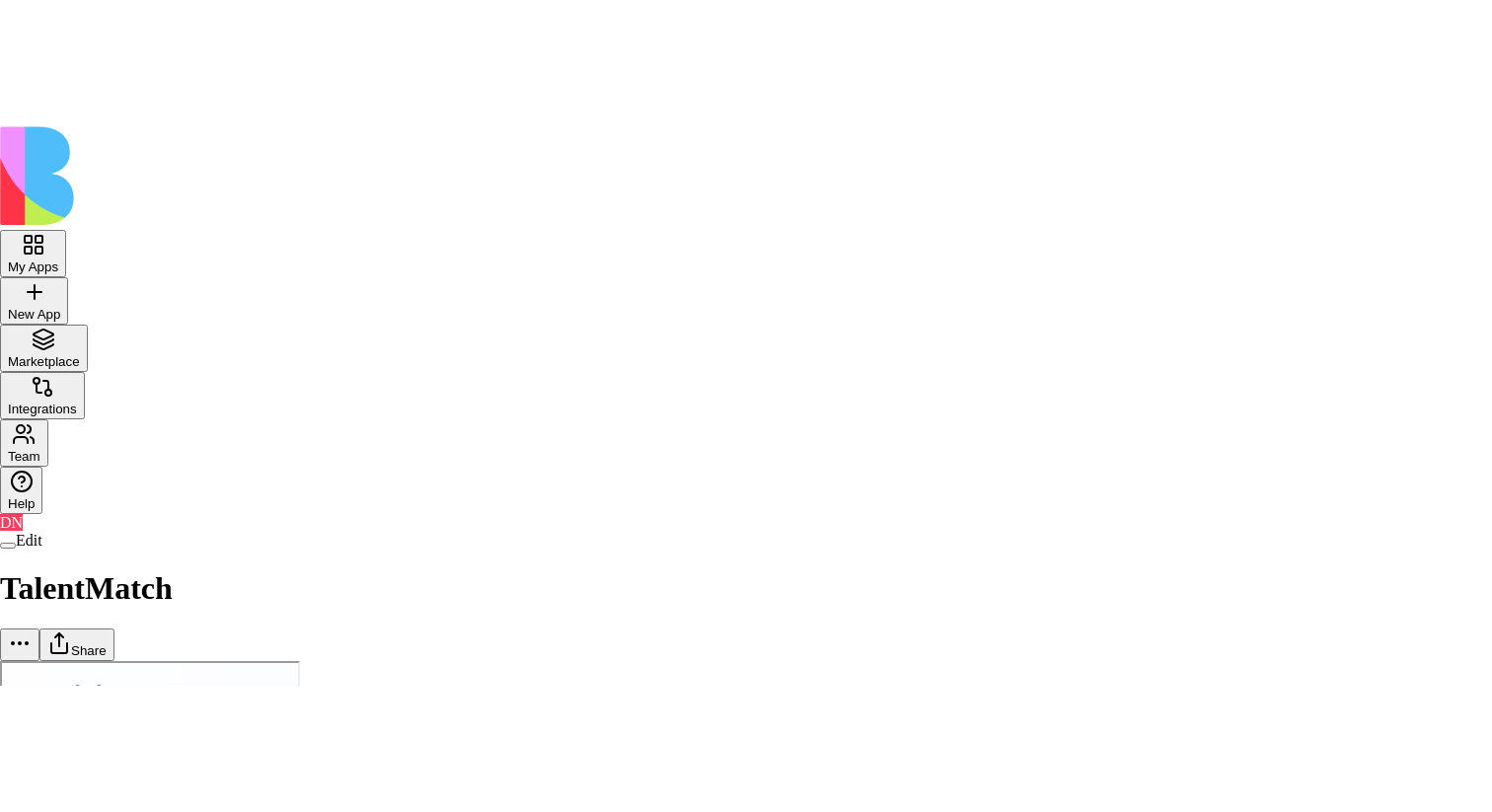 scroll, scrollTop: 0, scrollLeft: 0, axis: both 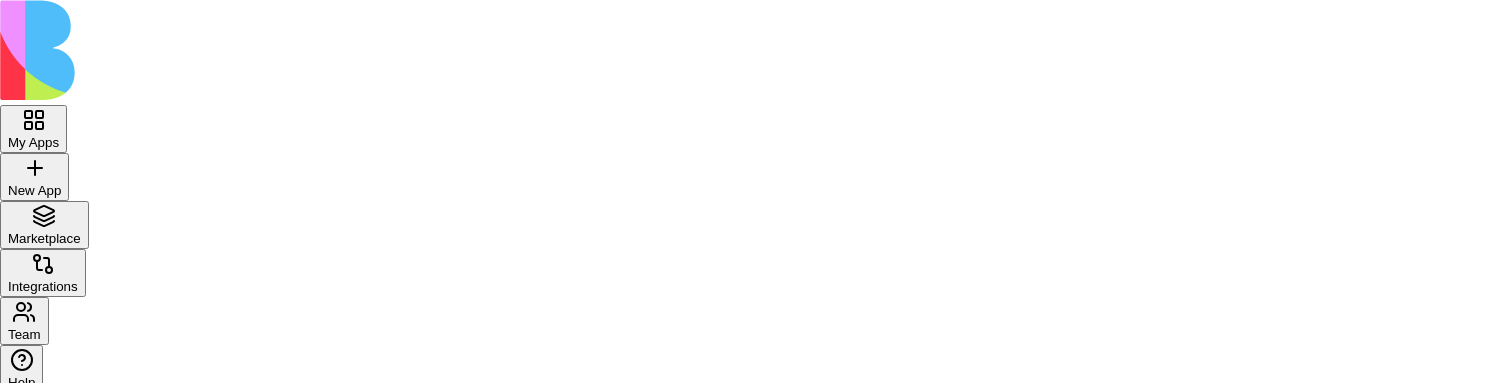 click on "Invite Guests" at bounding box center (756, 736) 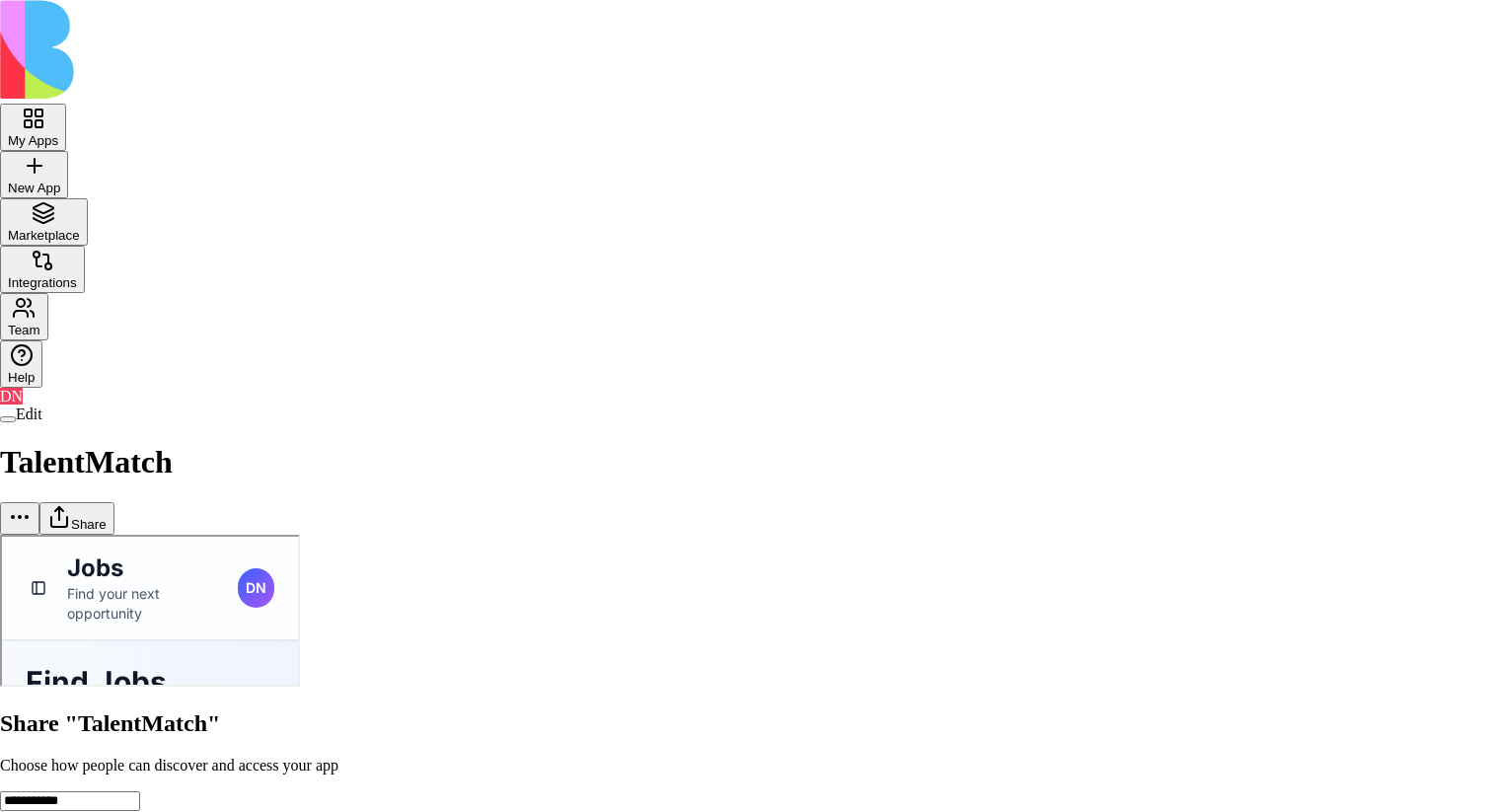 scroll, scrollTop: 0, scrollLeft: 0, axis: both 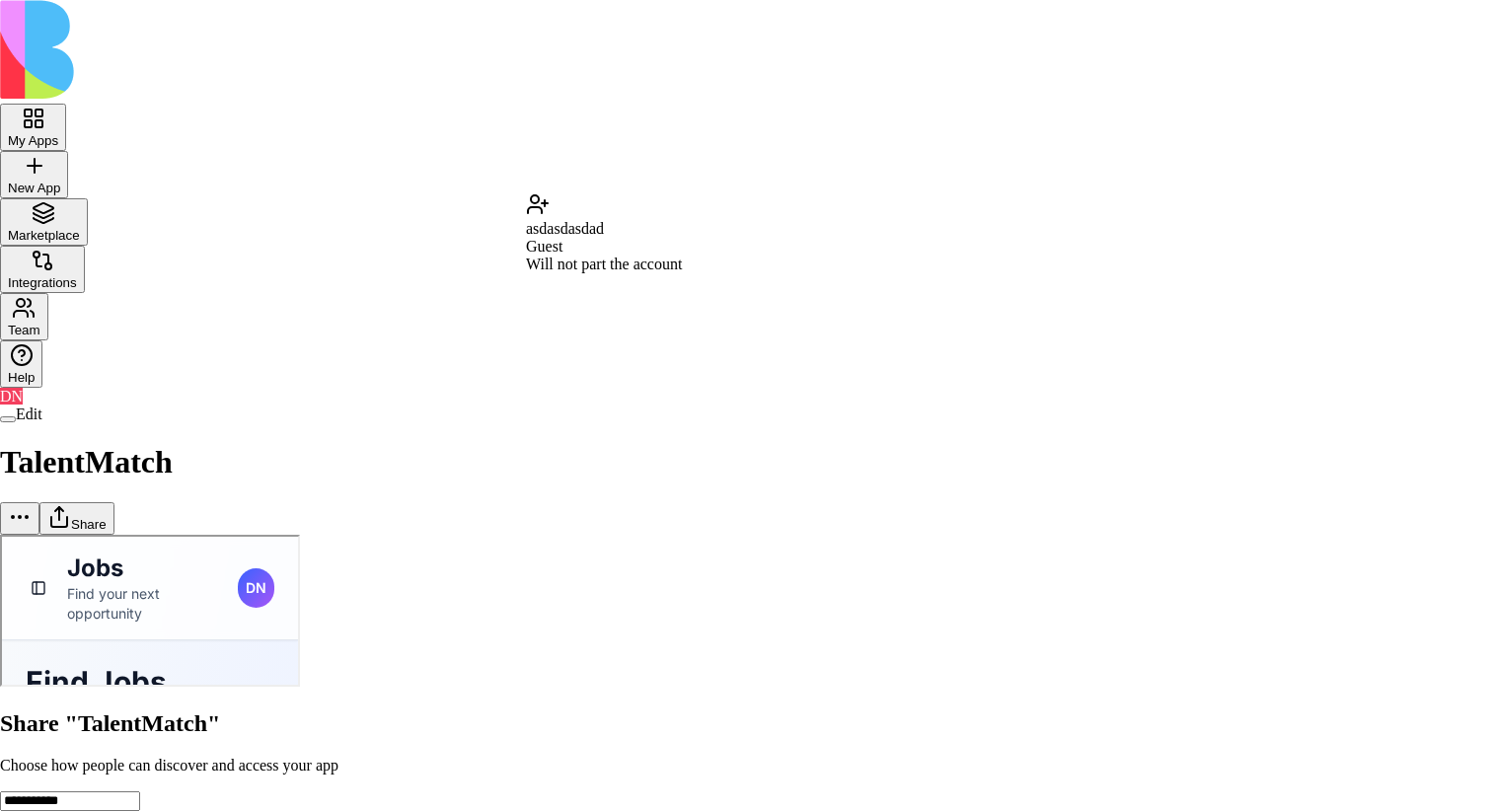 click on "asdasdasdad" at bounding box center [564, 228] 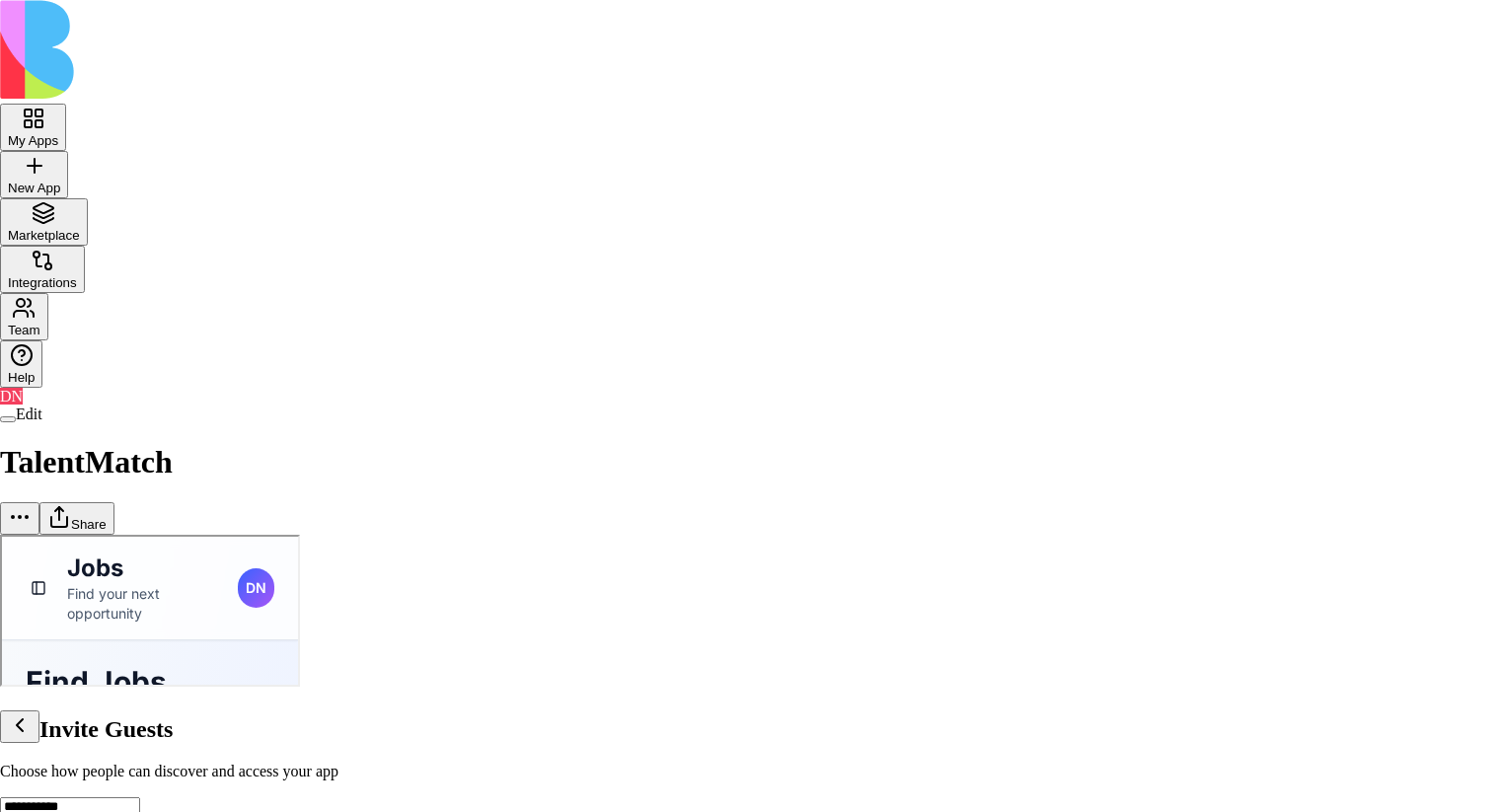 click on "Invite Guests" at bounding box center (746, 726) 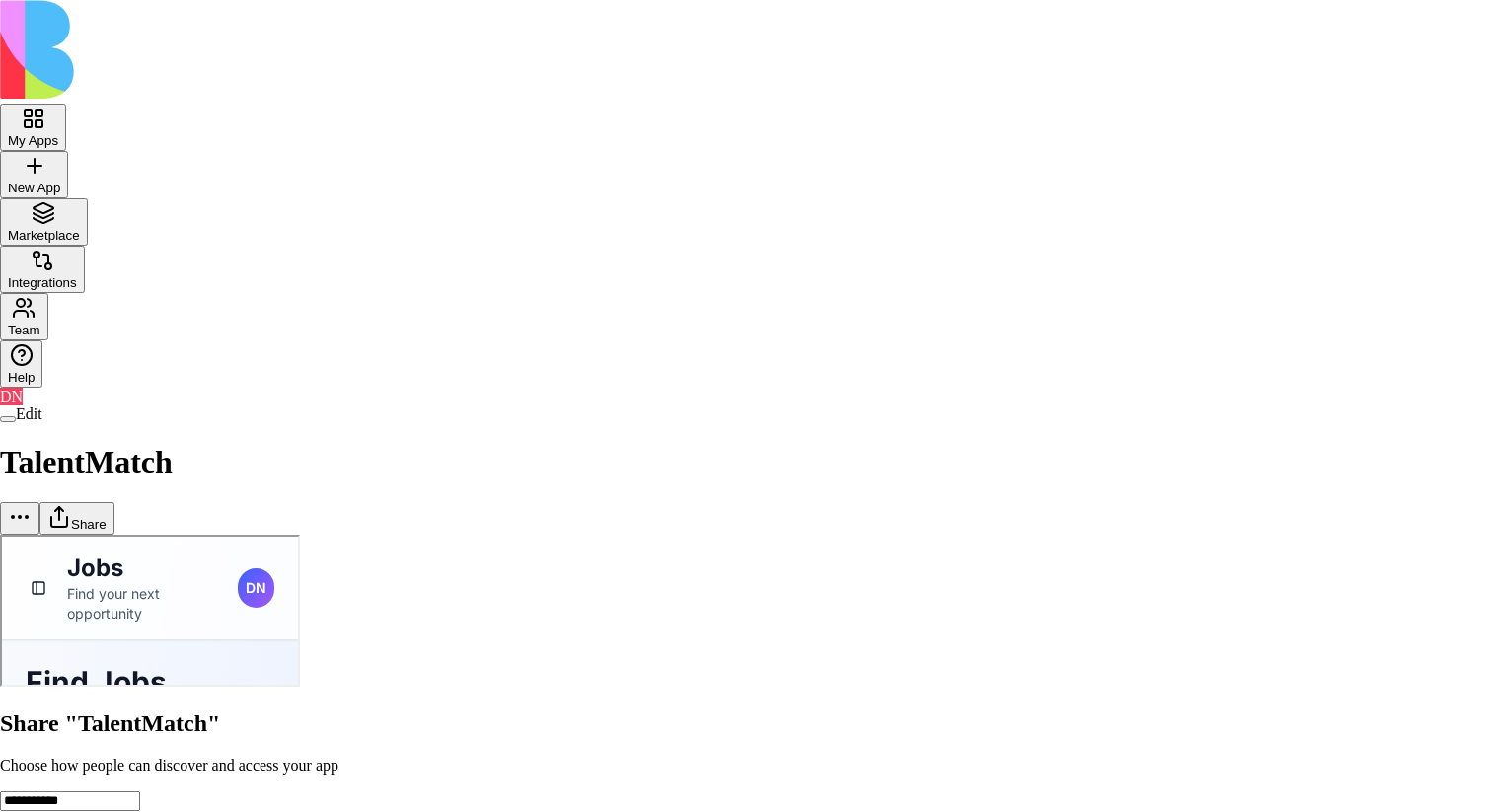scroll, scrollTop: 0, scrollLeft: 0, axis: both 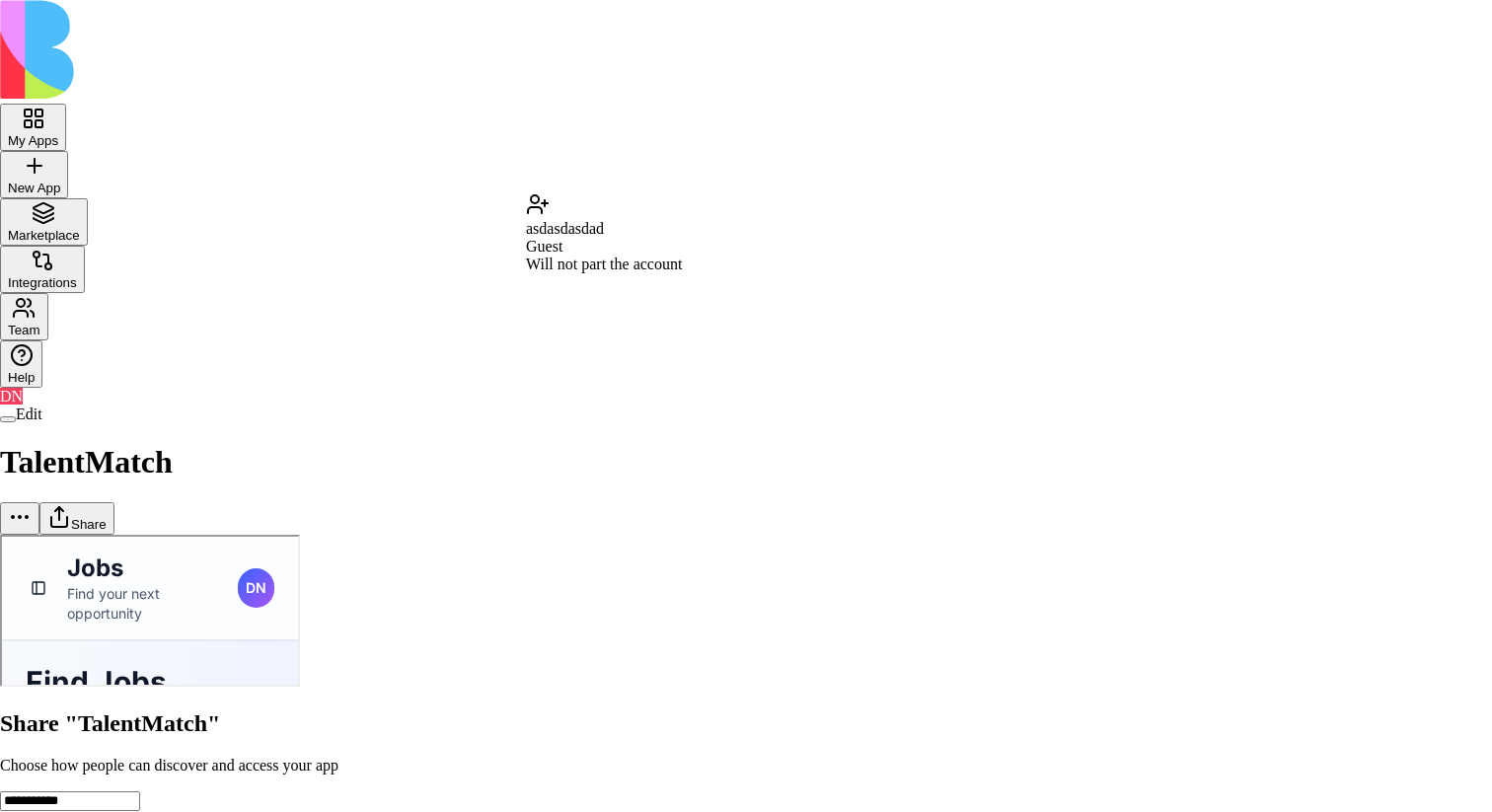 click on "asdasdasdad Guest" at bounding box center (604, 238) 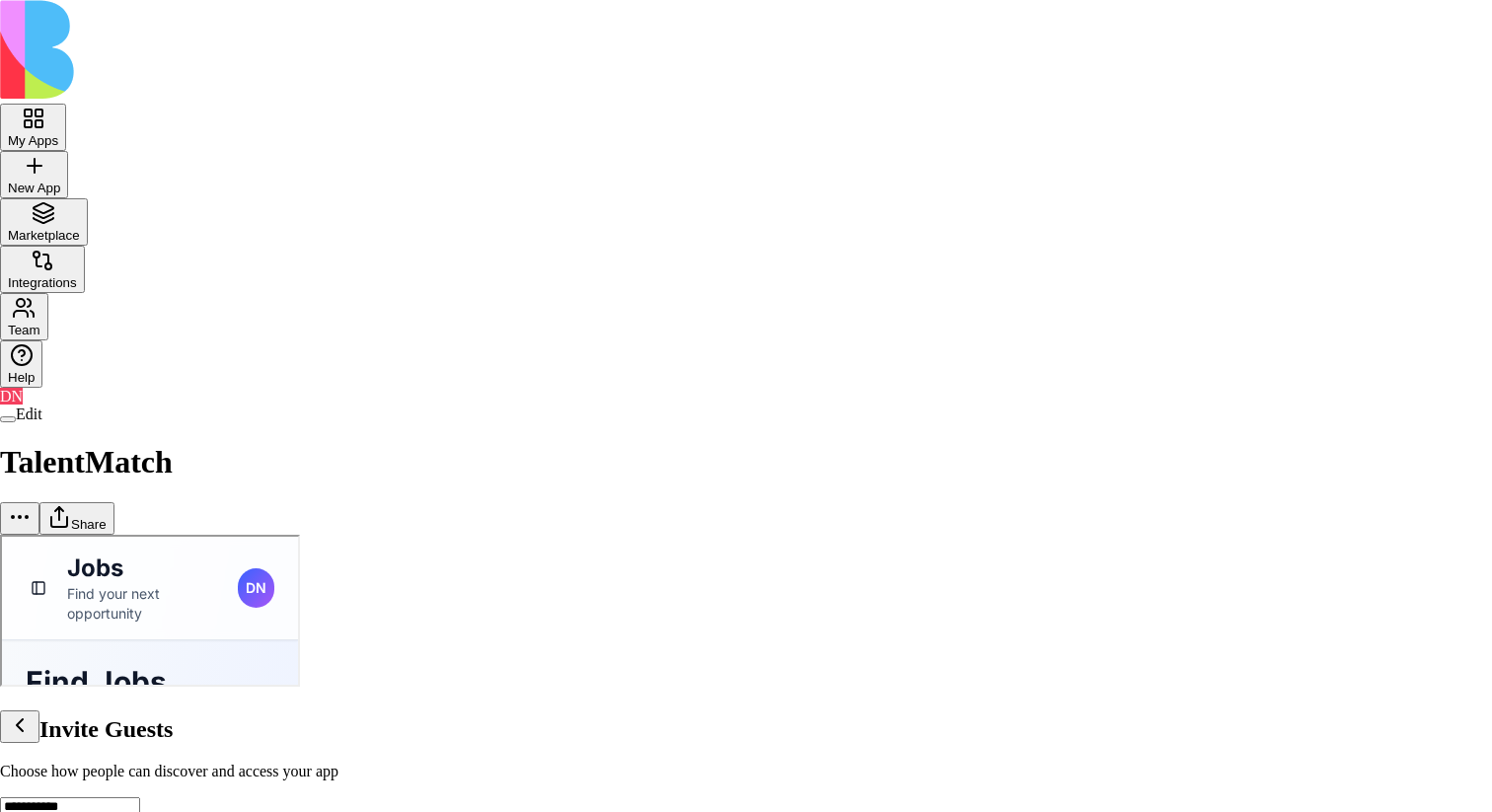 click on "Add to Blocks account" at bounding box center (746, 889) 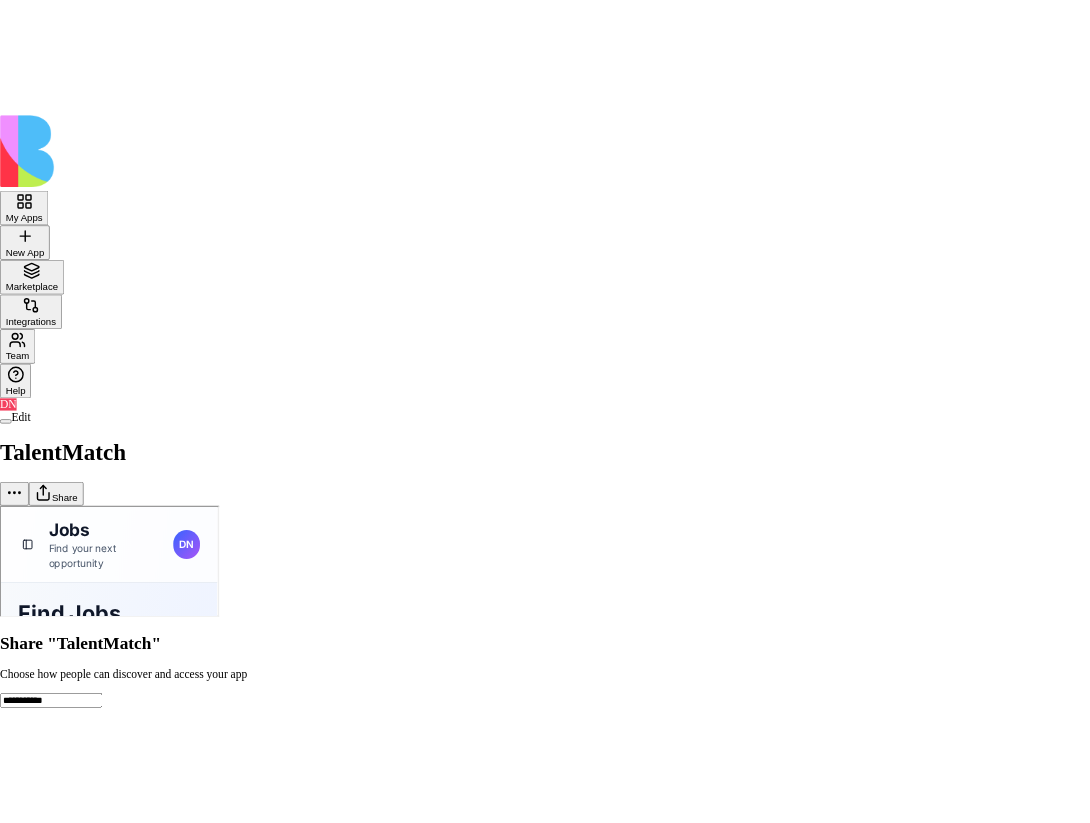 scroll, scrollTop: 0, scrollLeft: 0, axis: both 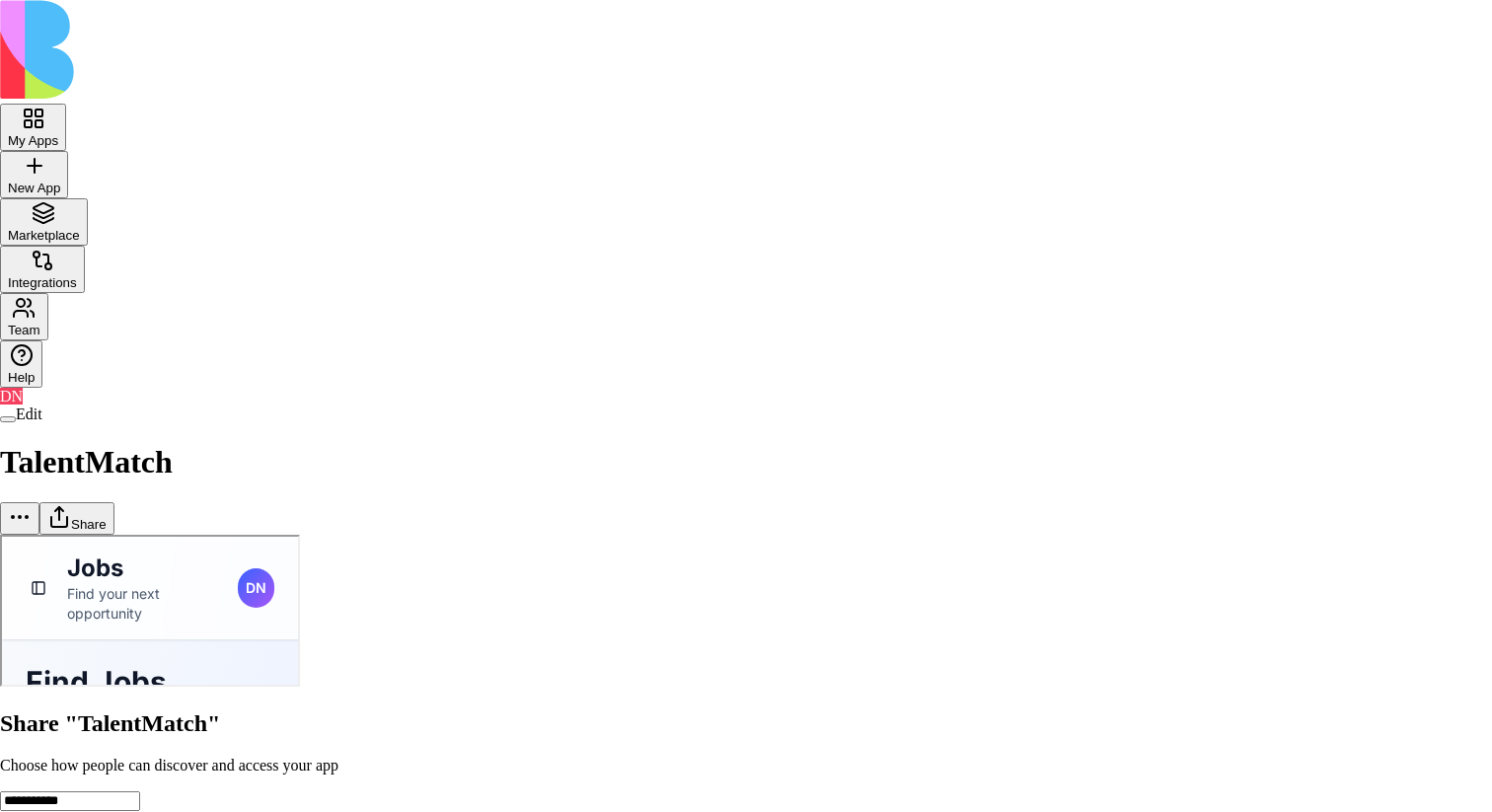 click on "**********" at bounding box center [746, 1788] 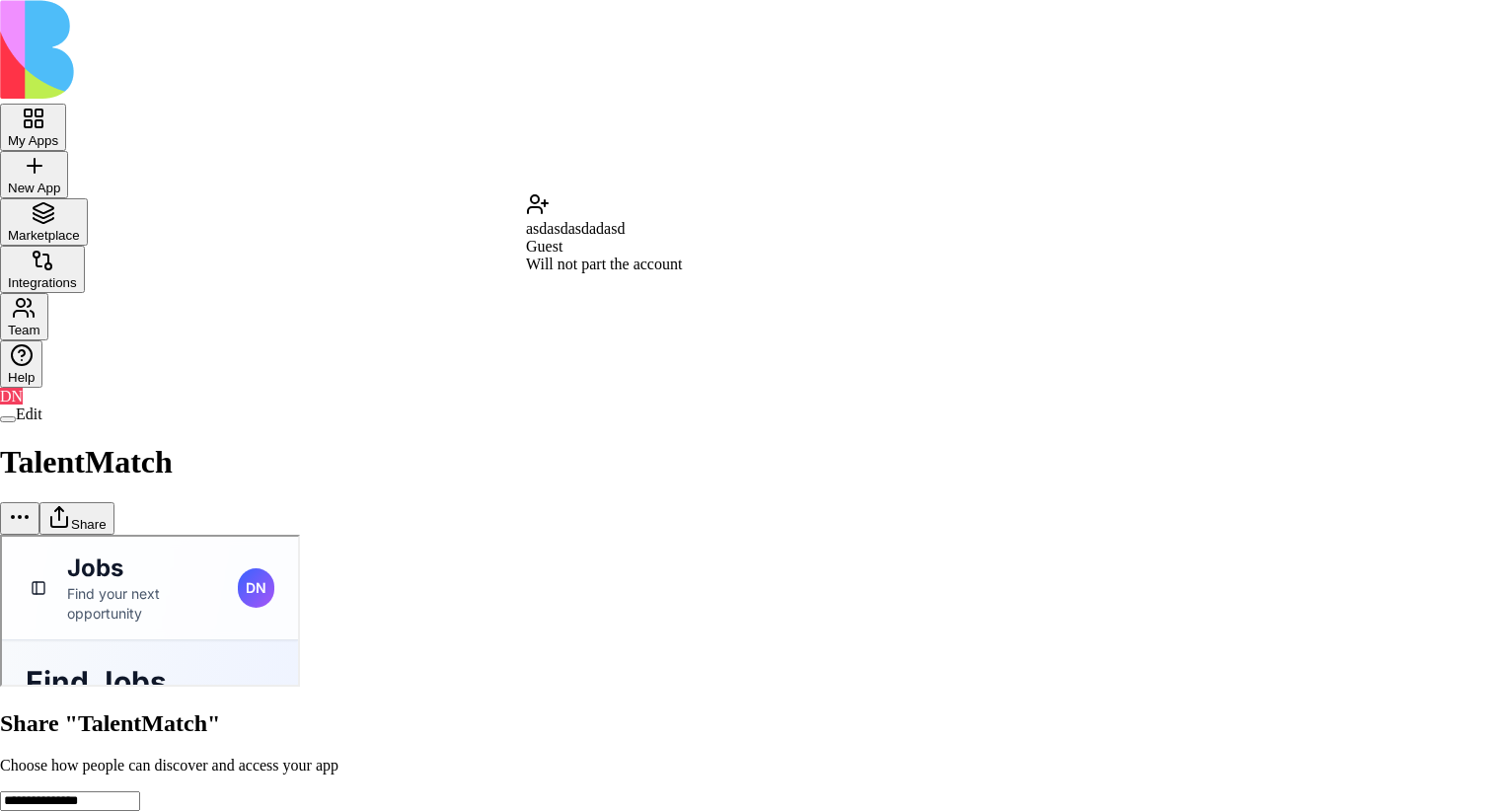 type on "**********" 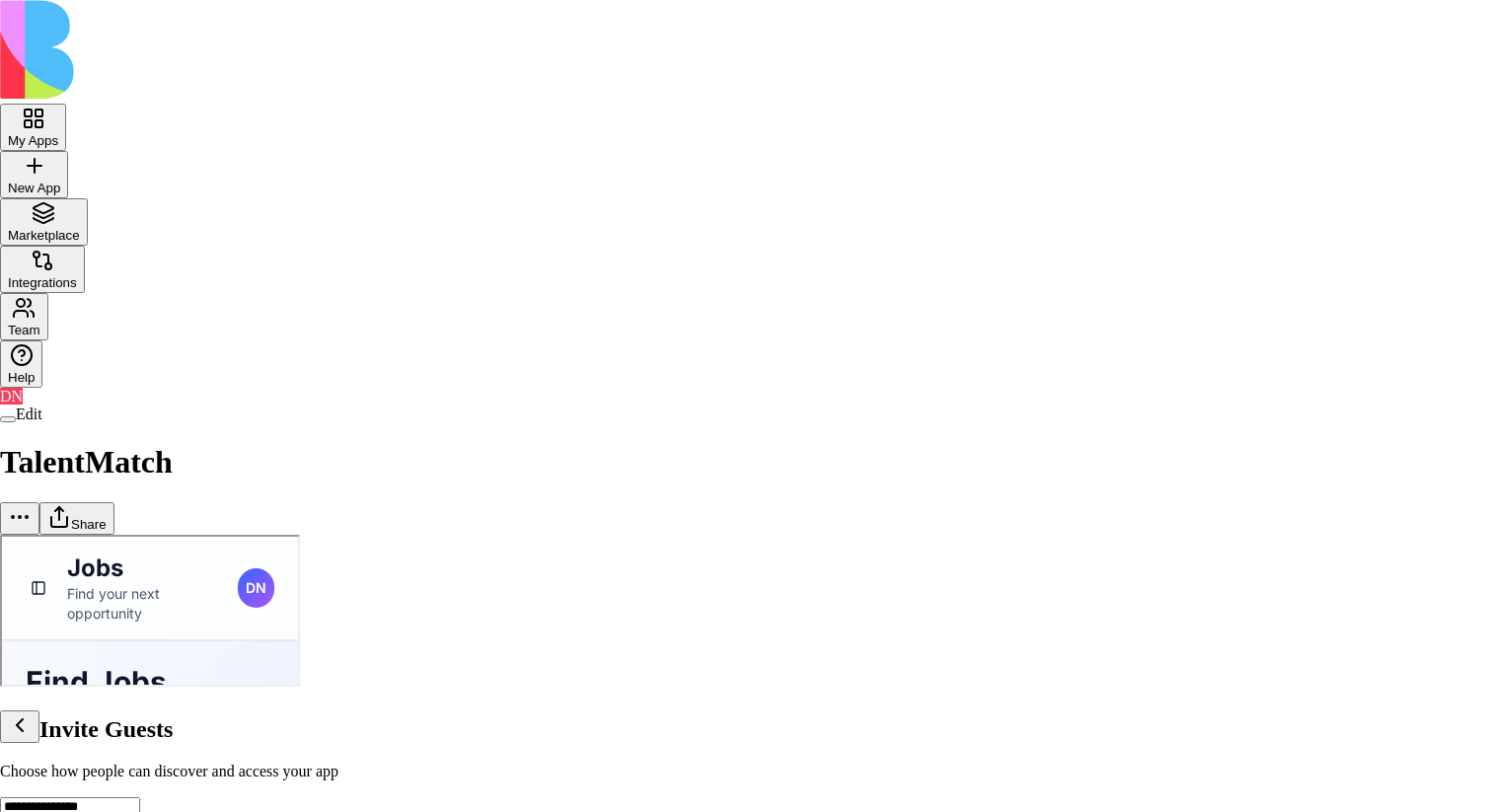 click on "Add to Blocks account" at bounding box center [72, 888] 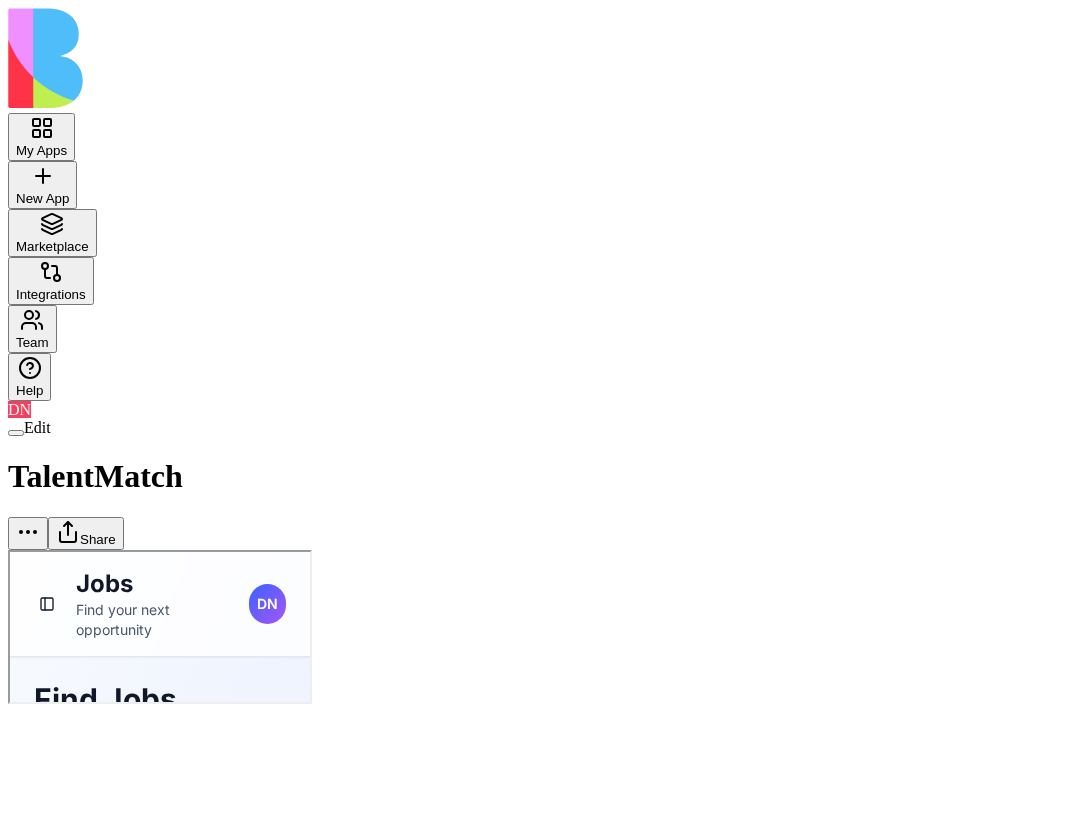 scroll, scrollTop: 0, scrollLeft: 0, axis: both 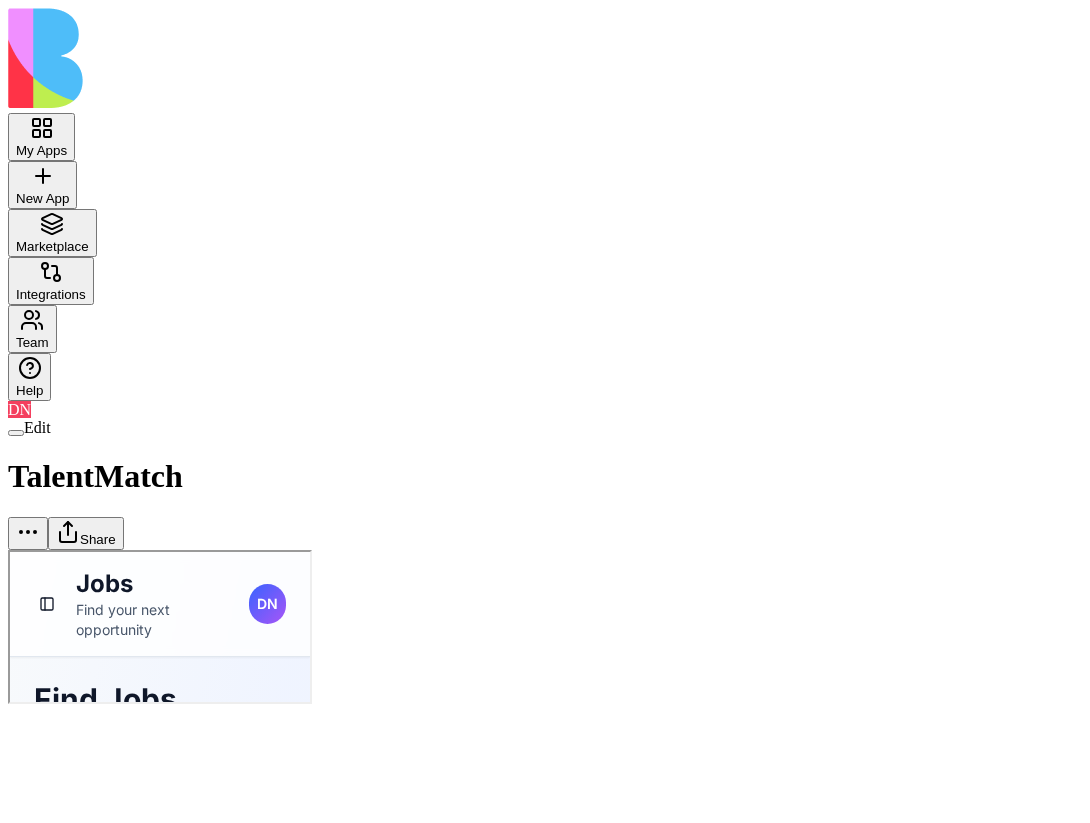 click on "Share" at bounding box center (86, 533) 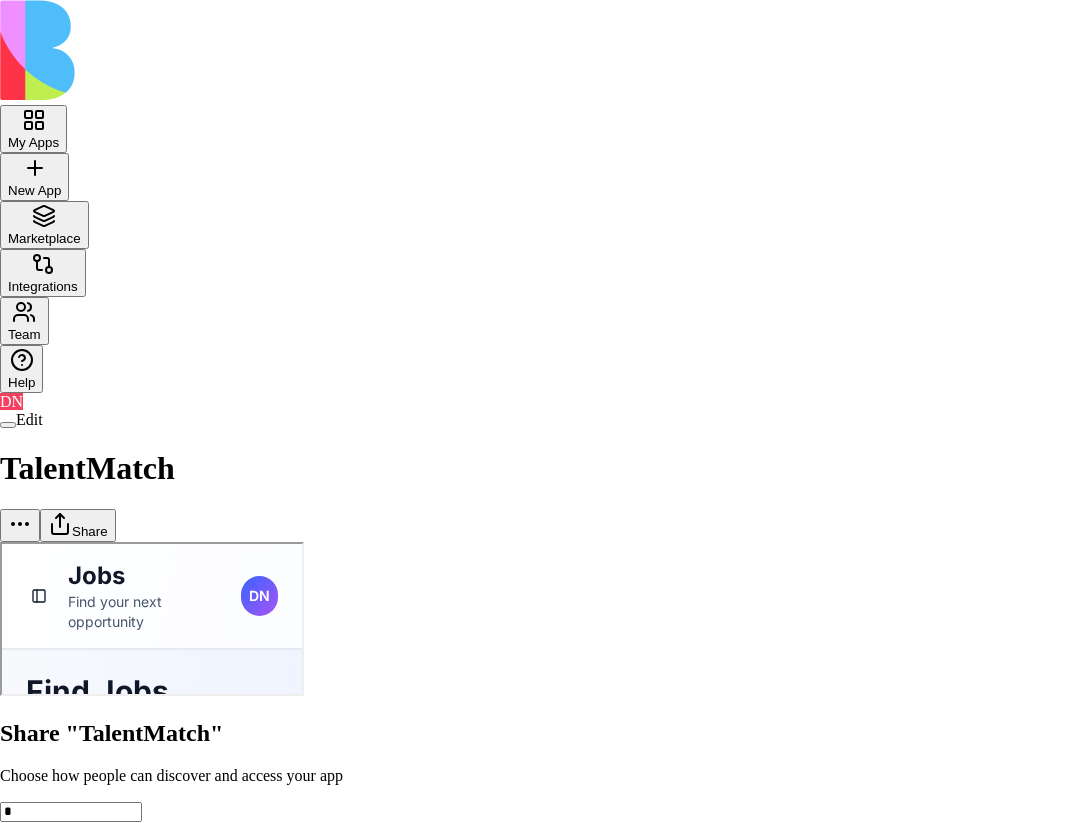 click on "My Apps New App
To pick up a draggable item, press the space bar.
While dragging, use the arrow keys to move the item.
Press space again to drop the item in its new position, or press escape to cancel.
Marketplace Integrations Team Help DN Edit TalentMatch Share Share "TalentMatch" Choose how people can discover and access your app * General access Blocks Account members can view Can view Anyone with the link Anyone on the internet Can view App members (36) DN Don Neumark2 [EMAIL_ADDRESS][DOMAIN_NAME] RS [PERSON_NAME] [EMAIL_ADDRESS][DOMAIN_NAME] G gilad [EMAIL_ADDRESS][DOMAIN_NAME] O ofer [EMAIL_ADDRESS][DOMAIN_NAME] [PERSON_NAME] [PERSON_NAME][EMAIL_ADDRESS][DOMAIN_NAME] [PERSON_NAME] [PERSON_NAME][EMAIL_ADDRESS][DOMAIN_NAME] M michal [EMAIL_ADDRESS][DOMAIN_NAME] T Tal [EMAIL_ADDRESS][DOMAIN_NAME] S Shir [EMAIL_ADDRESS][DOMAIN_NAME] A asdadas [EMAIL_ADDRESS][DOMAIN_NAME] A asdasdasd [EMAIL_ADDRESS][DOMAIN_NAME] A asdasd [EMAIL_ADDRESS][DOMAIN_NAME] A asdasd [EMAIL_ADDRESS][DOMAIN_NAME] A asdasd [EMAIL_ADDRESS][DOMAIN_NAME] A asdasd2 [EMAIL_ADDRESS][DOMAIN_NAME] S sdfsdfsdf [EMAIL_ADDRESS][DOMAIN_NAME] S sdfsd22fsdf [EMAIL_ADDRESS][DOMAIN_NAME] S sdfsd2sdasd2fsdf" at bounding box center (545, 1812) 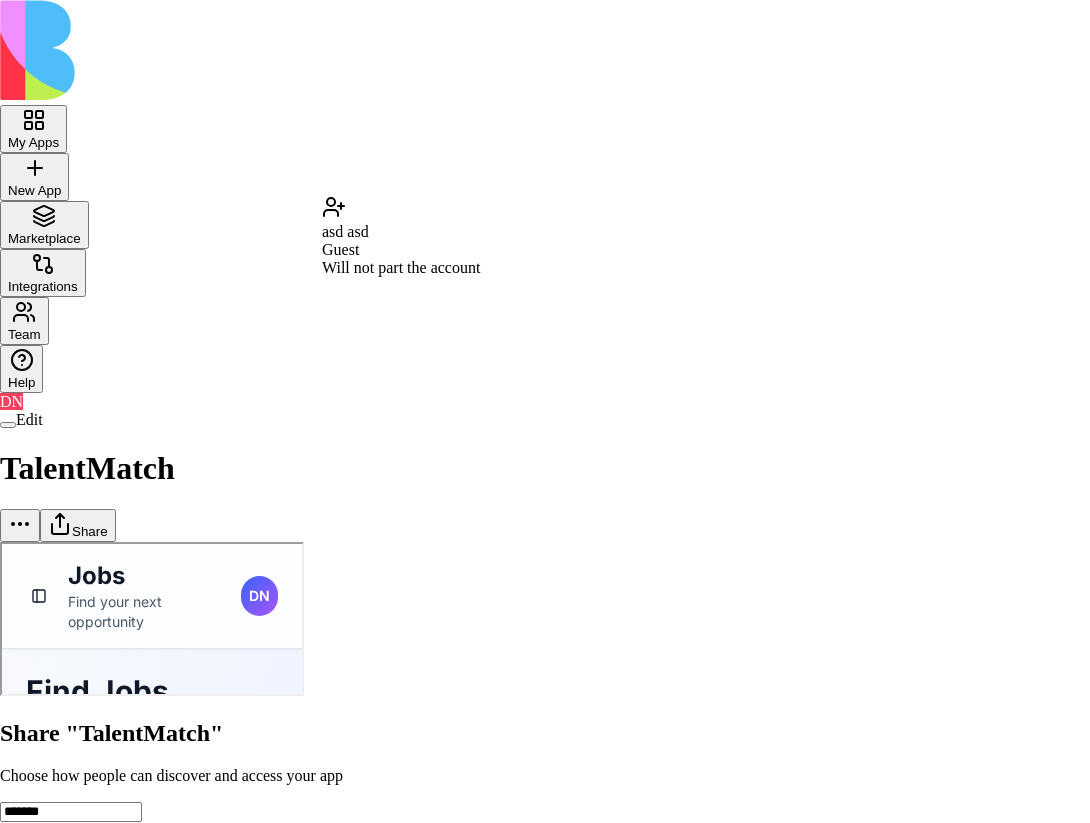 type on "*******" 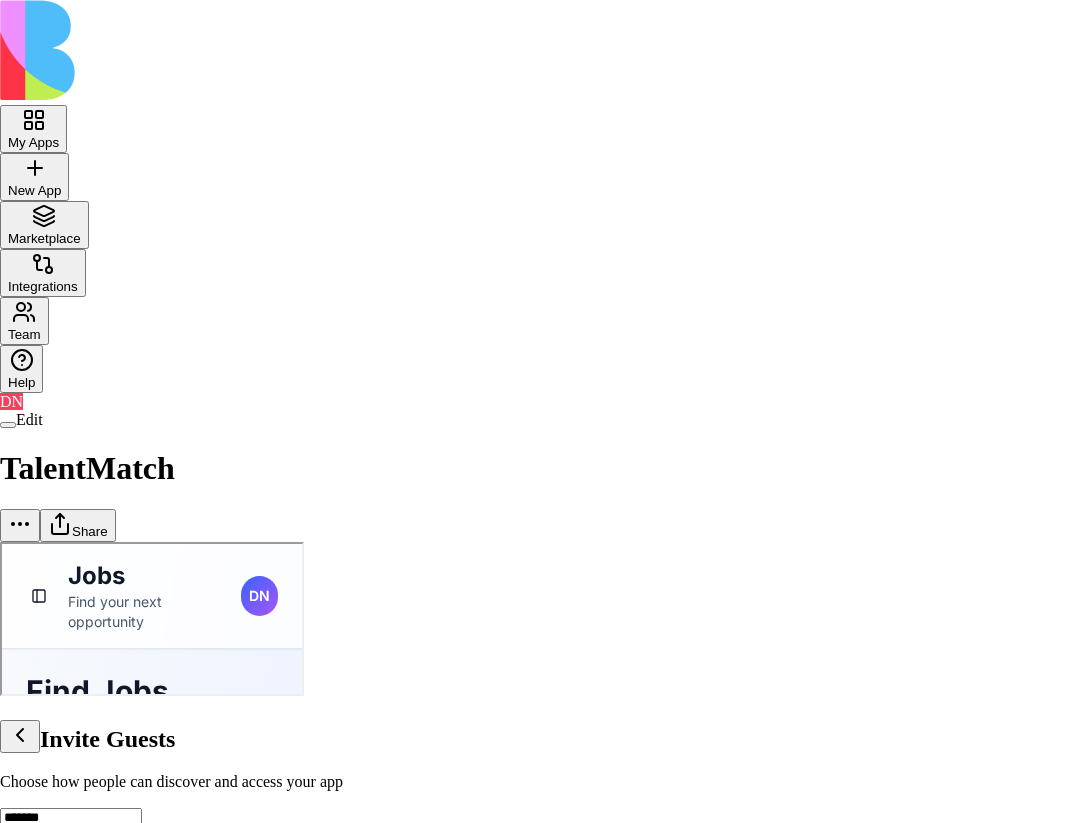 click on "Add to Blocks account They'll join your account and can access other apps you share with them" at bounding box center (545, 887) 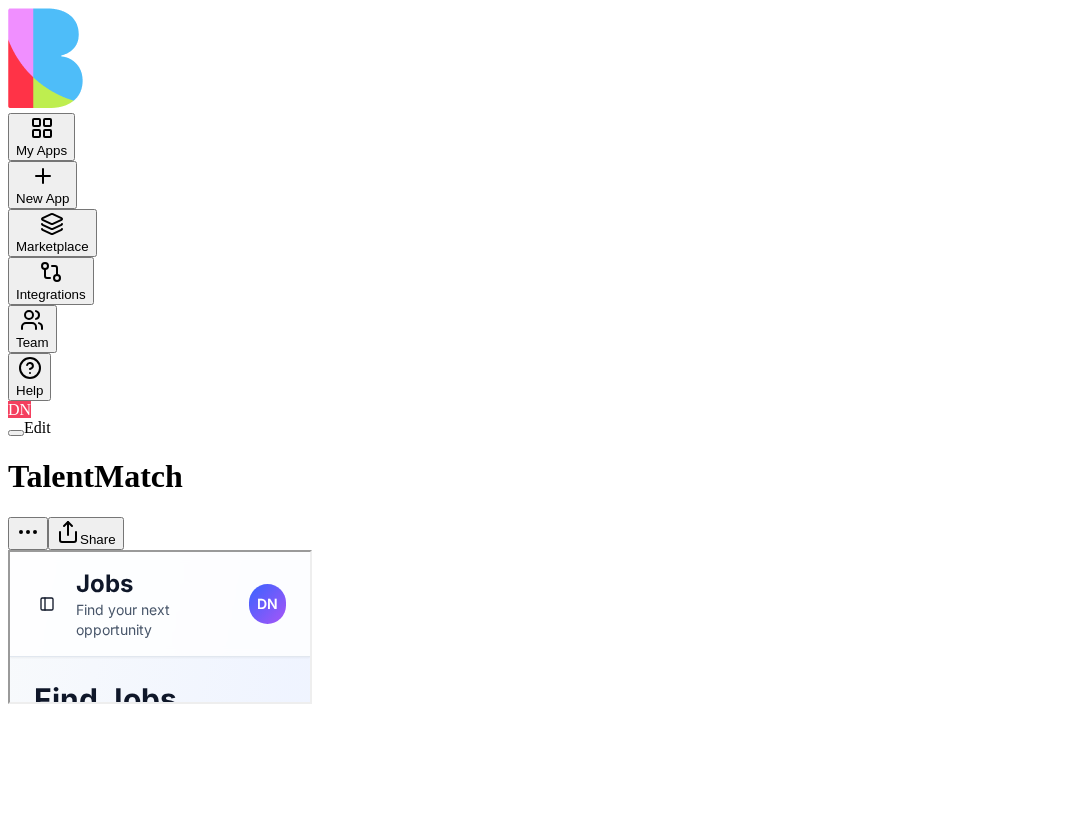click on "Share" at bounding box center [86, 533] 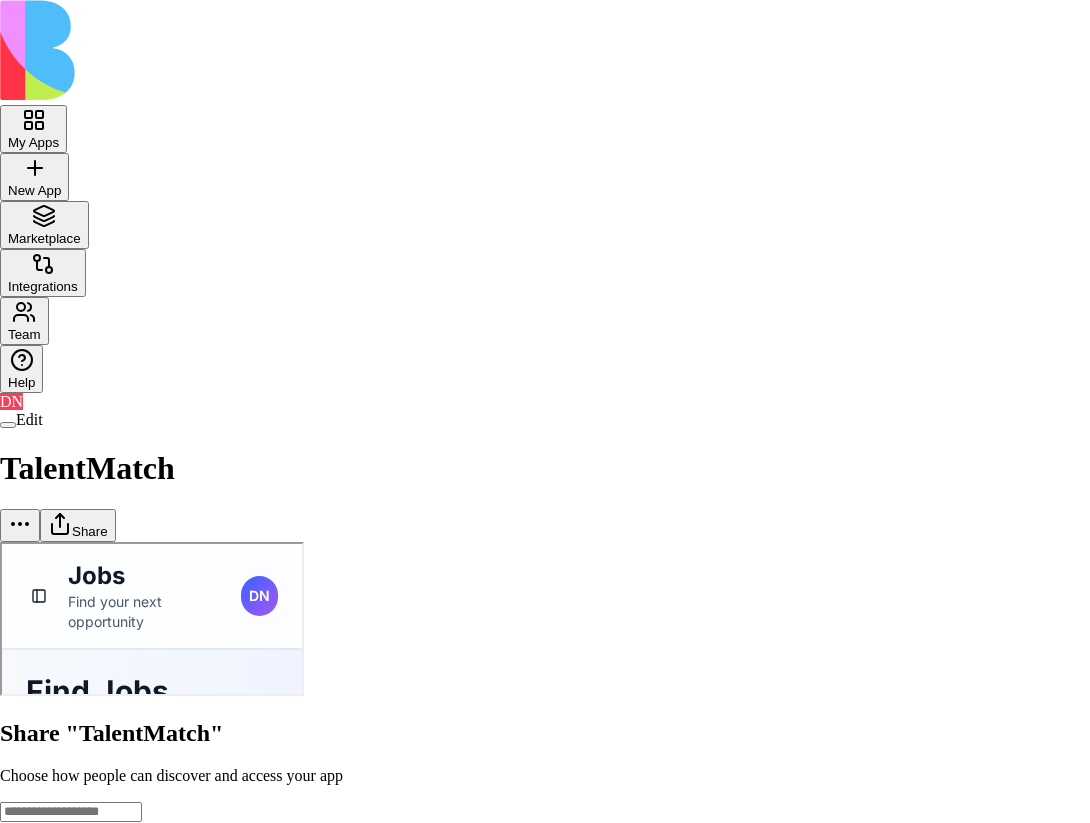 scroll, scrollTop: 0, scrollLeft: 0, axis: both 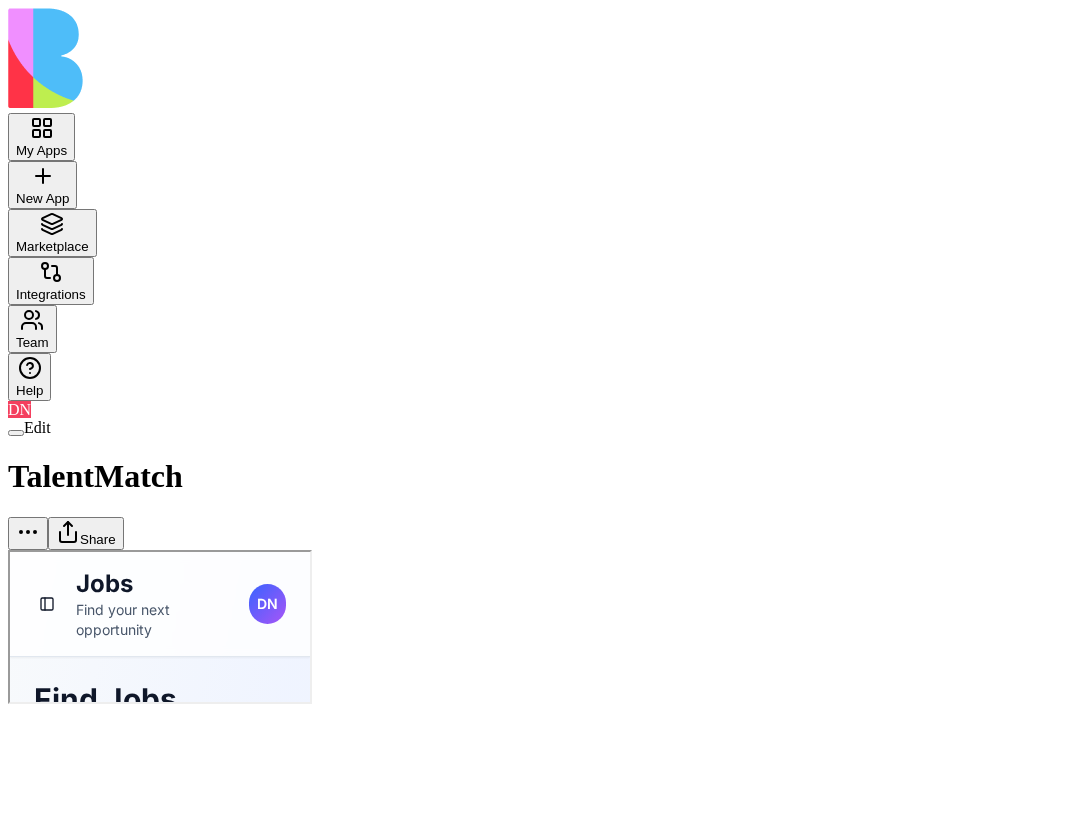 click at bounding box center (16, 433) 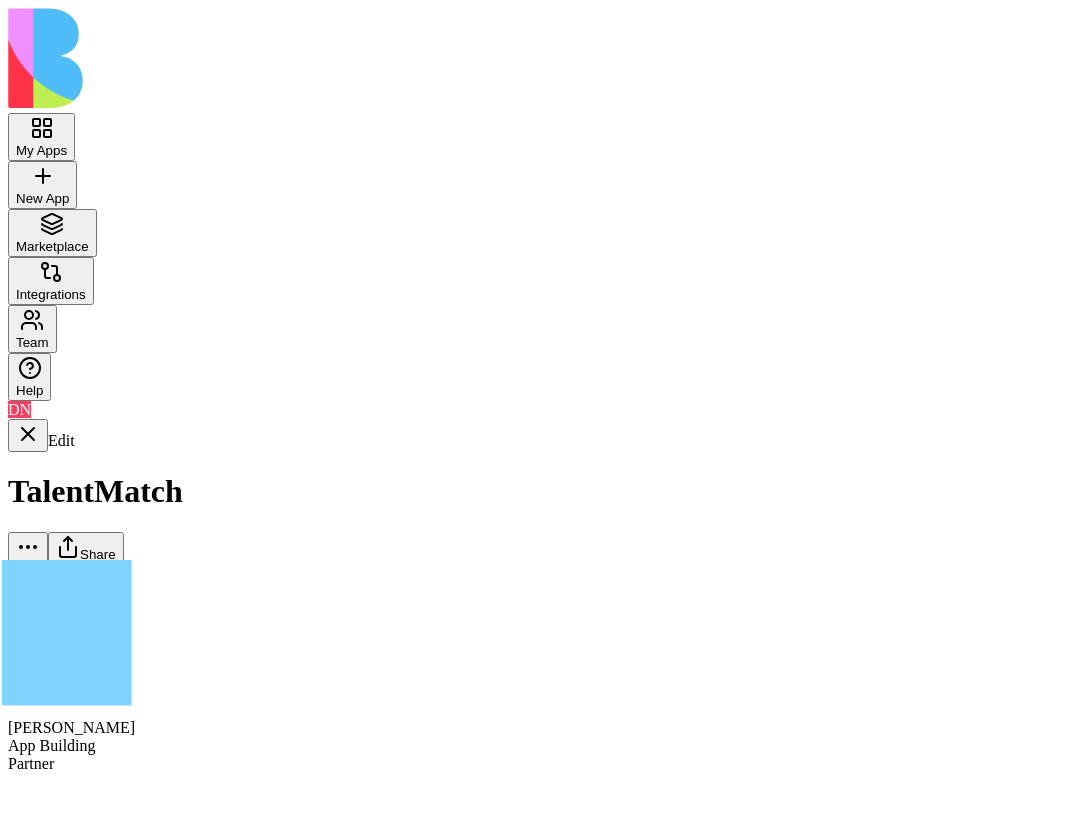 scroll, scrollTop: 936, scrollLeft: 0, axis: vertical 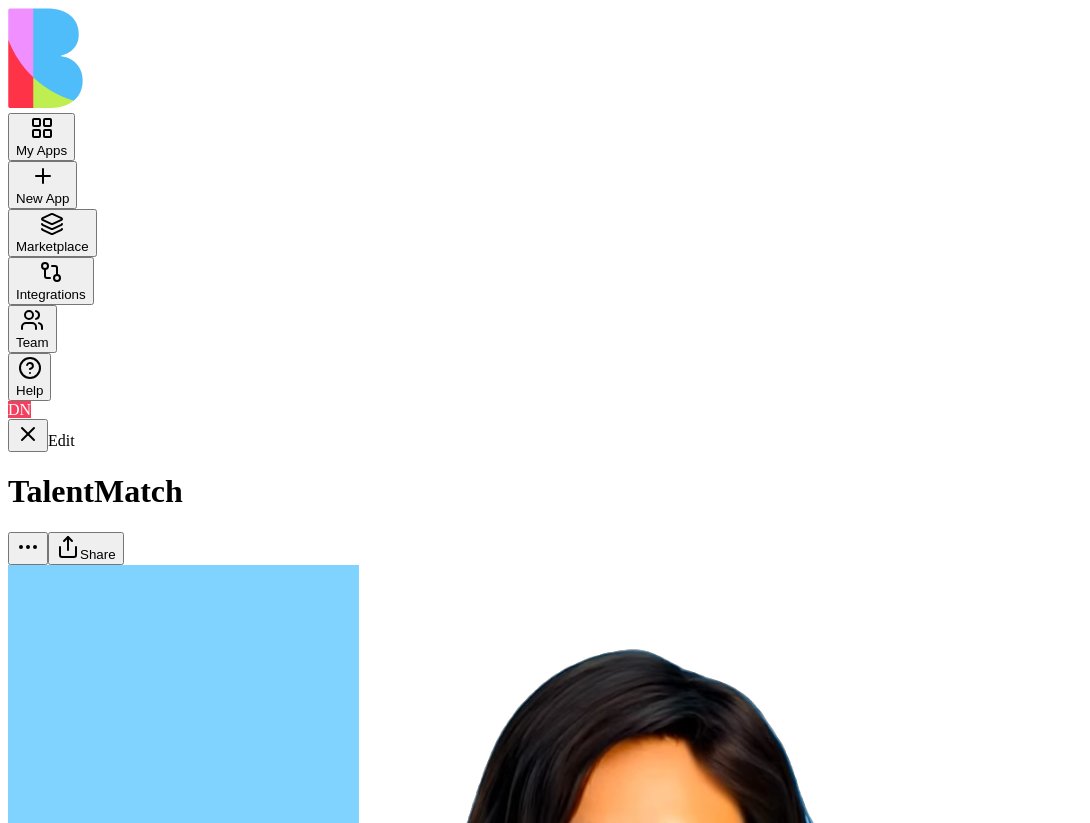 click at bounding box center [28, 6598] 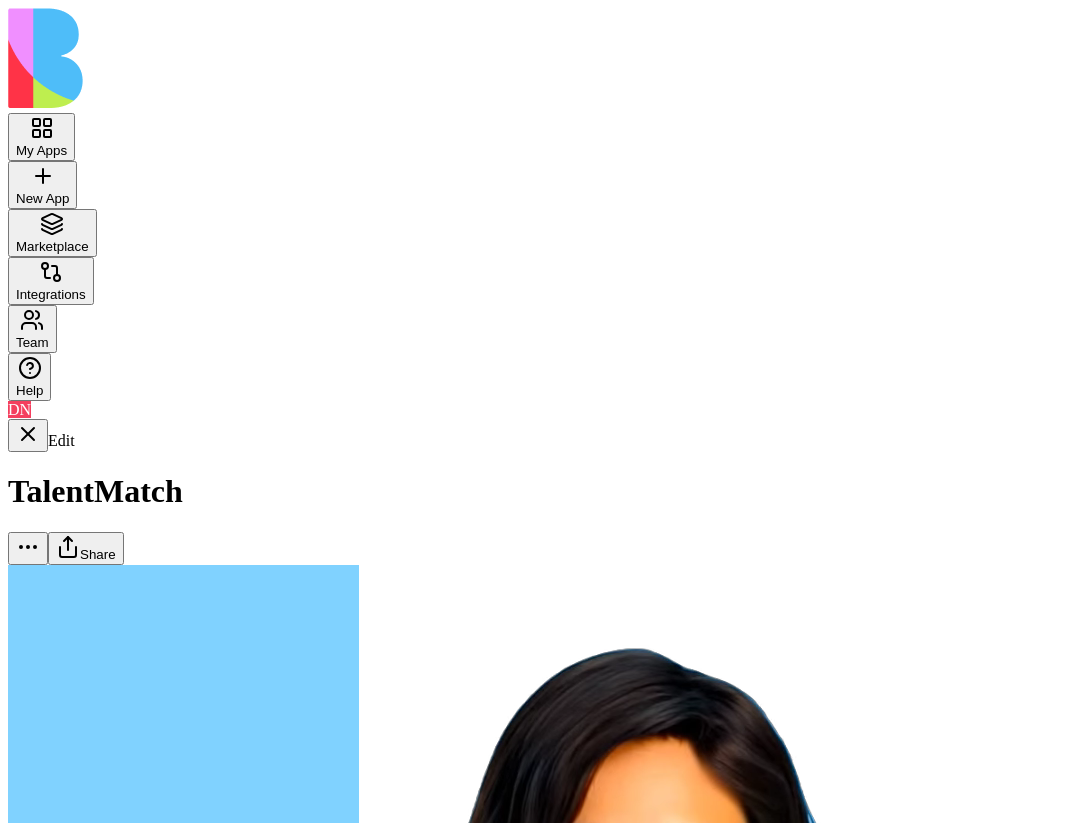 click at bounding box center (68, 6631) 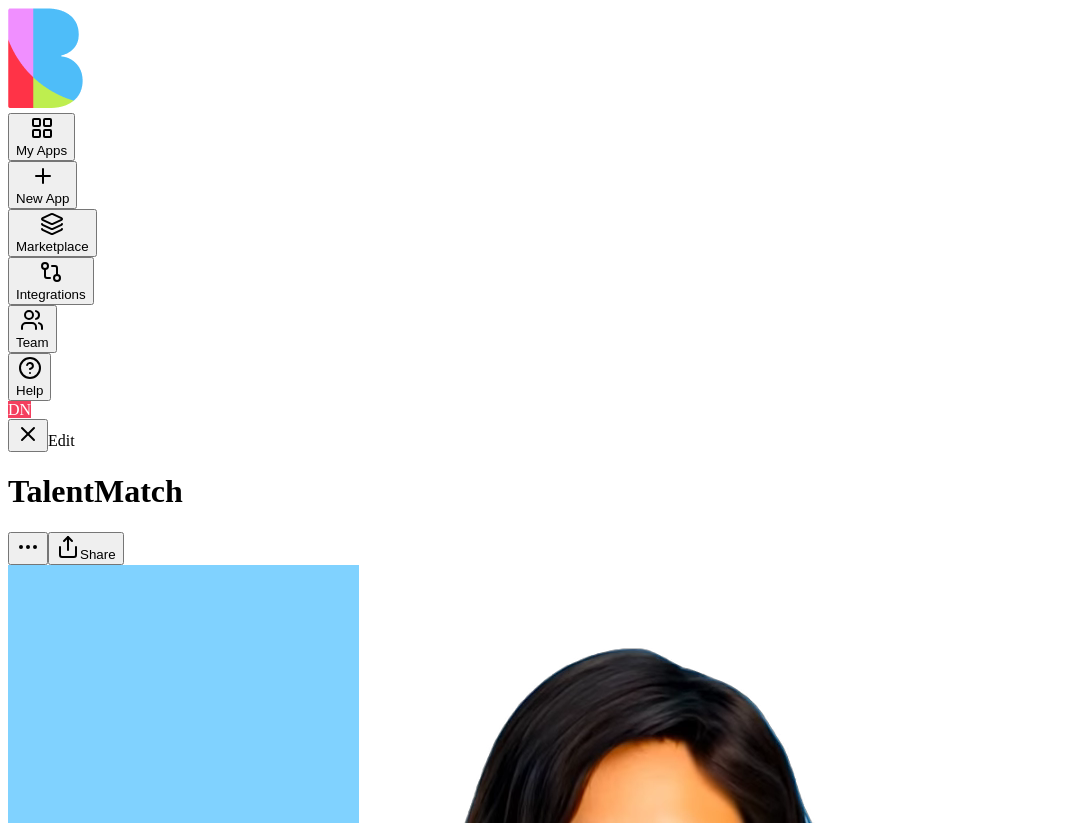 click at bounding box center (108, 6631) 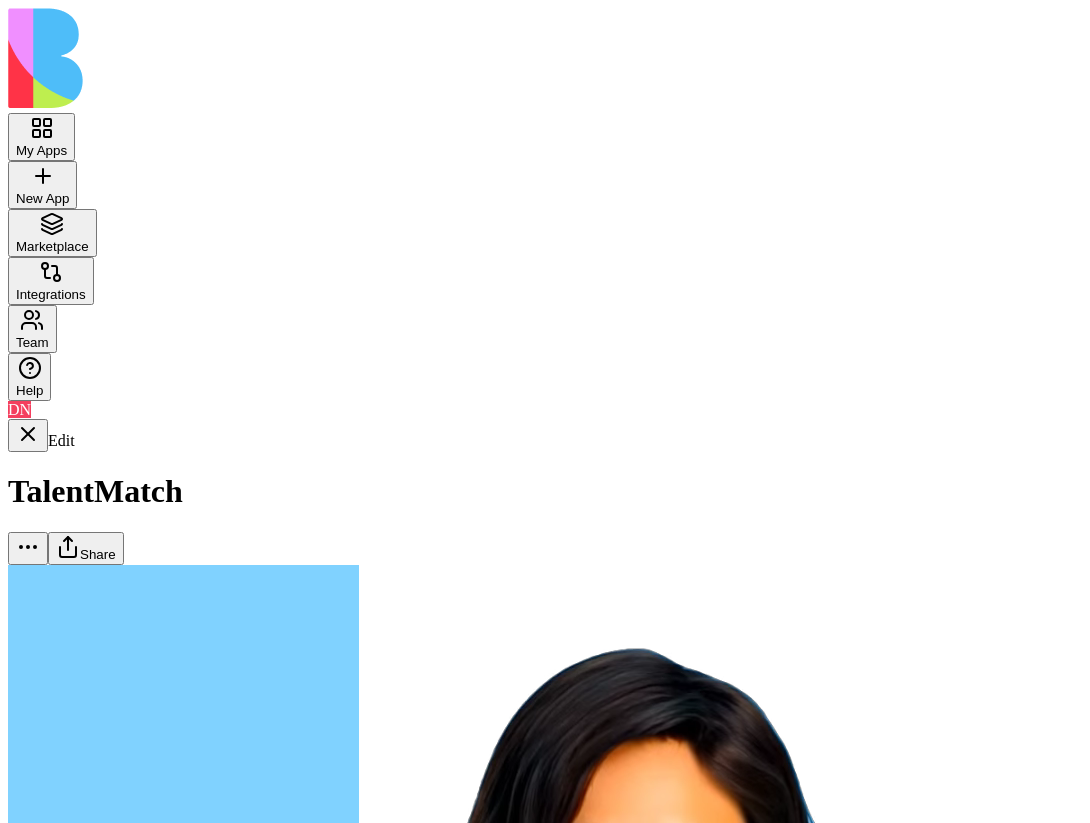 click at bounding box center [148, 6631] 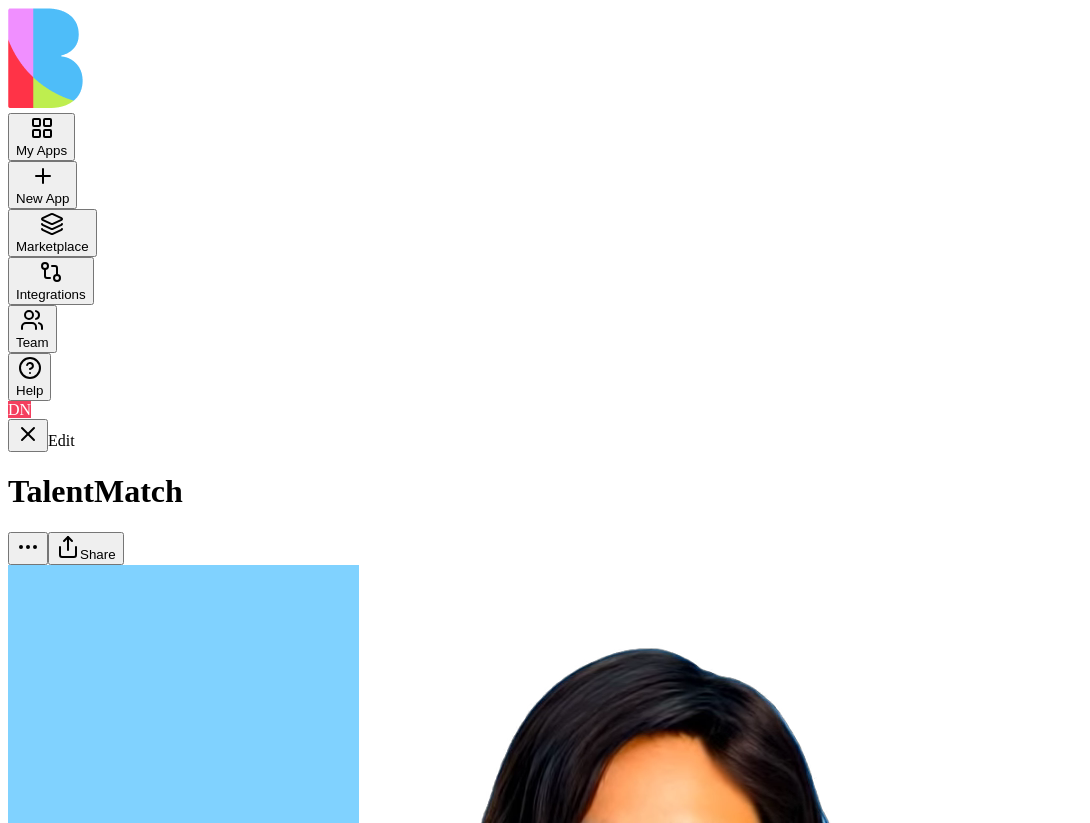 click at bounding box center (28, 6631) 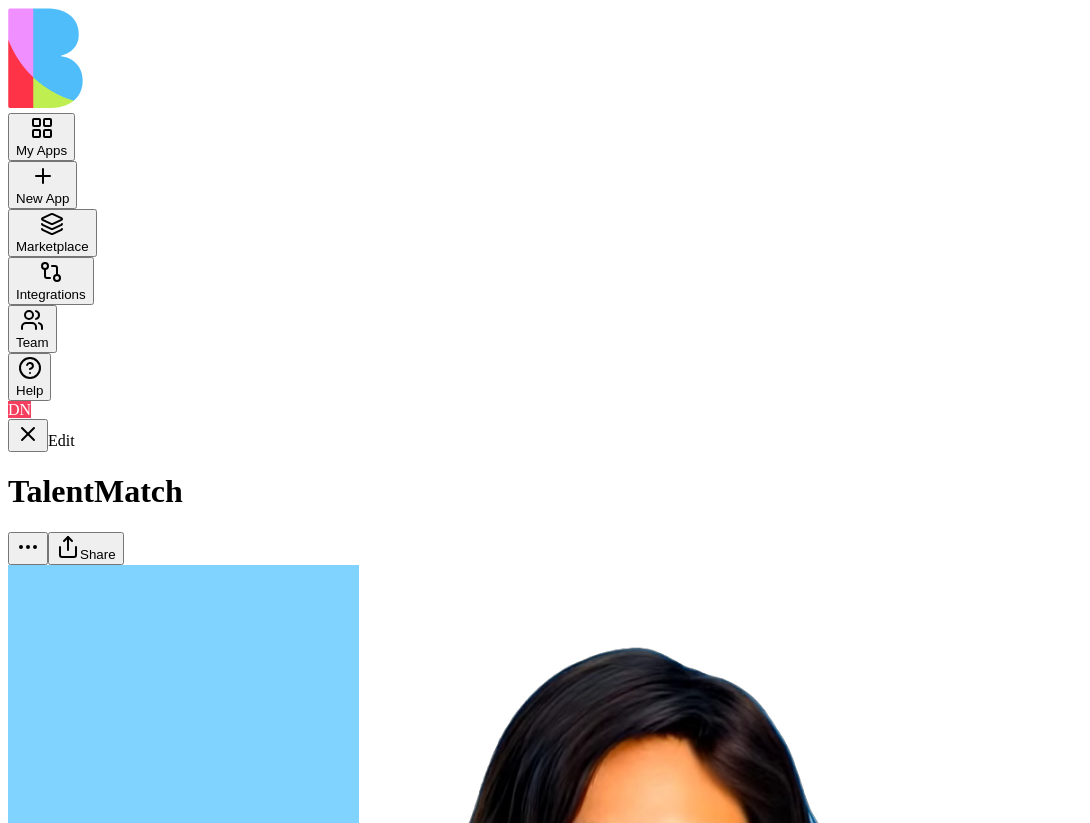 scroll, scrollTop: 0, scrollLeft: 0, axis: both 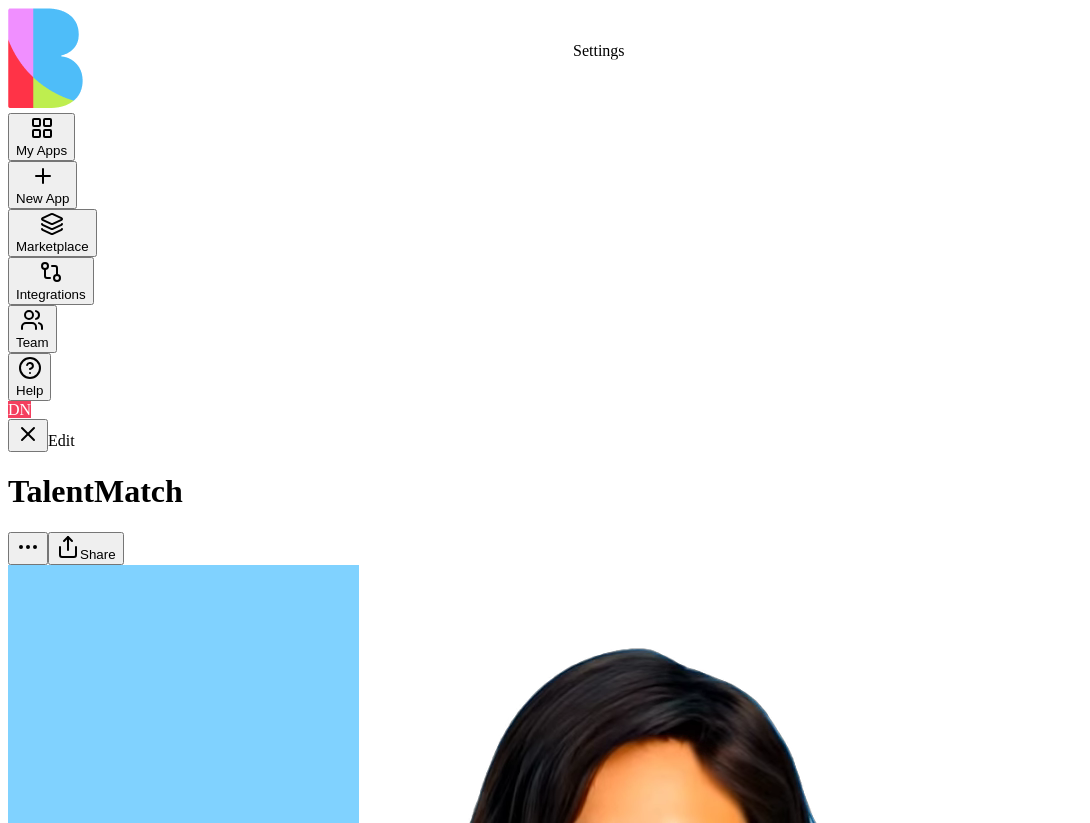 click at bounding box center [188, 6631] 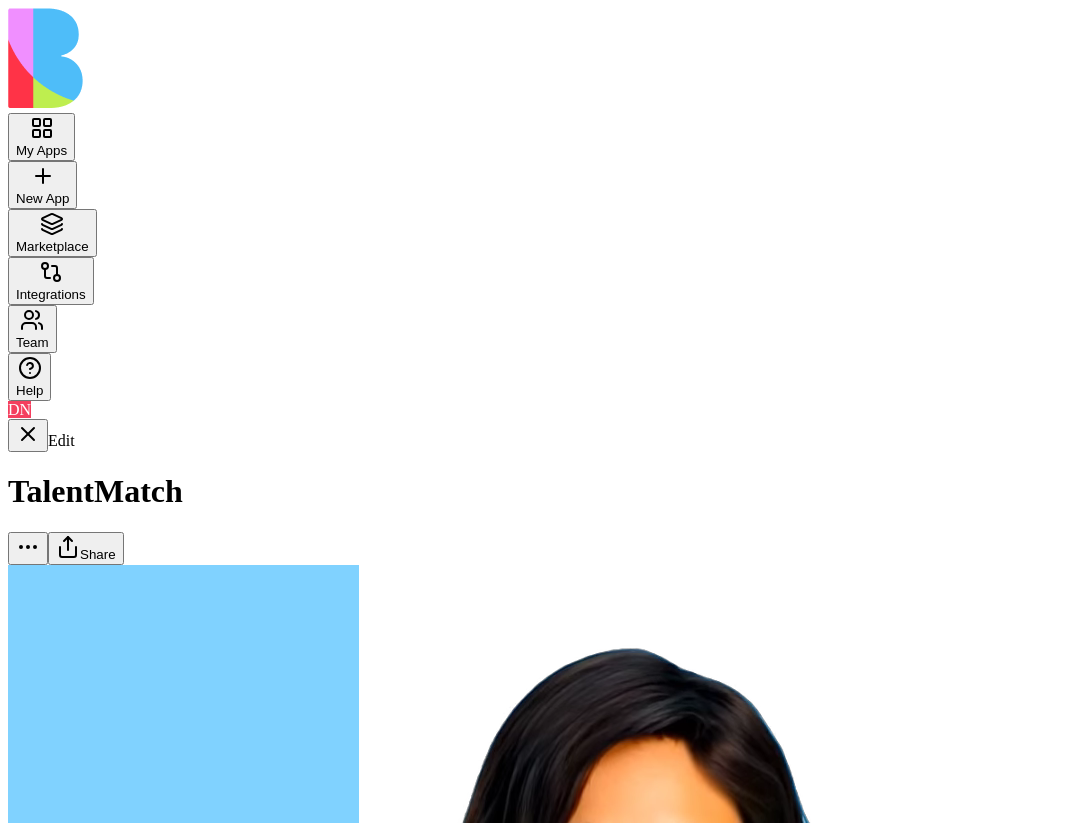 scroll, scrollTop: 0, scrollLeft: 91, axis: horizontal 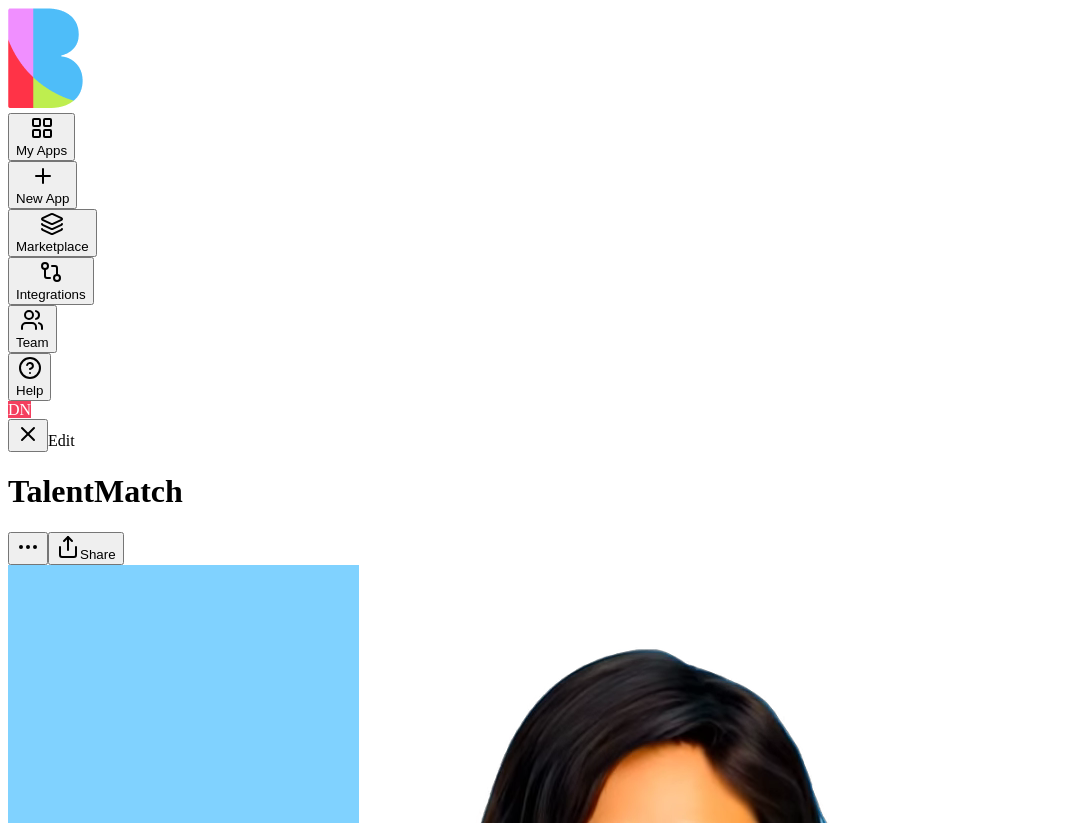 click at bounding box center [28, 6631] 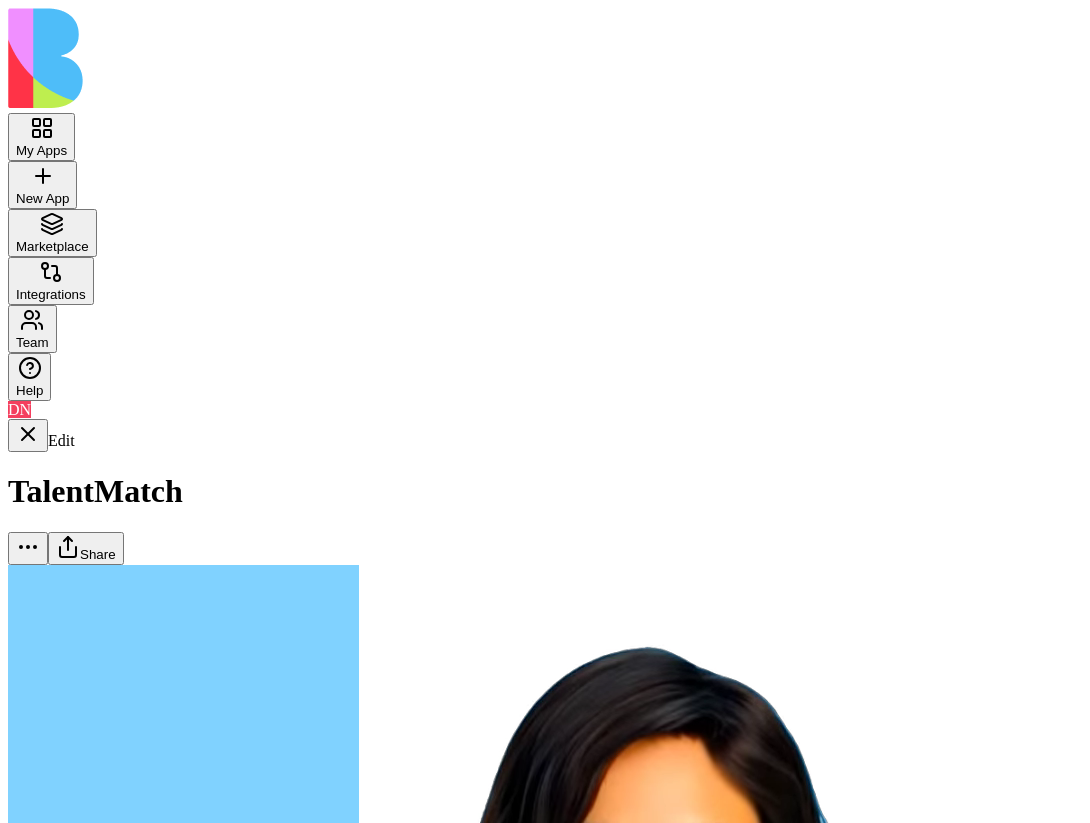 scroll, scrollTop: 0, scrollLeft: 0, axis: both 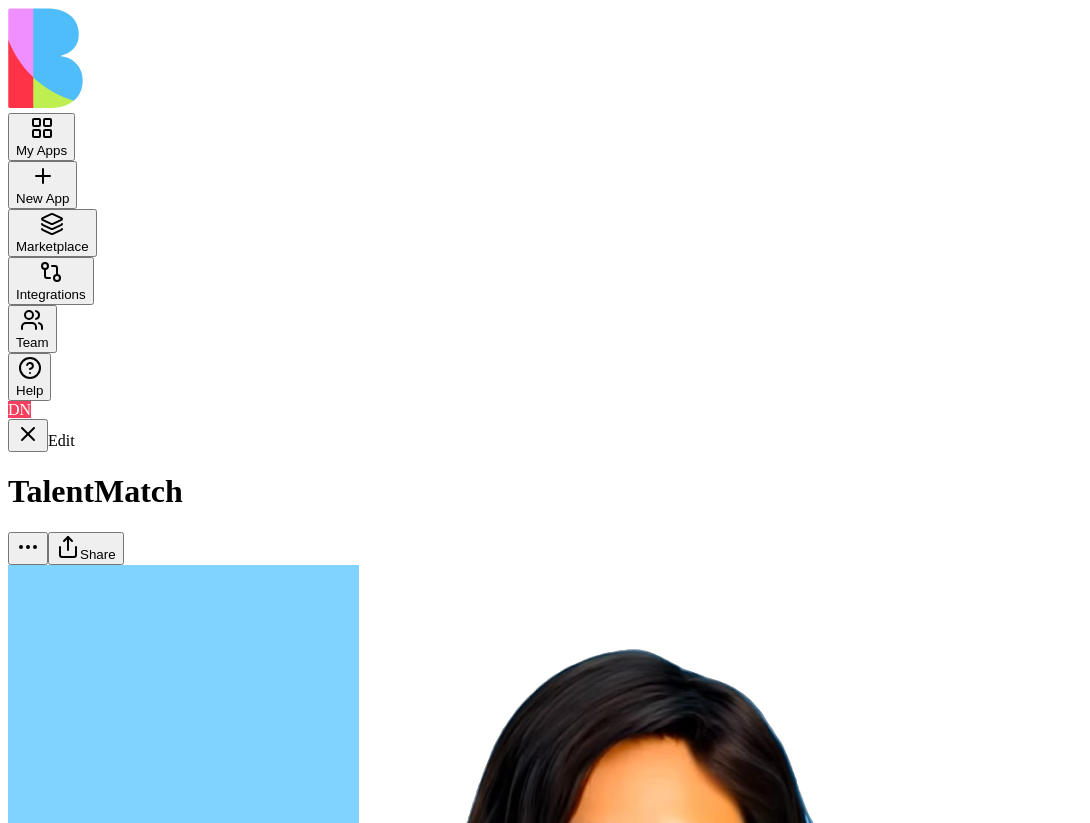 click at bounding box center (68, 6631) 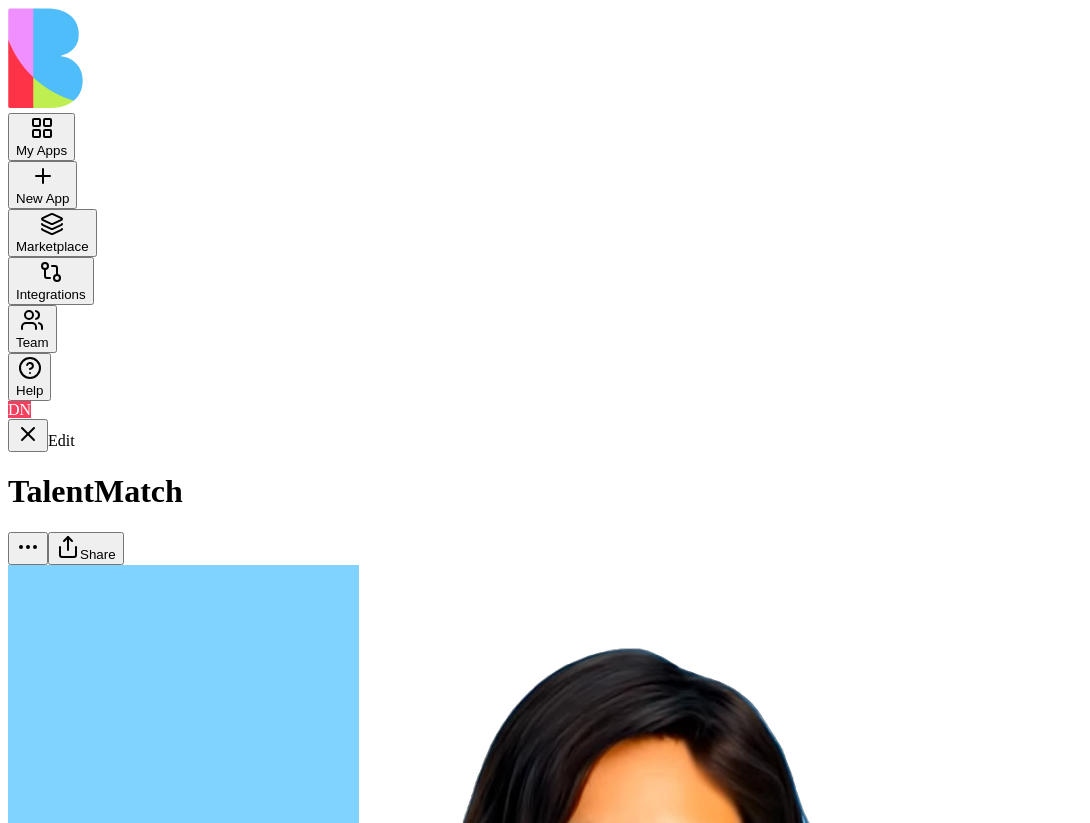 click at bounding box center (108, 6631) 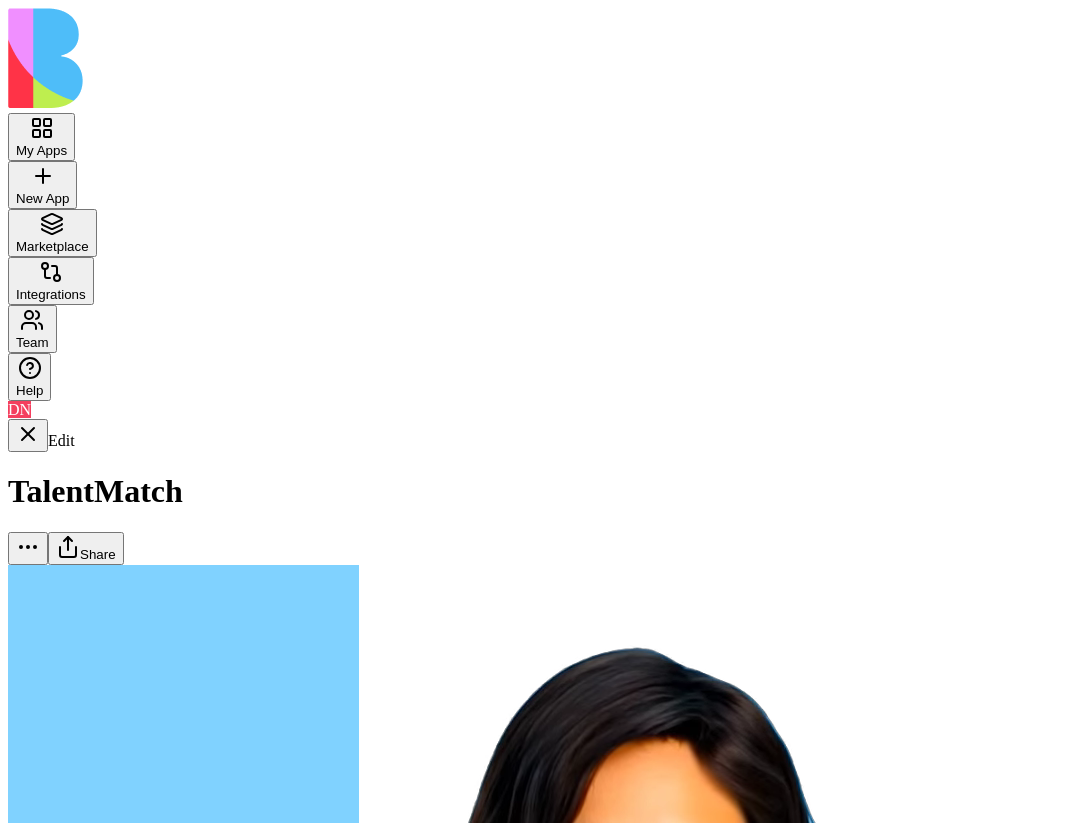 click at bounding box center [28, 6631] 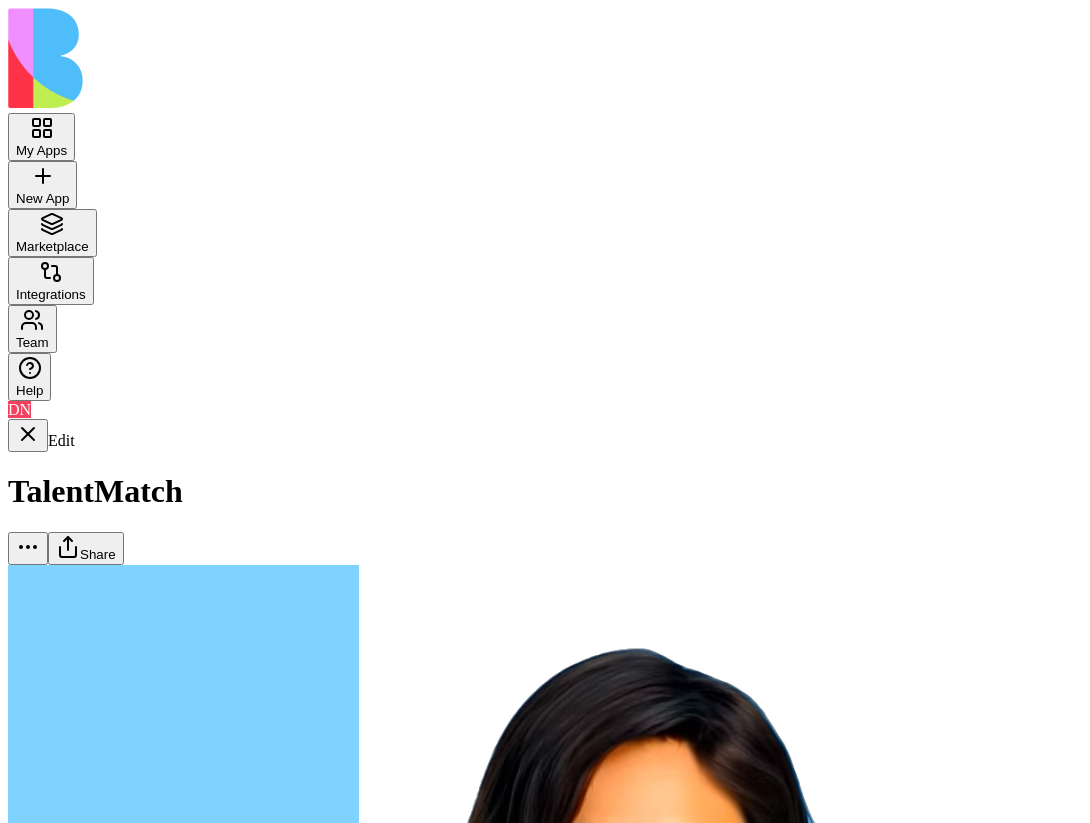 scroll, scrollTop: 0, scrollLeft: 0, axis: both 